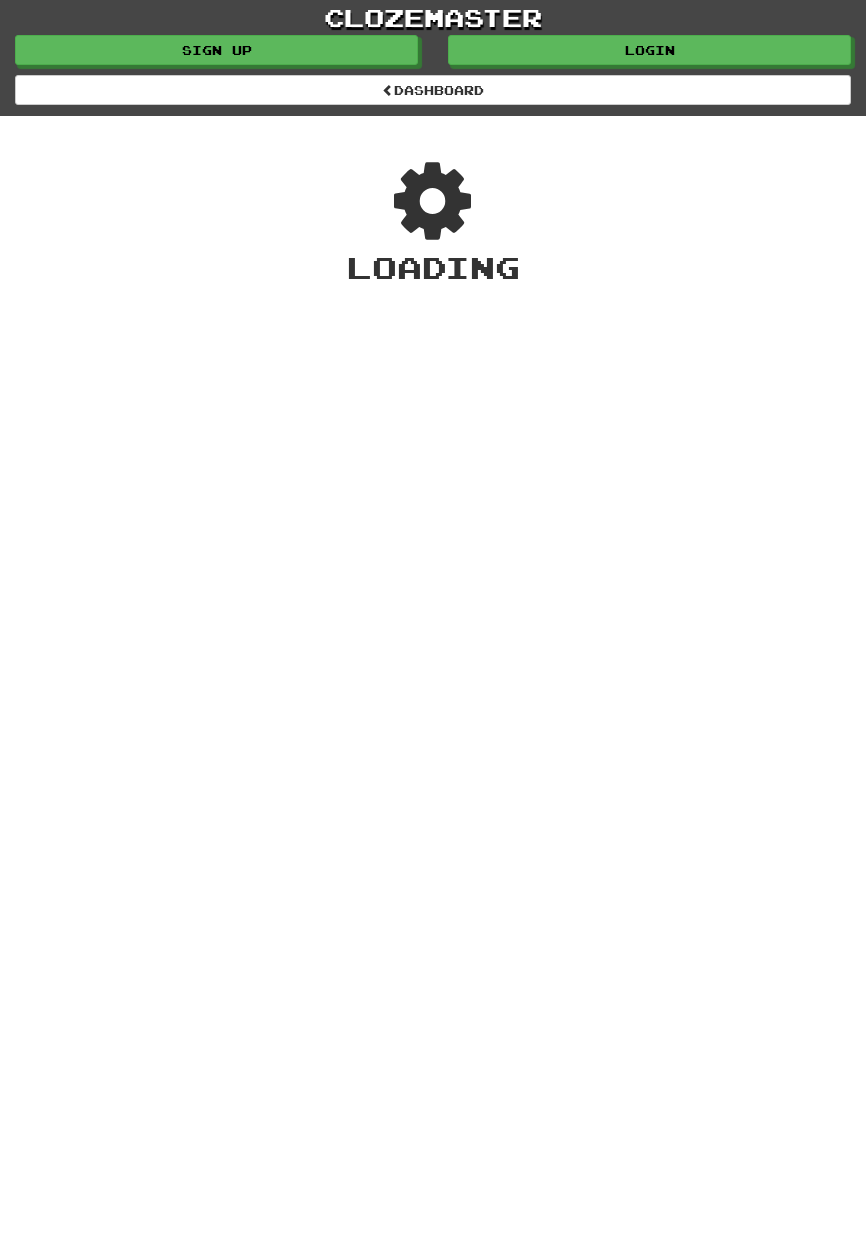 scroll, scrollTop: 0, scrollLeft: 0, axis: both 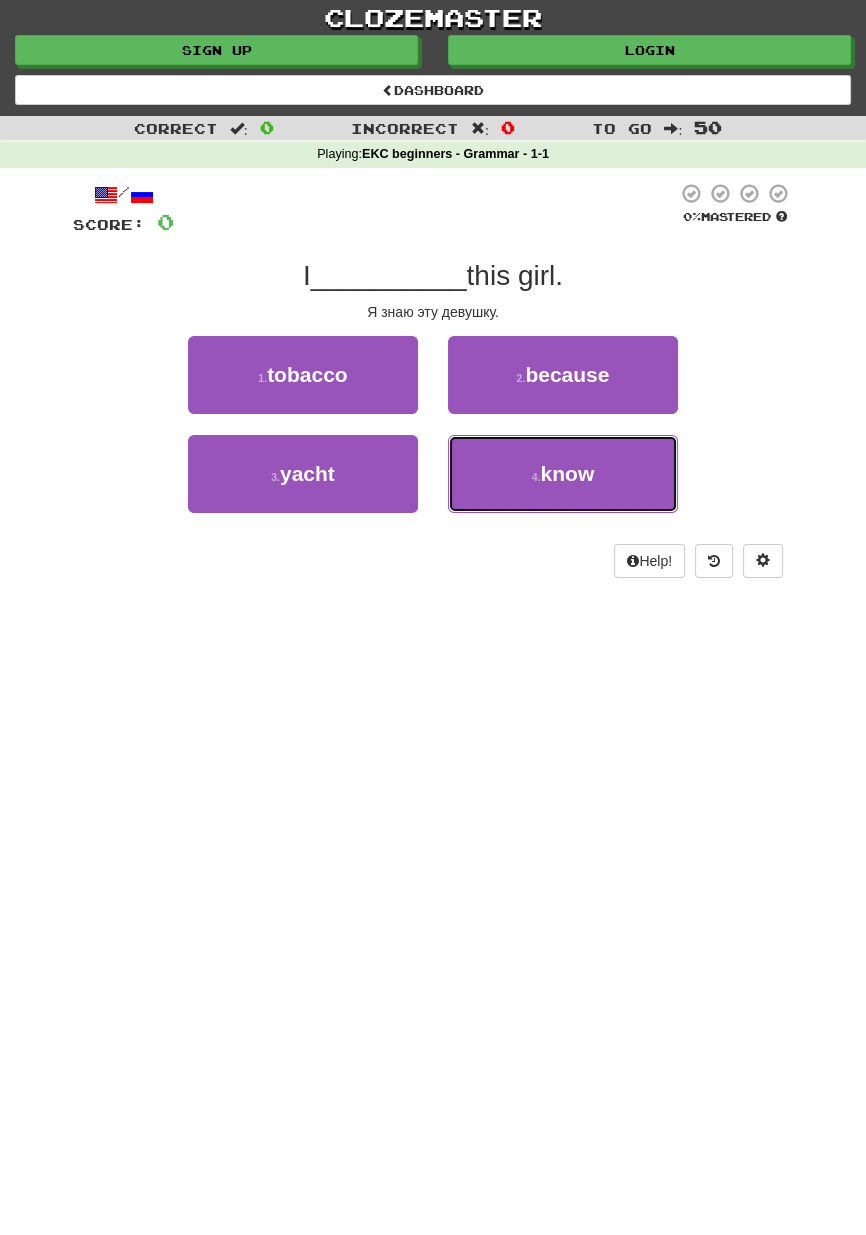 click on "4 .  know" at bounding box center (563, 474) 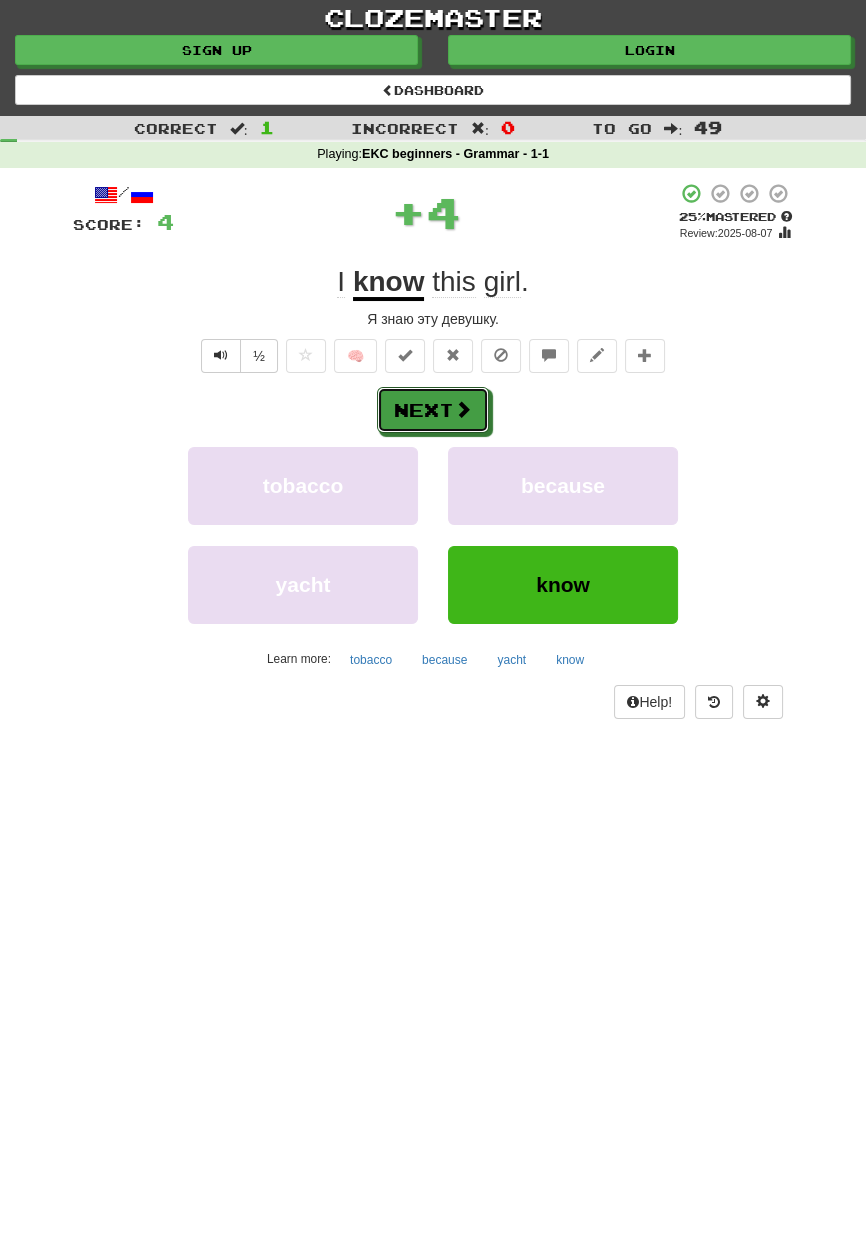 click at bounding box center (463, 409) 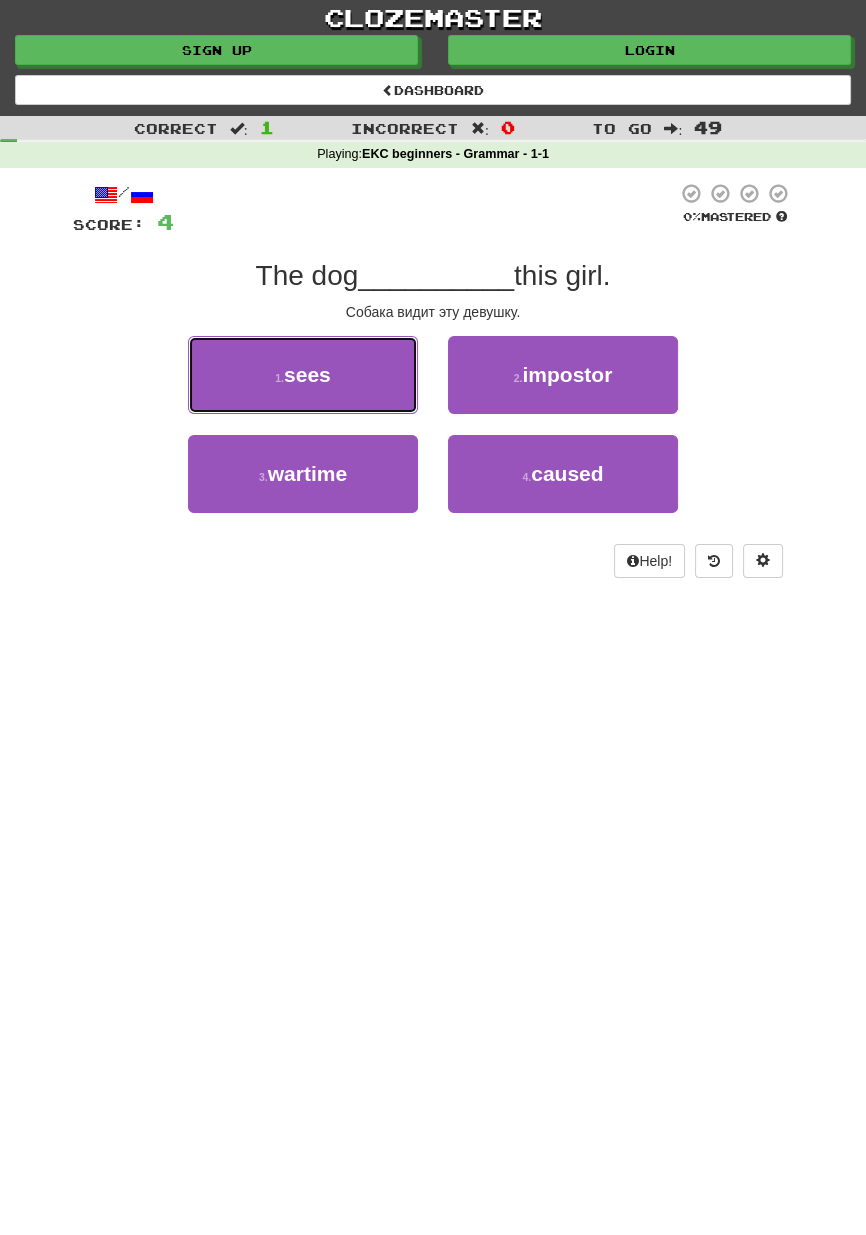 click on "1 .  sees" at bounding box center (303, 375) 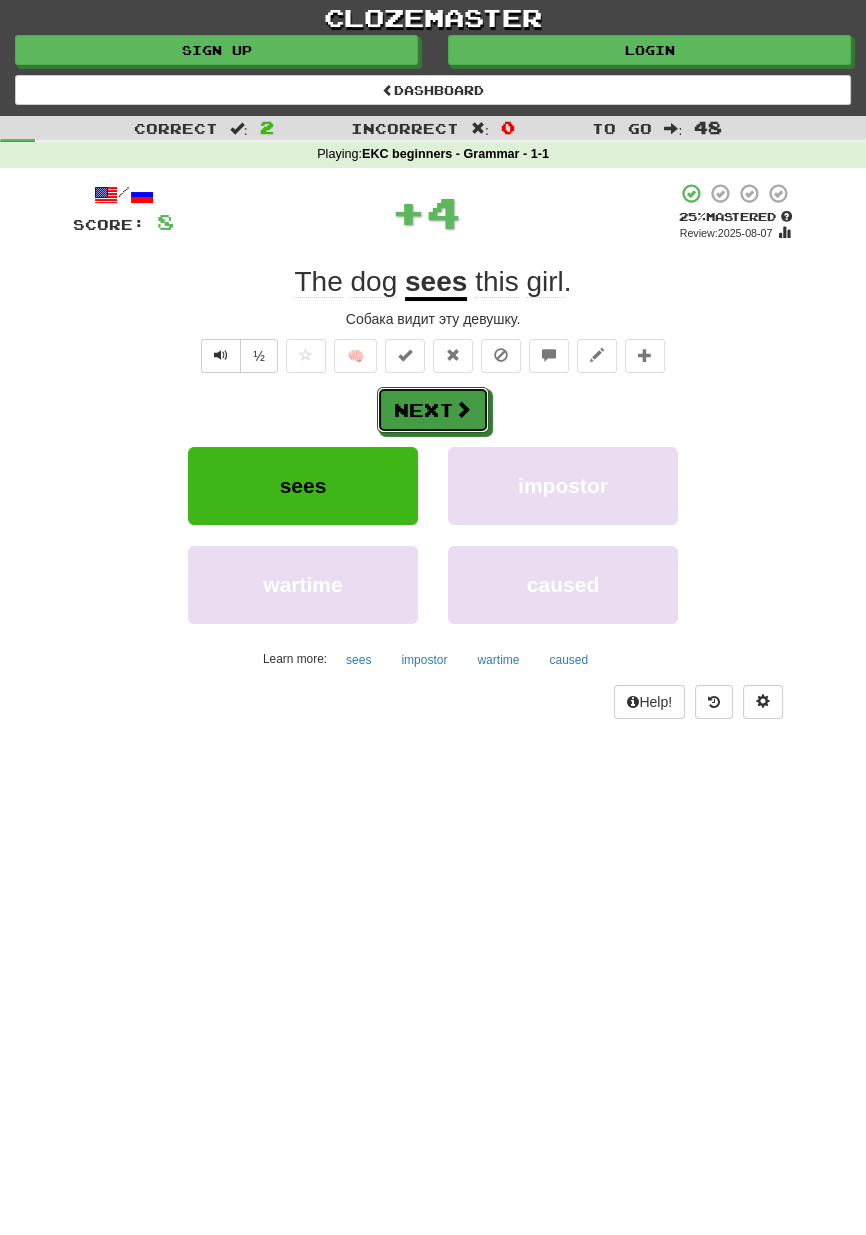 click on "Next" at bounding box center (433, 410) 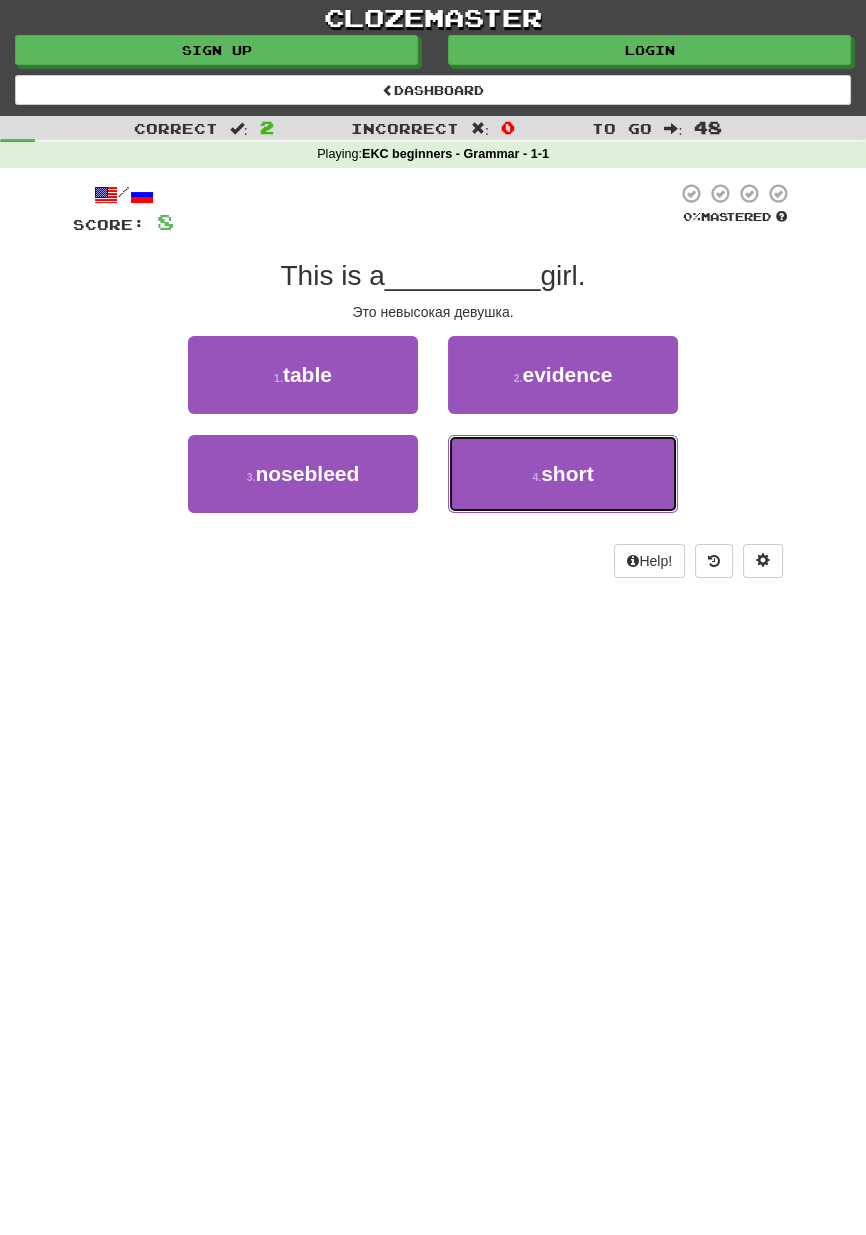 click on "4 .  short" at bounding box center (563, 474) 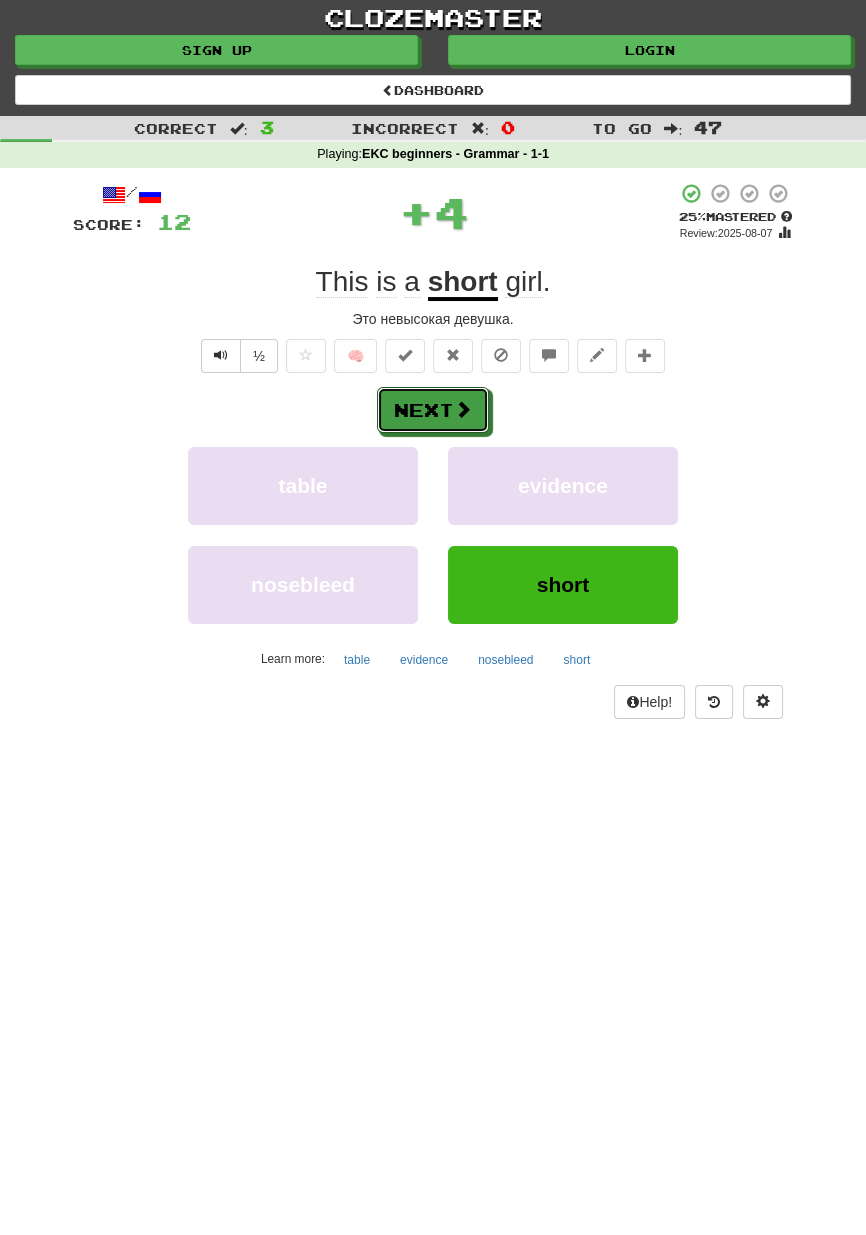click on "Next" at bounding box center (433, 410) 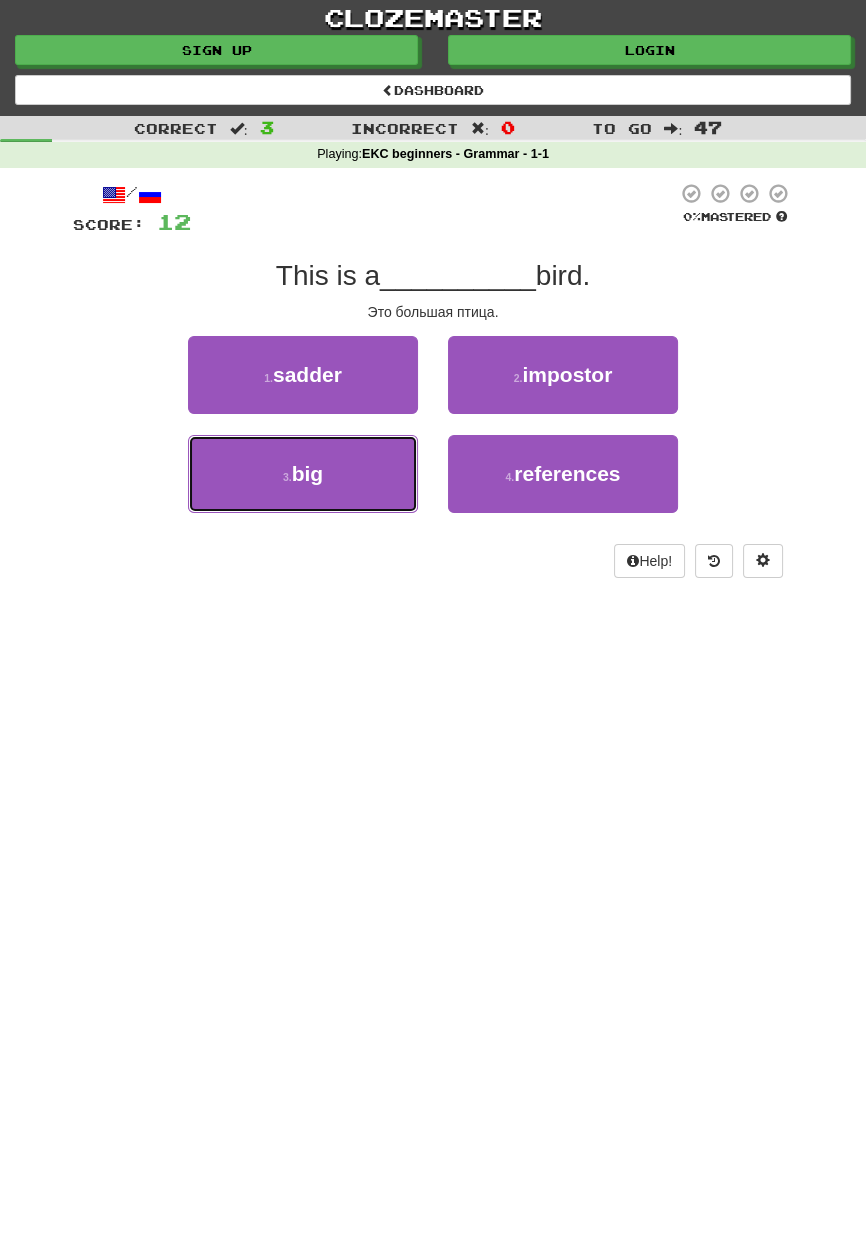 click on "3 .  big" at bounding box center (303, 474) 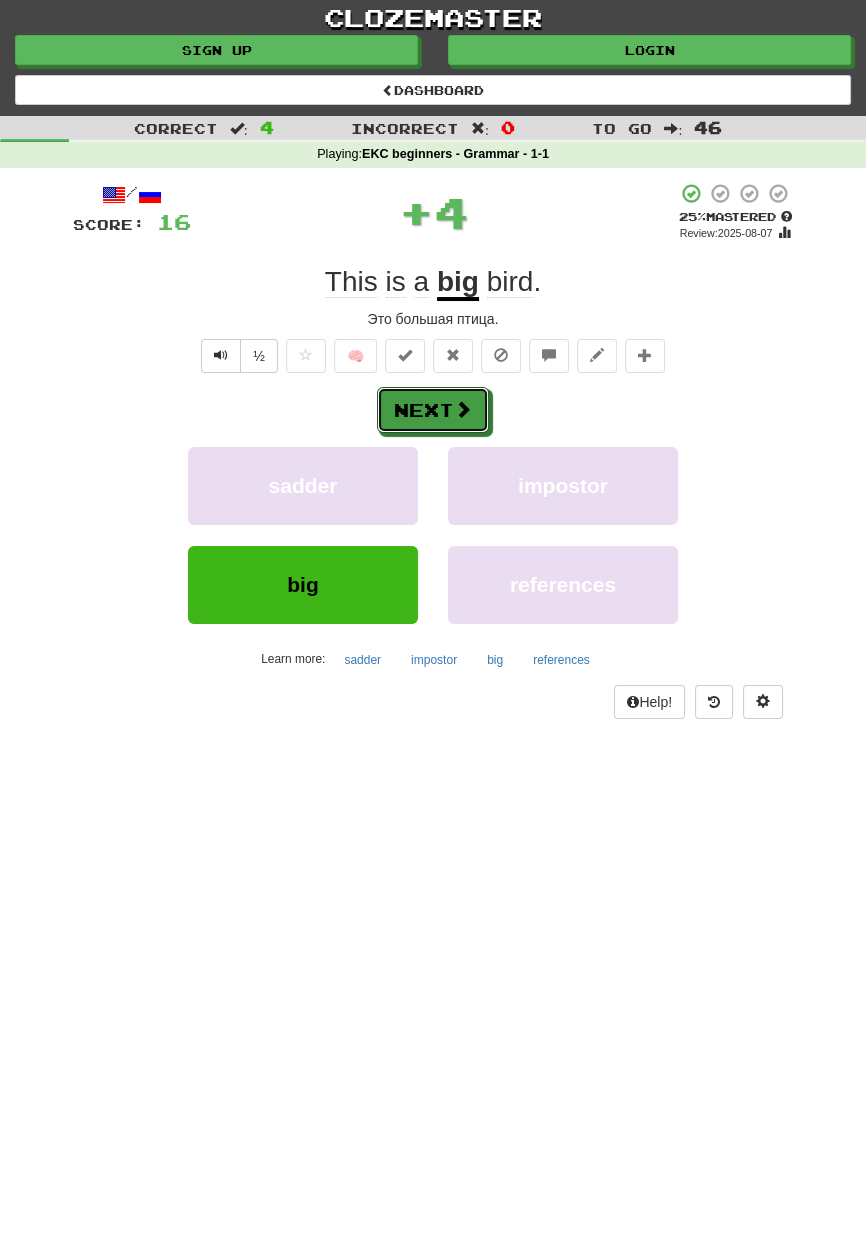click on "Next" at bounding box center [433, 410] 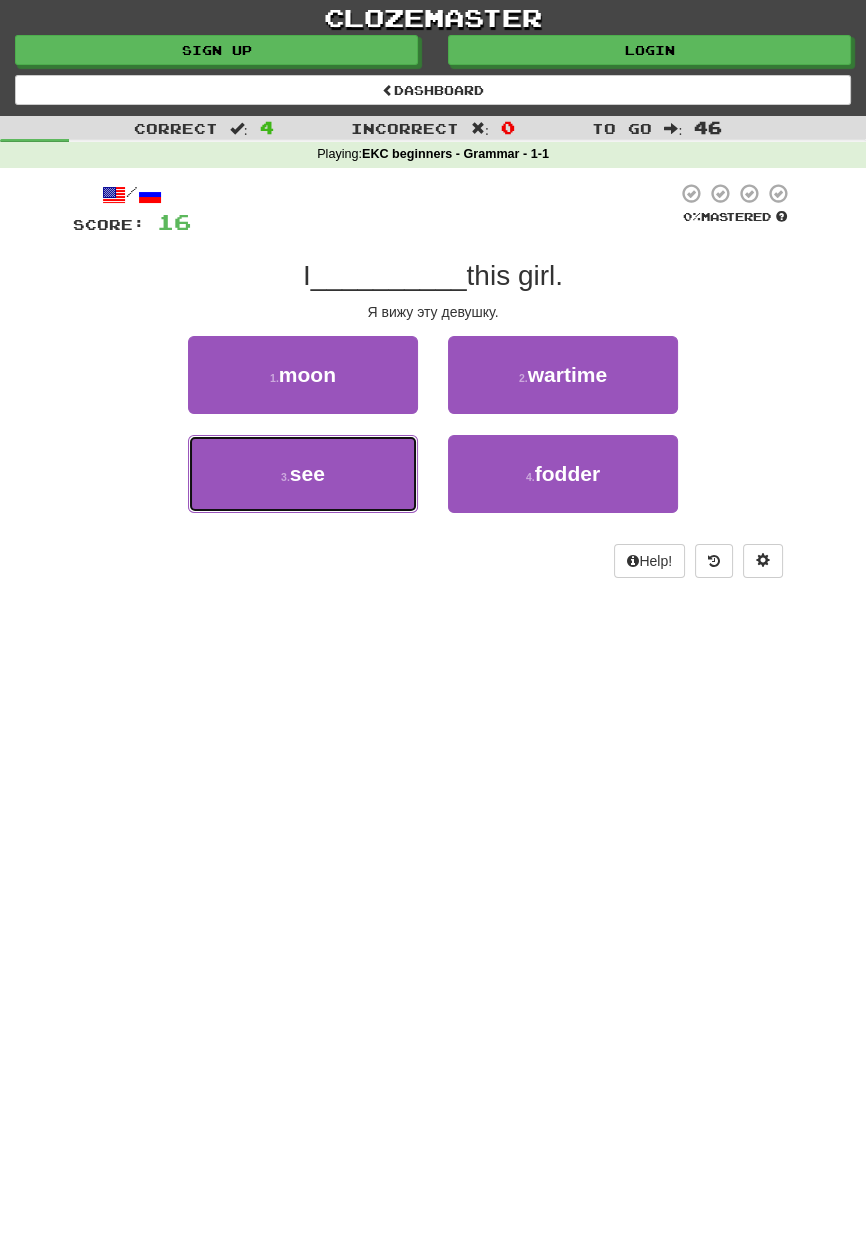click on "3 .  see" at bounding box center [303, 474] 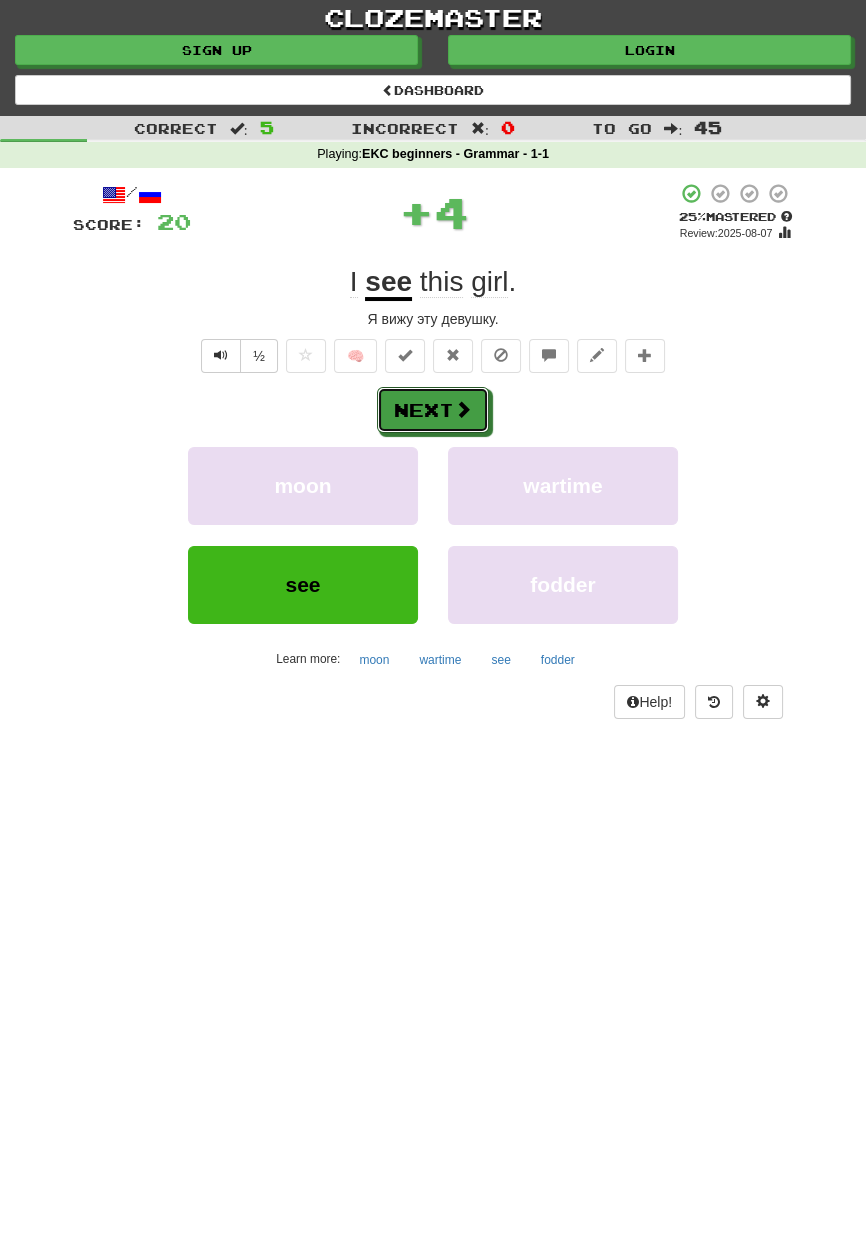 click at bounding box center [463, 409] 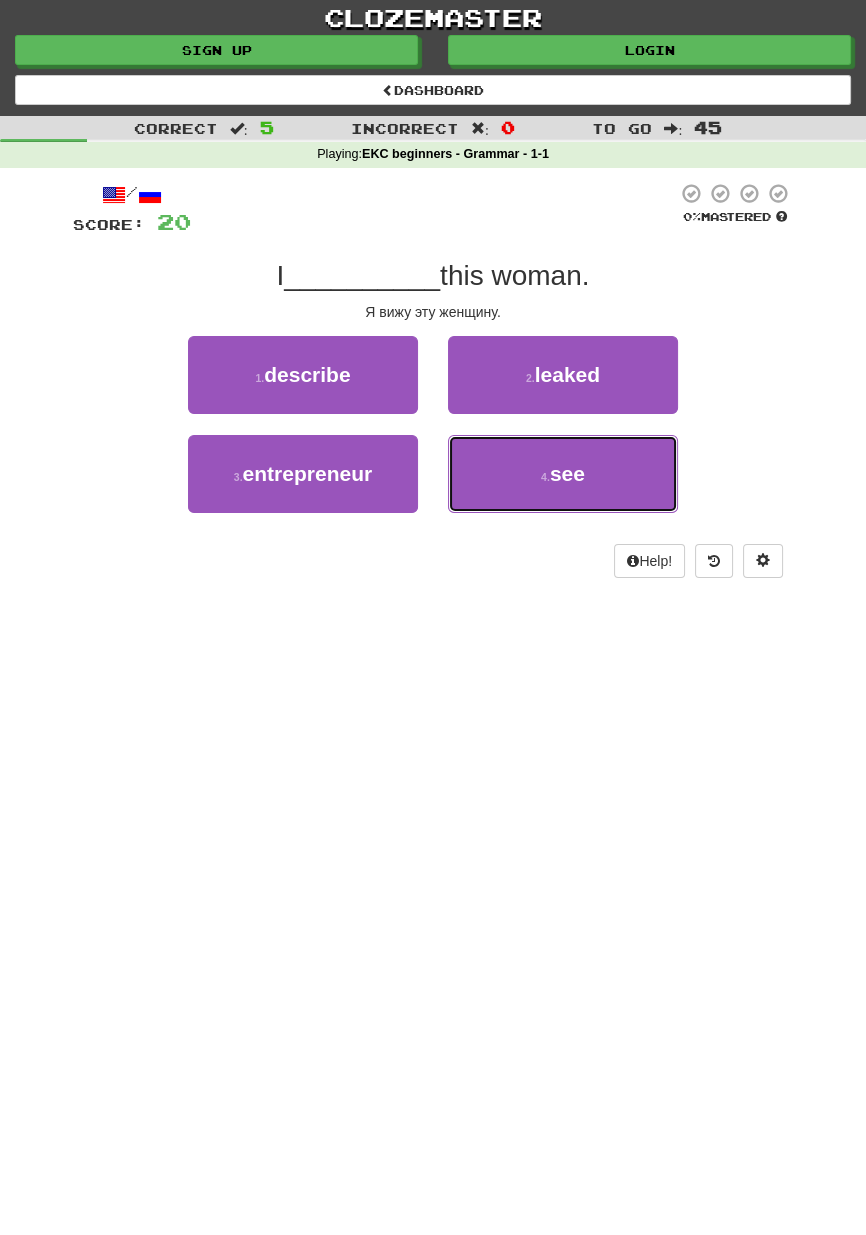 click on "see" at bounding box center [567, 473] 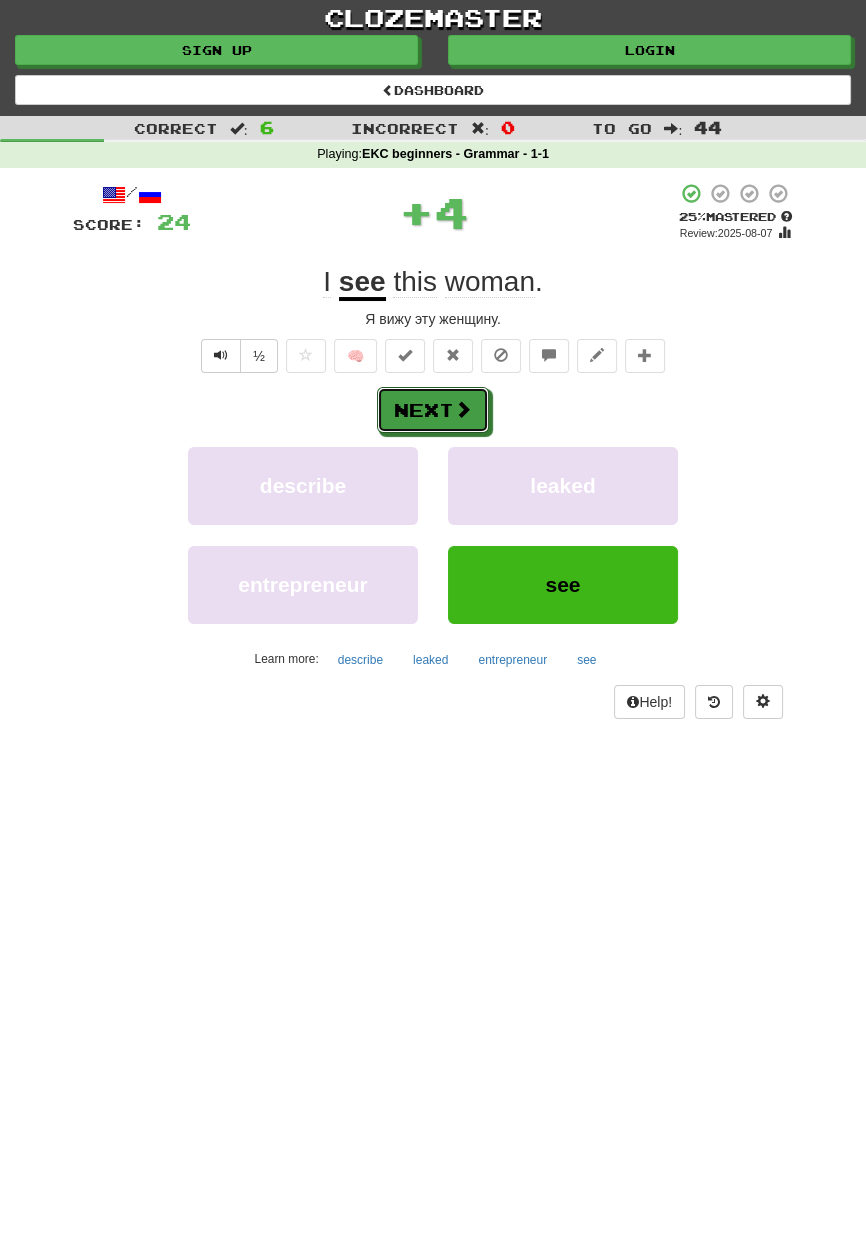click on "Next" at bounding box center [433, 410] 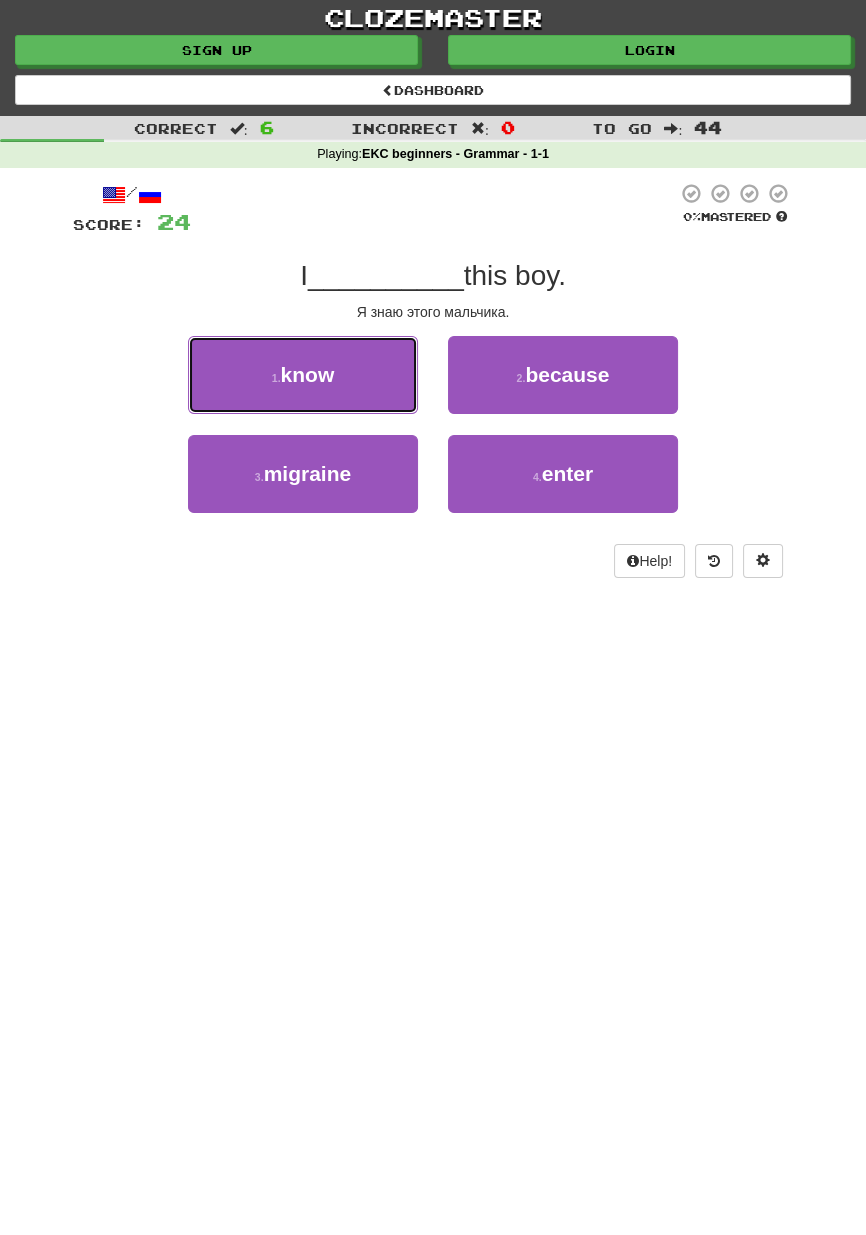click on "1 .  know" at bounding box center [303, 375] 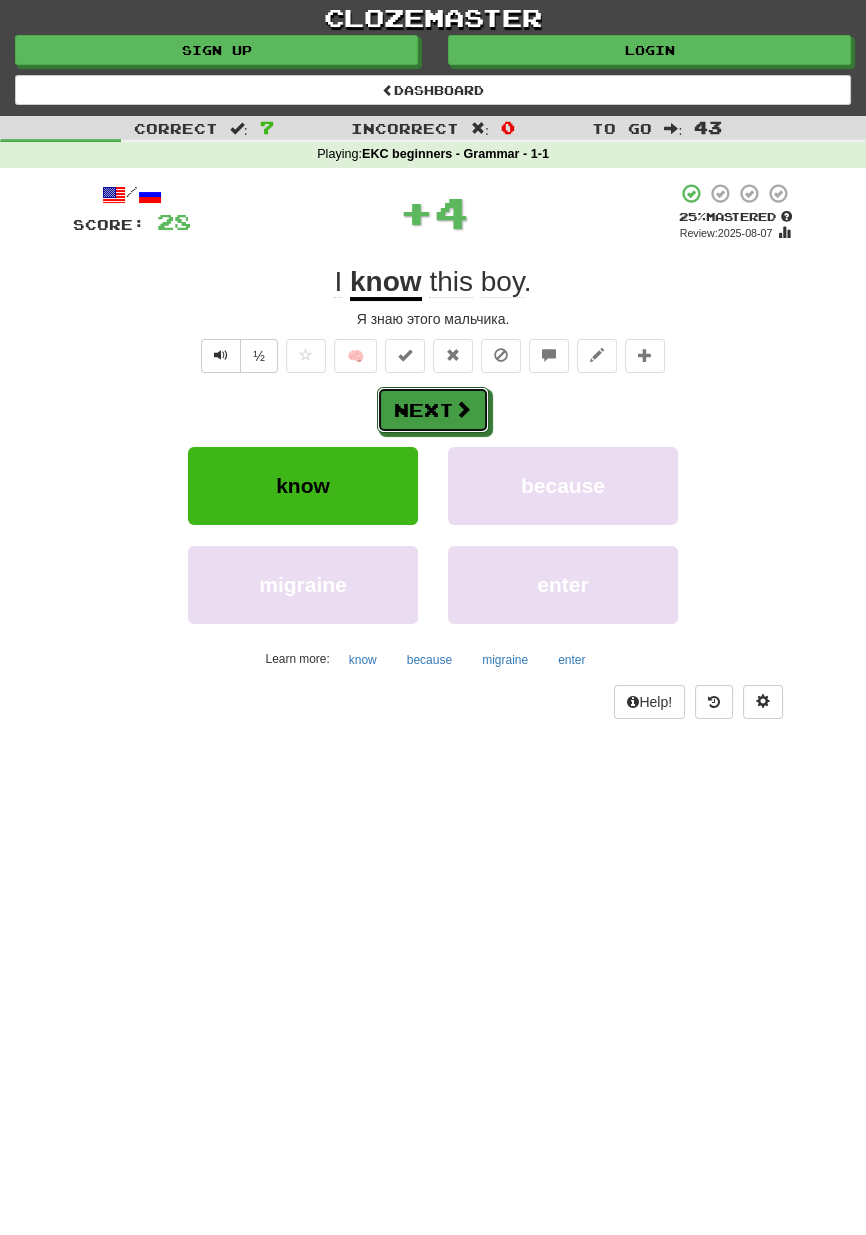 click on "Next" at bounding box center [433, 410] 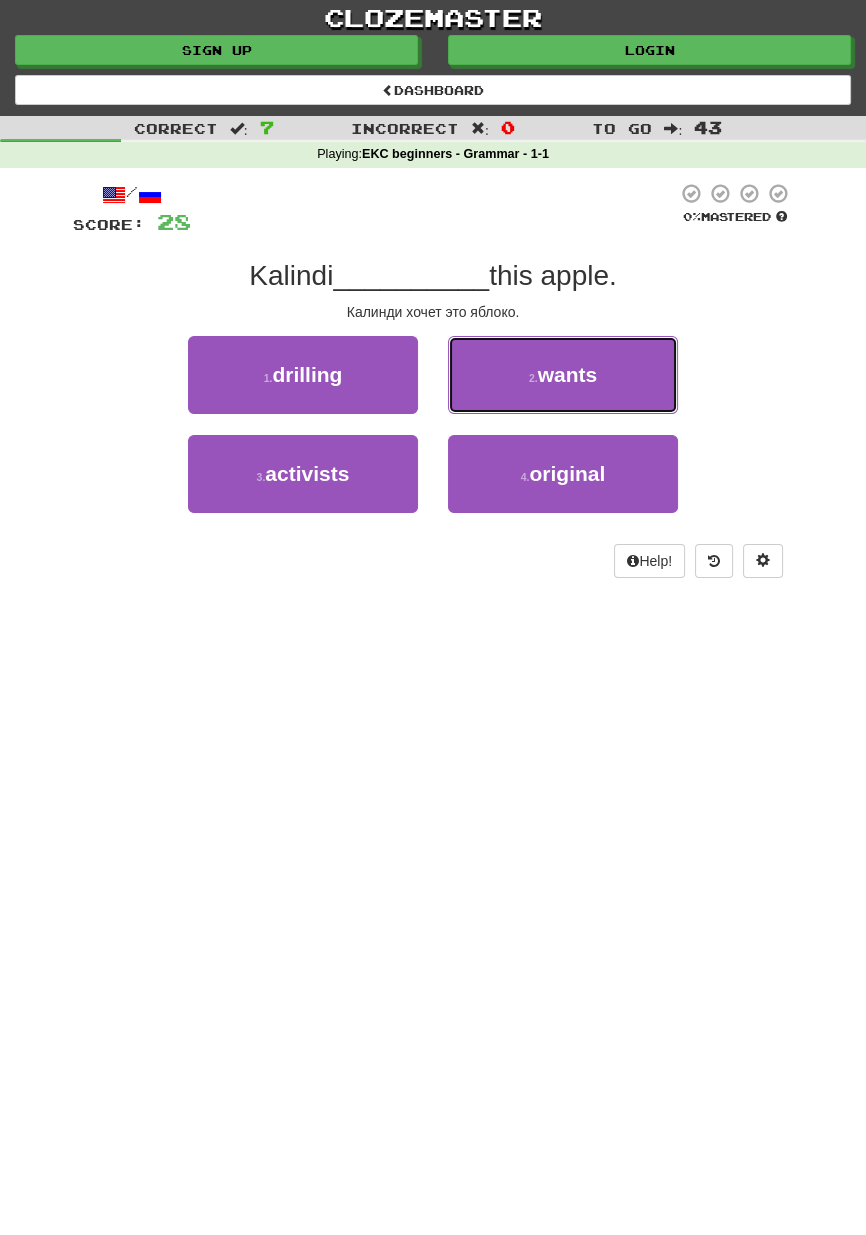 click on "2 .  wants" at bounding box center (563, 375) 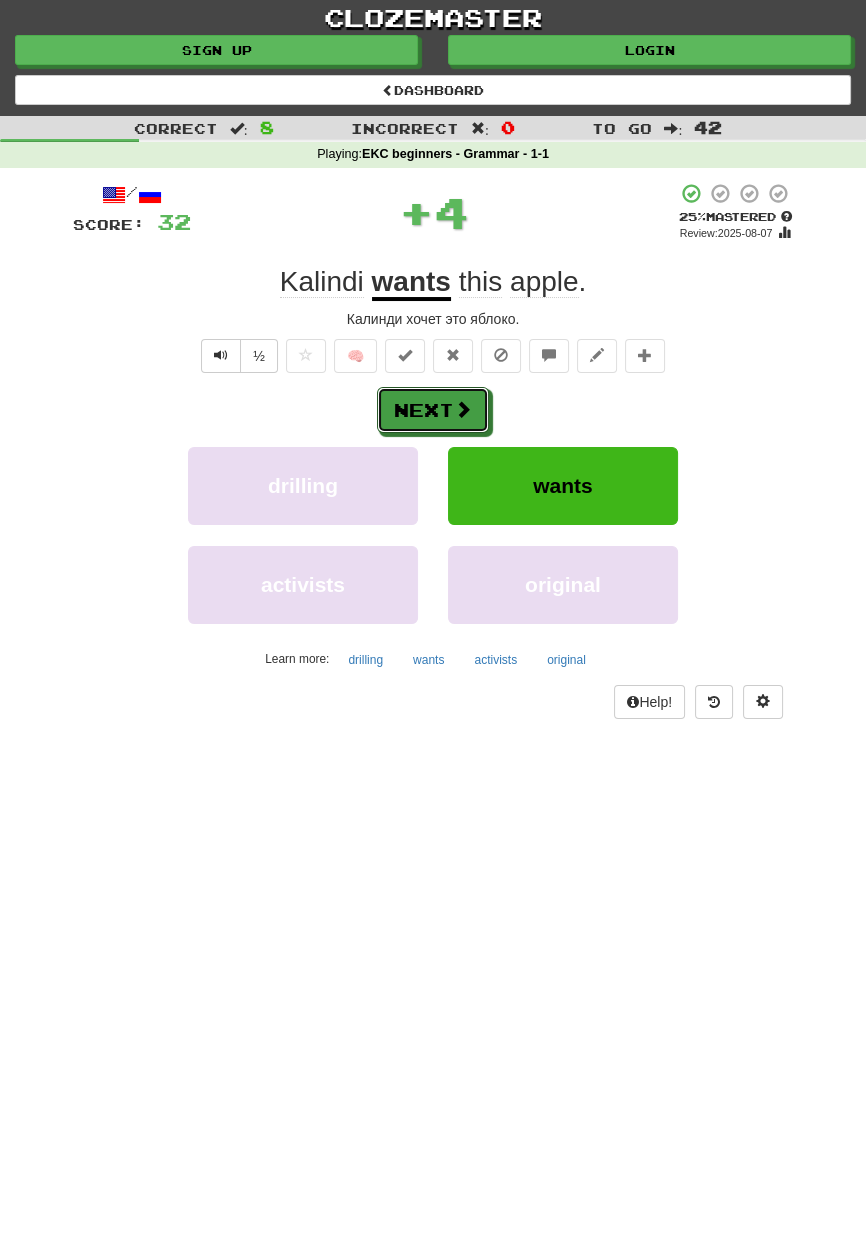 click on "Next" at bounding box center (433, 410) 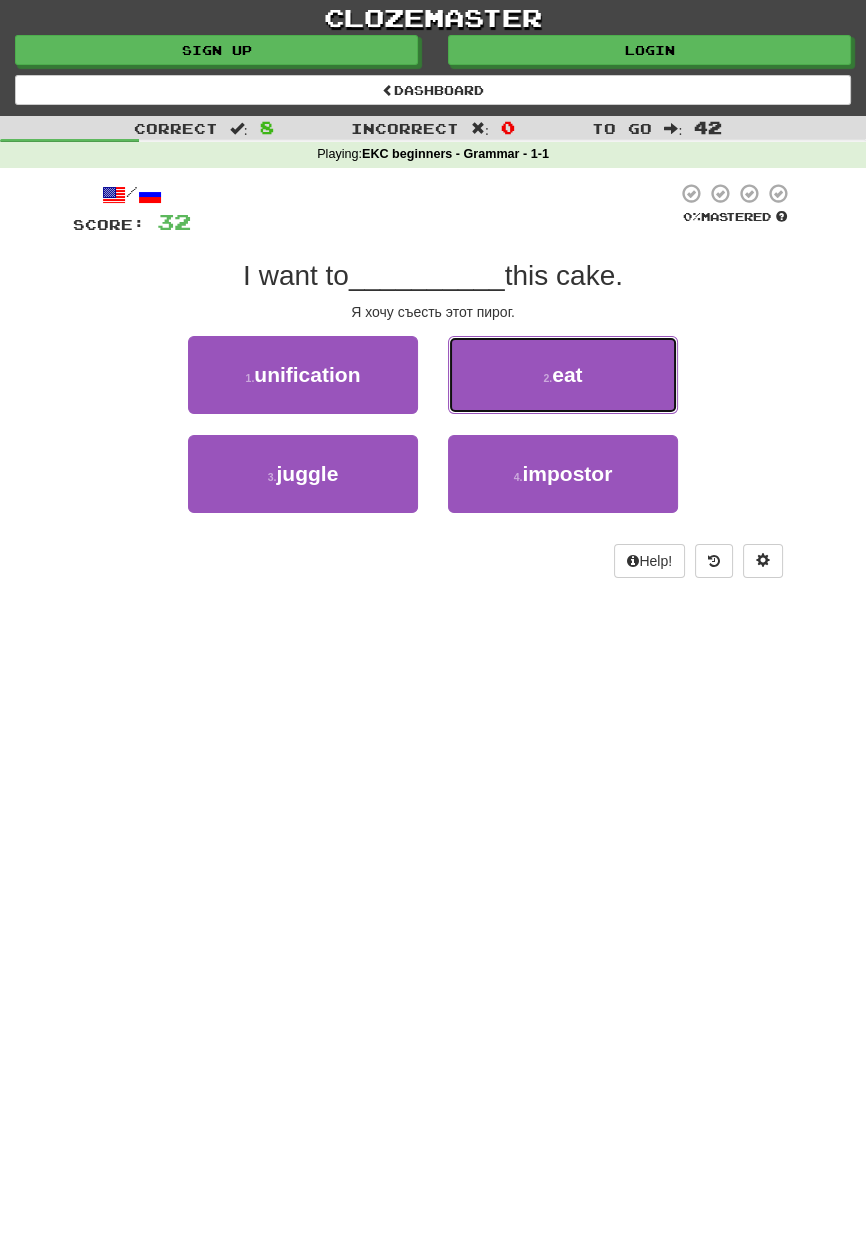 click on "2 .  eat" at bounding box center (563, 375) 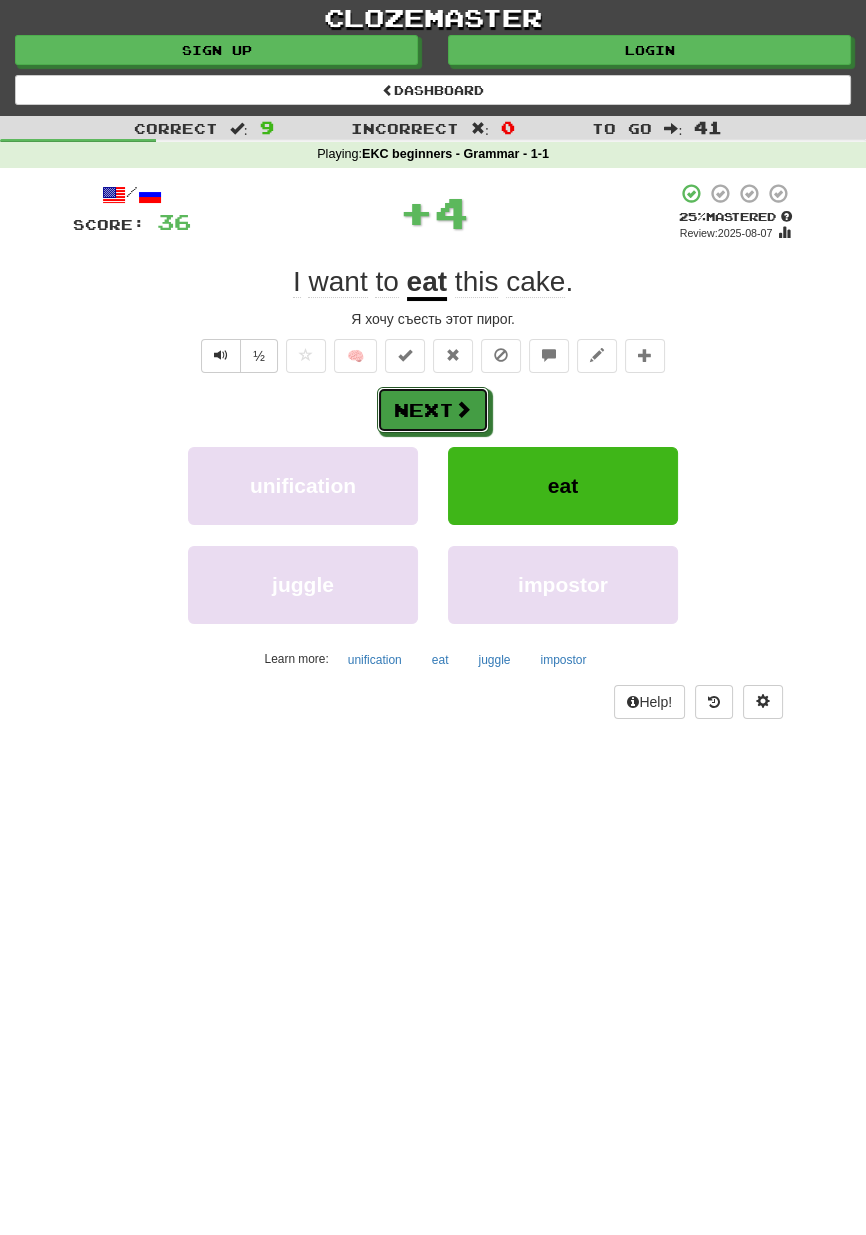 click on "Next" at bounding box center (433, 410) 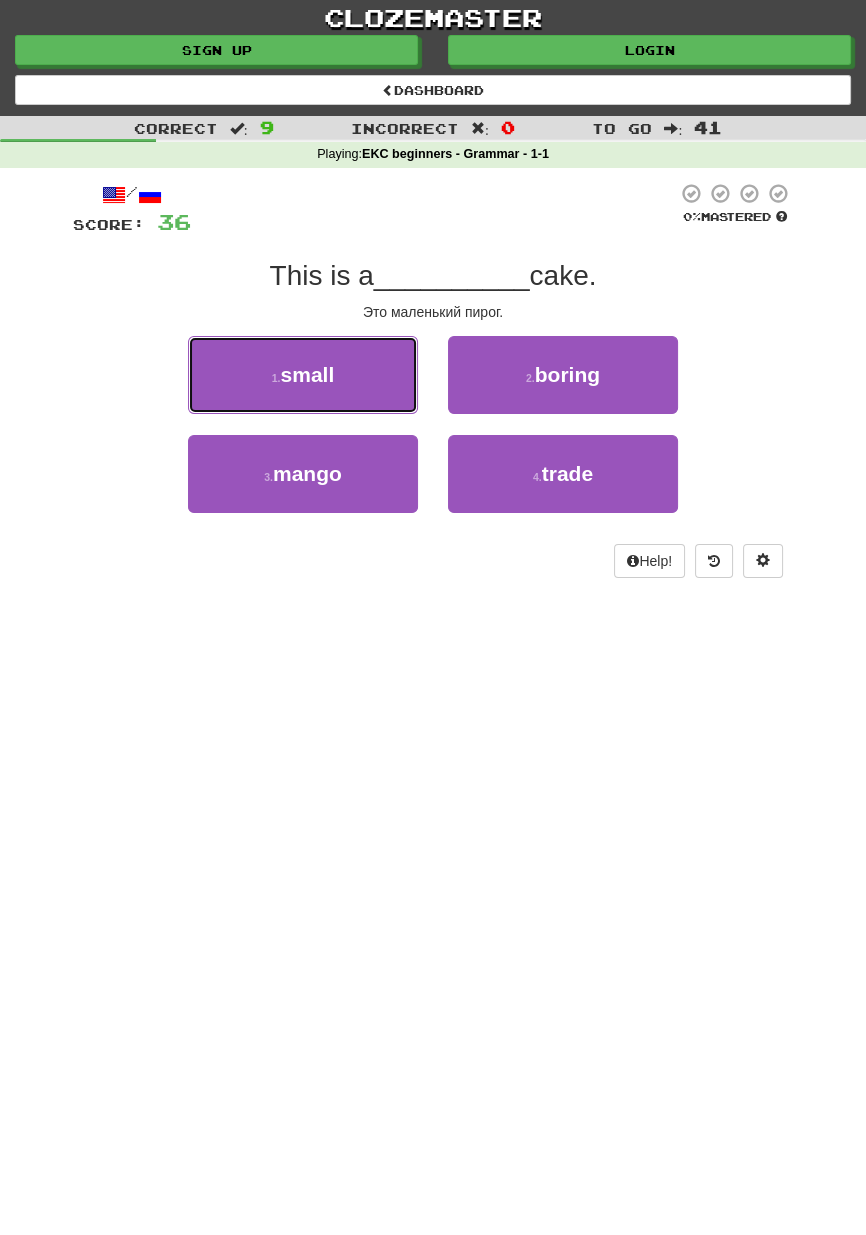 click on "1 .  small" at bounding box center [303, 375] 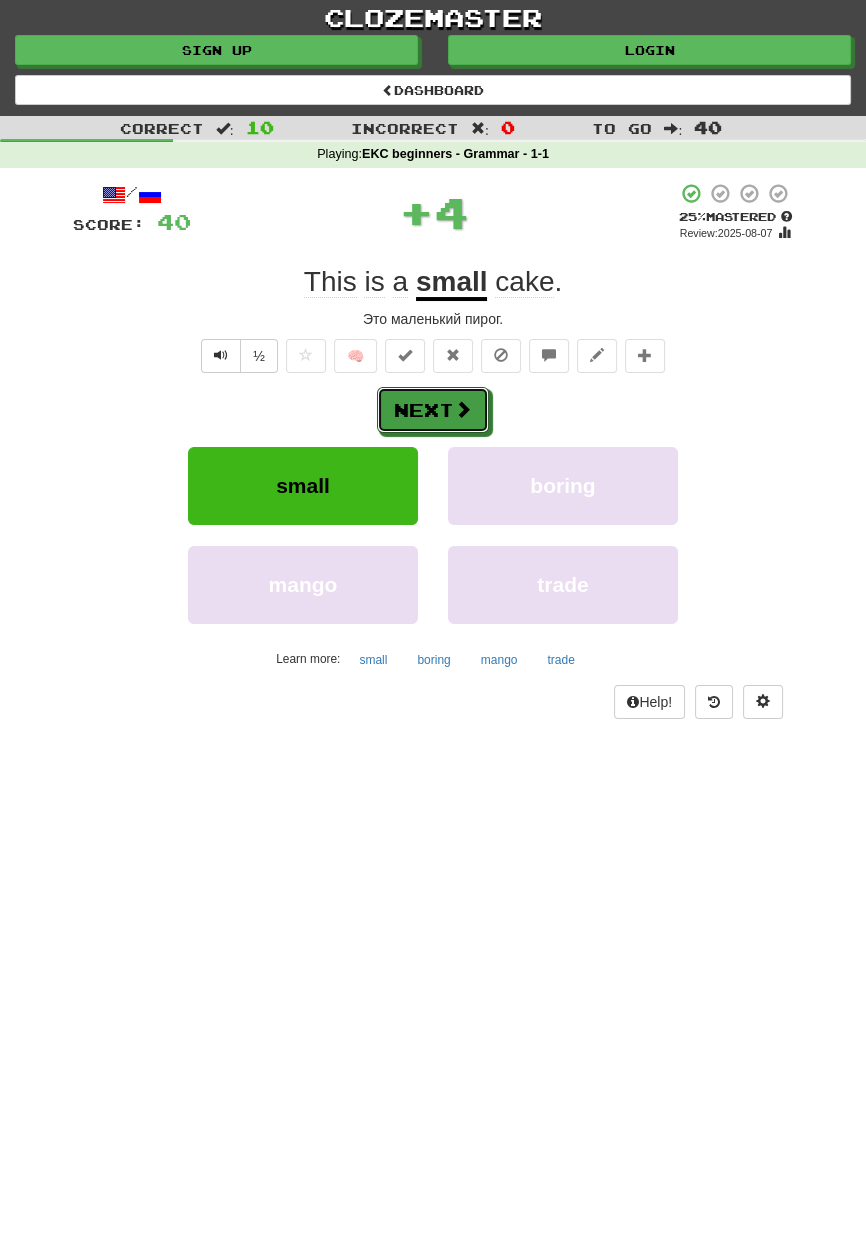 click on "Next" at bounding box center (433, 410) 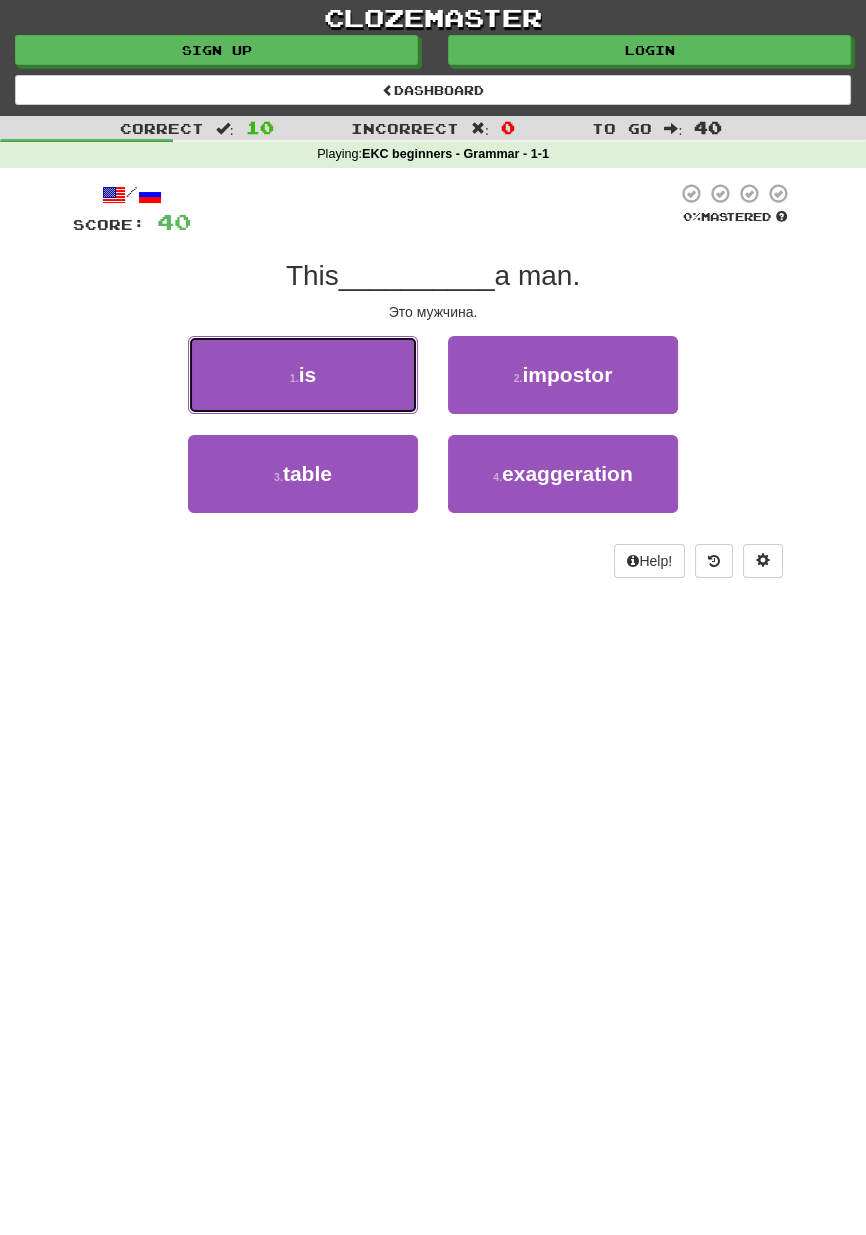 click on "1 .  is" at bounding box center [303, 375] 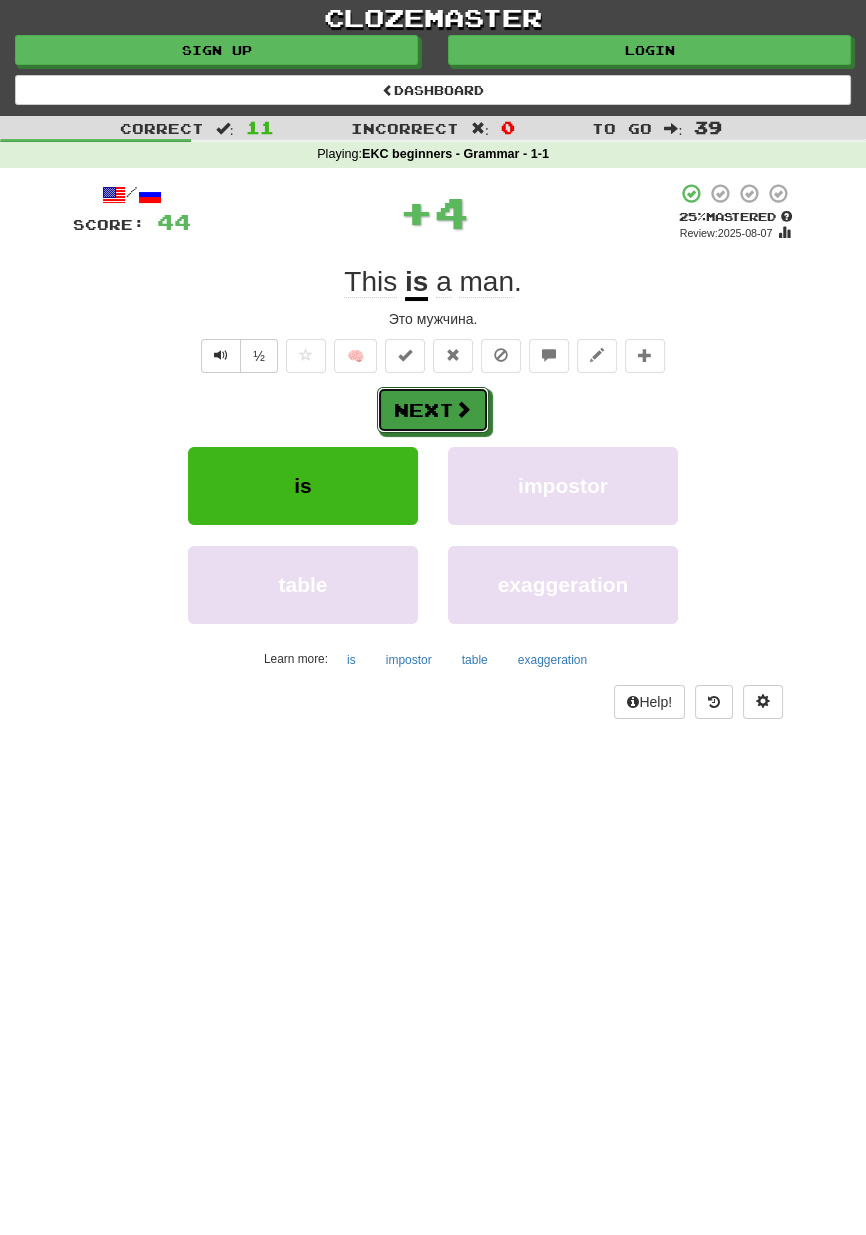 click on "Next" at bounding box center [433, 410] 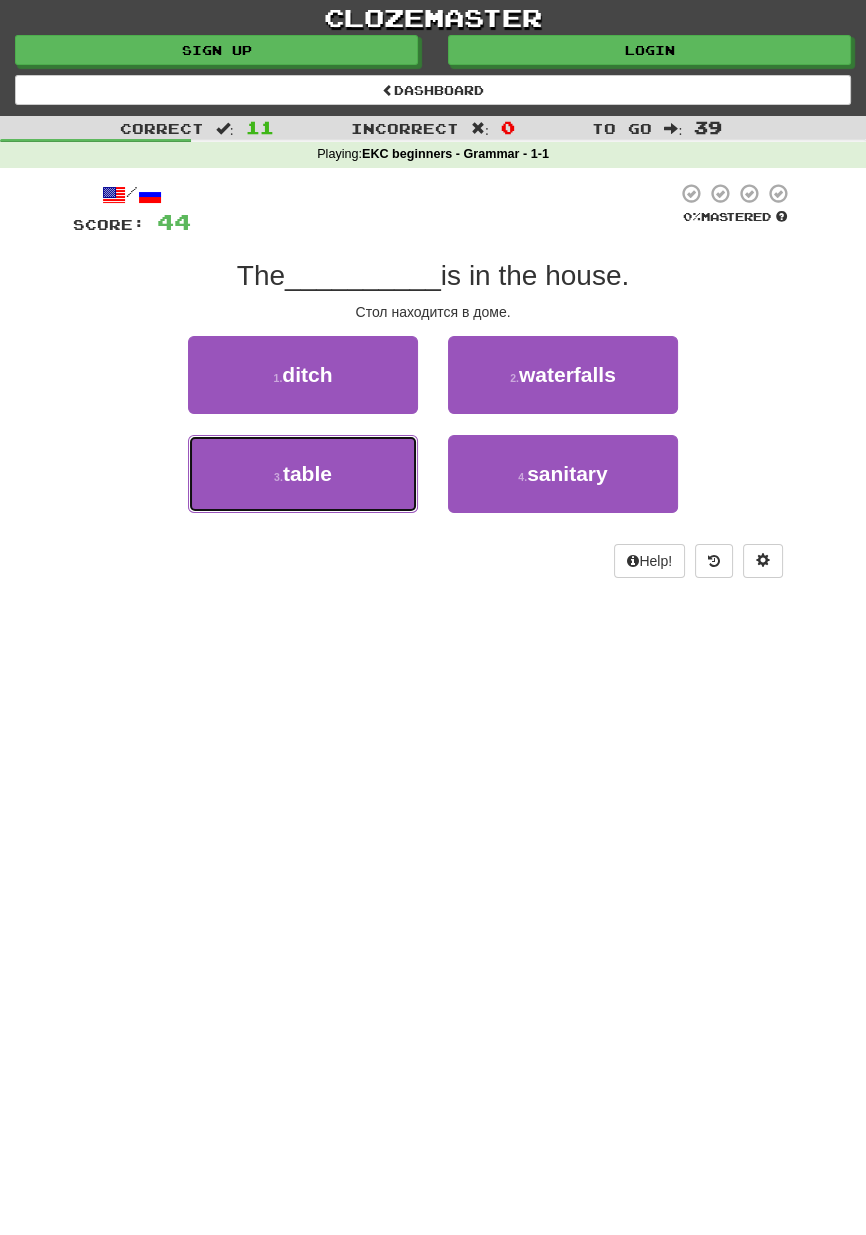 click on "table" at bounding box center (307, 473) 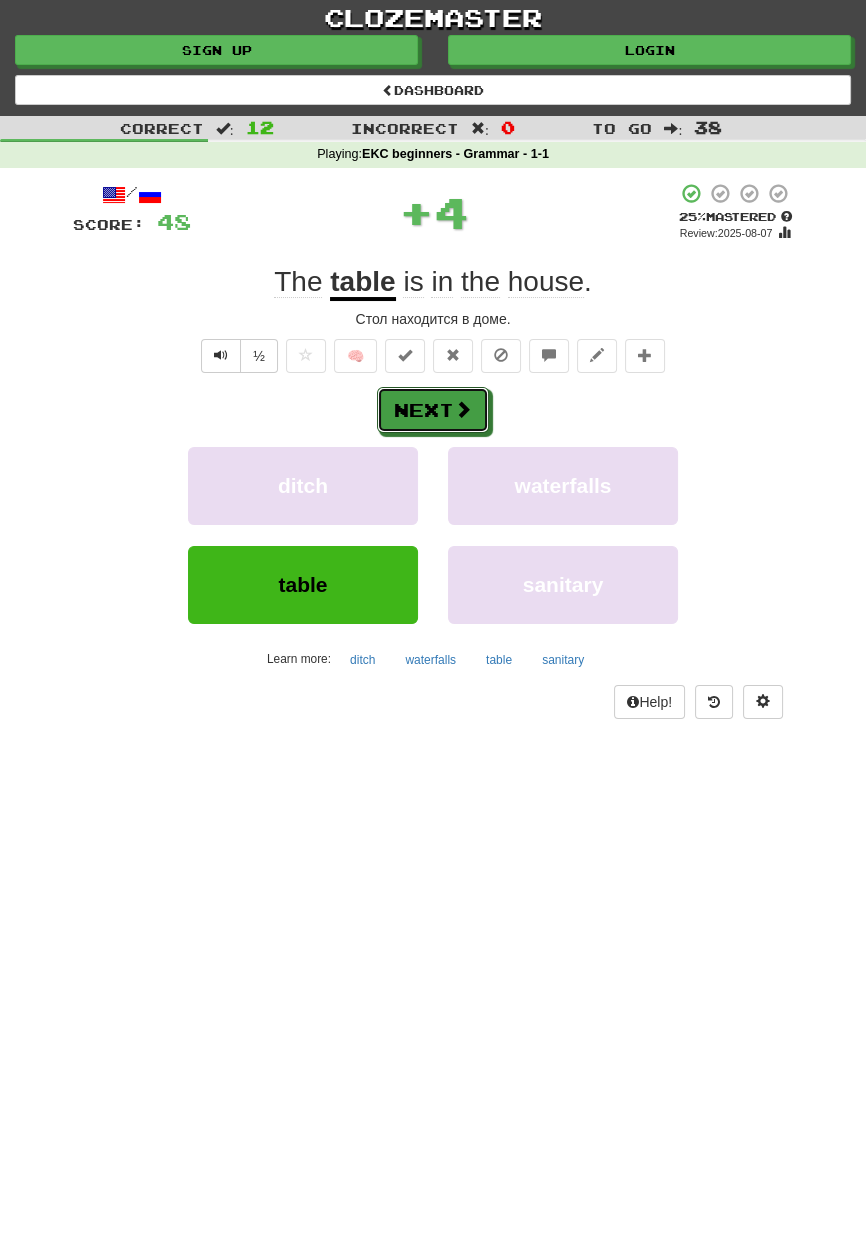 click on "Next" at bounding box center (433, 410) 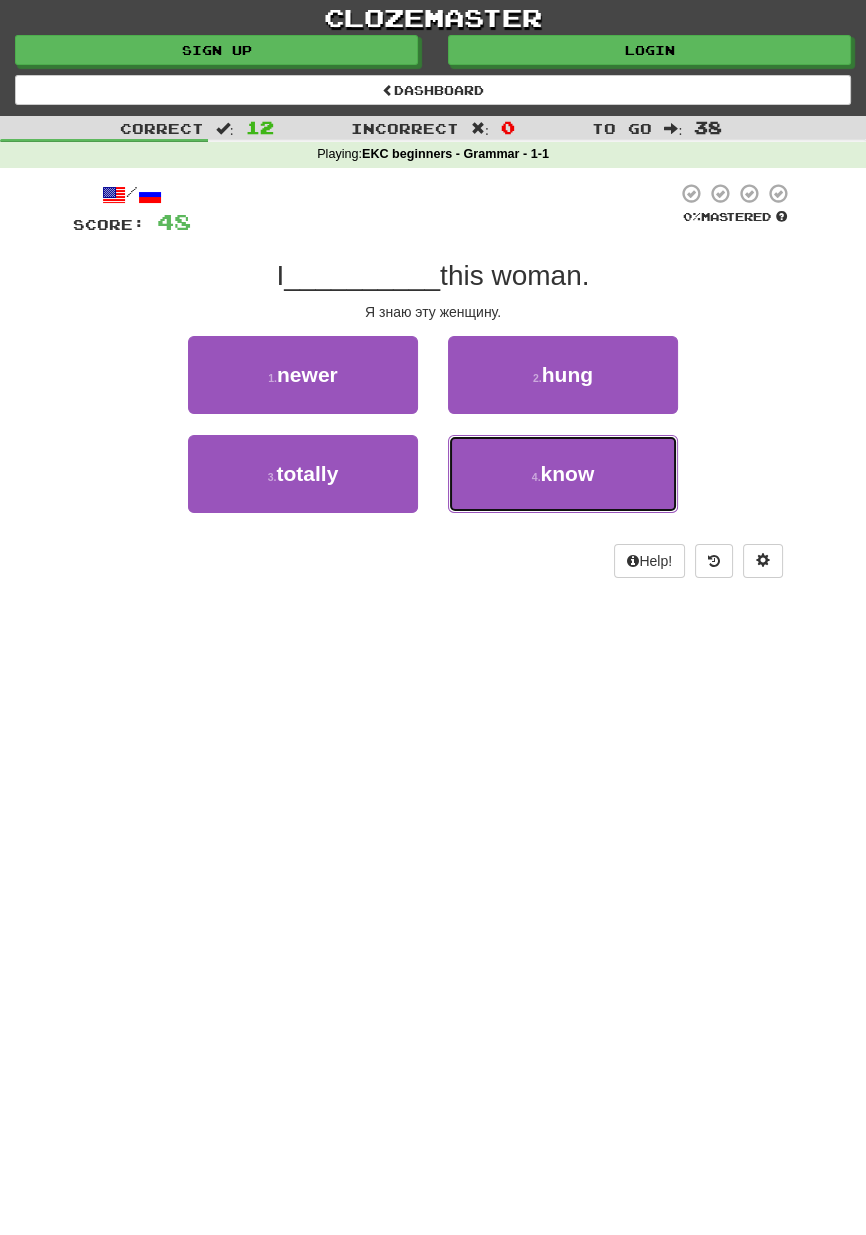 click on "know" at bounding box center (568, 473) 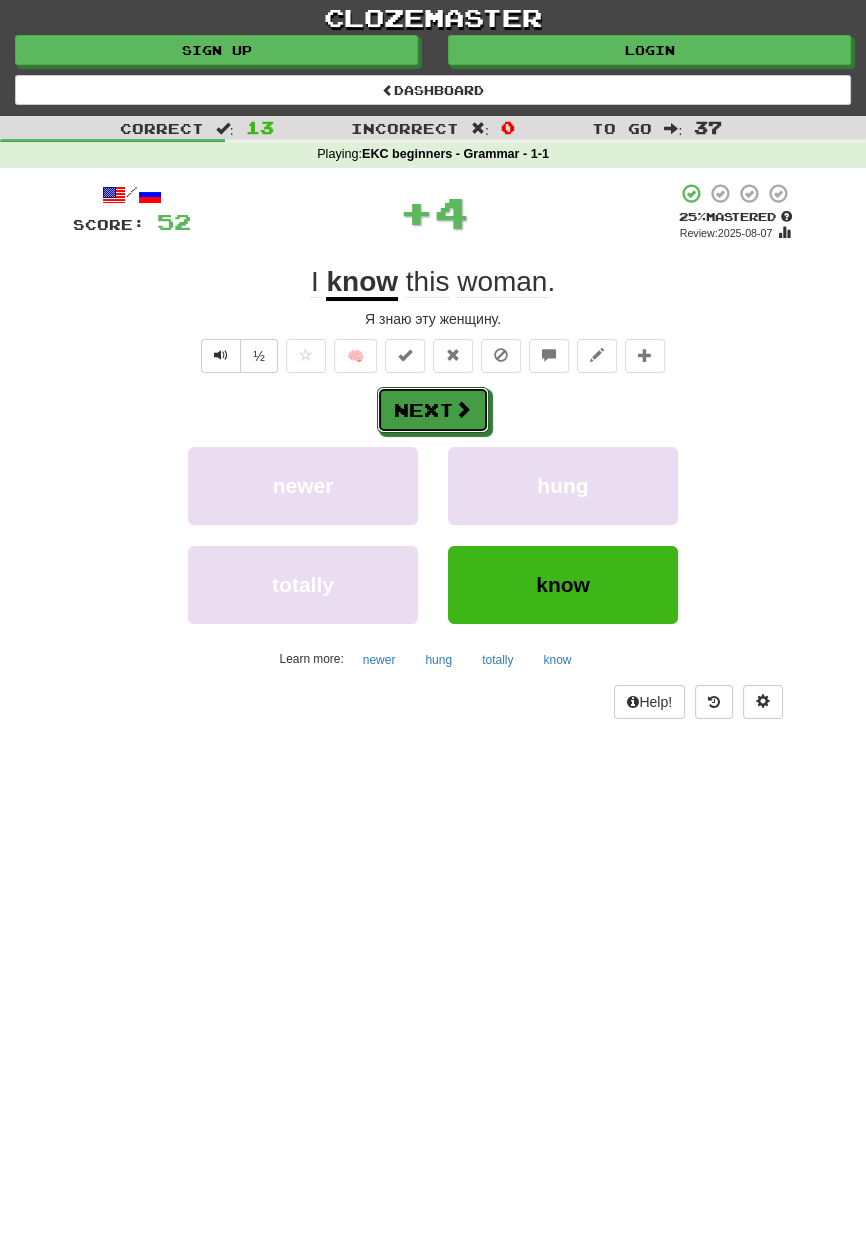 click on "Next" at bounding box center (433, 410) 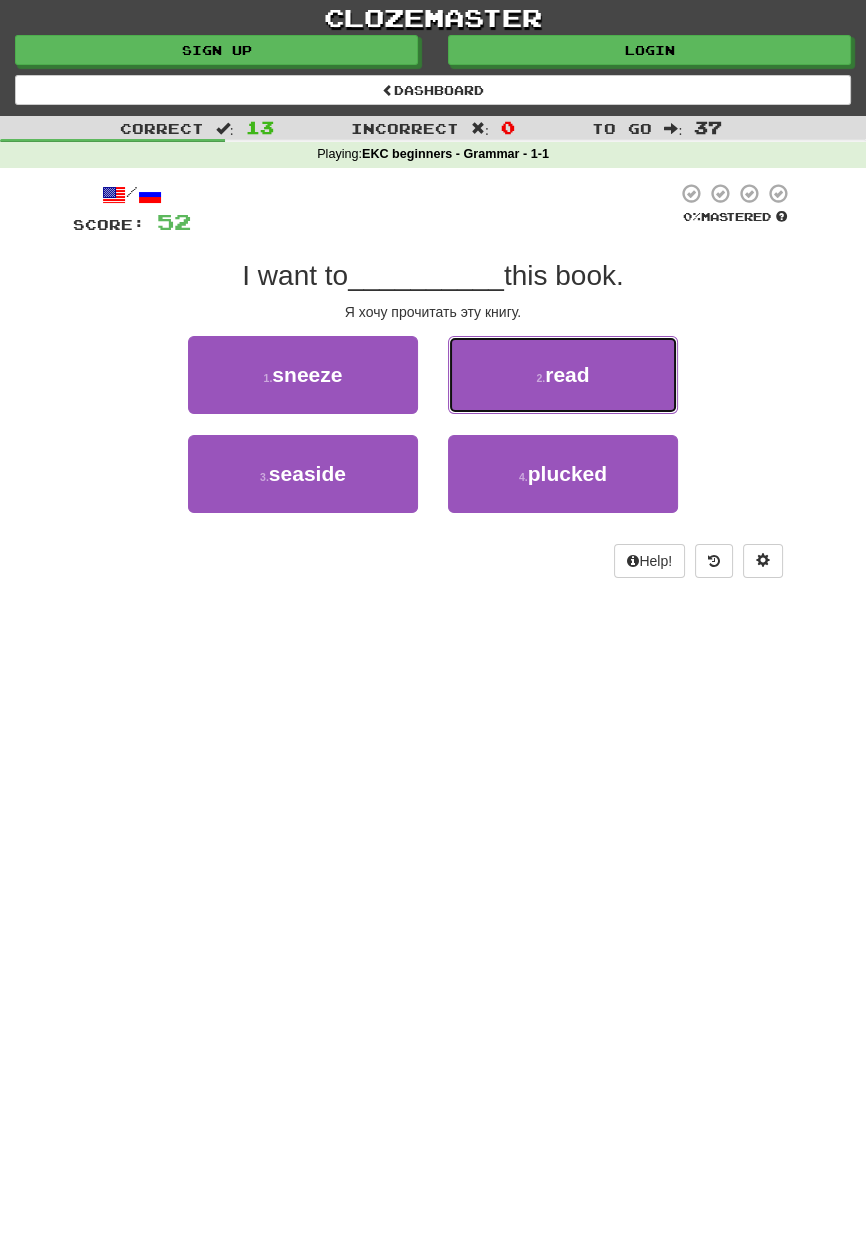 click on "2 .  read" at bounding box center (563, 375) 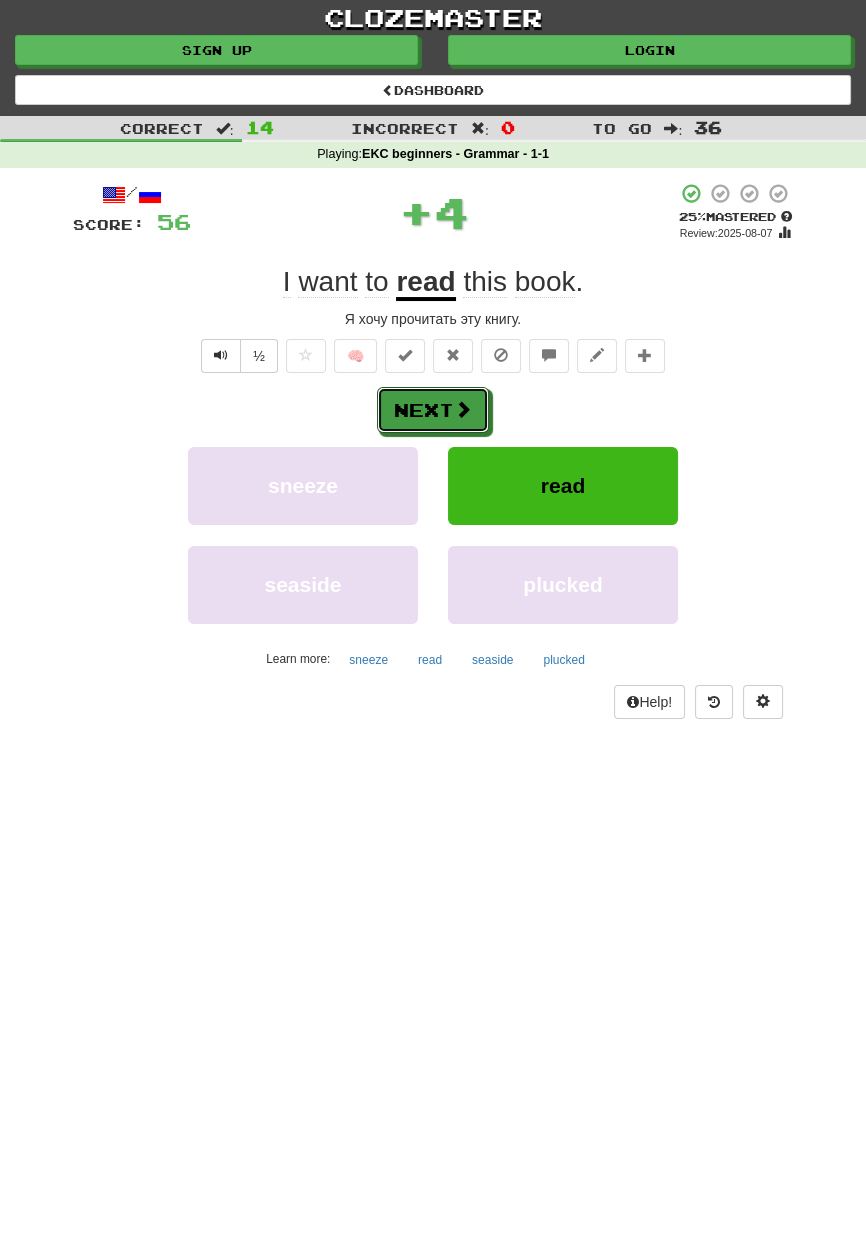 click on "Next" at bounding box center [433, 410] 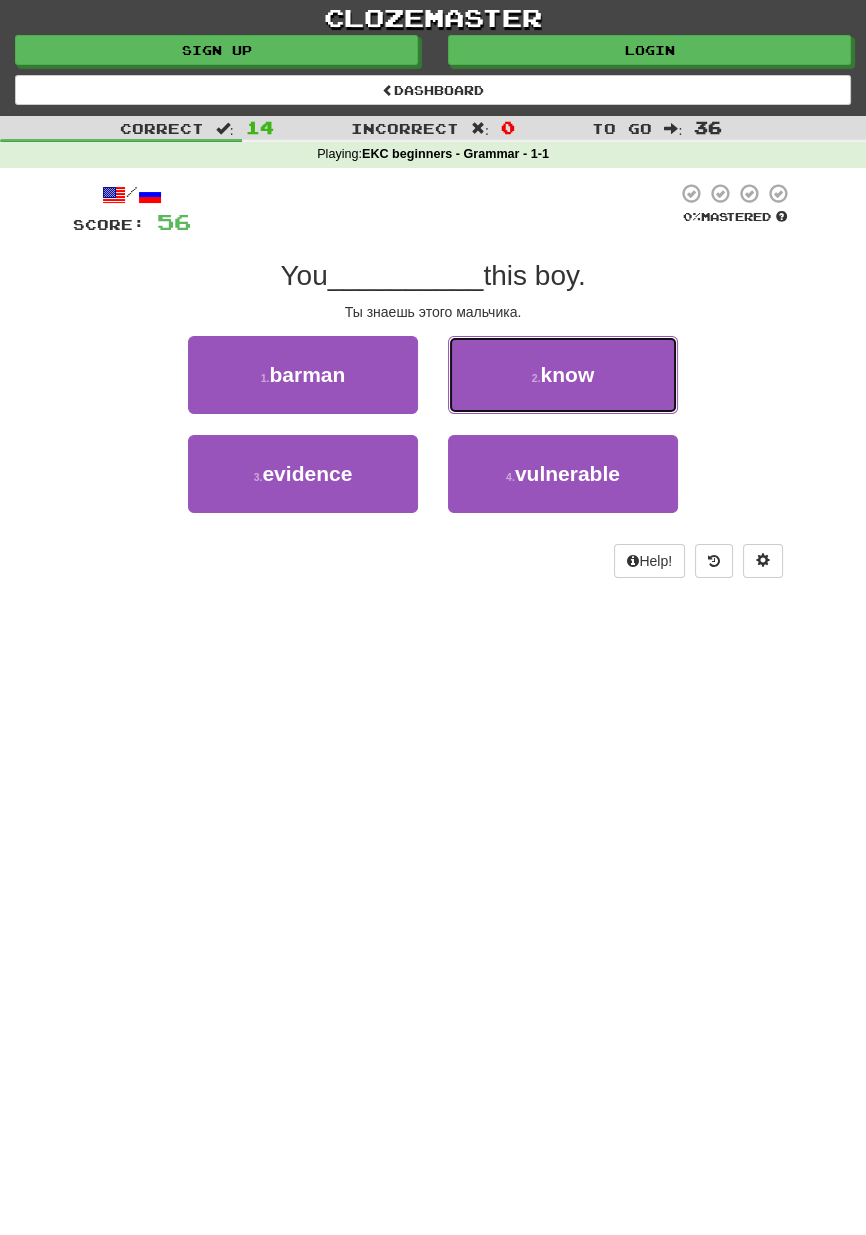 click on "2 .  know" at bounding box center [563, 375] 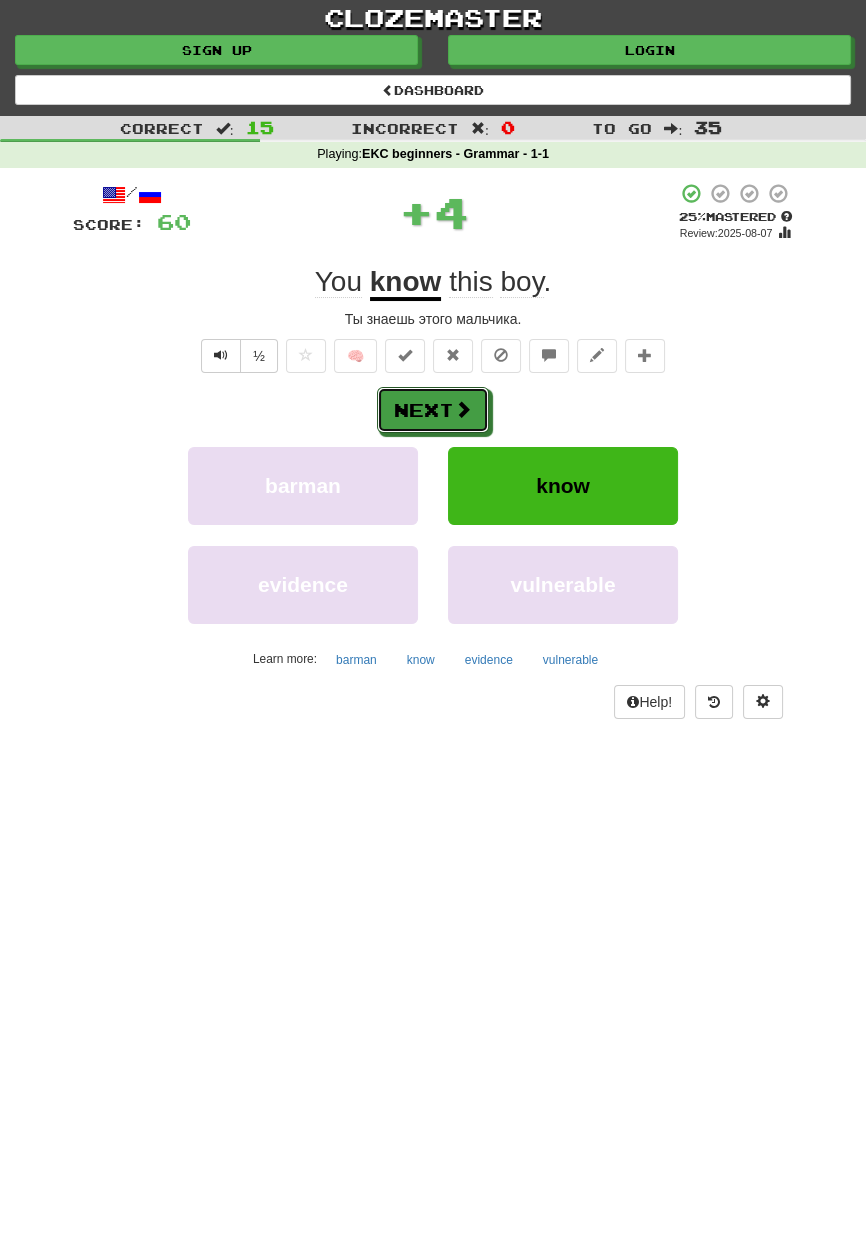 click on "Next" at bounding box center [433, 410] 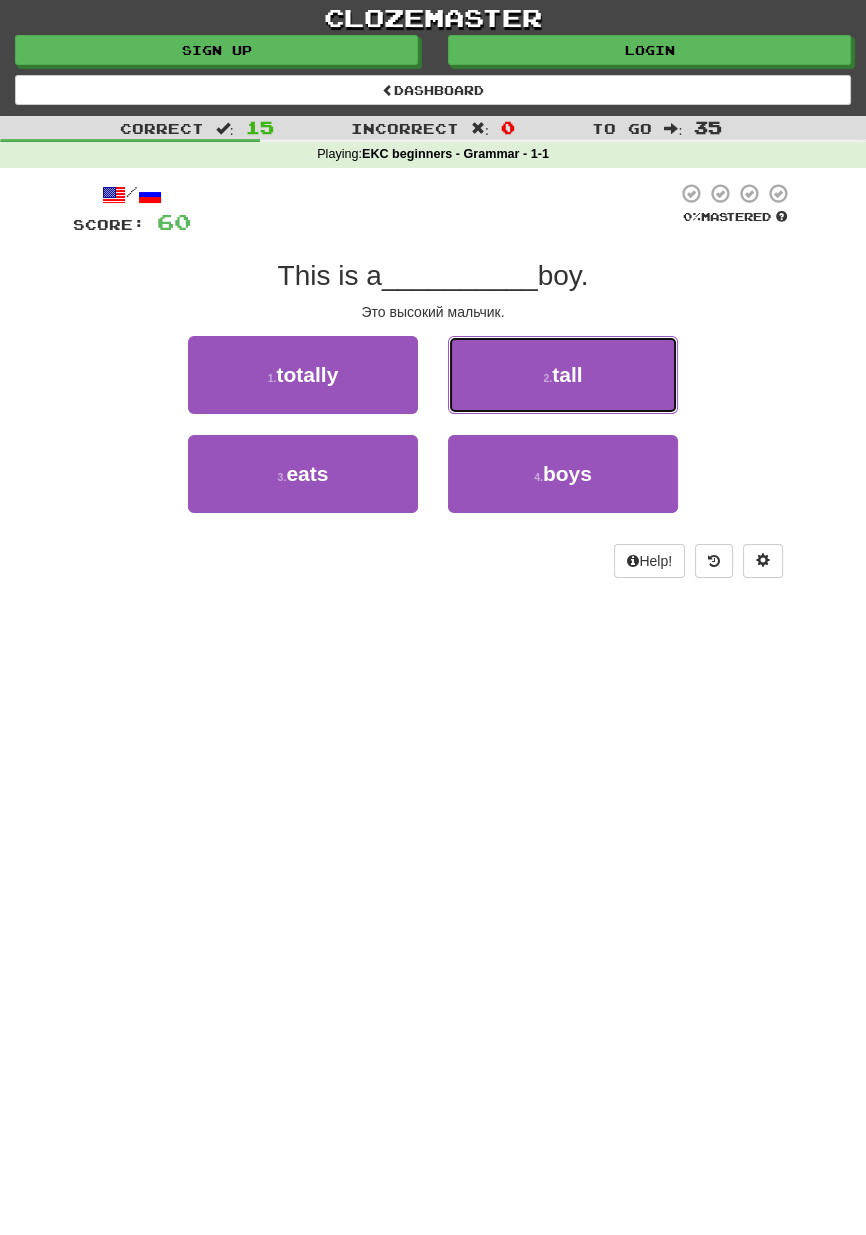 click on "2 .  tall" at bounding box center (563, 375) 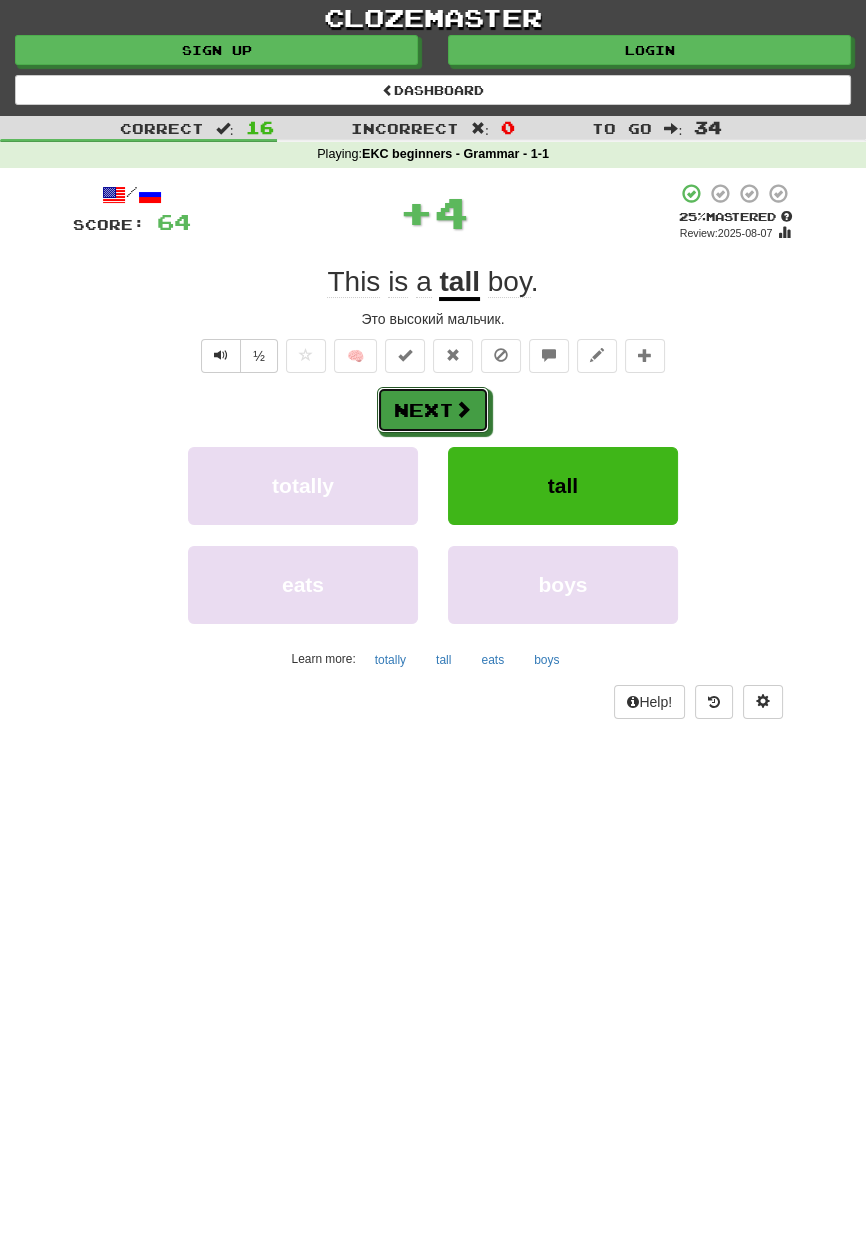 click on "Next" at bounding box center (433, 410) 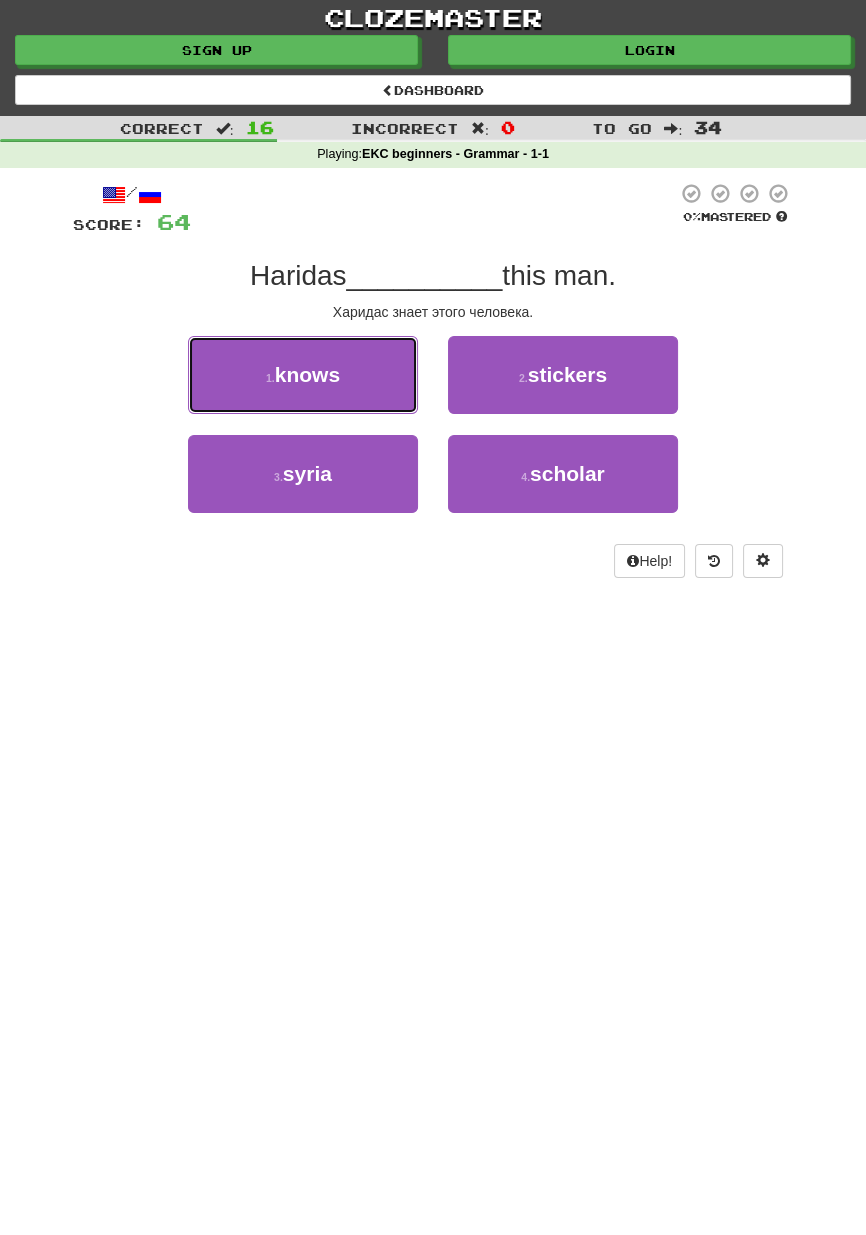 click on "1 .  knows" at bounding box center (303, 375) 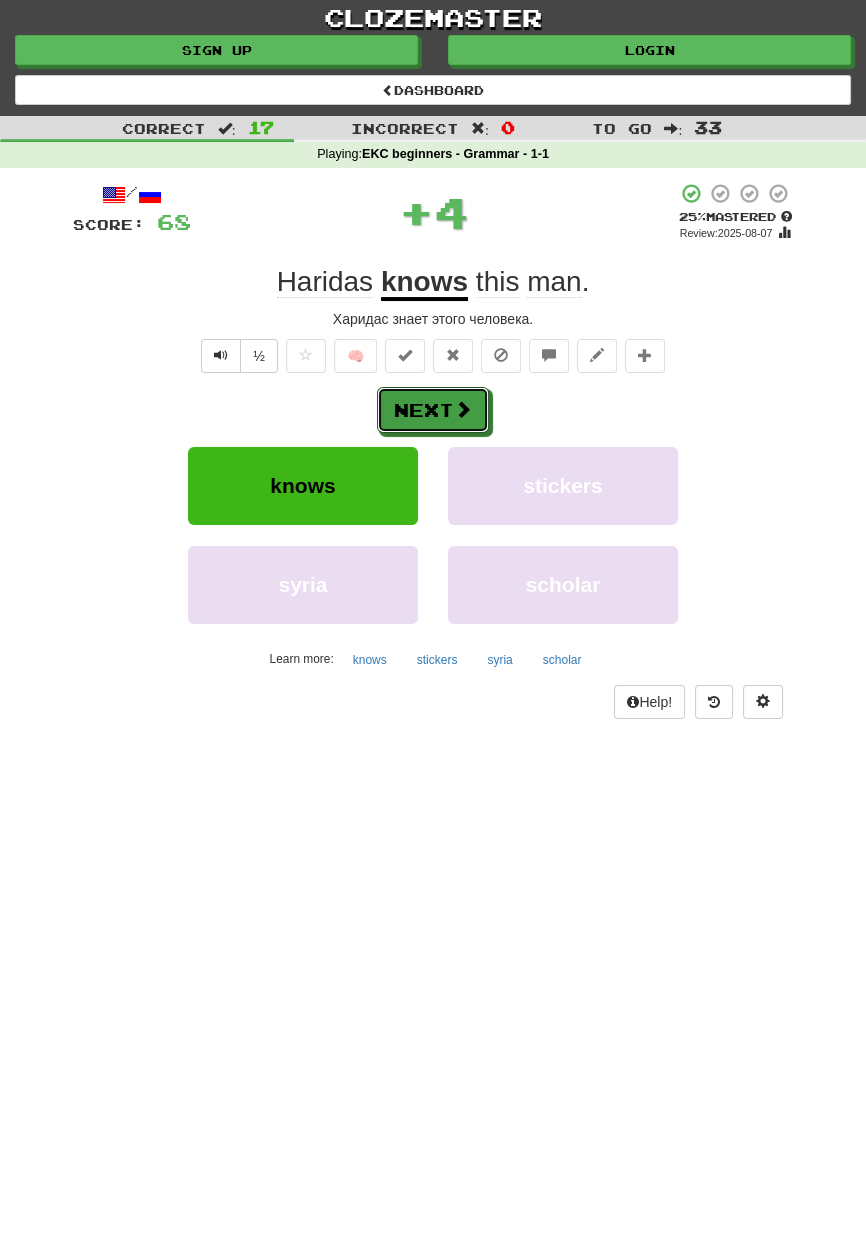 click on "Next" at bounding box center [433, 410] 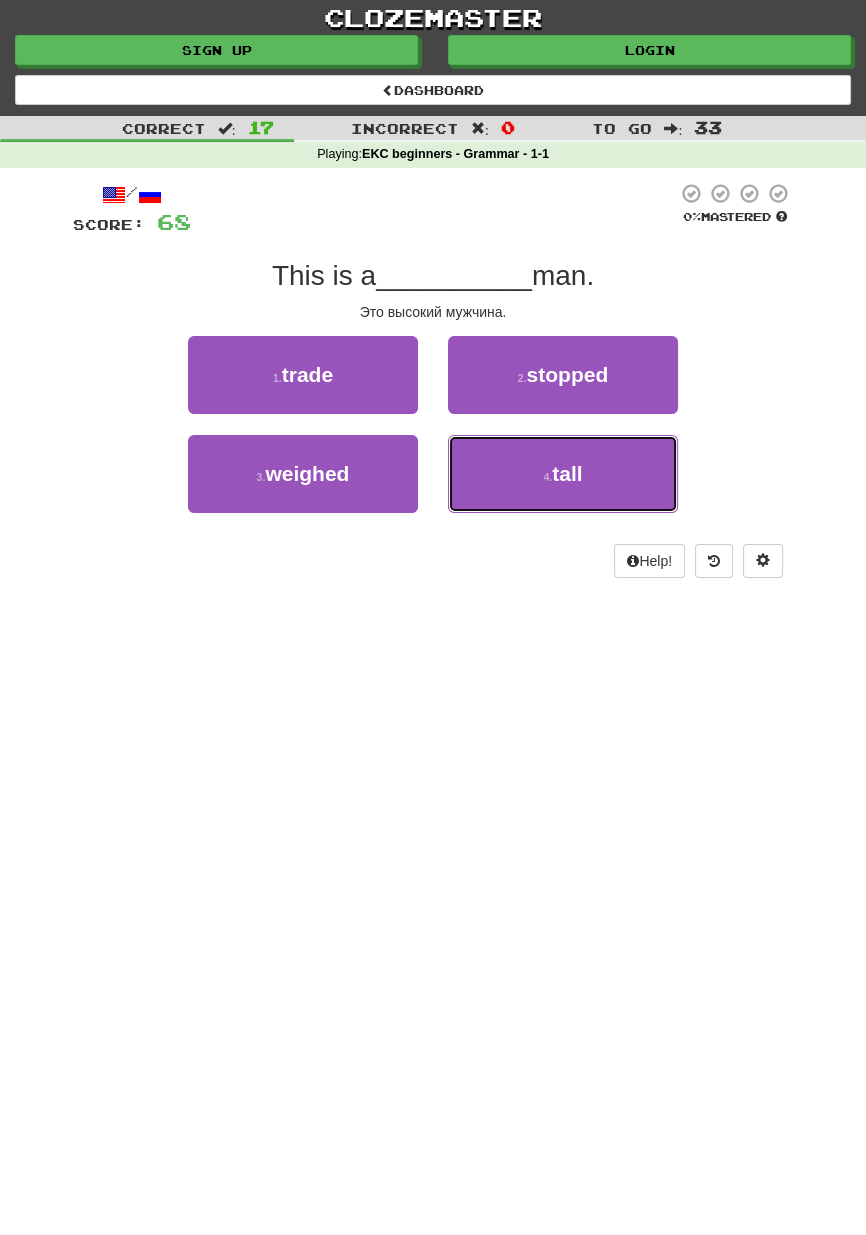 click on "4 .  tall" at bounding box center [563, 474] 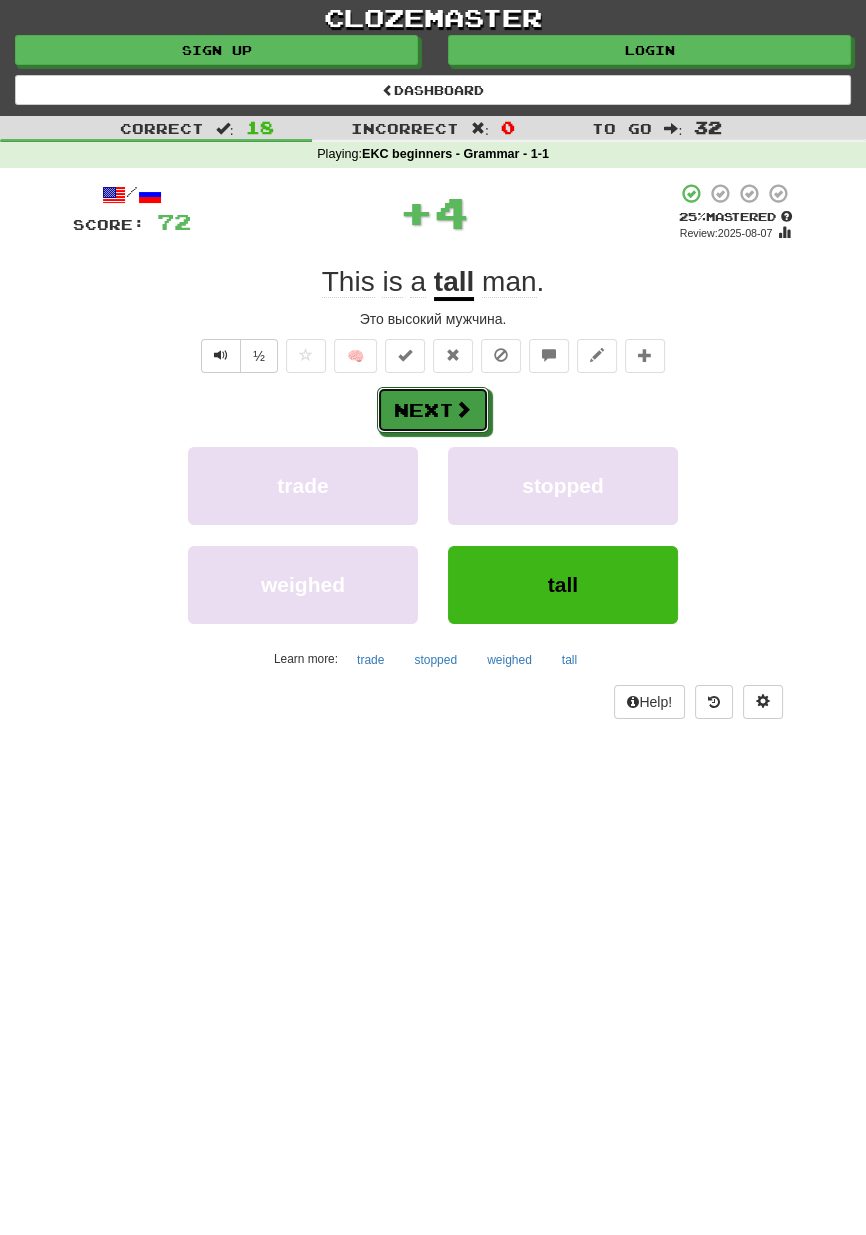 click on "Next" at bounding box center [433, 410] 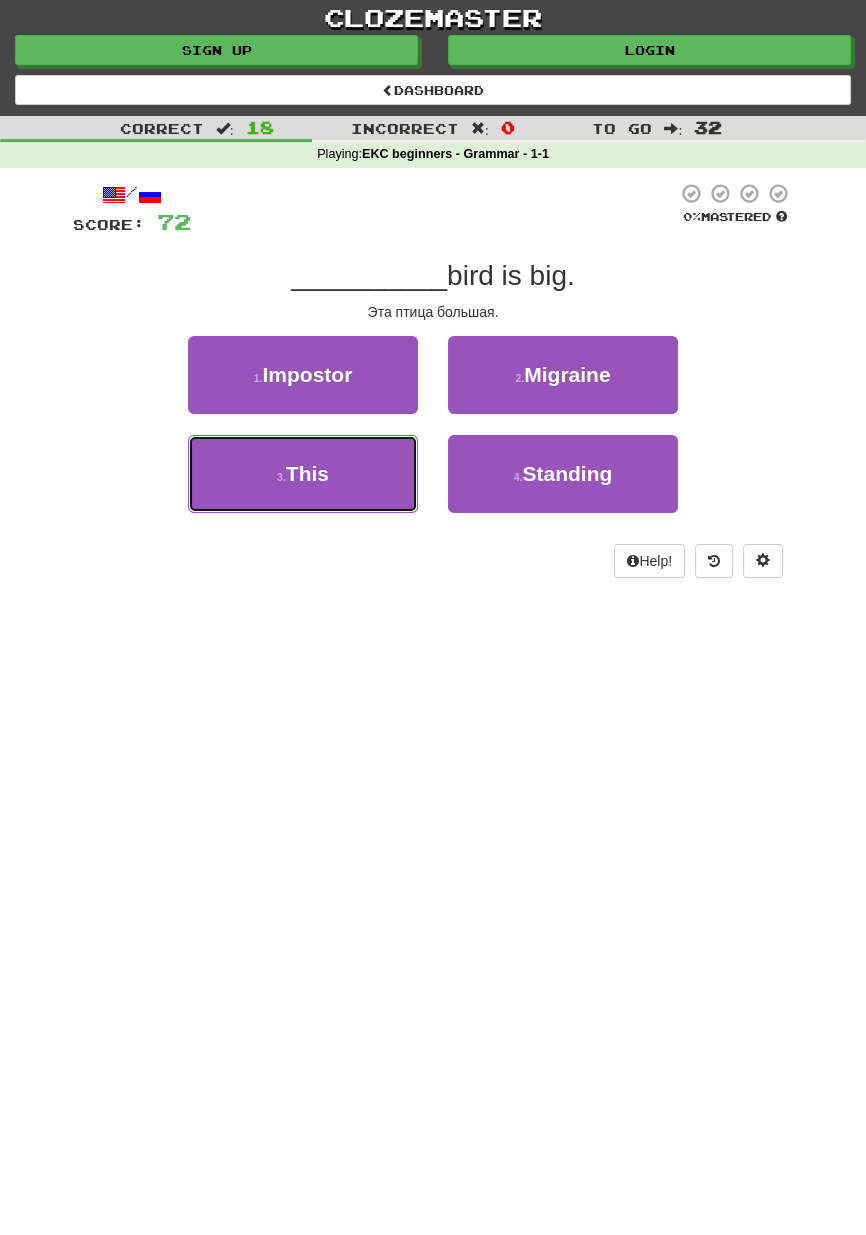 click on "3 .  This" at bounding box center (303, 474) 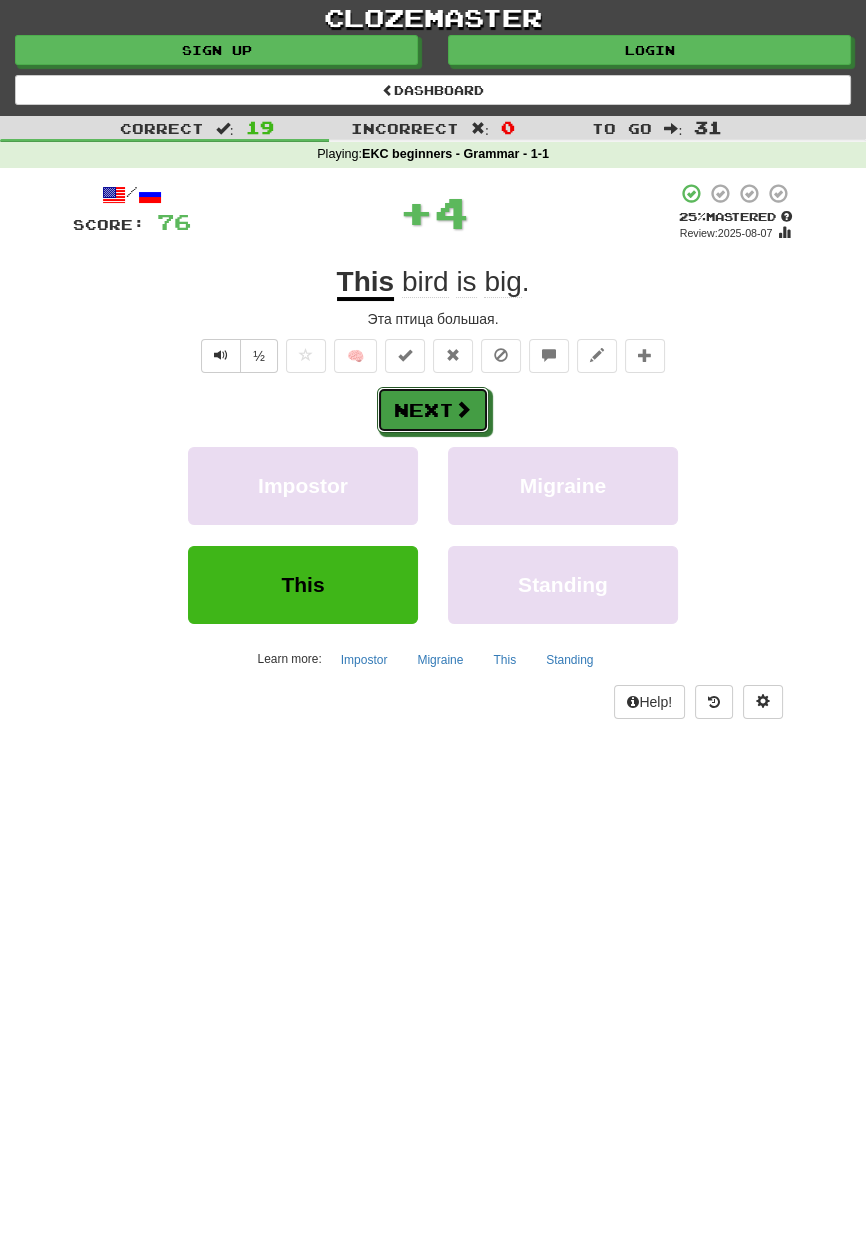 click at bounding box center [463, 409] 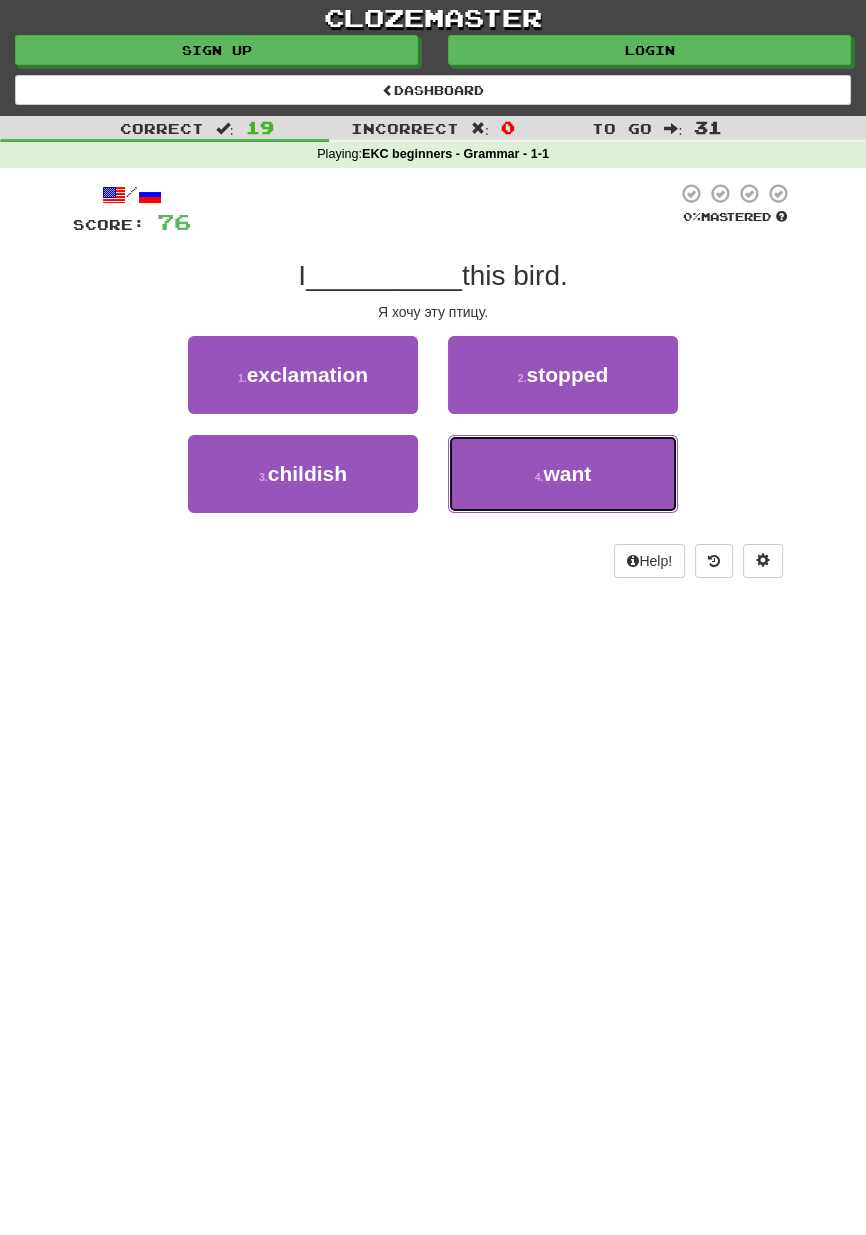 click on "4 .  want" at bounding box center (563, 474) 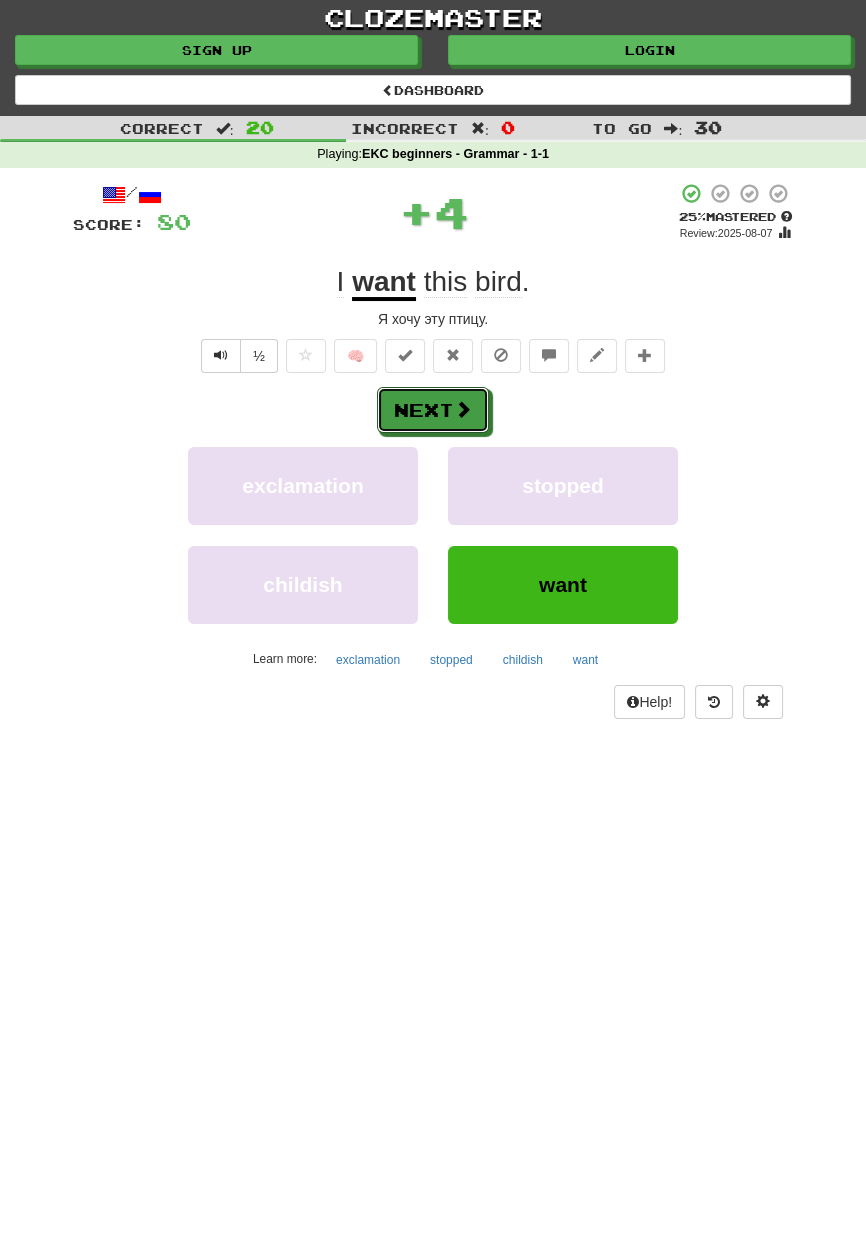 click on "Next" at bounding box center [433, 410] 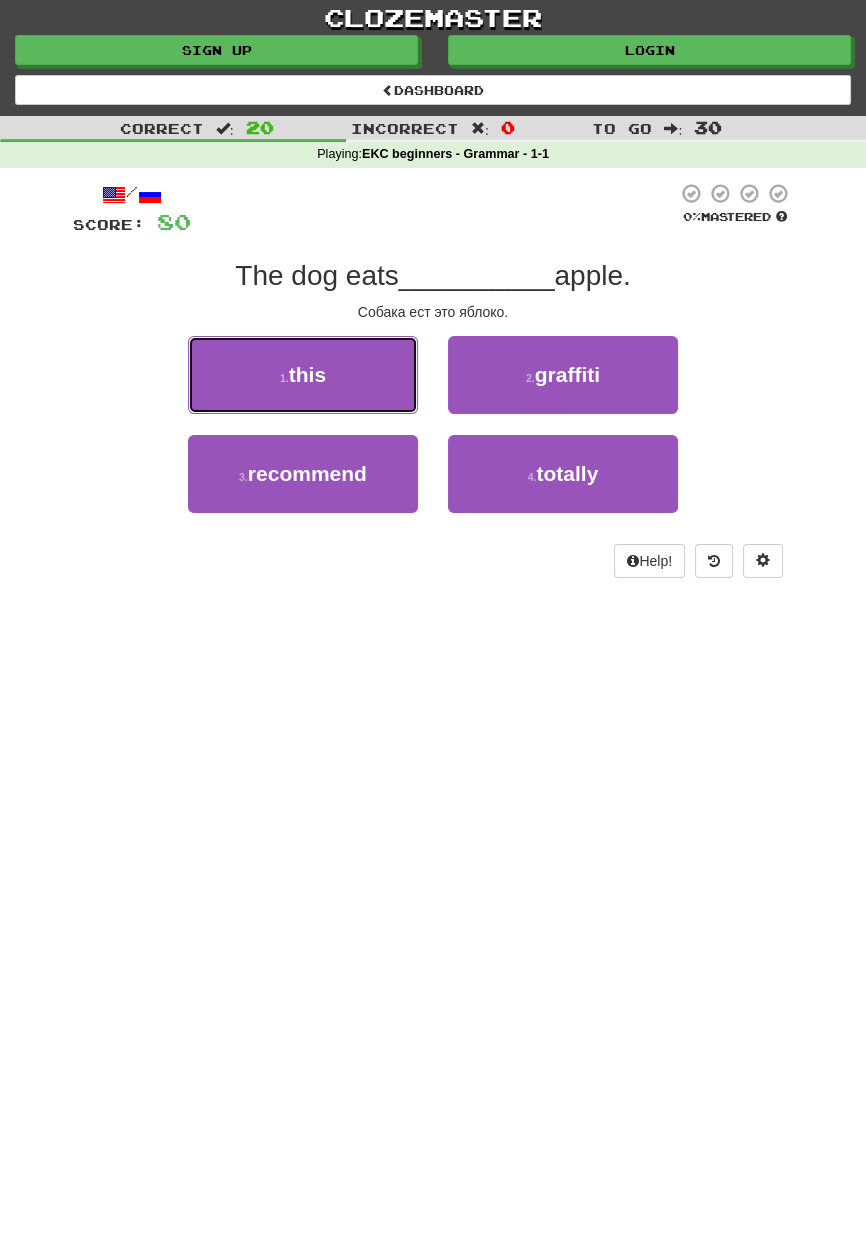 click on "1 .  this" at bounding box center [303, 375] 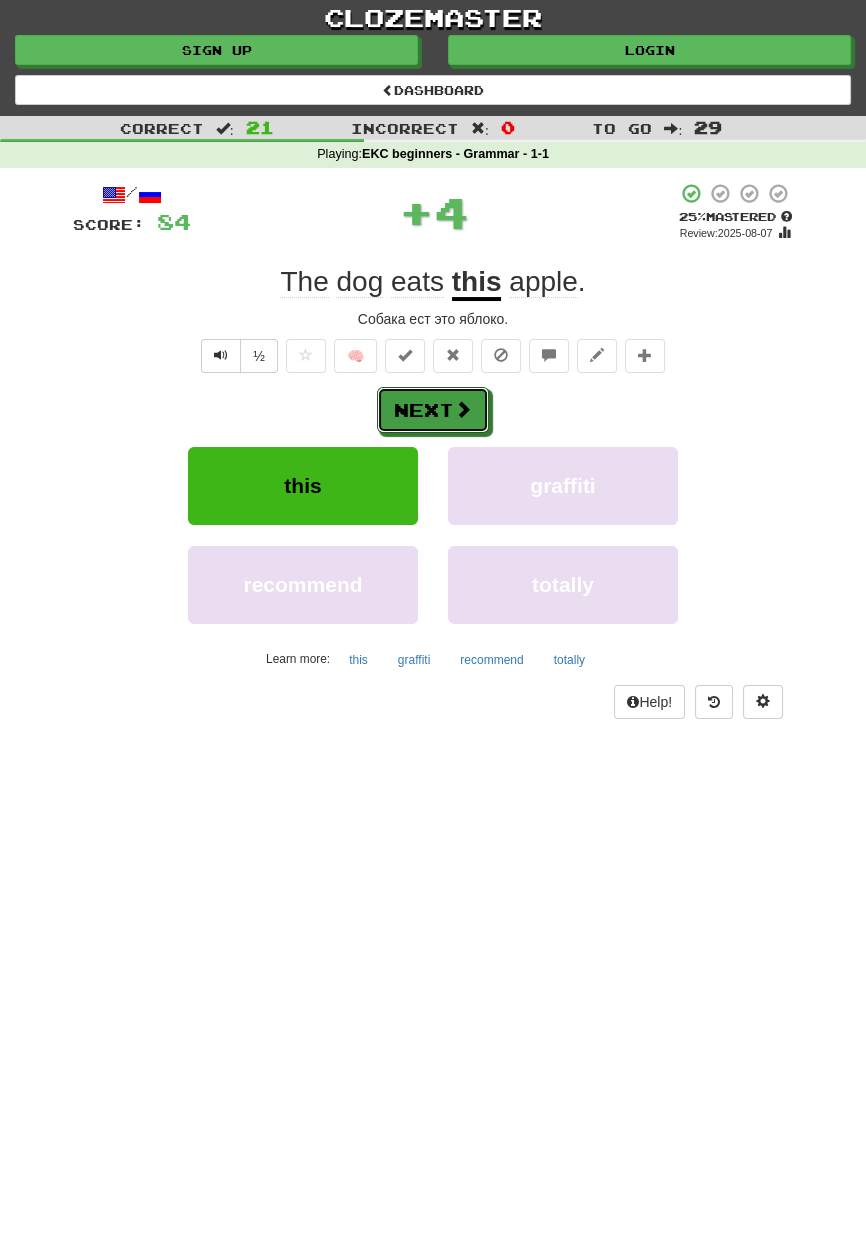 click on "Next" at bounding box center [433, 410] 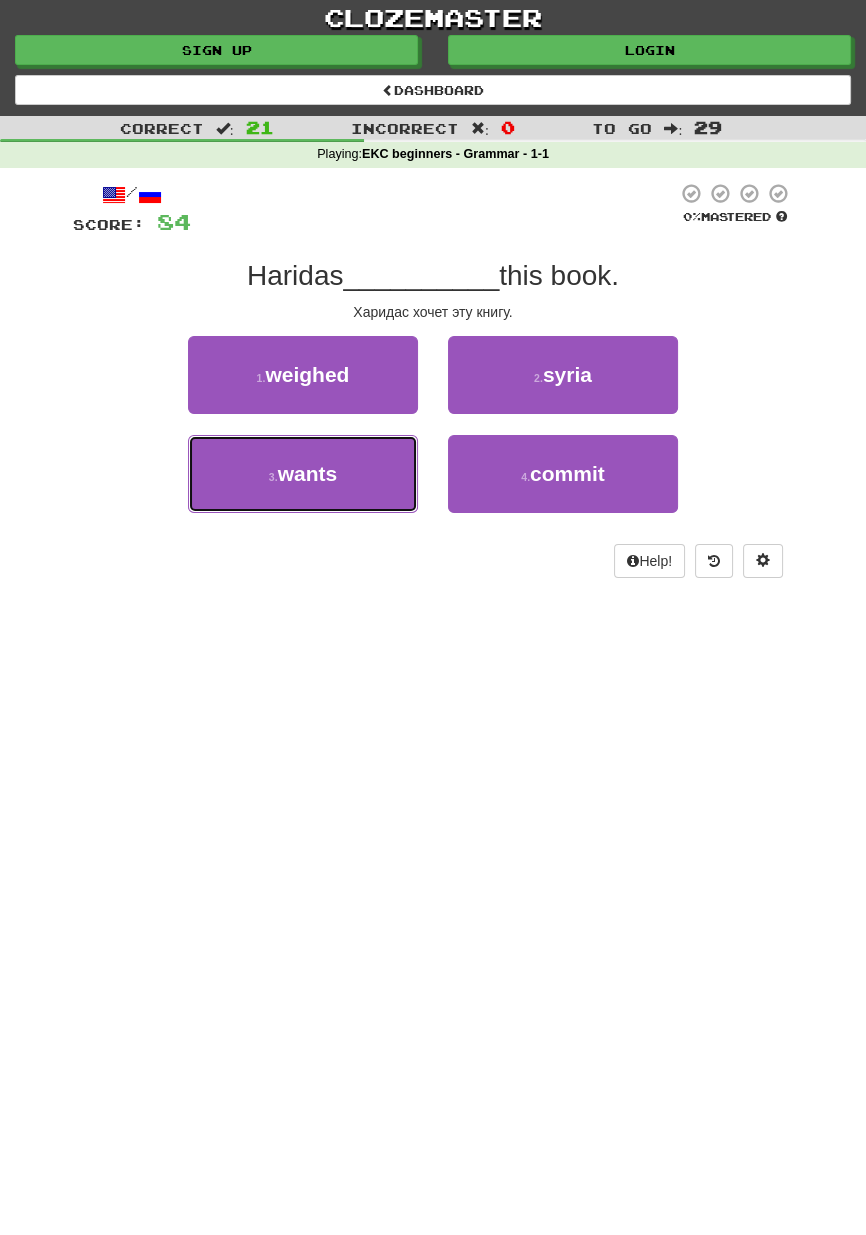 click on "3 .  wants" at bounding box center [303, 474] 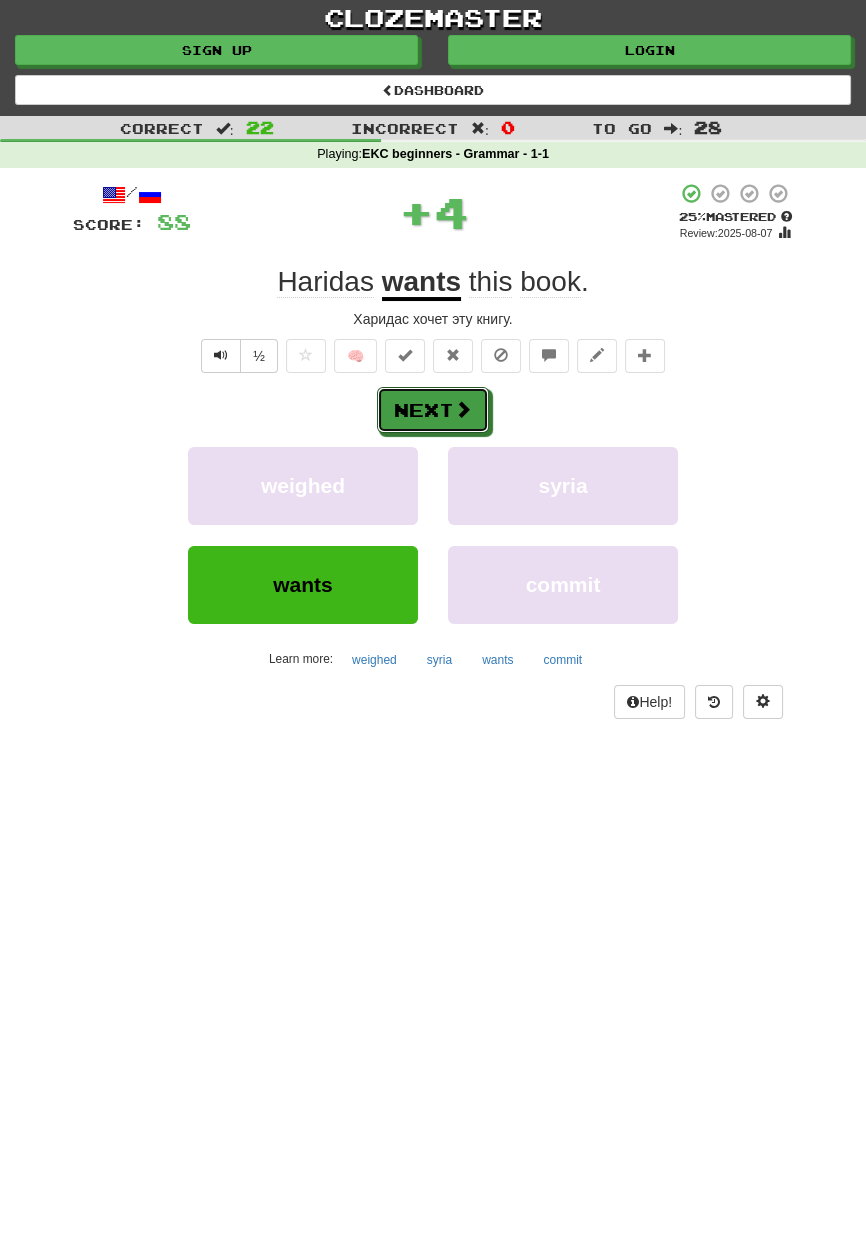 click at bounding box center (463, 409) 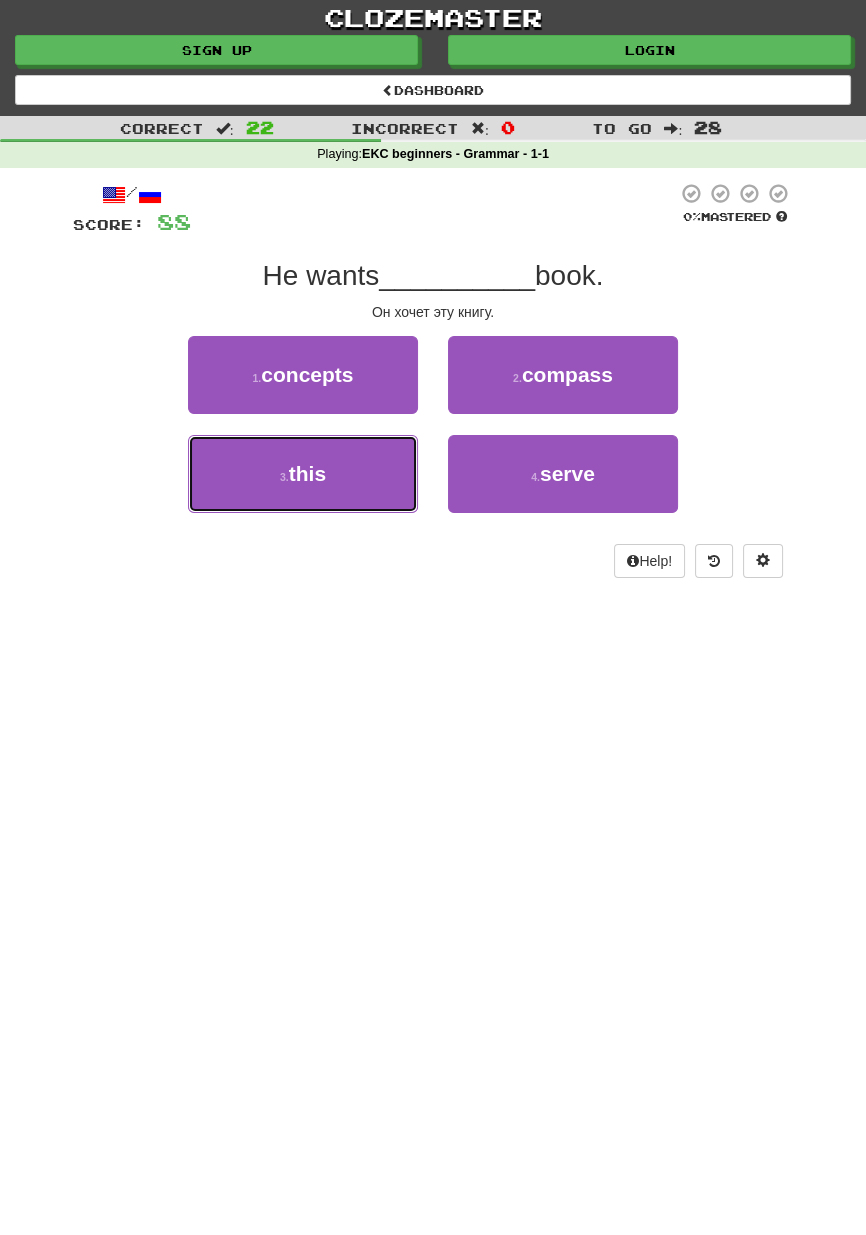 click on "3 .  this" at bounding box center (303, 474) 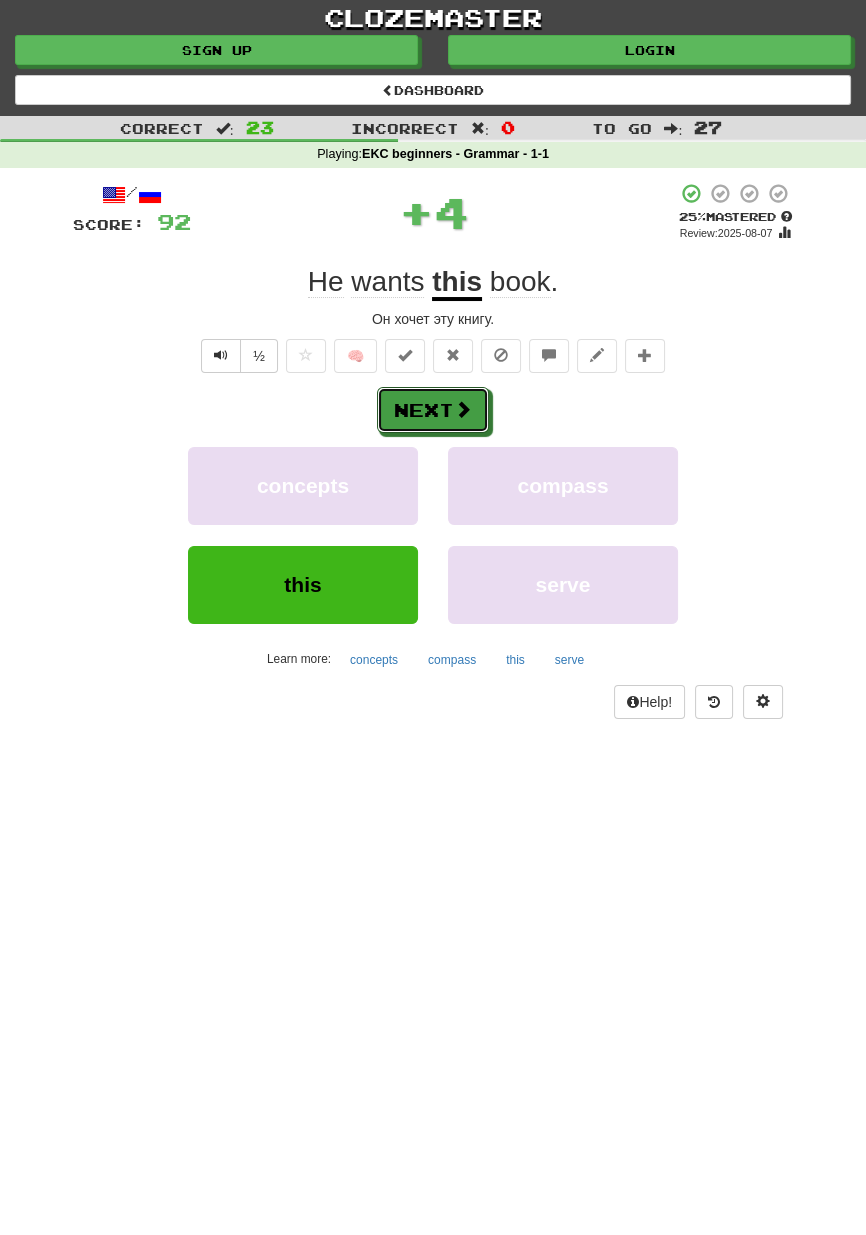 click on "Next" at bounding box center [433, 410] 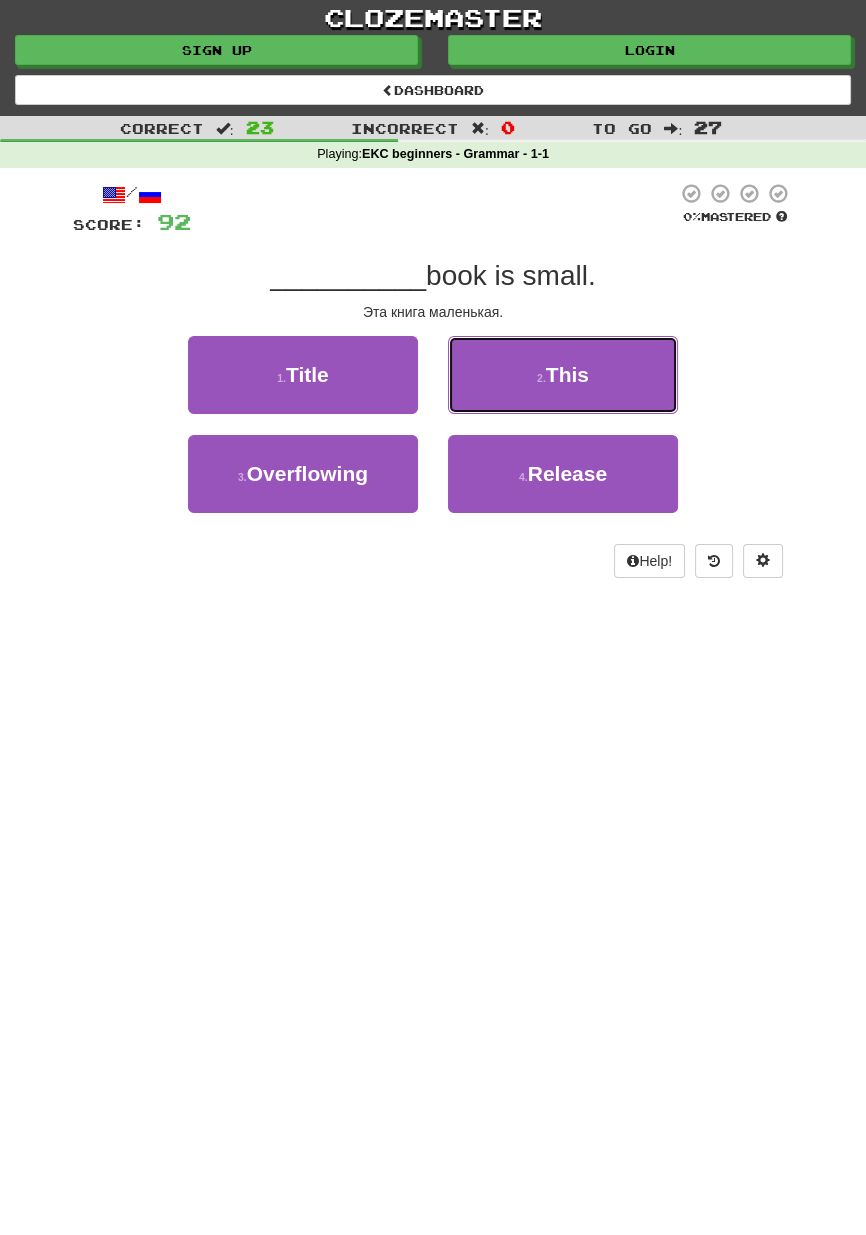 click on "2 .  This" at bounding box center [563, 375] 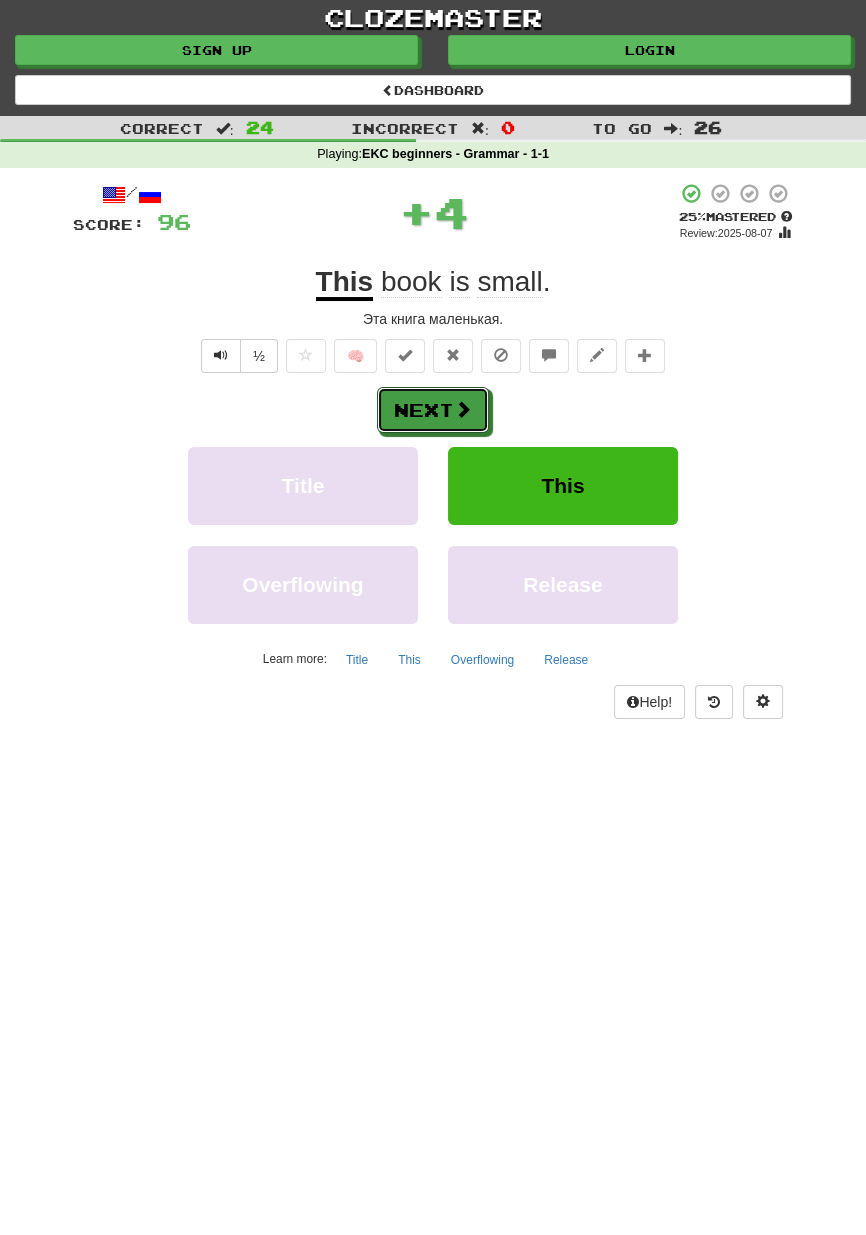 click on "Next" at bounding box center [433, 410] 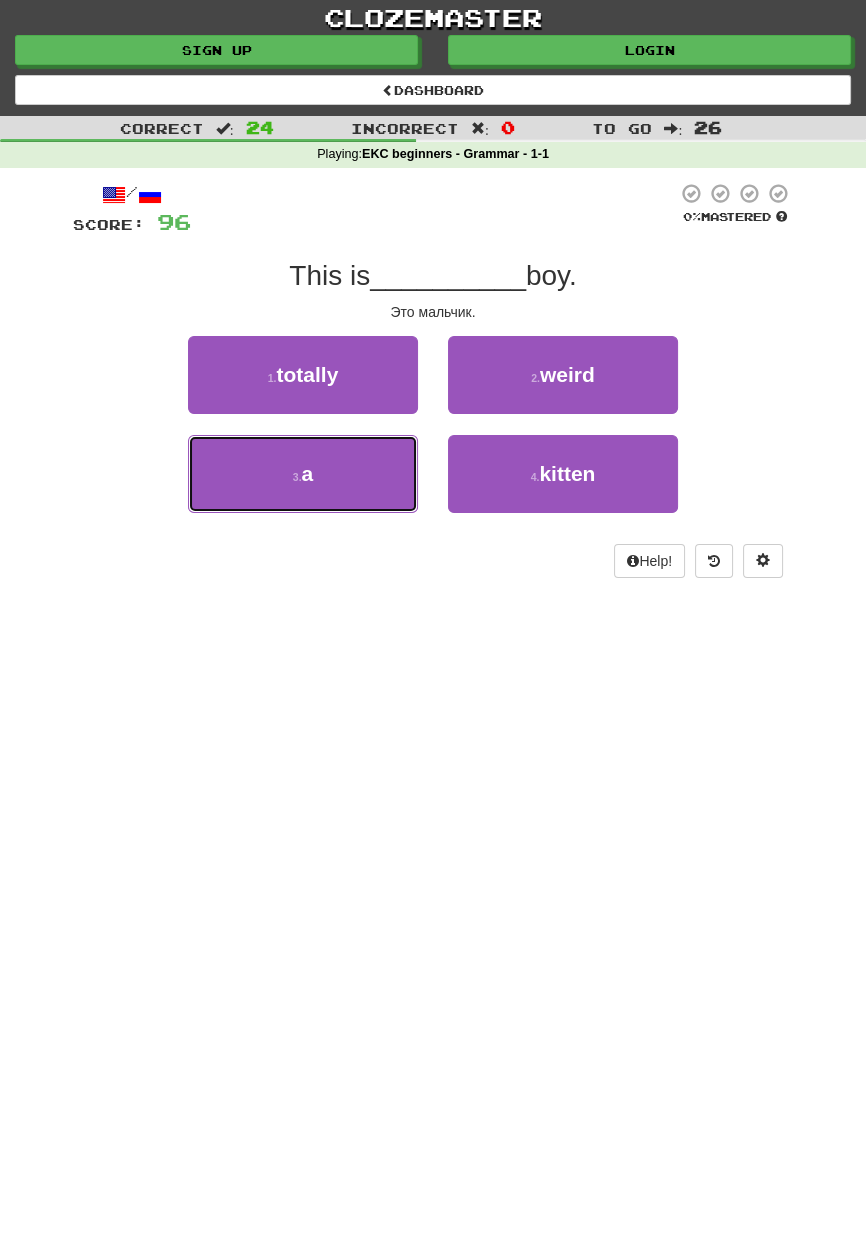 click on "3 .  a" at bounding box center [303, 474] 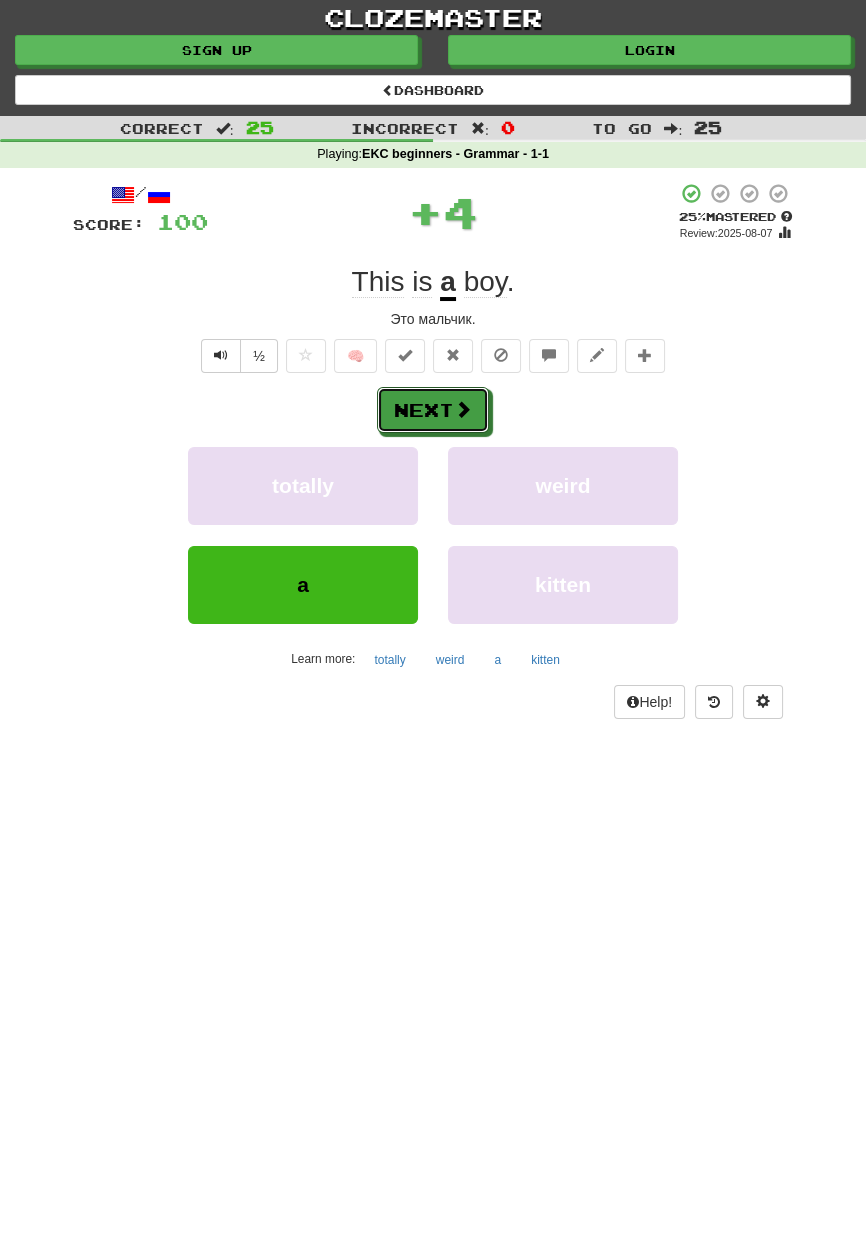 click at bounding box center (463, 409) 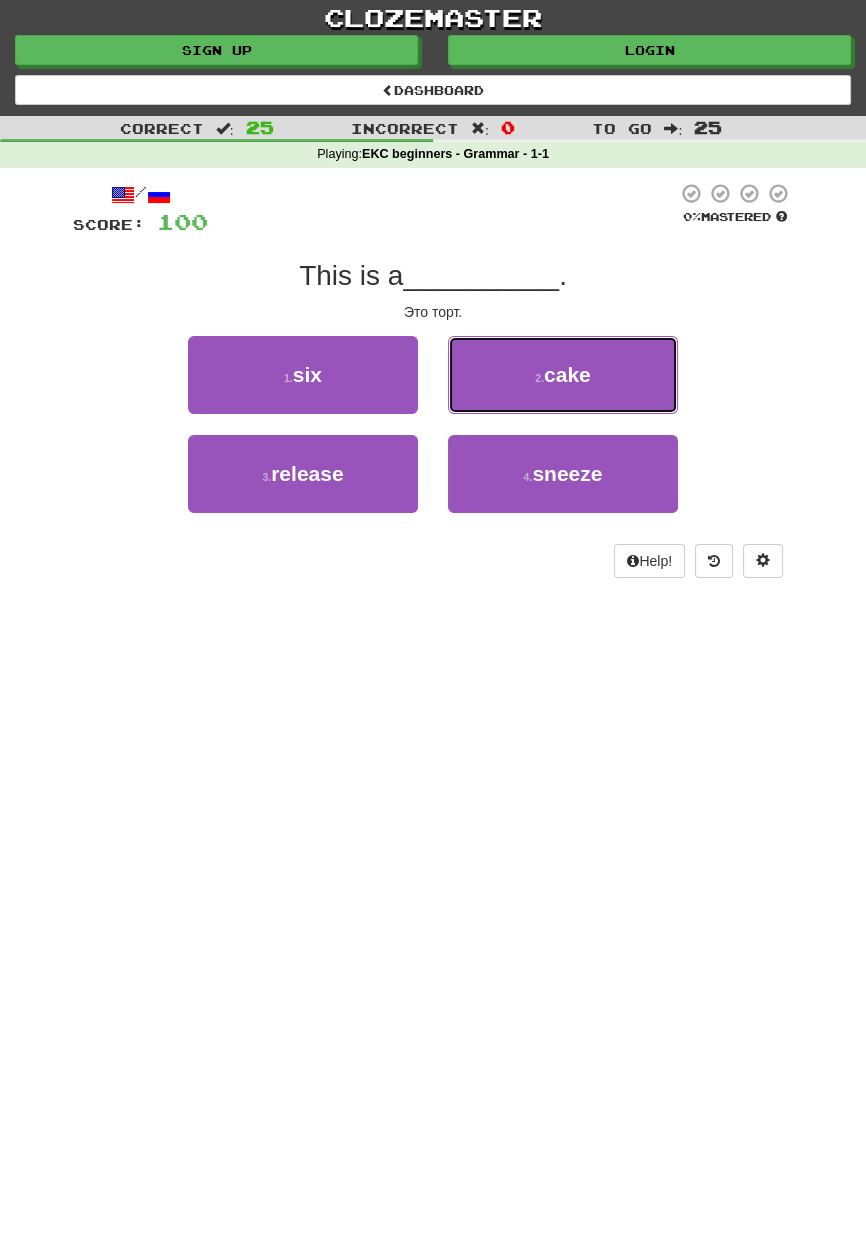 click on "2 .  cake" at bounding box center [563, 375] 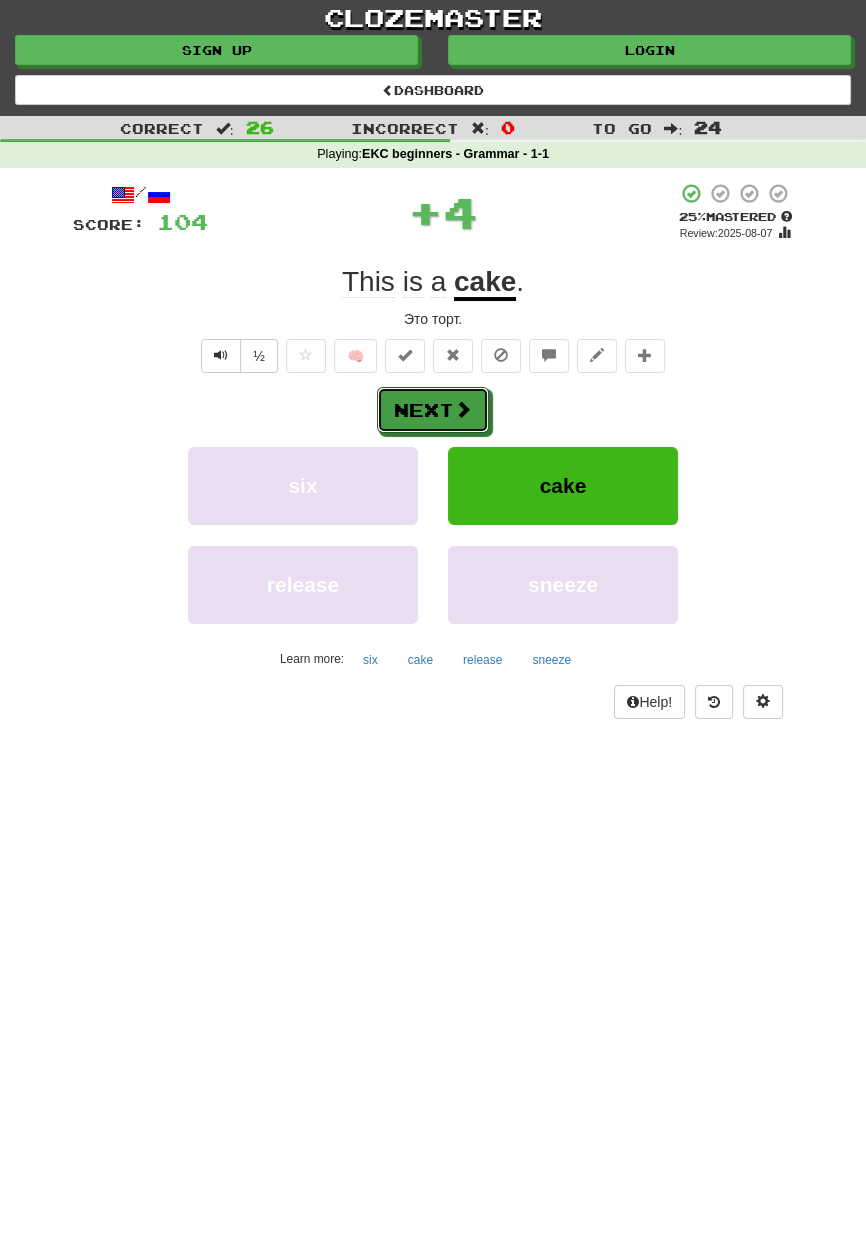 click at bounding box center (463, 409) 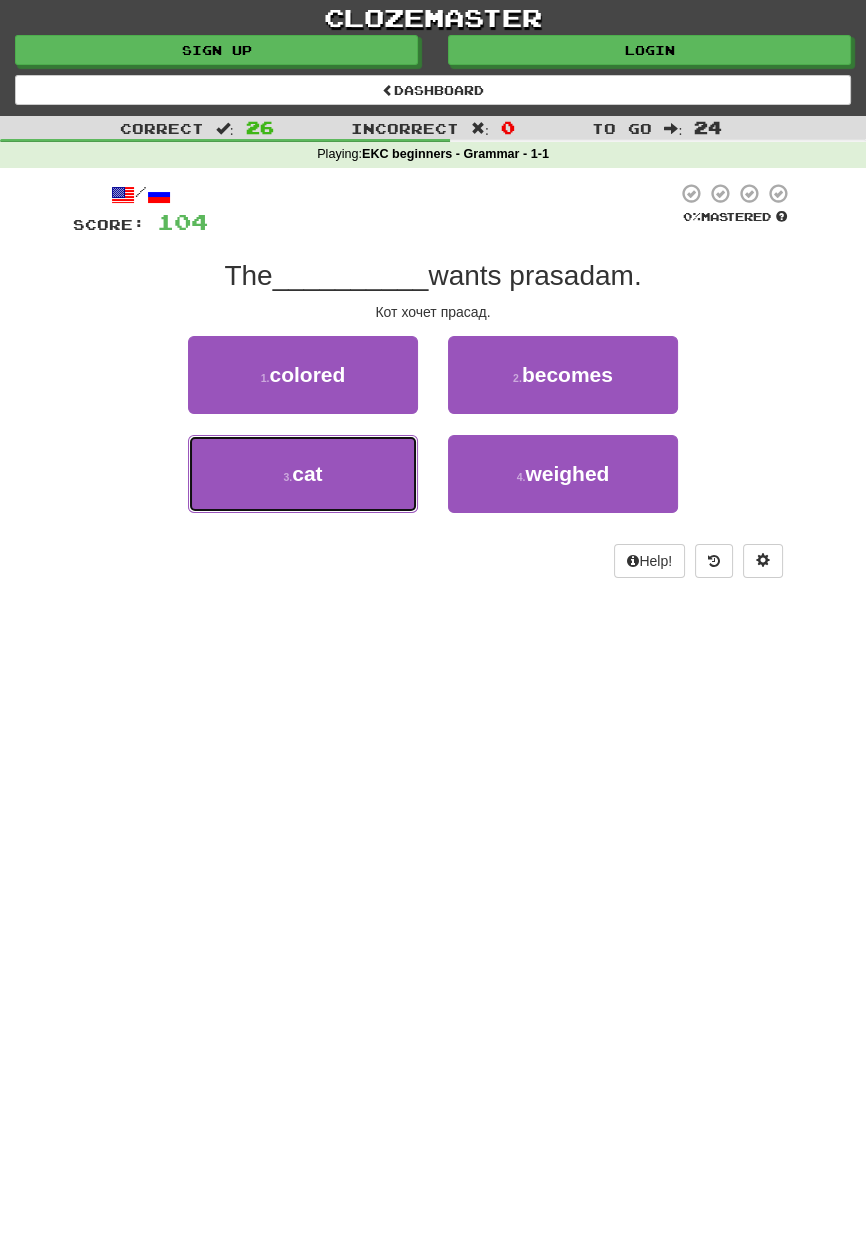 click on "3 .  cat" at bounding box center [303, 474] 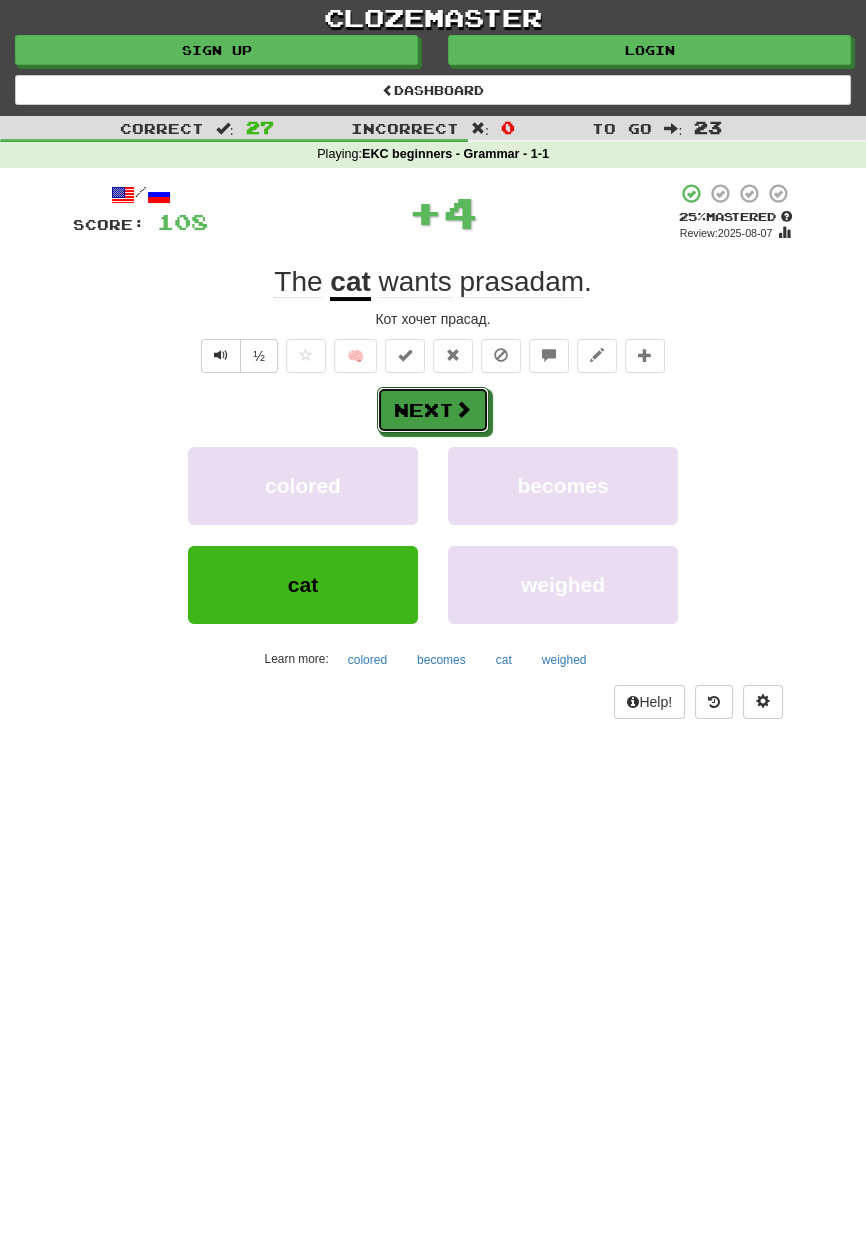 click at bounding box center [463, 409] 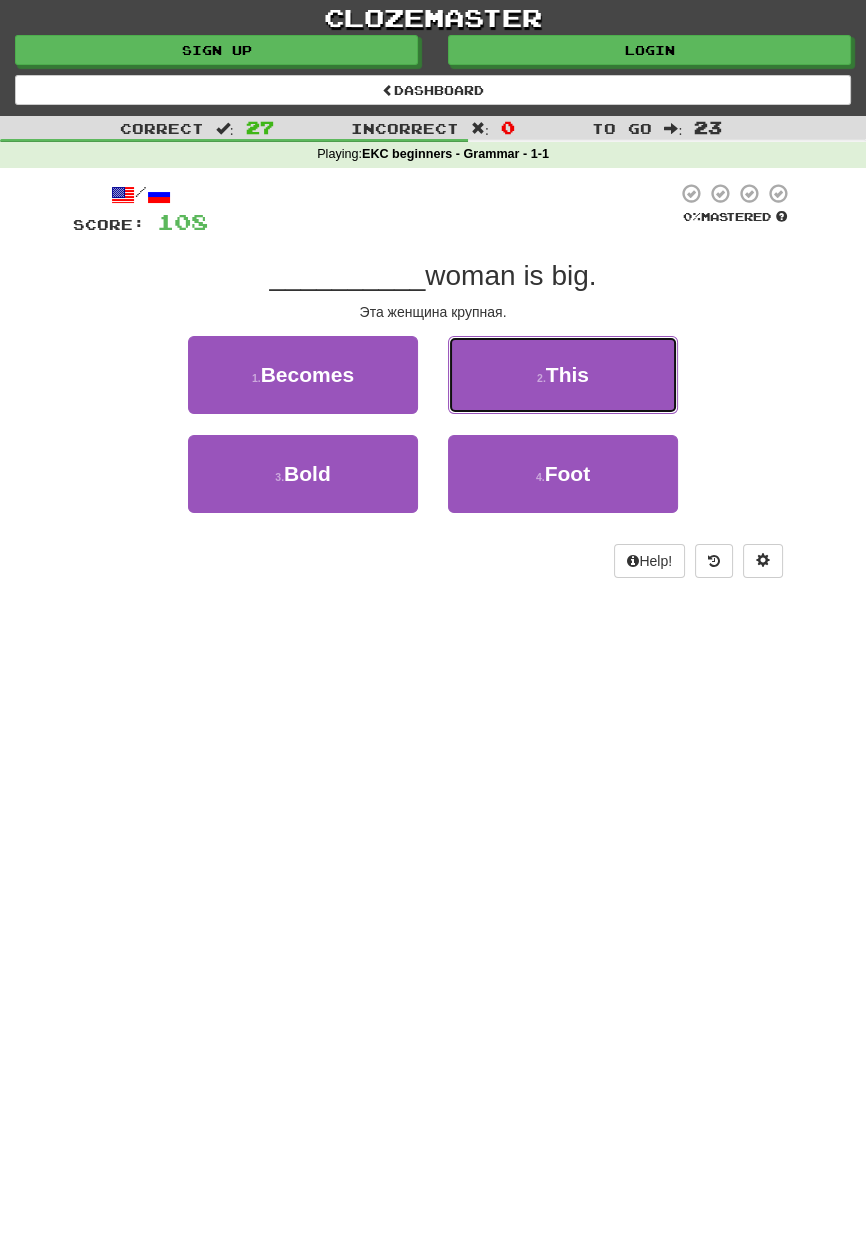 click on "2 .  This" at bounding box center [563, 375] 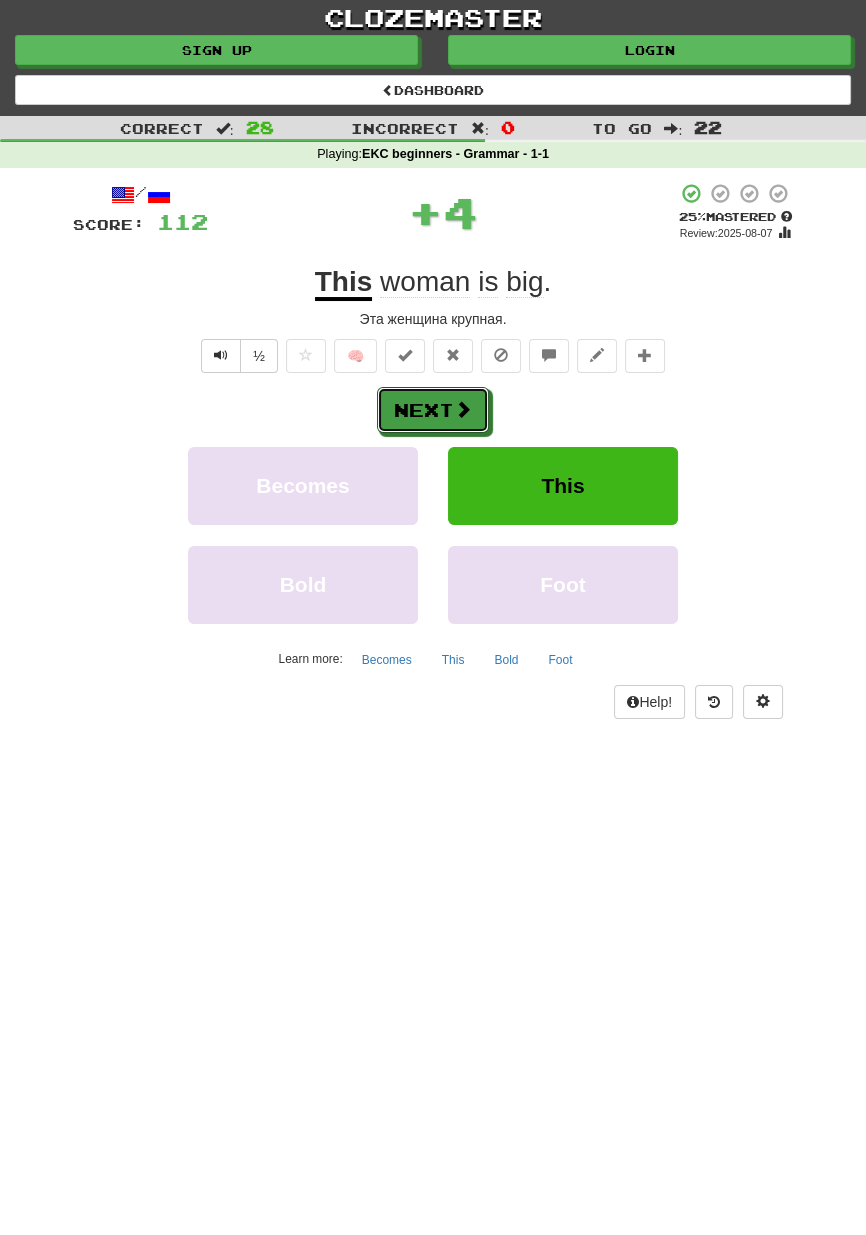 click on "Next" at bounding box center [433, 410] 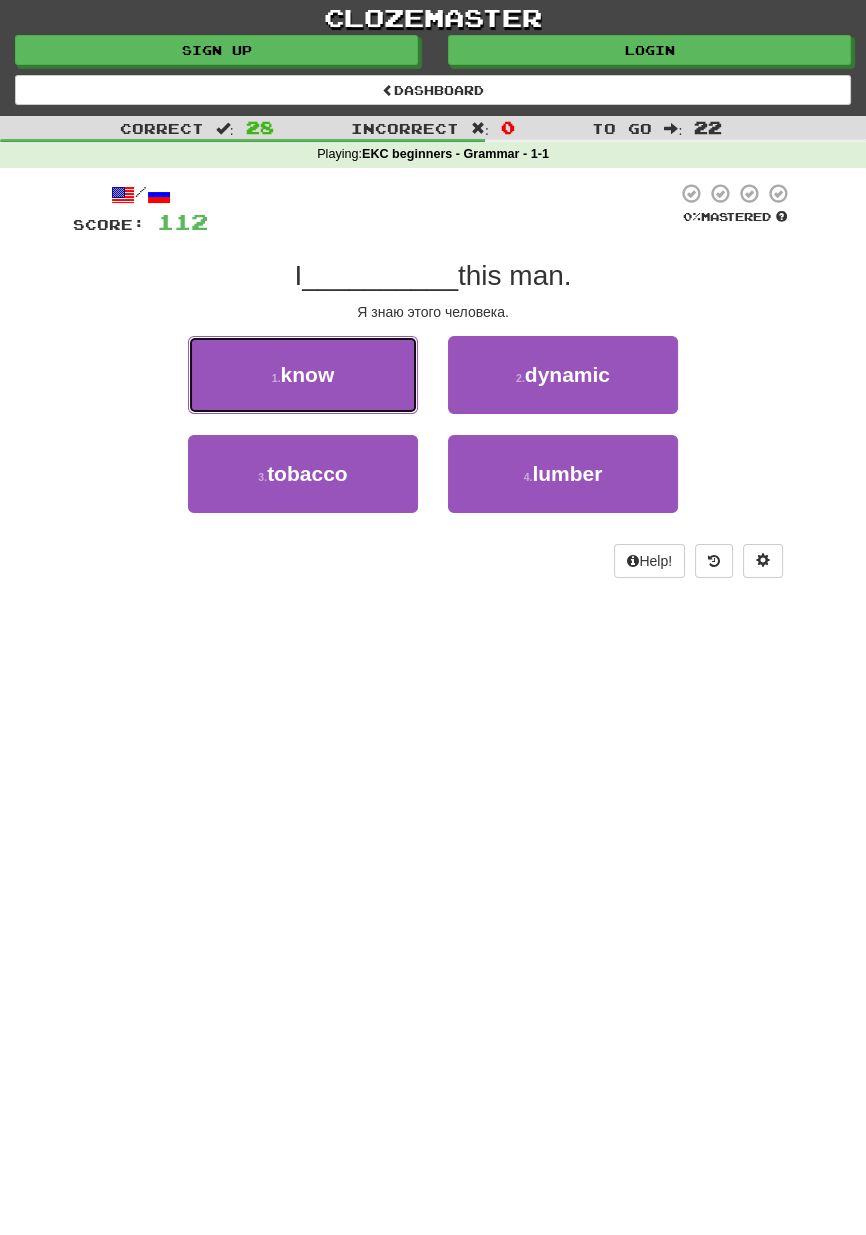 click on "1 .  know" at bounding box center (303, 375) 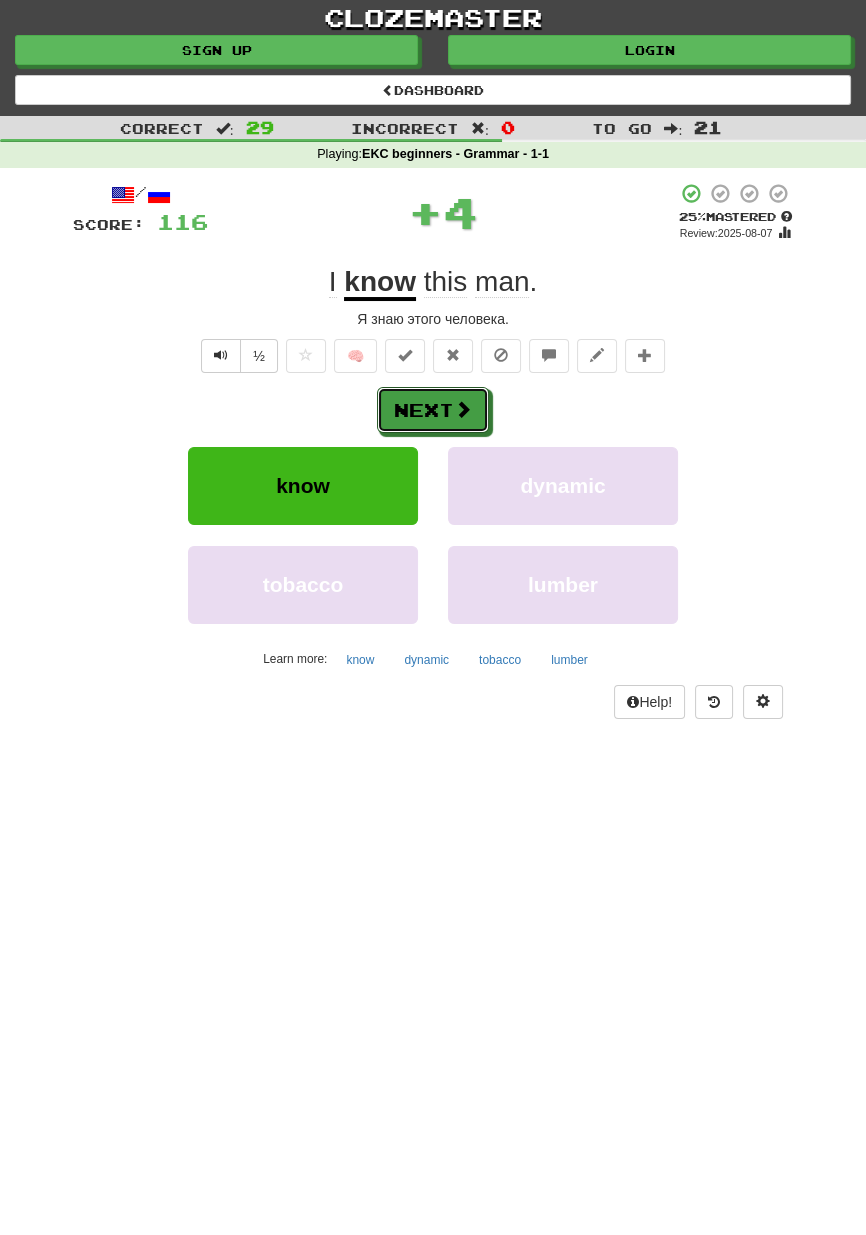 click at bounding box center [463, 409] 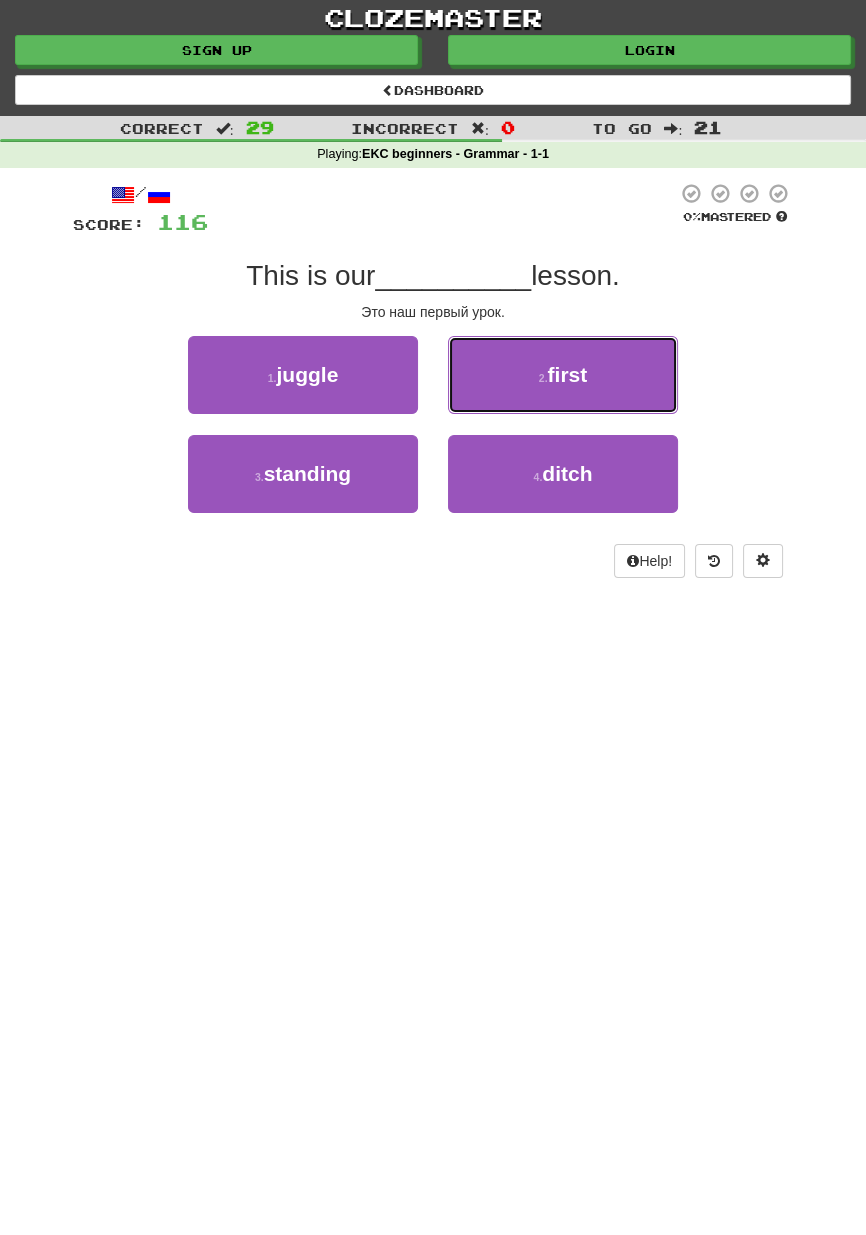 click on "2 .  first" at bounding box center [563, 375] 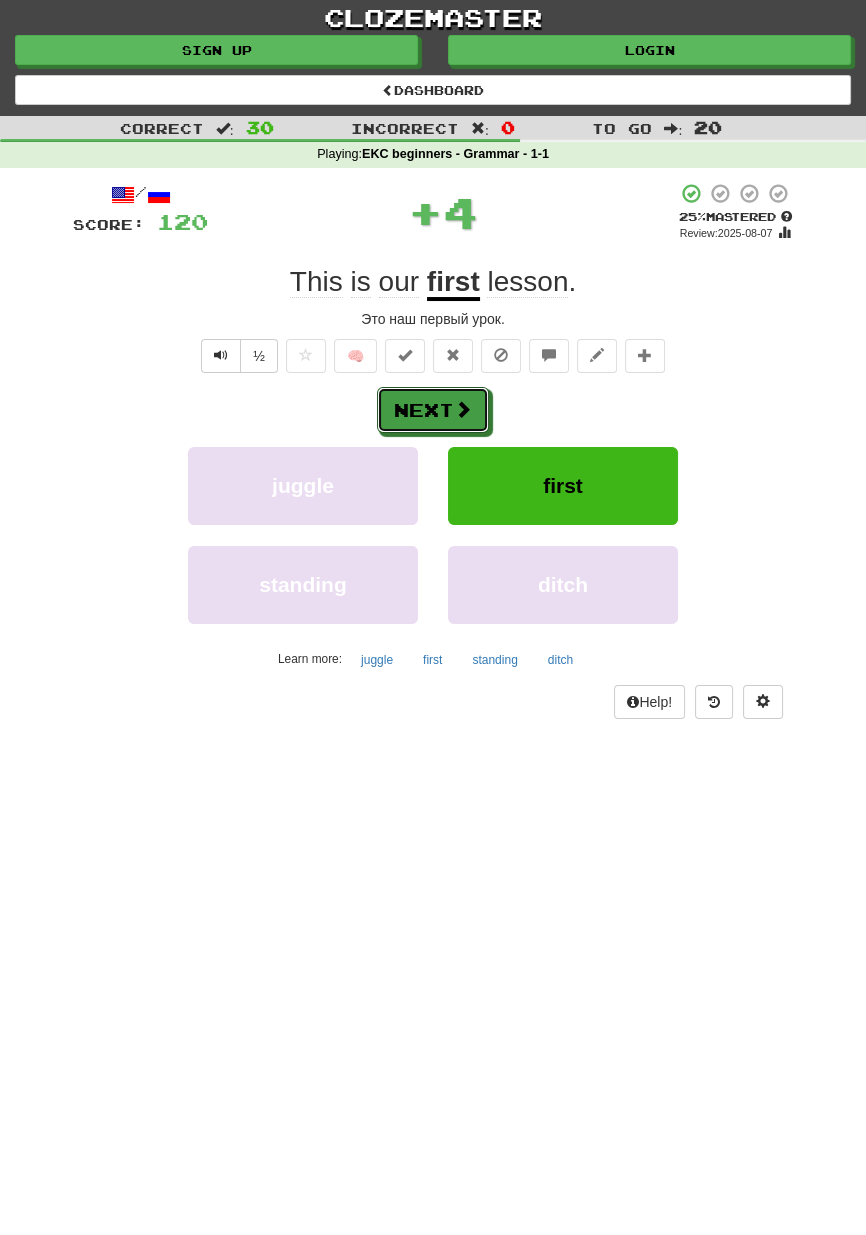 click on "Next" at bounding box center [433, 410] 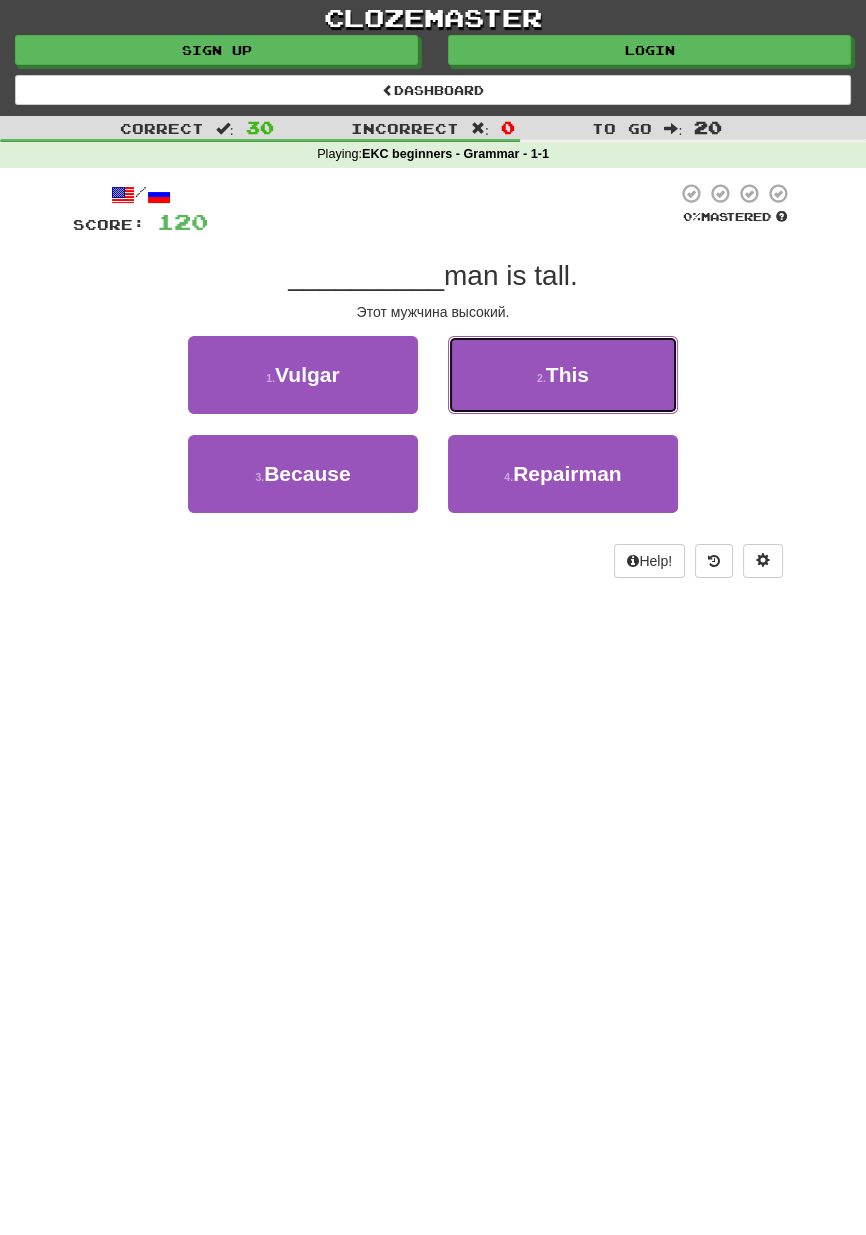 click on "2 .  This" at bounding box center (563, 375) 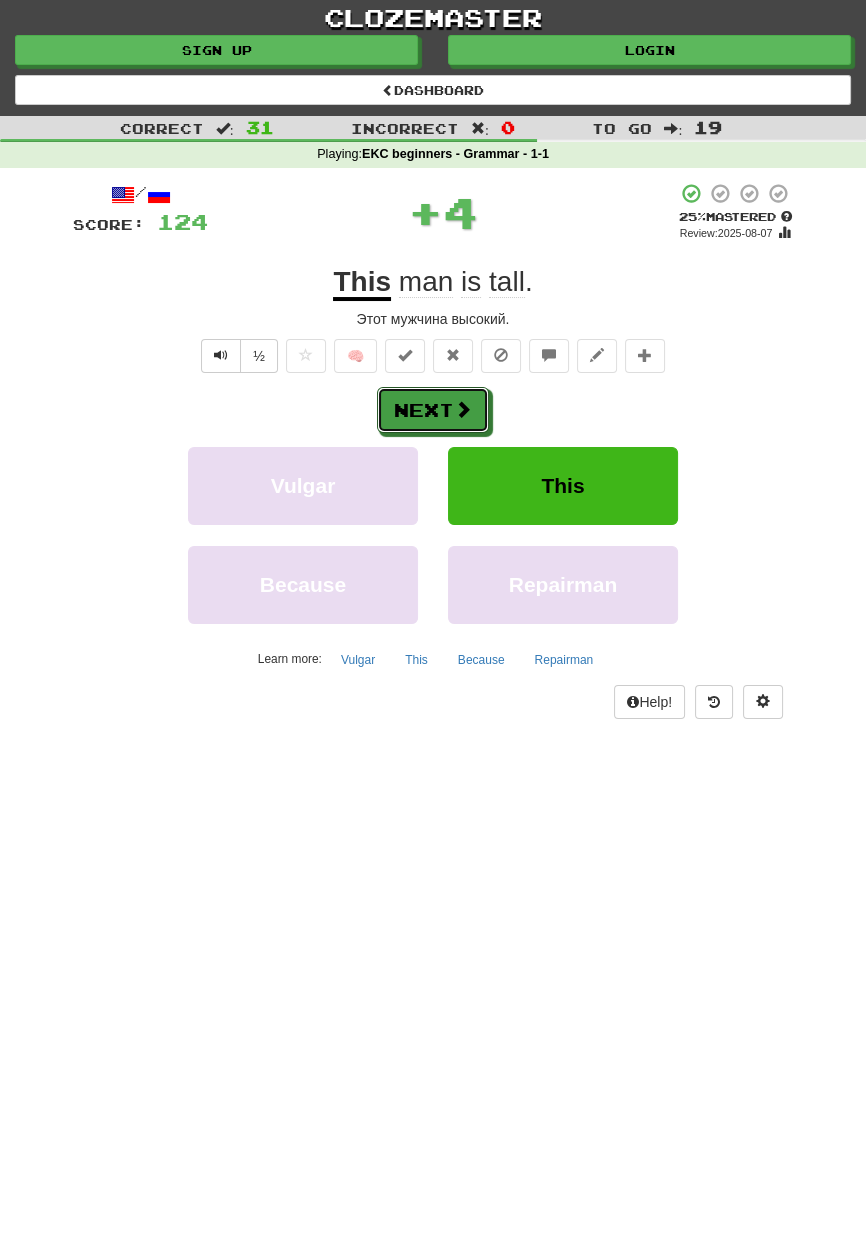 click on "Next" at bounding box center (433, 410) 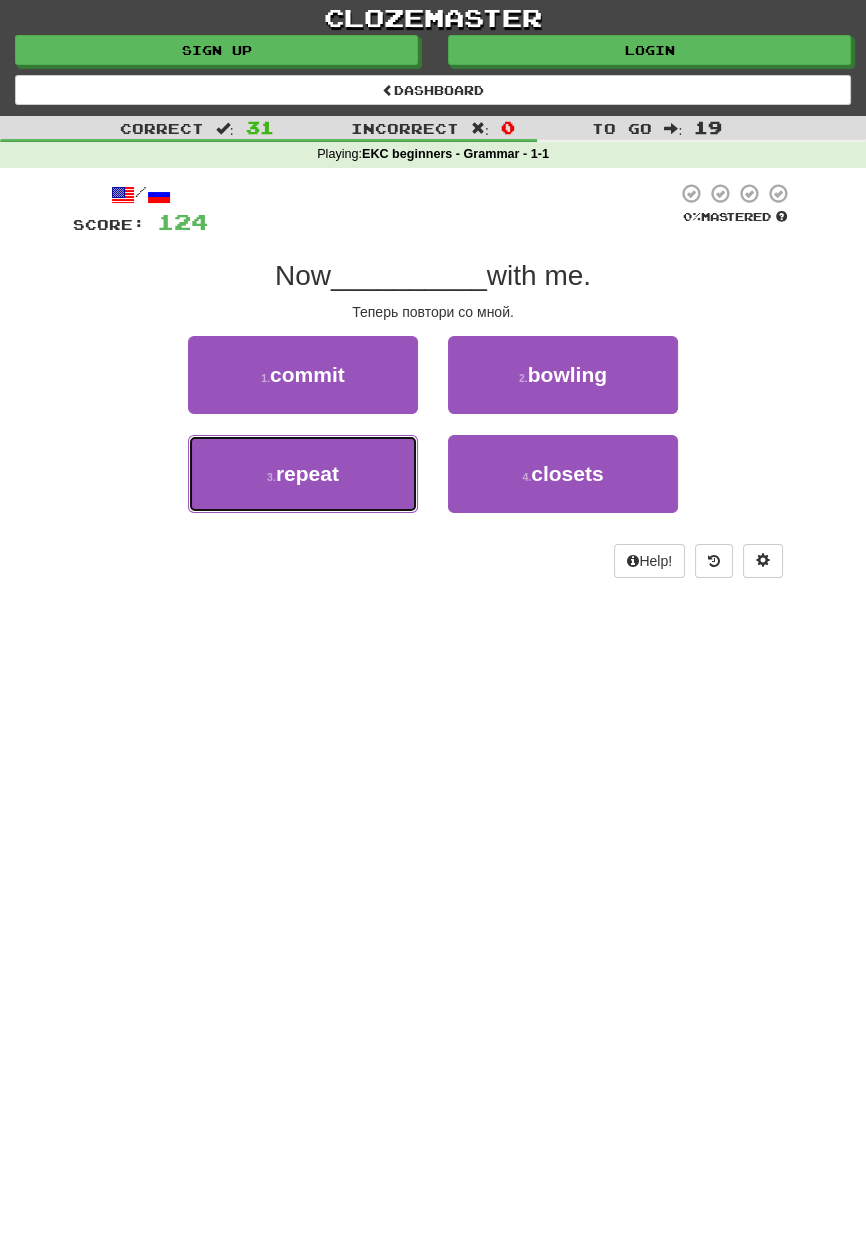 click on "3 .  repeat" at bounding box center [303, 474] 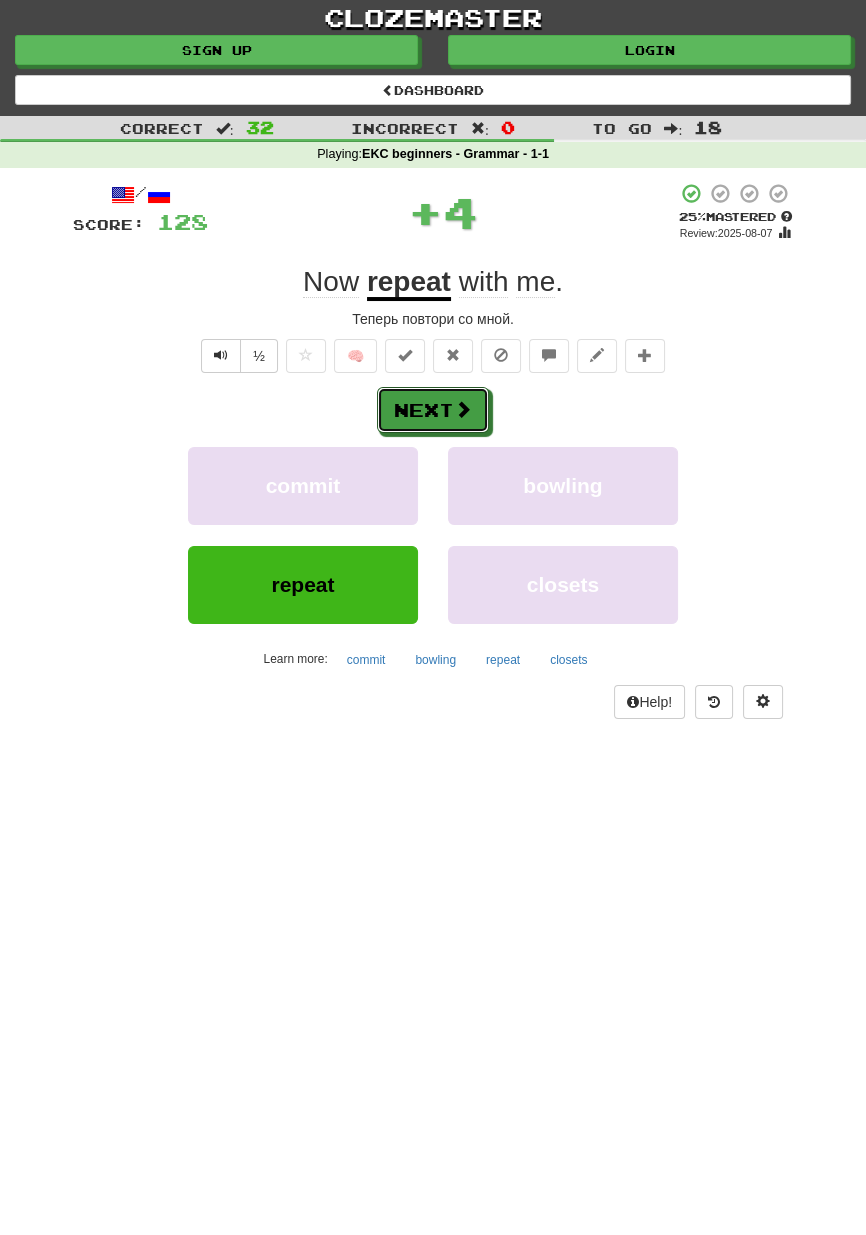 click on "Next" at bounding box center (433, 410) 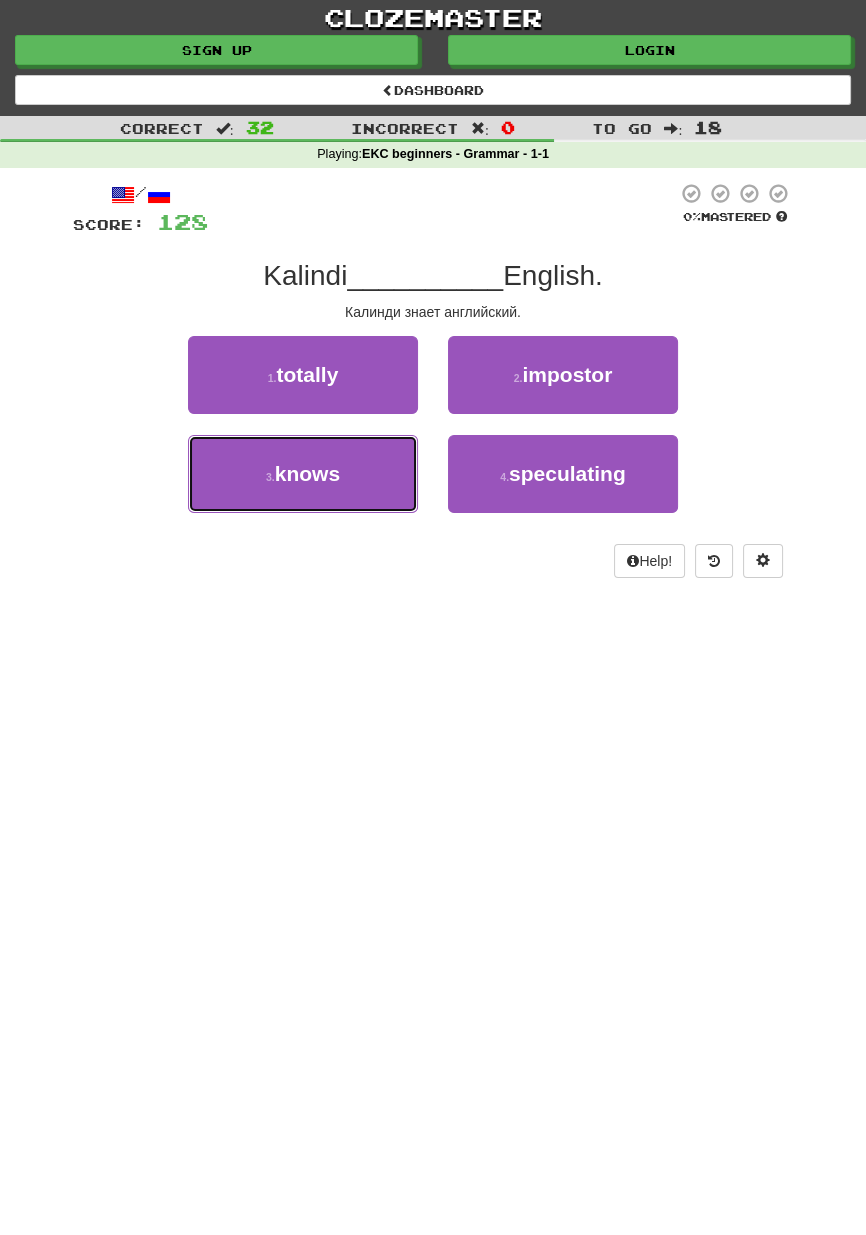 click on "3 .  knows" at bounding box center (303, 474) 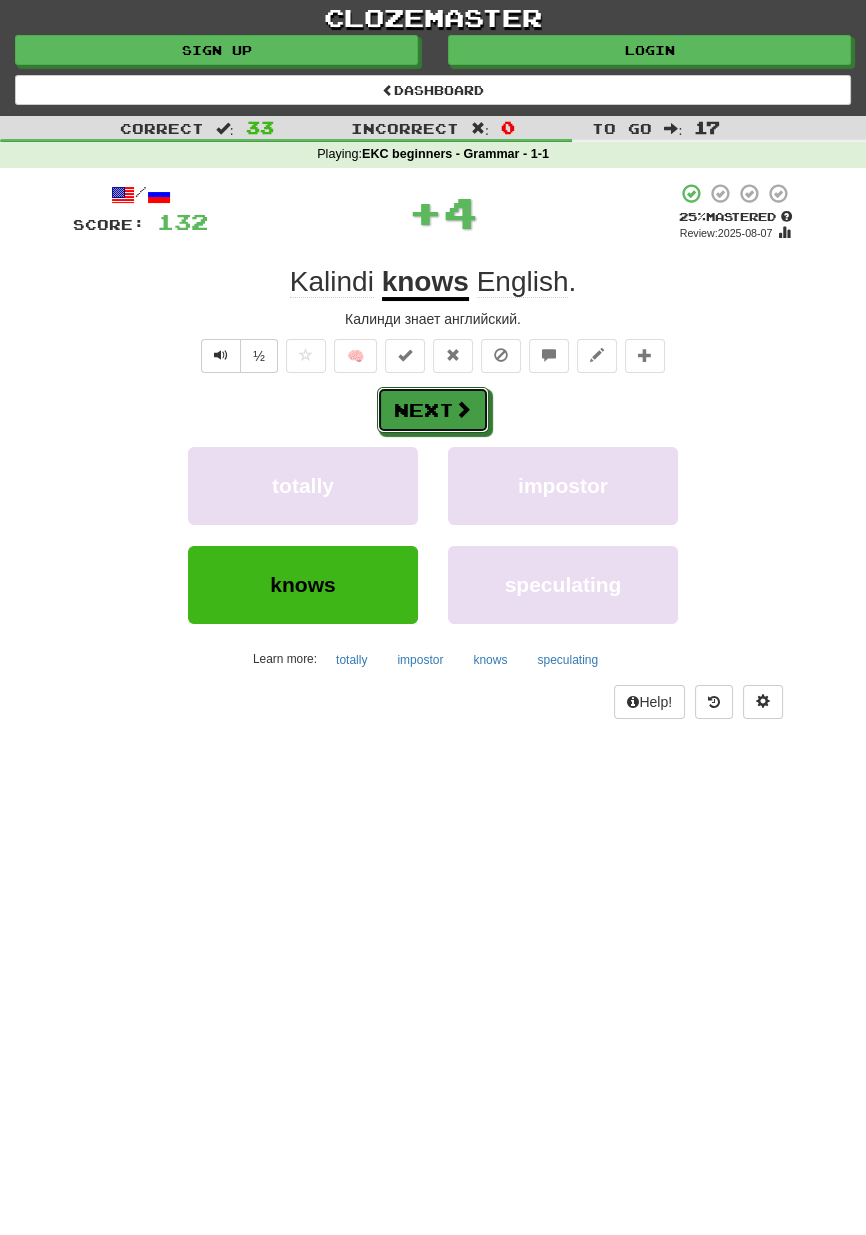 click at bounding box center (463, 409) 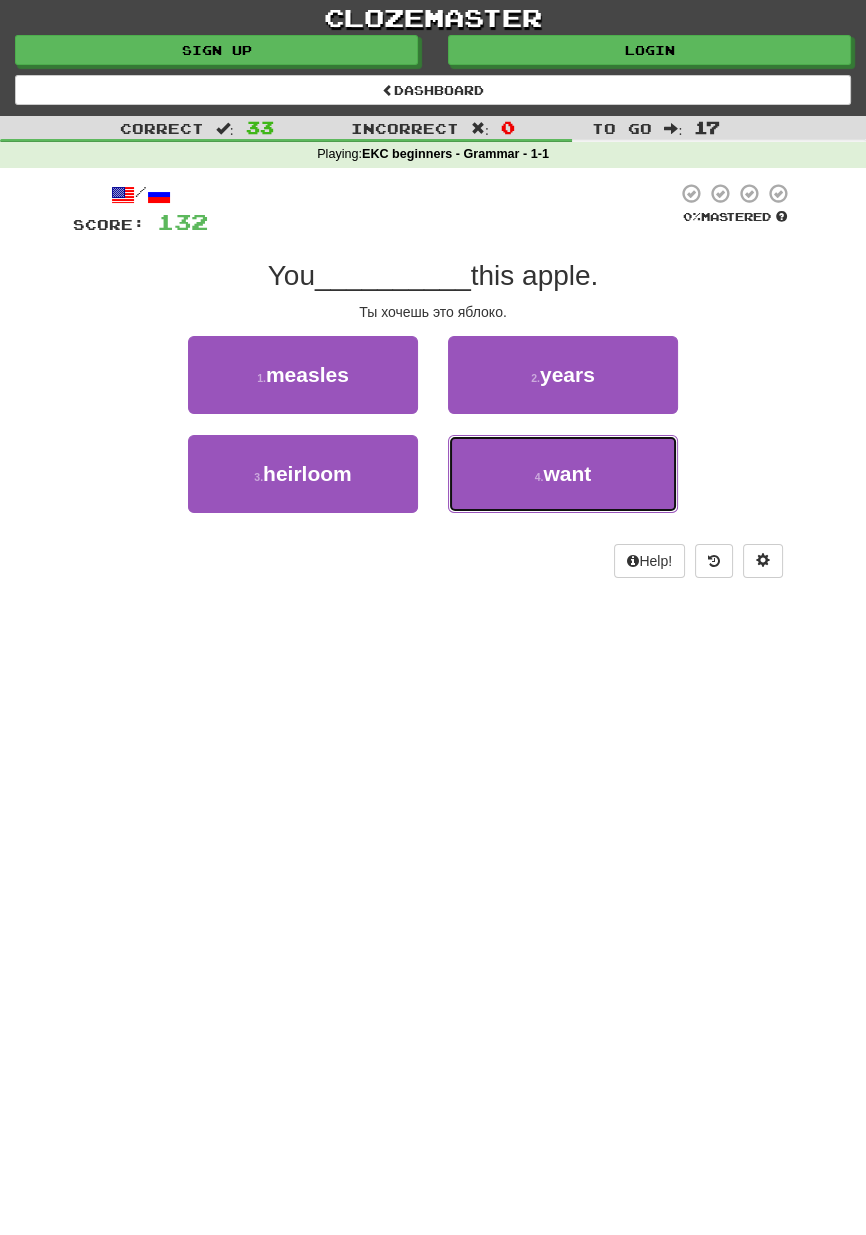 click on "4 .  want" at bounding box center (563, 474) 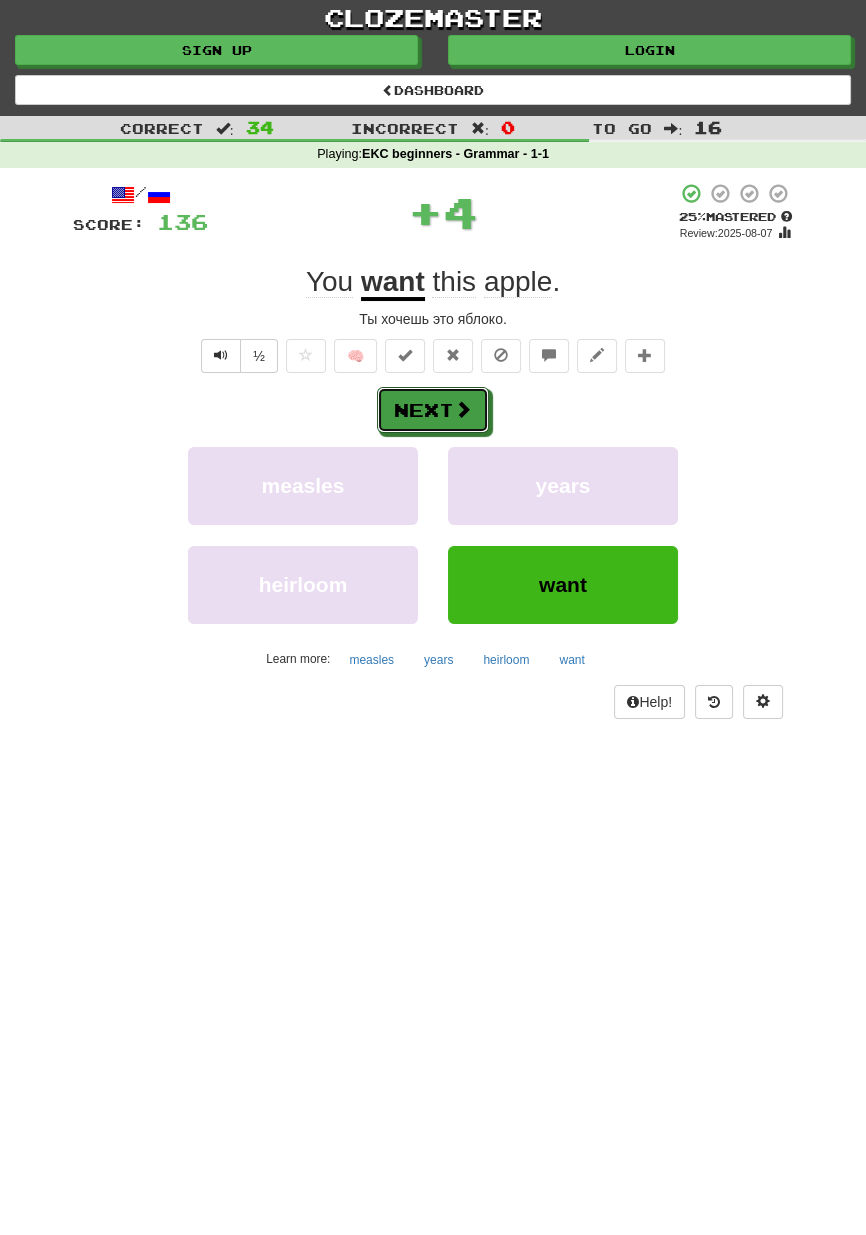 click on "Next" at bounding box center (433, 410) 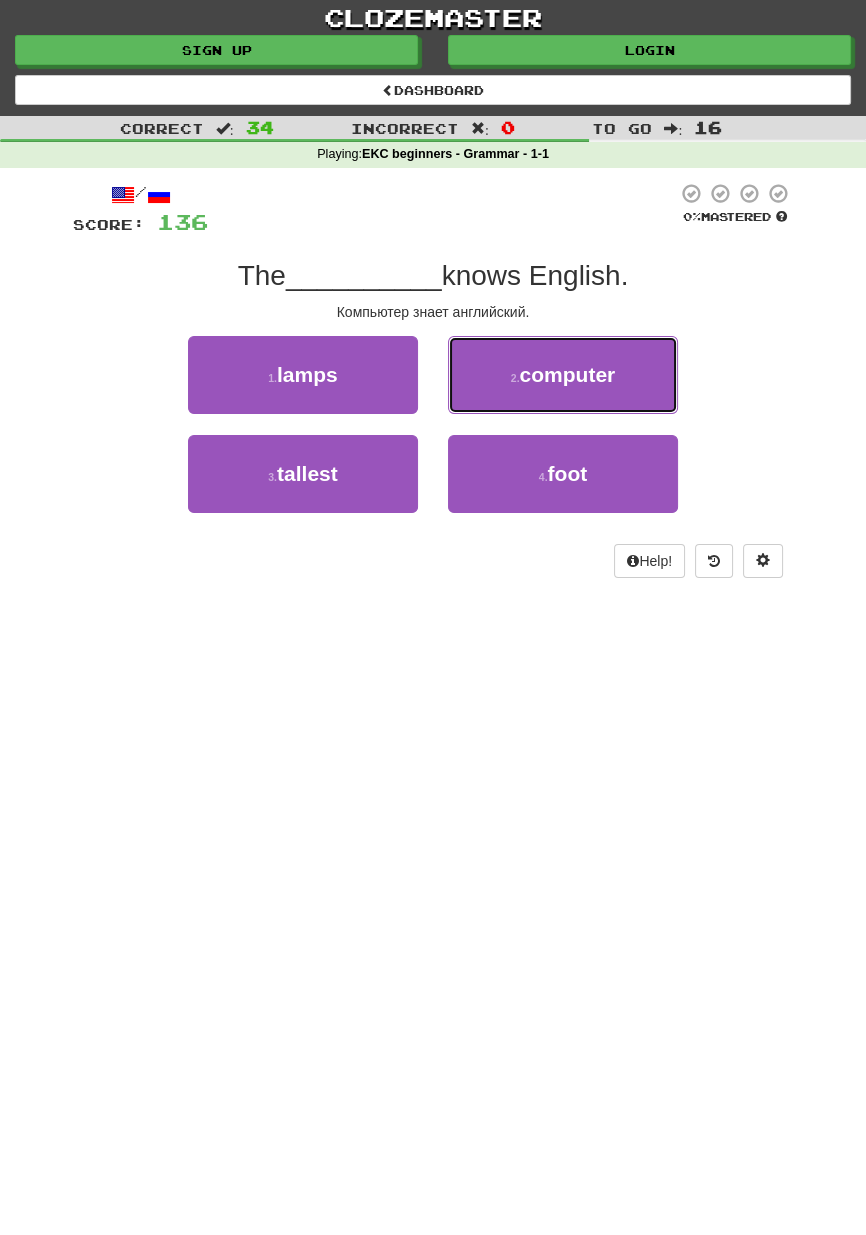 click on "2 .  computer" at bounding box center [563, 375] 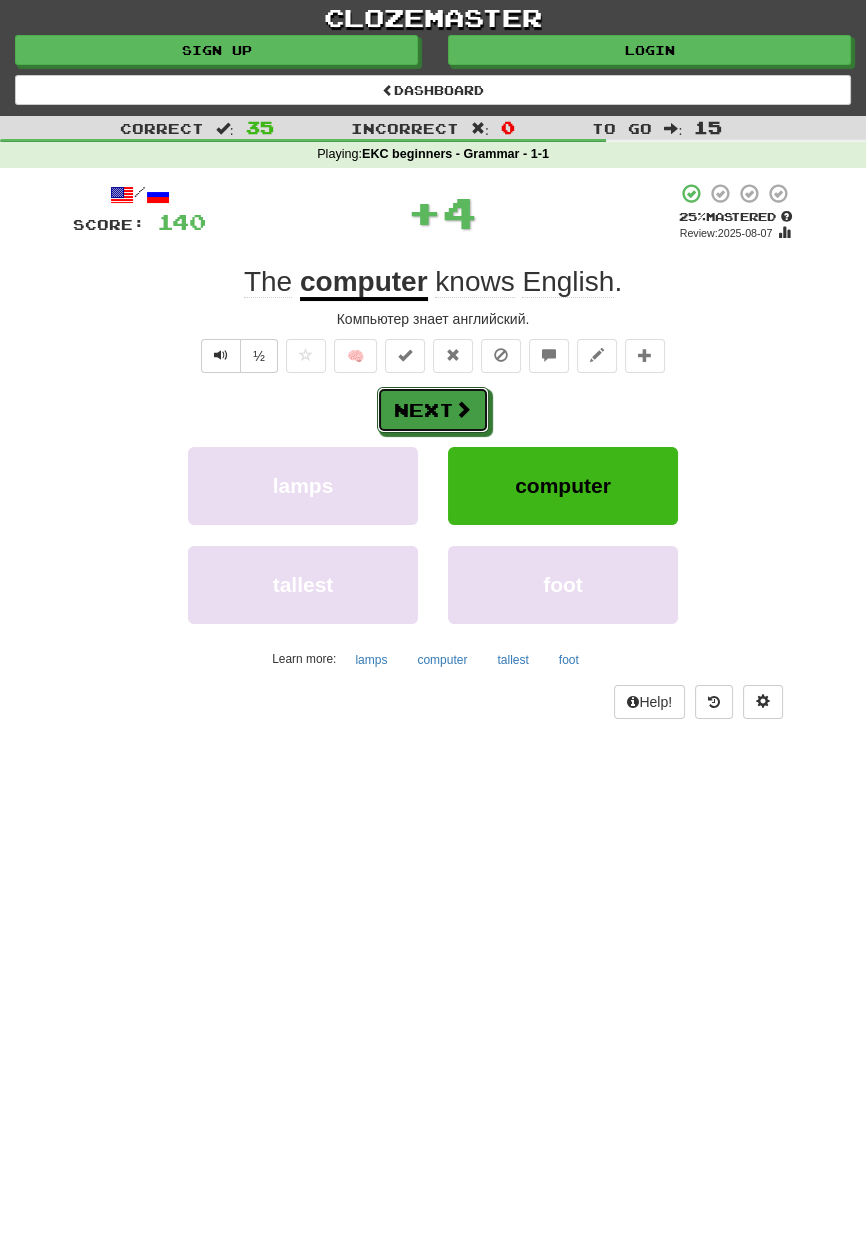 click on "Next" at bounding box center (433, 410) 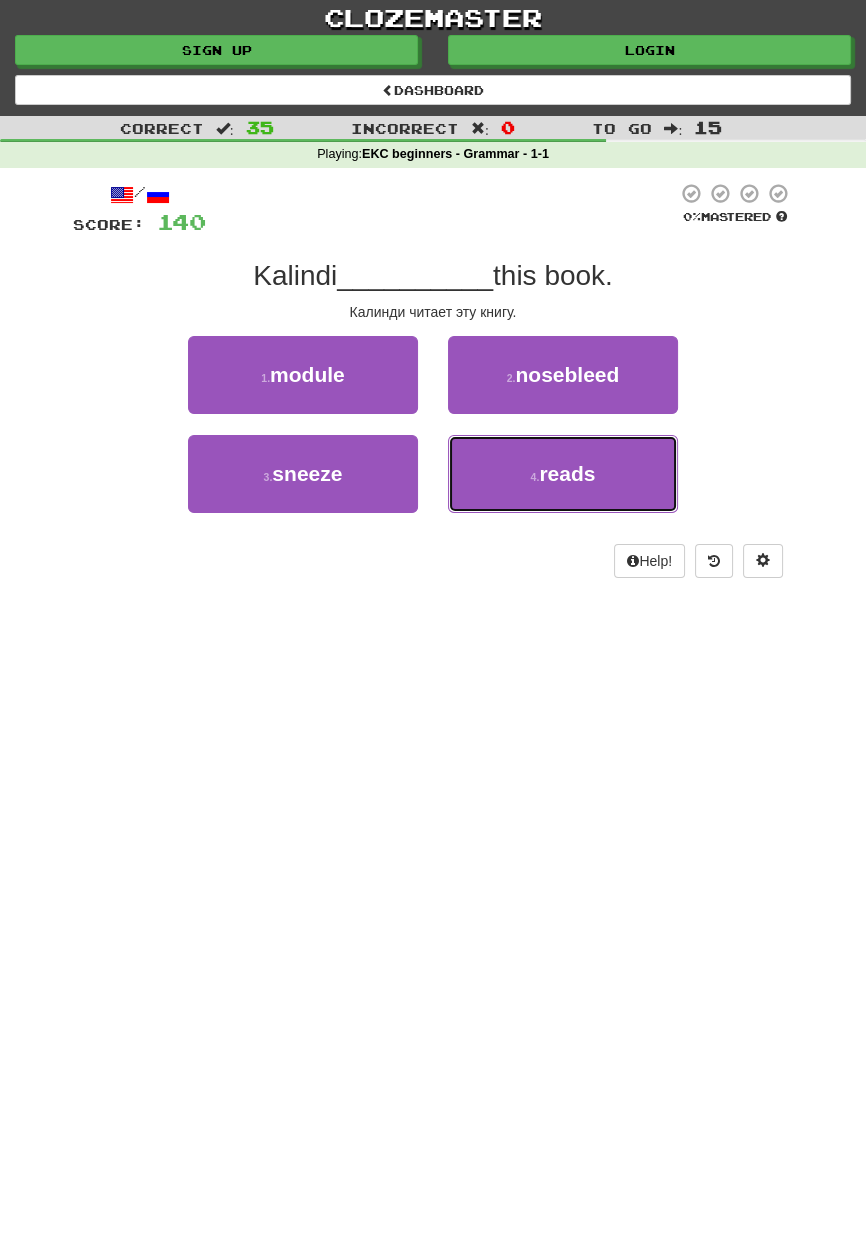 click on "4 .  reads" at bounding box center [563, 474] 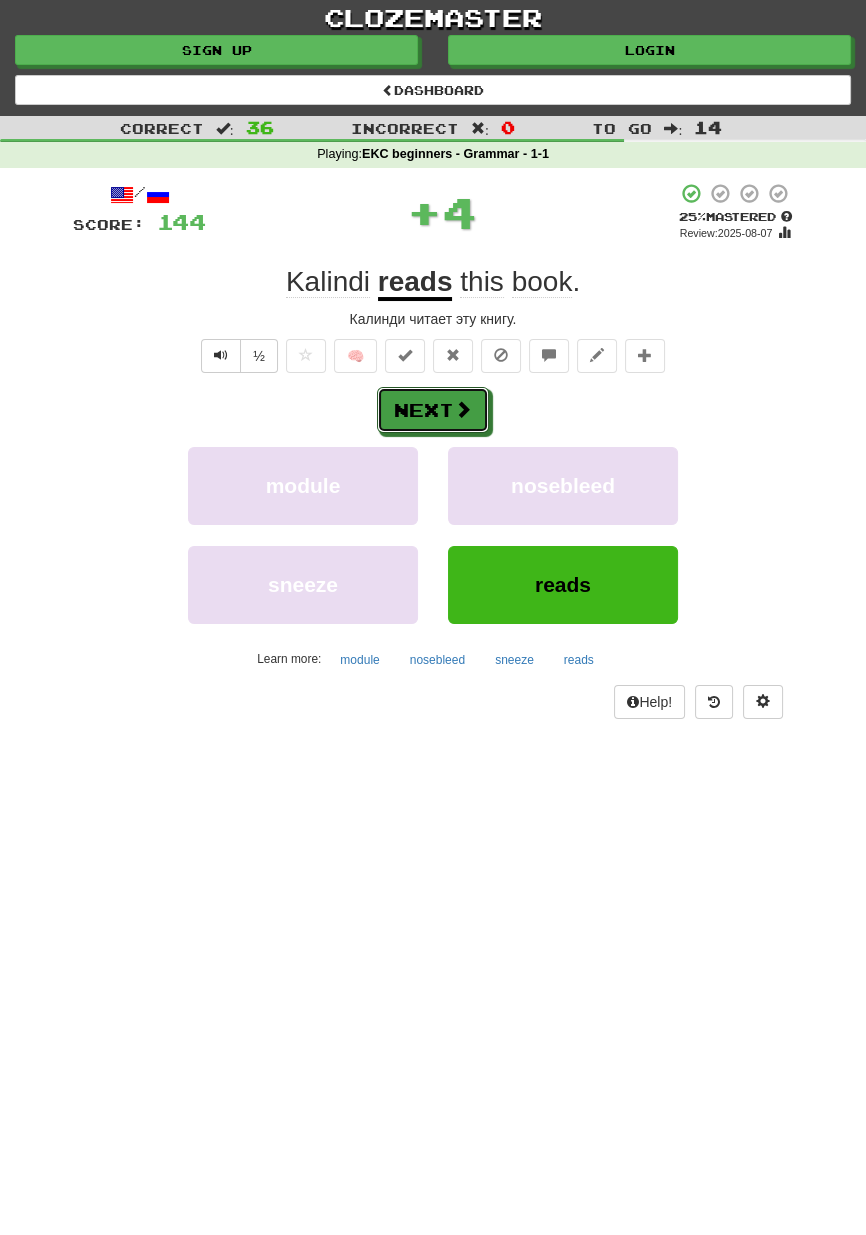 click on "Next" at bounding box center (433, 410) 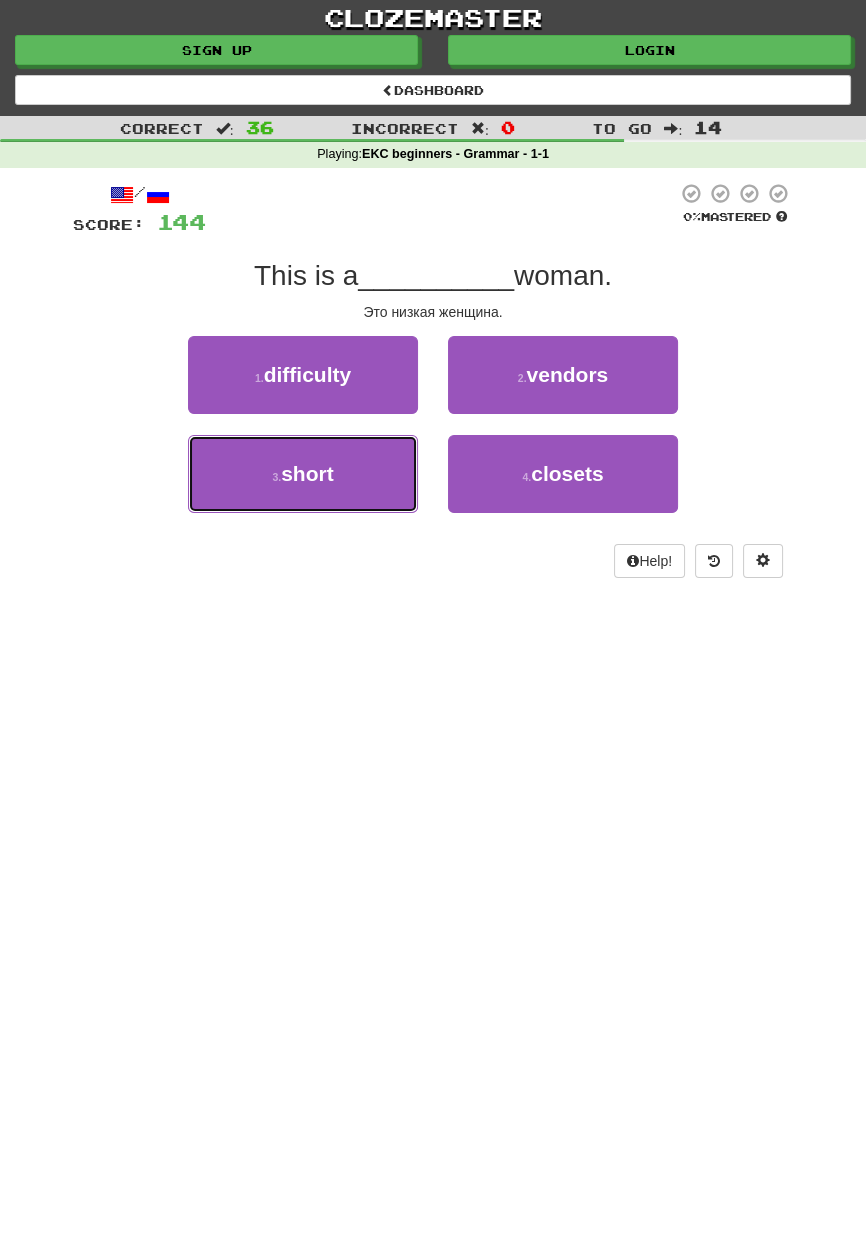 click on "3 .  short" at bounding box center (303, 474) 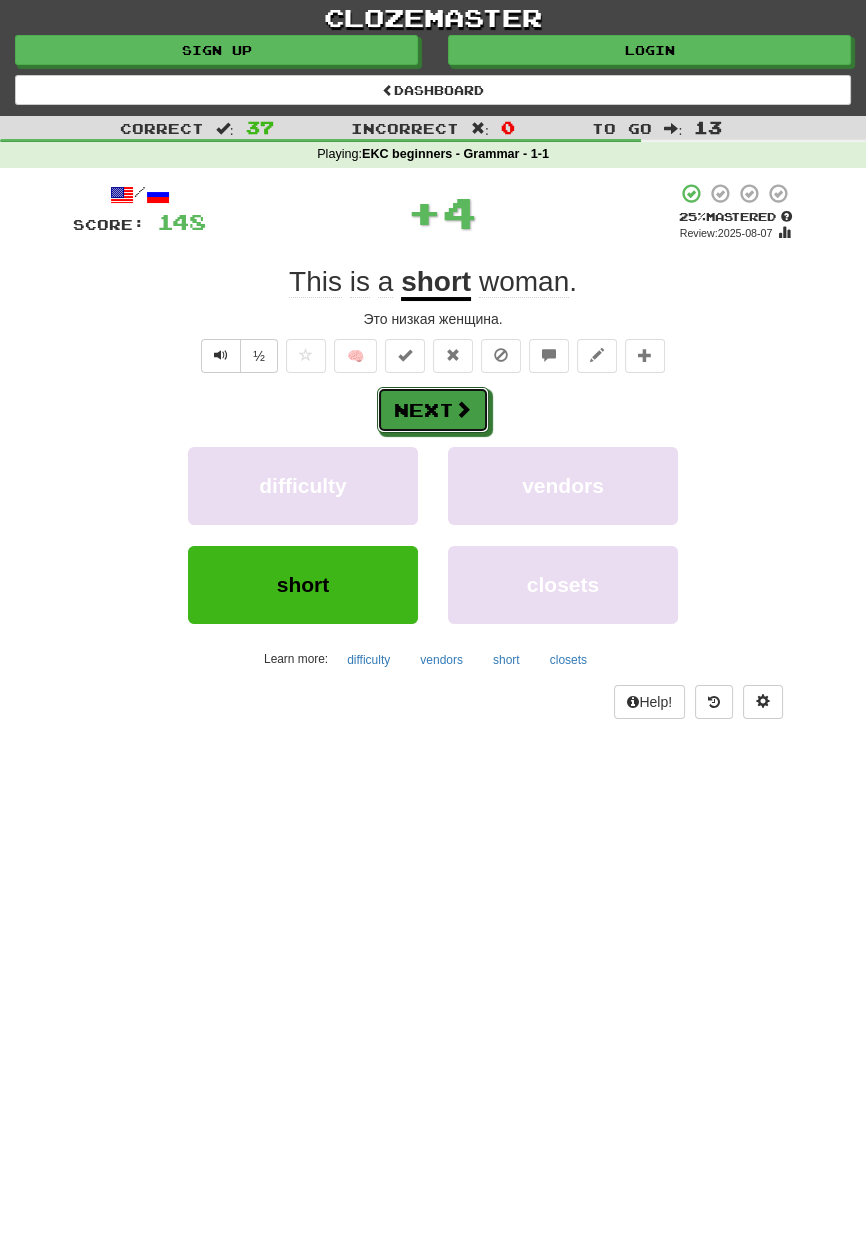 click on "Next" at bounding box center (433, 410) 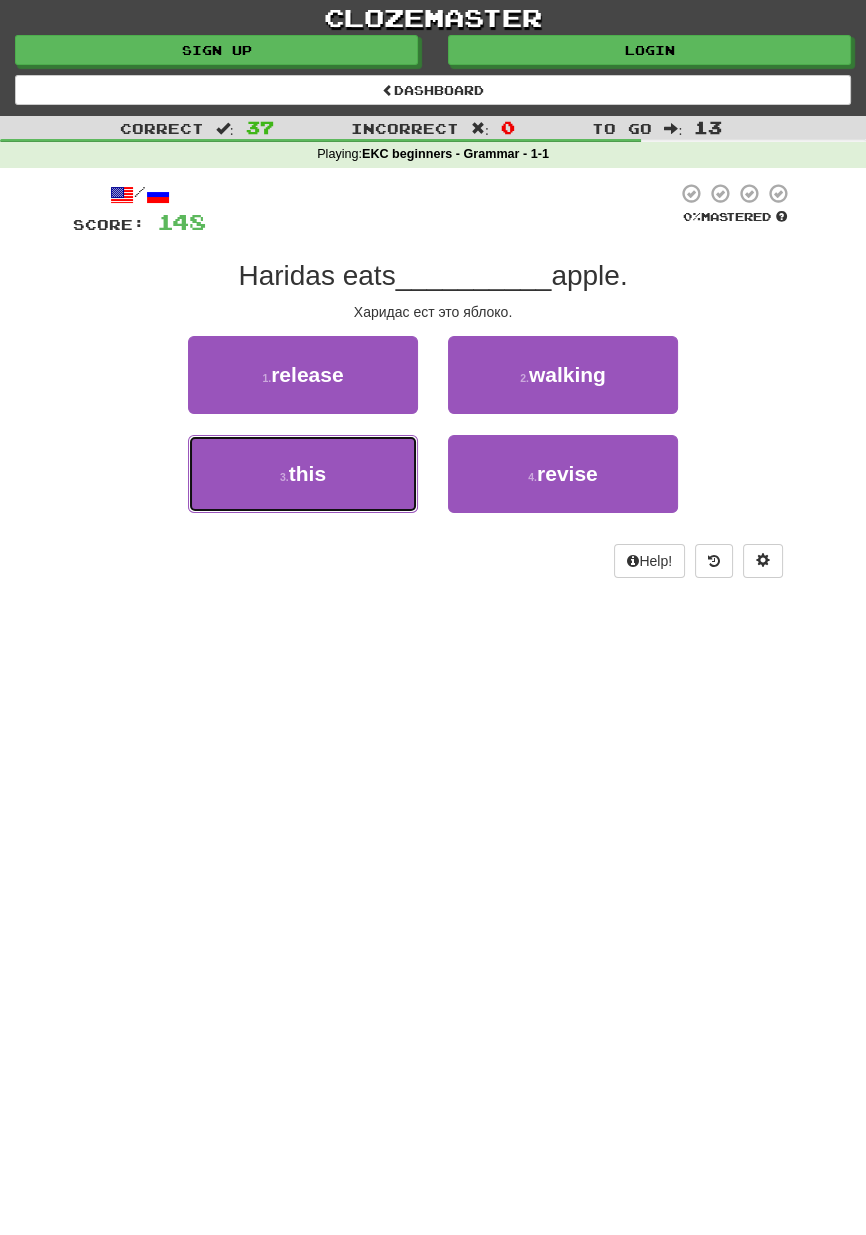 click on "3 .  this" at bounding box center (303, 474) 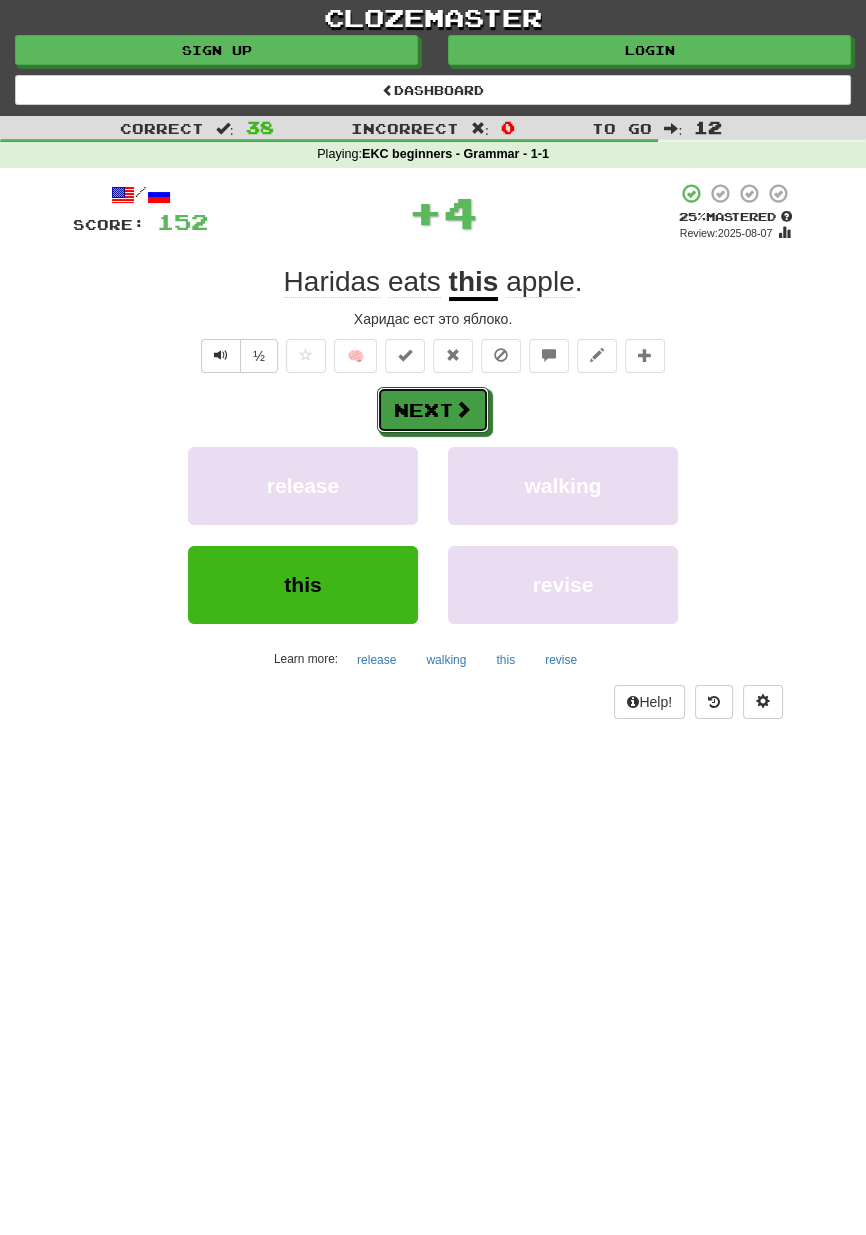 click on "Next" at bounding box center [433, 410] 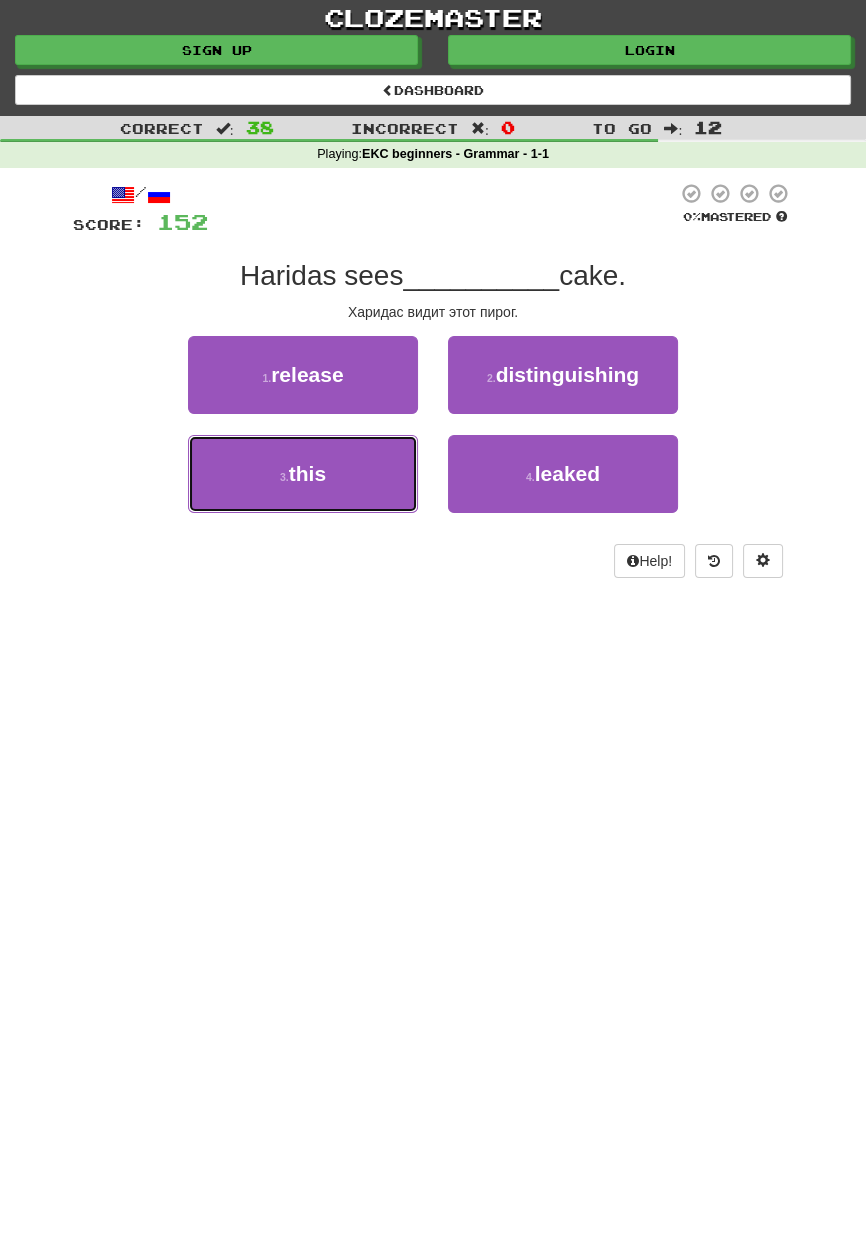 click on "3 .  this" at bounding box center [303, 474] 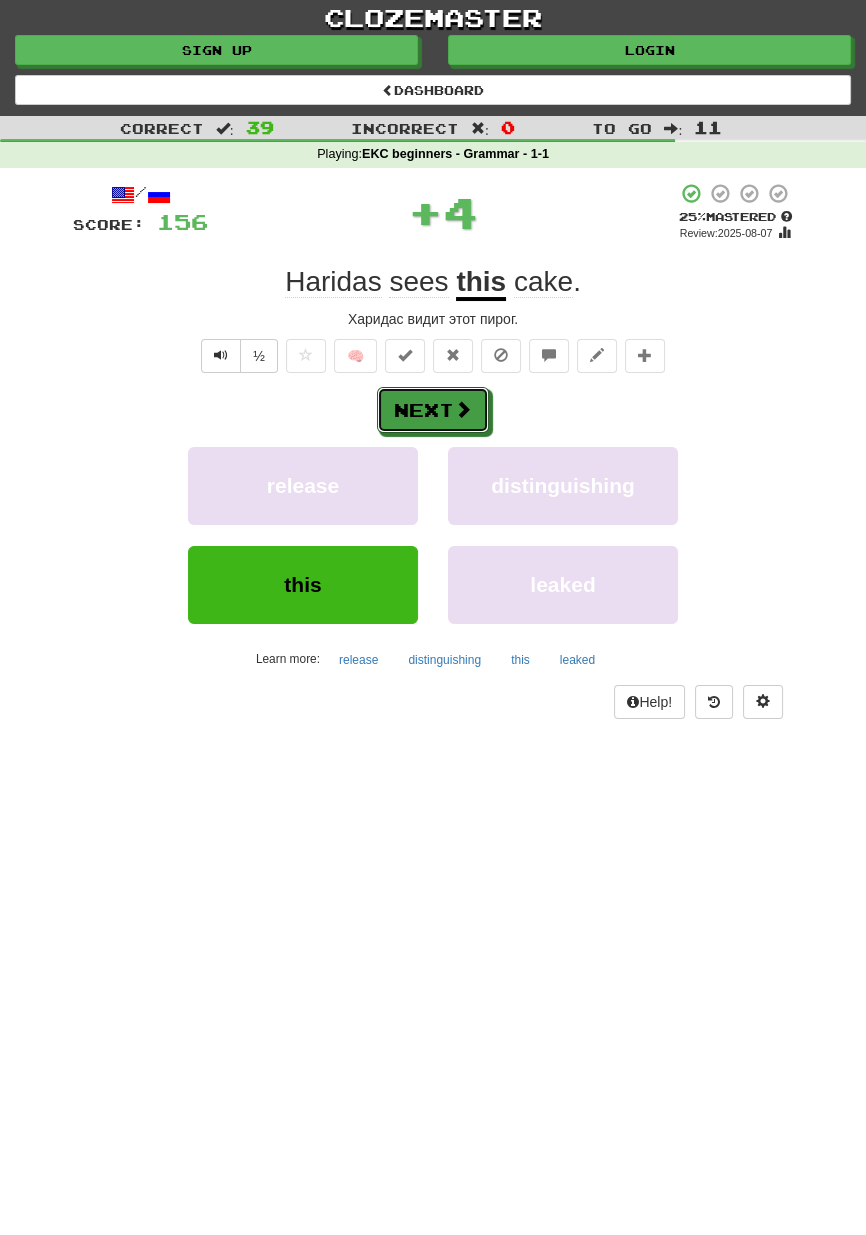 click on "Next" at bounding box center (433, 410) 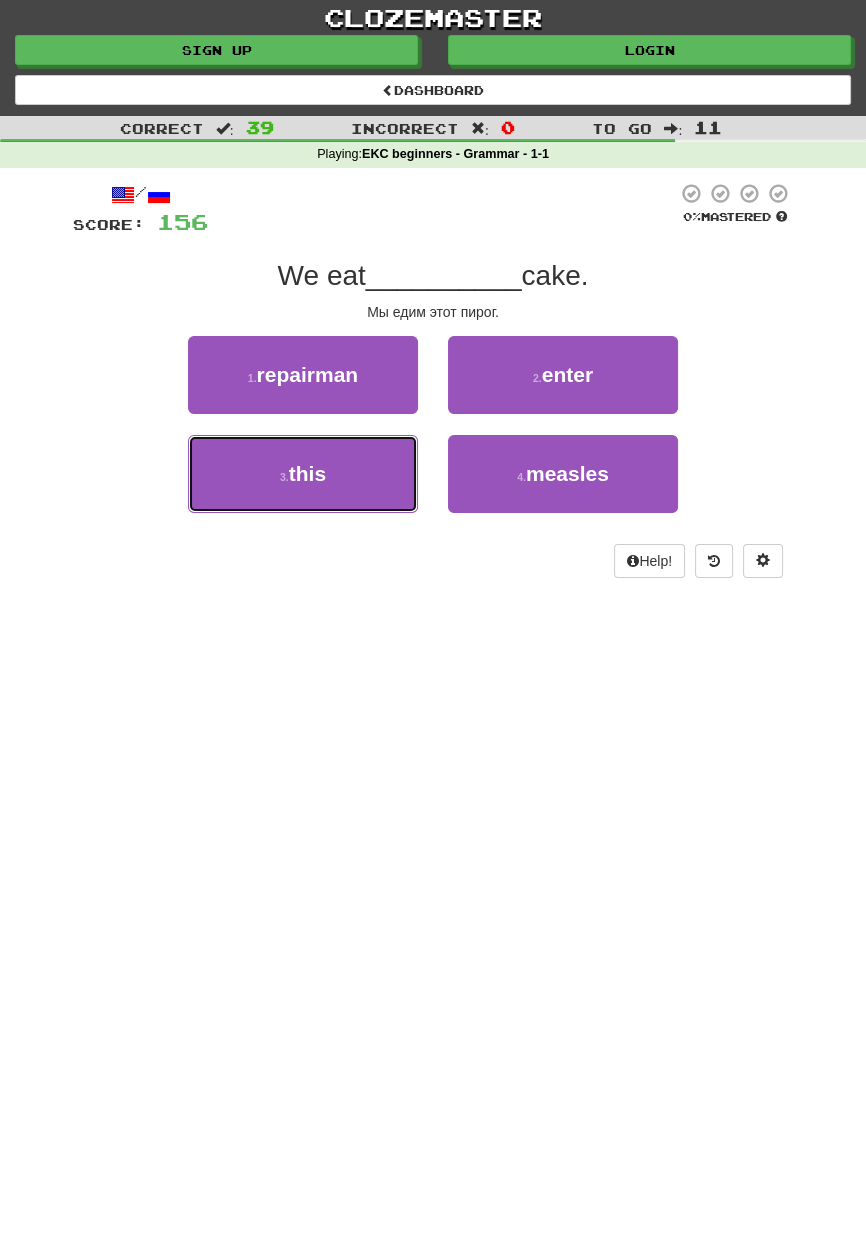 click on "3 .  this" at bounding box center [303, 474] 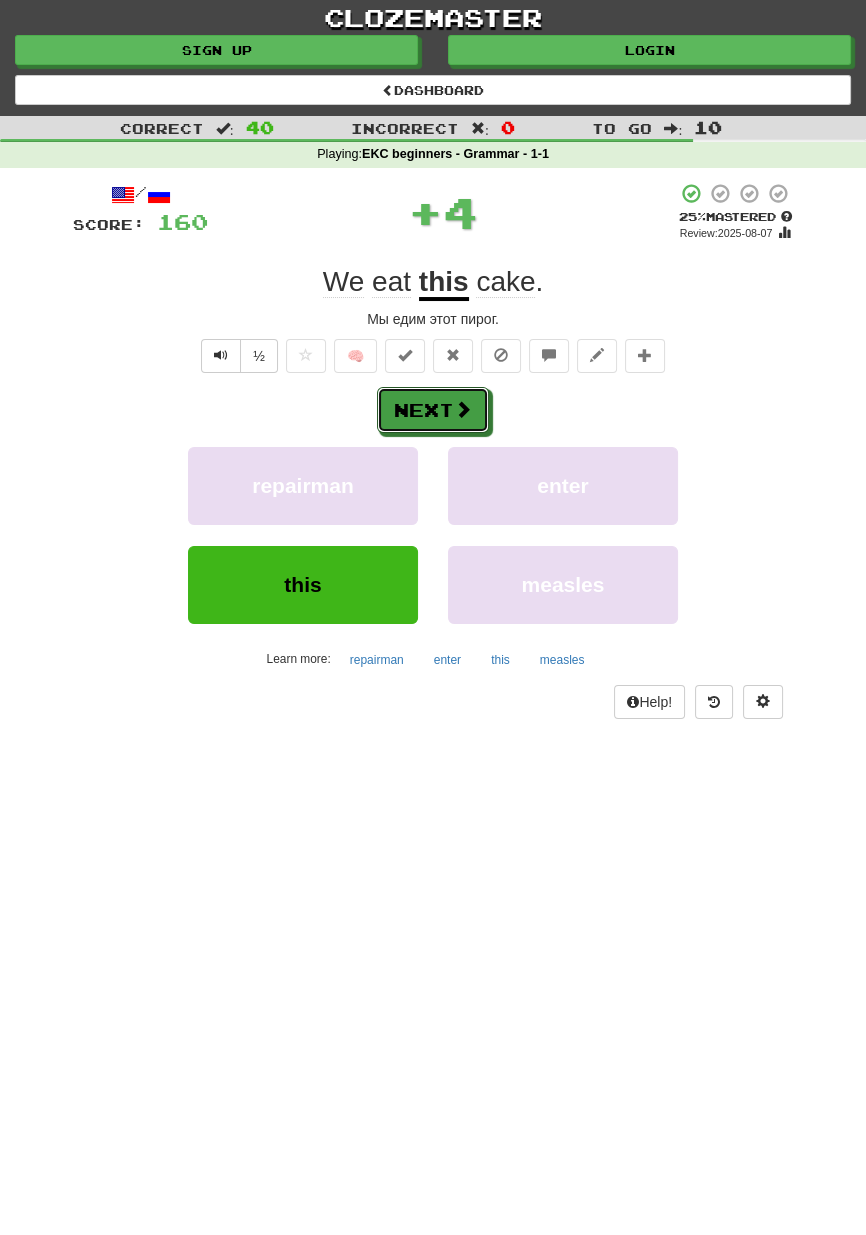 click on "Next" at bounding box center [433, 410] 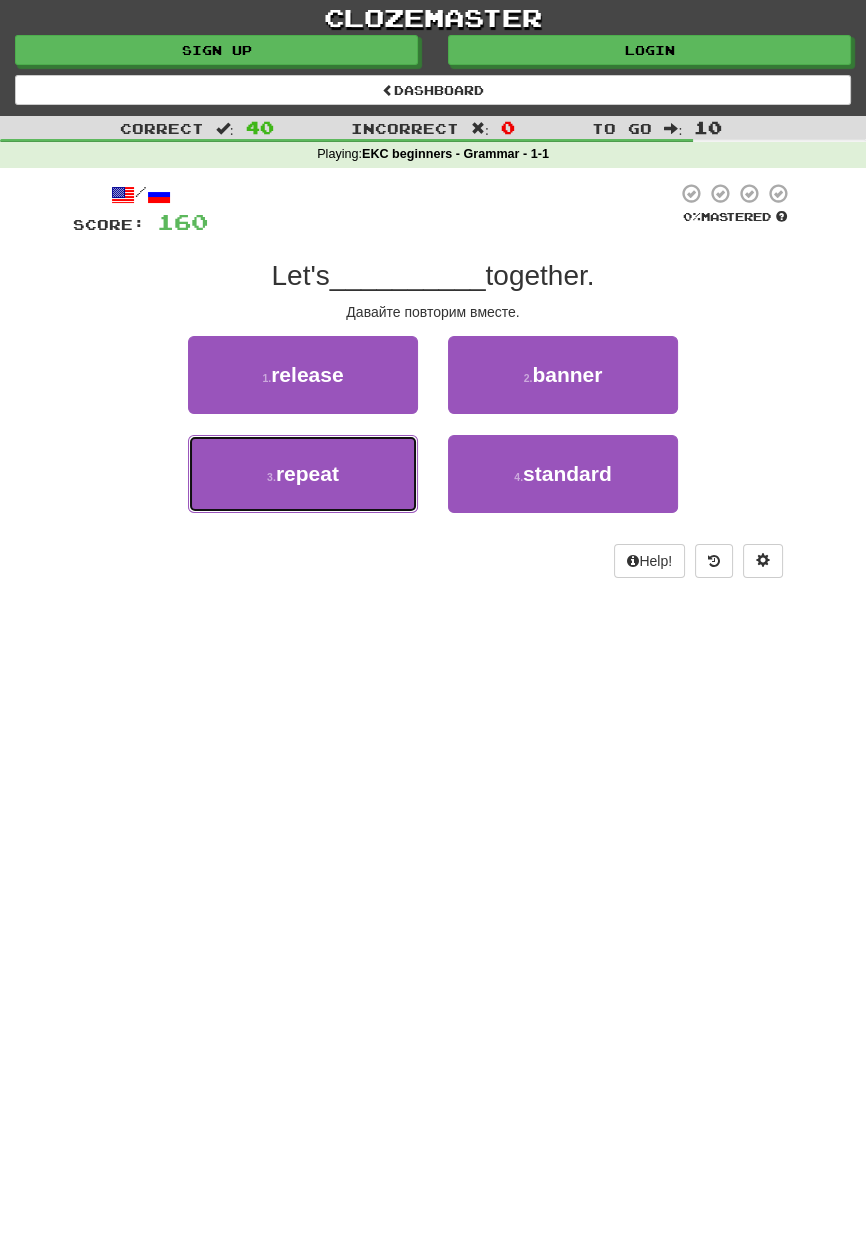 click on "3 .  repeat" at bounding box center [303, 474] 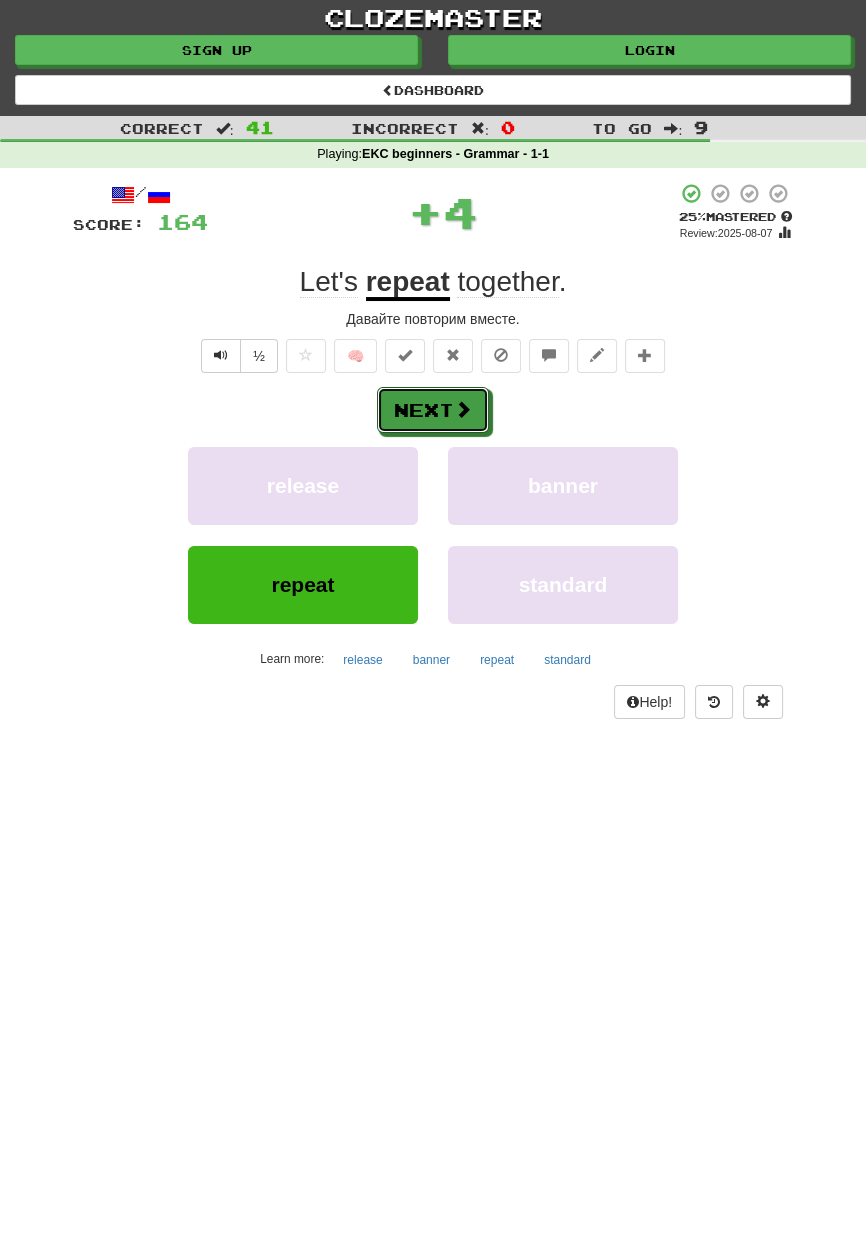 click at bounding box center [463, 409] 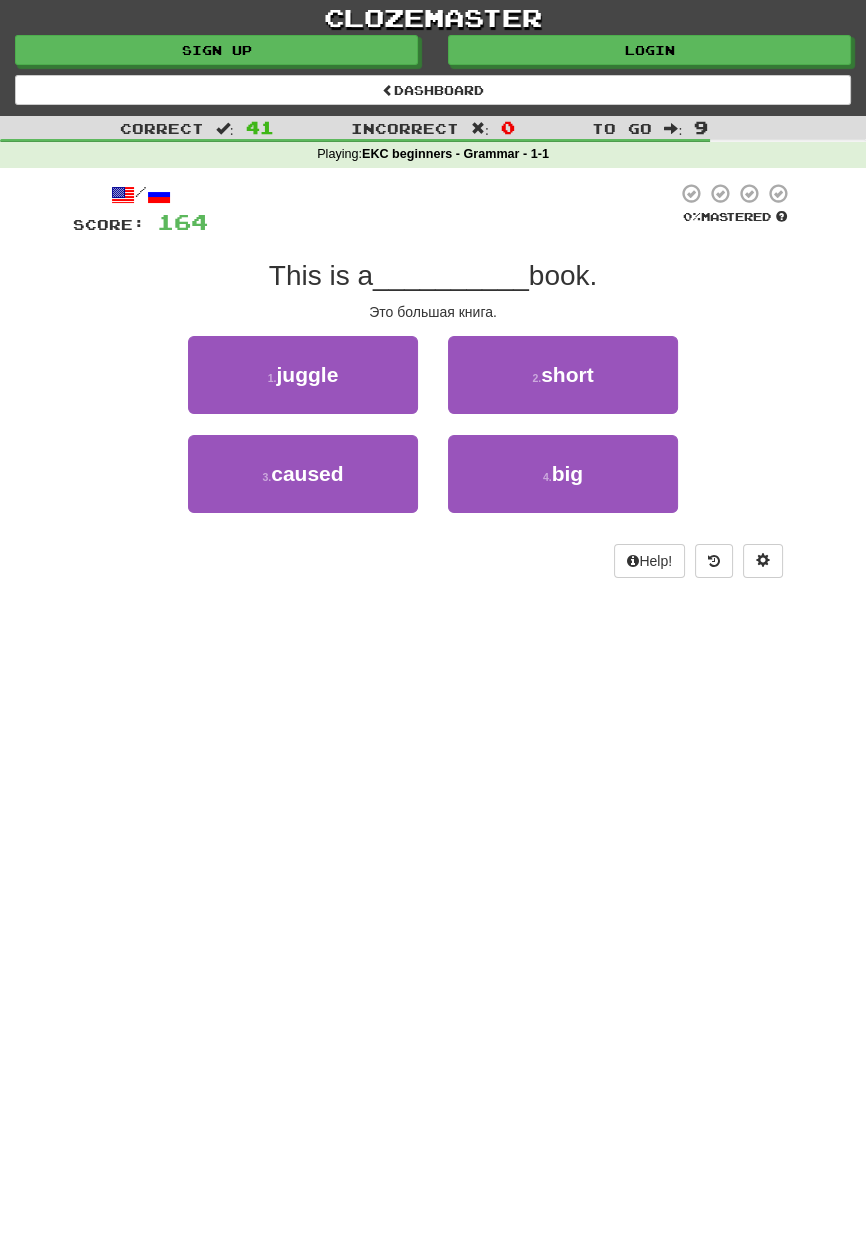 click on "4 .  big" at bounding box center [563, 474] 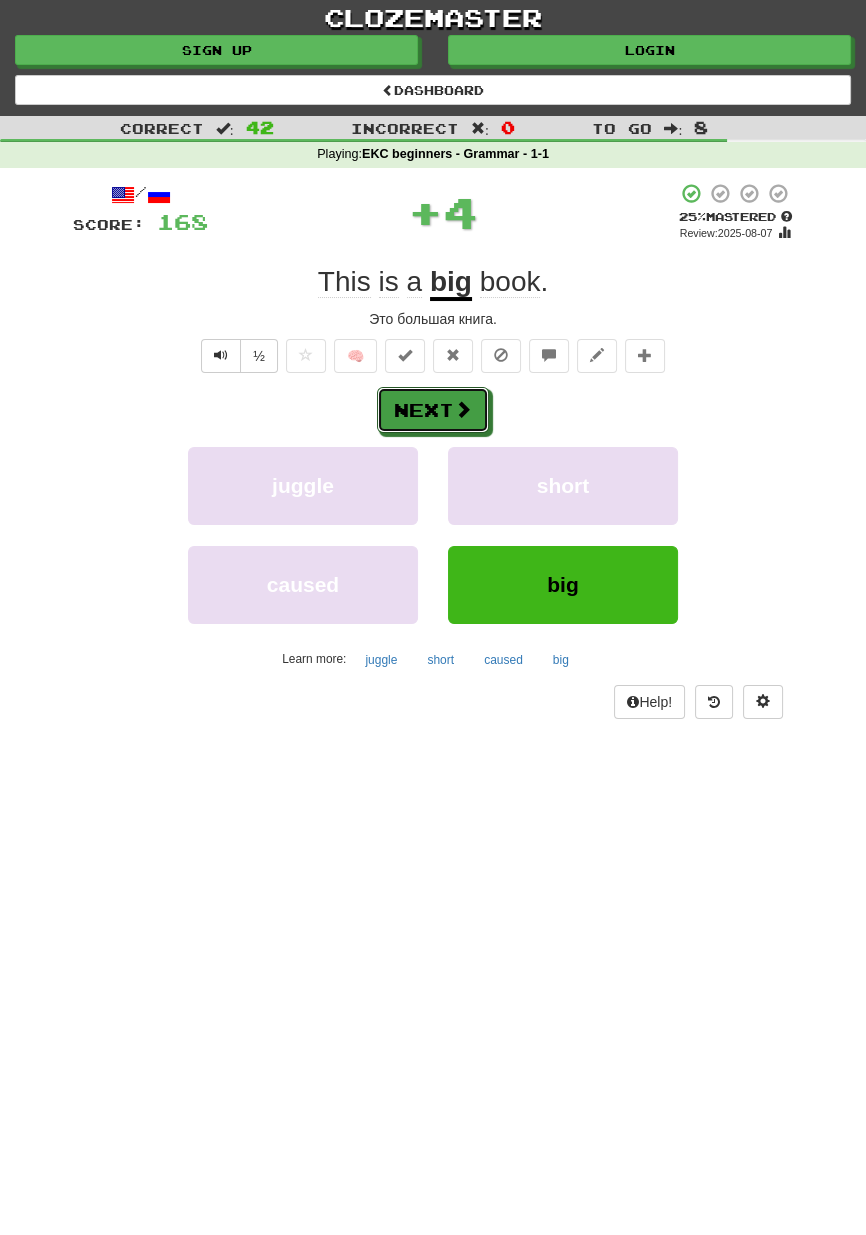 click at bounding box center (463, 409) 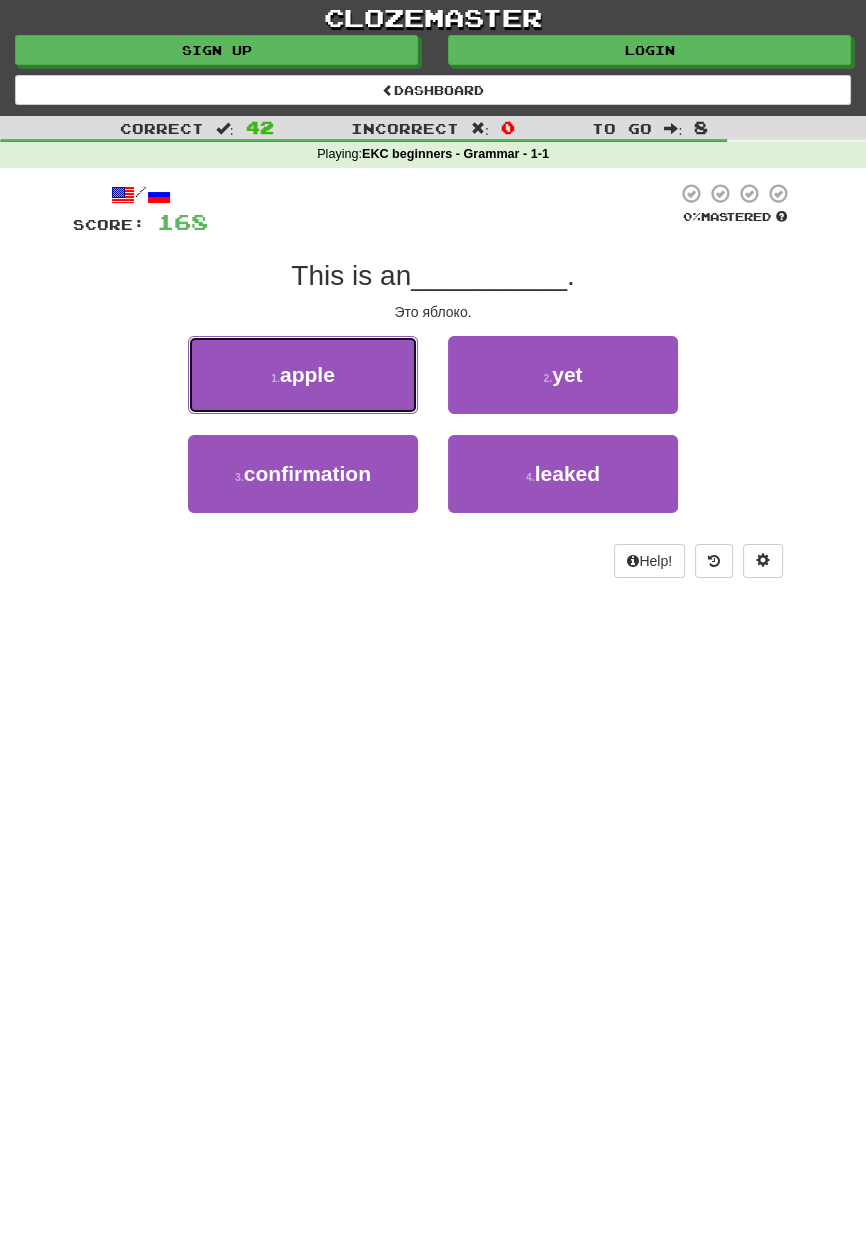 click on "1 .  apple" at bounding box center (303, 375) 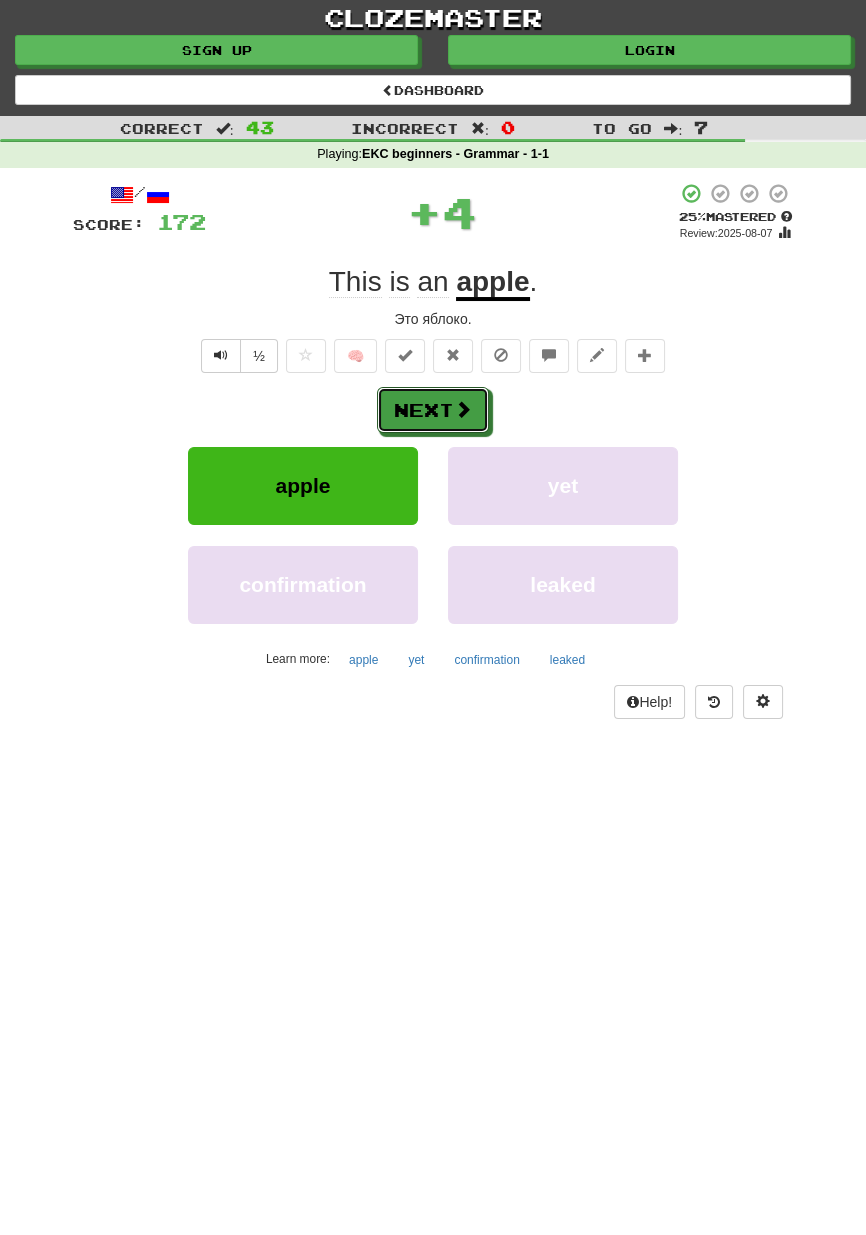 click at bounding box center [463, 409] 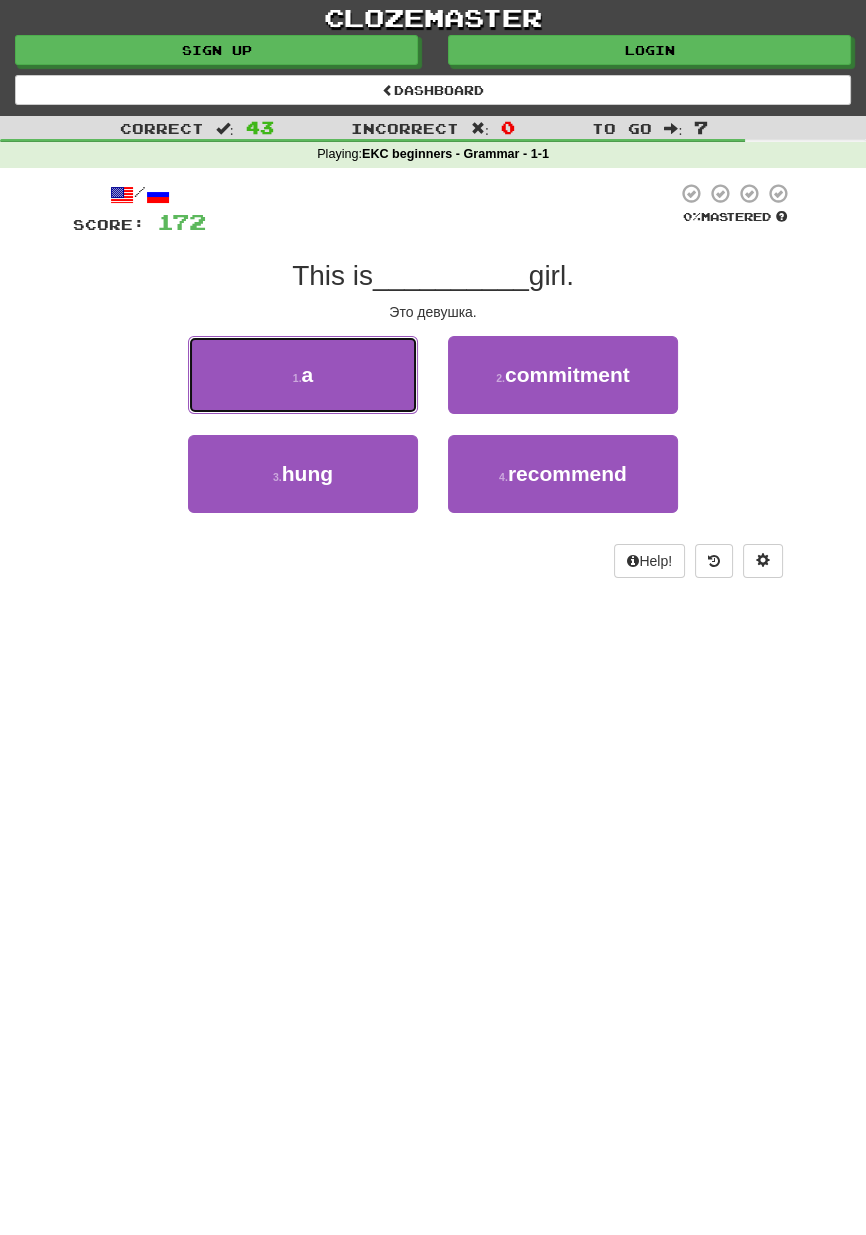 click on "1 .  a" at bounding box center [303, 375] 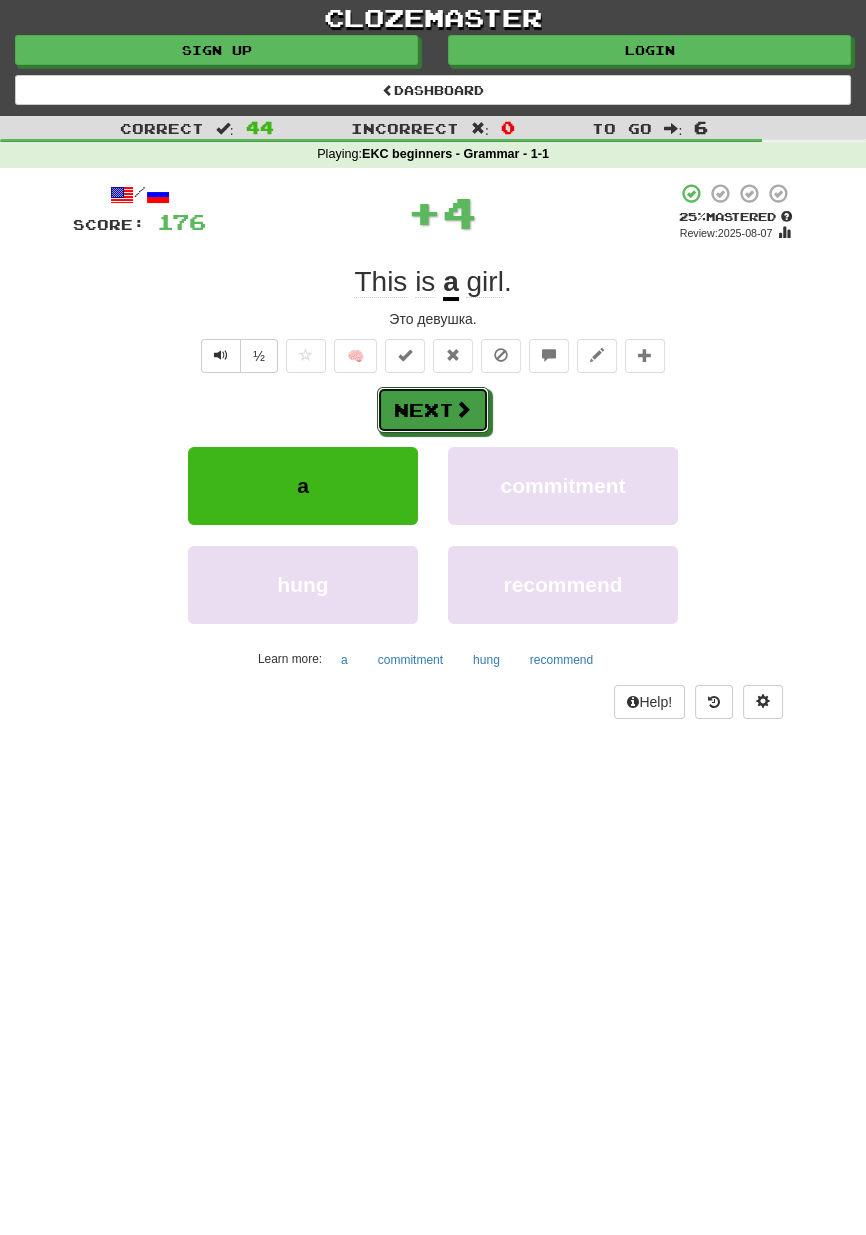 click at bounding box center [463, 409] 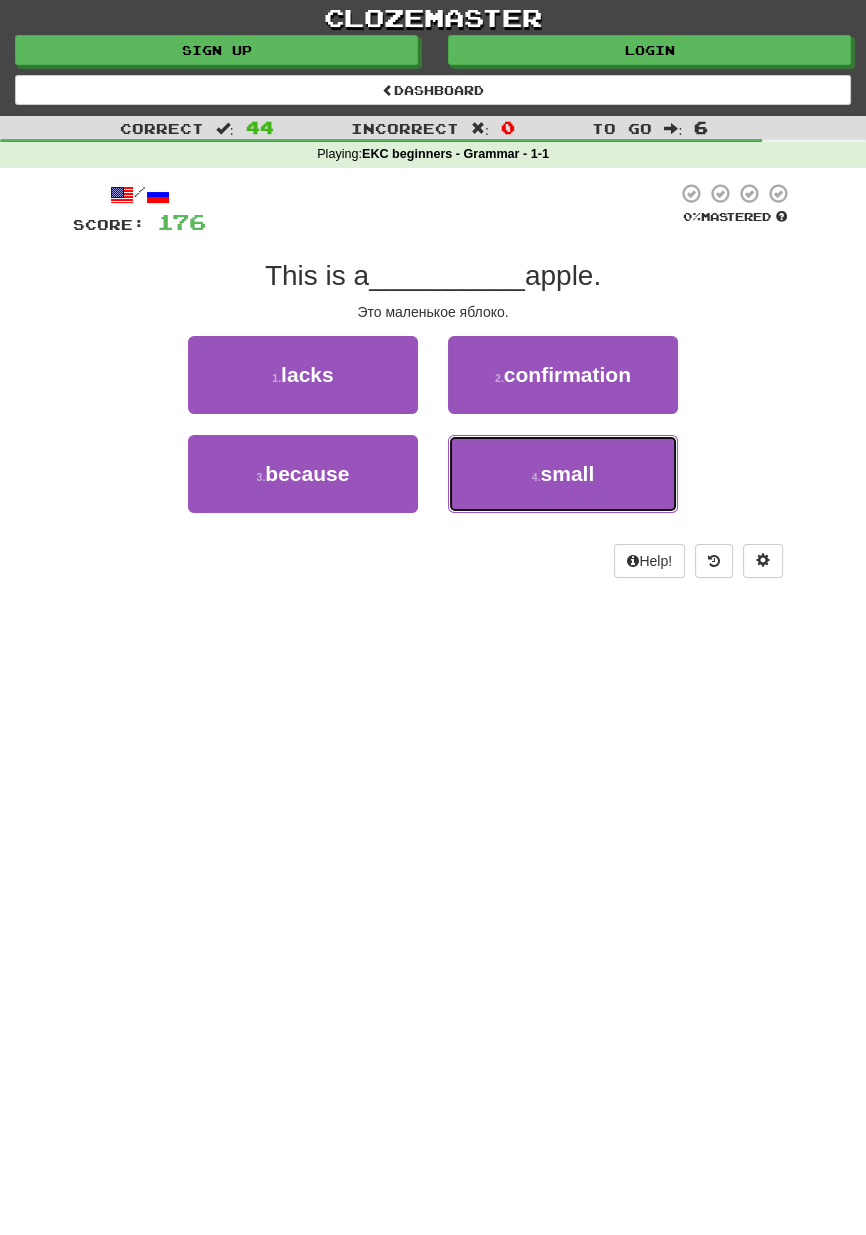 click on "4 .  small" at bounding box center (563, 474) 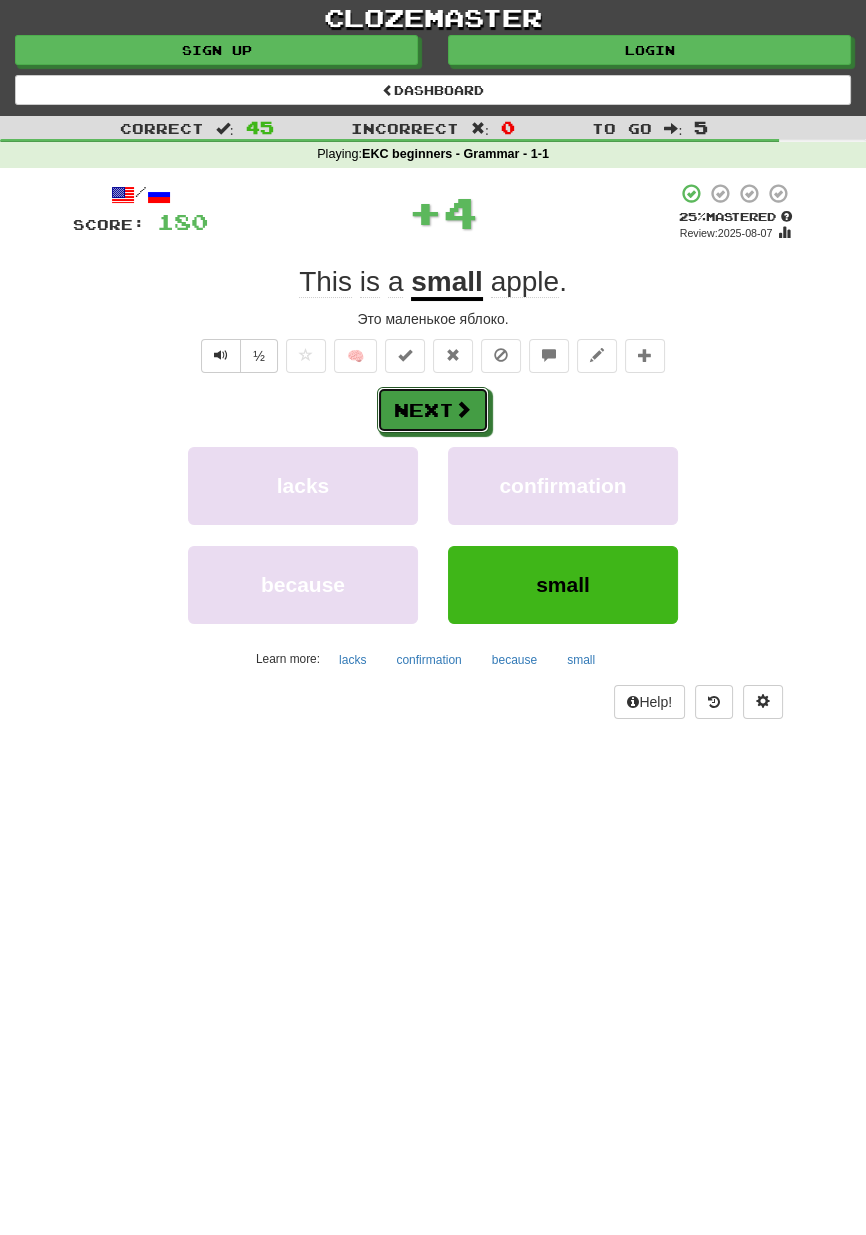 click on "Next" at bounding box center [433, 410] 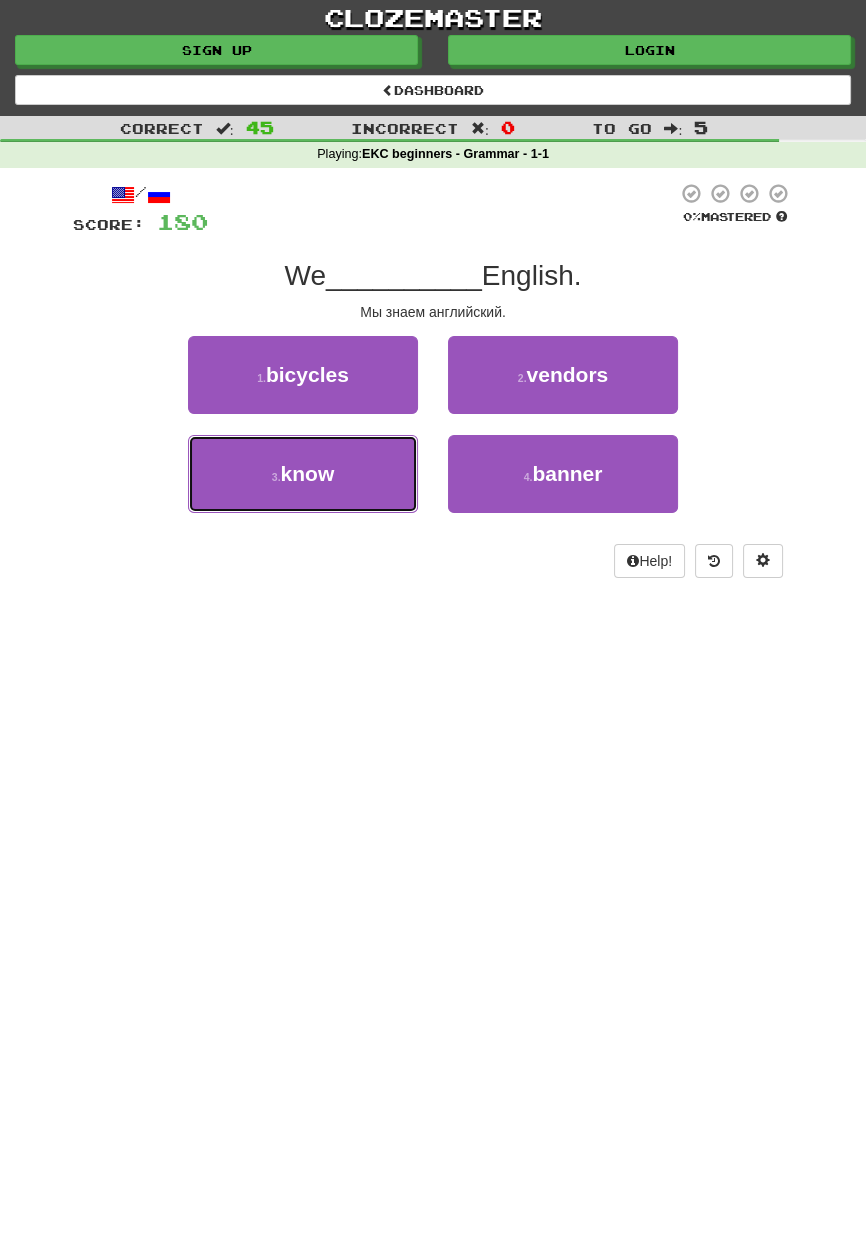 click on "3 .  know" at bounding box center (303, 474) 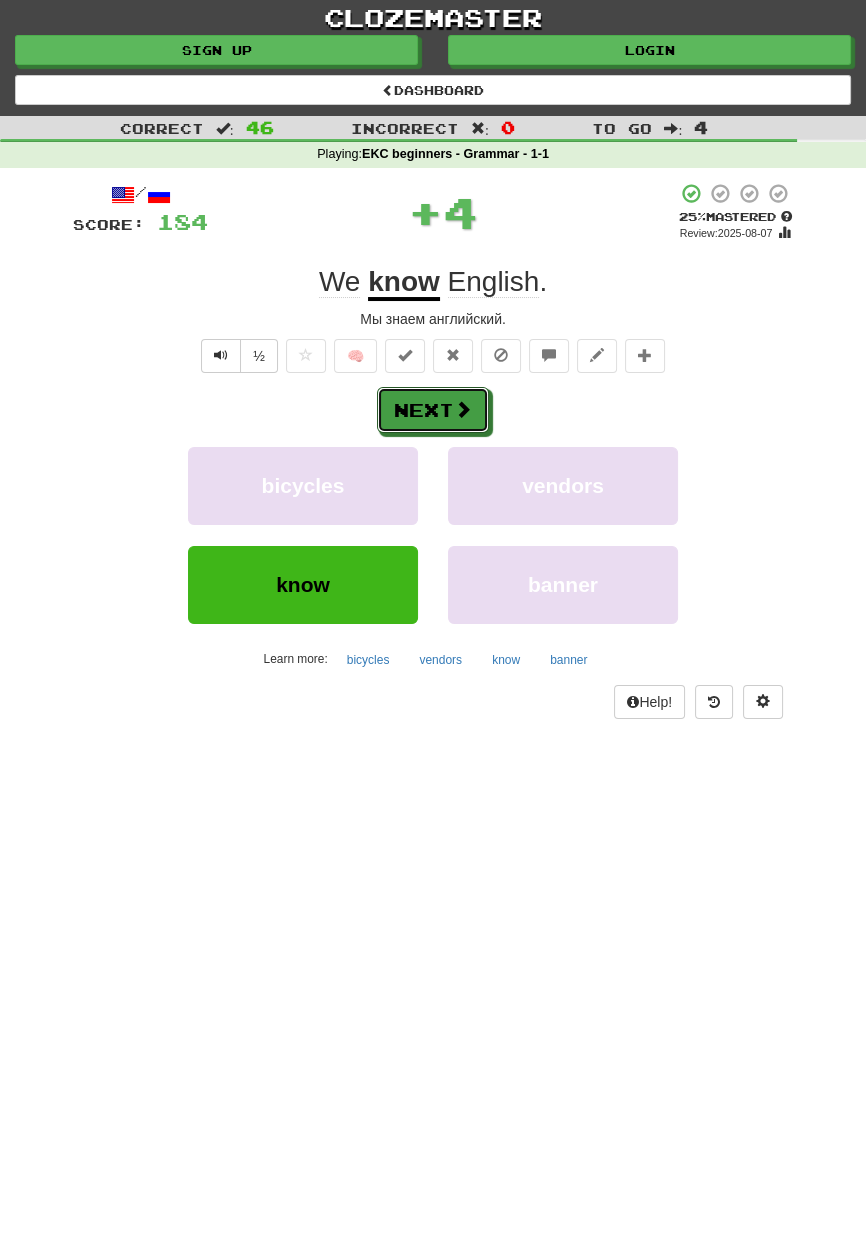 click at bounding box center [463, 409] 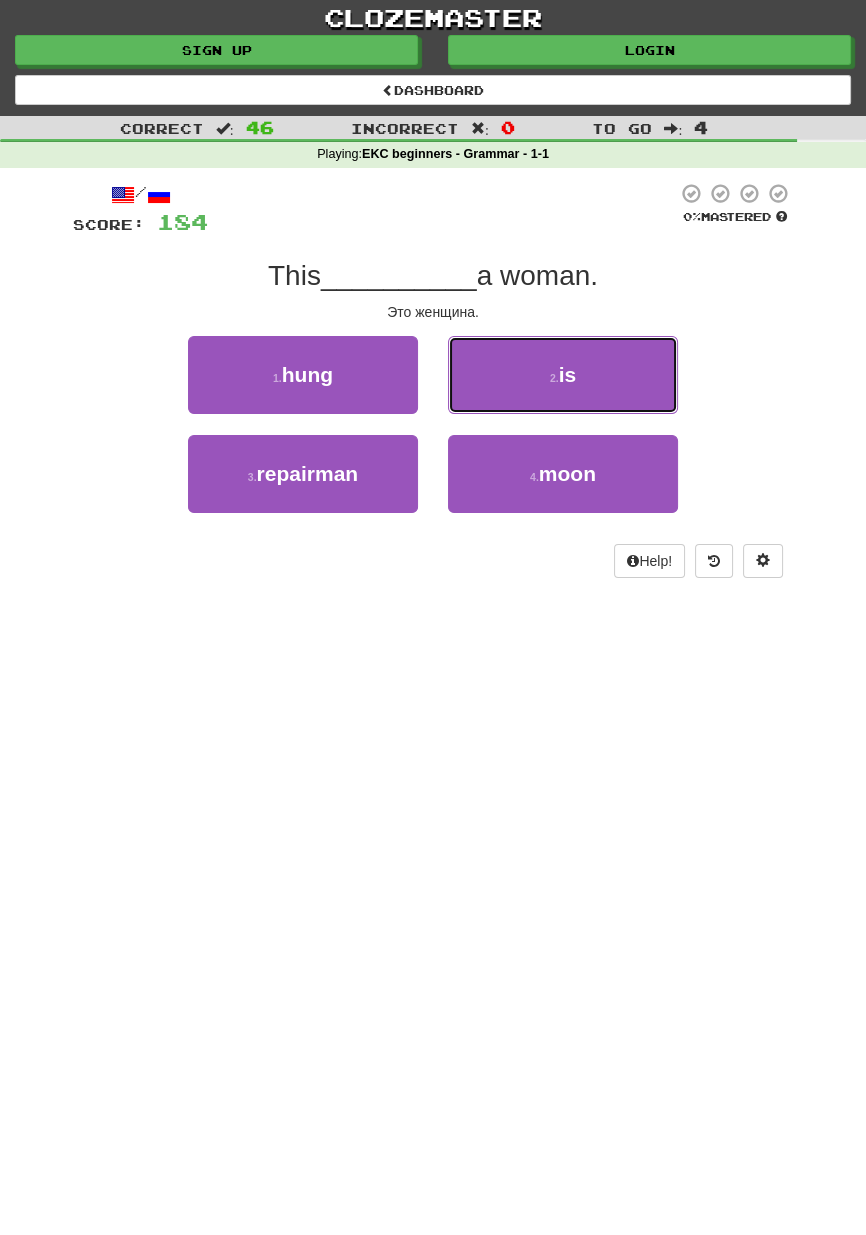 click on "2 .  is" at bounding box center (563, 375) 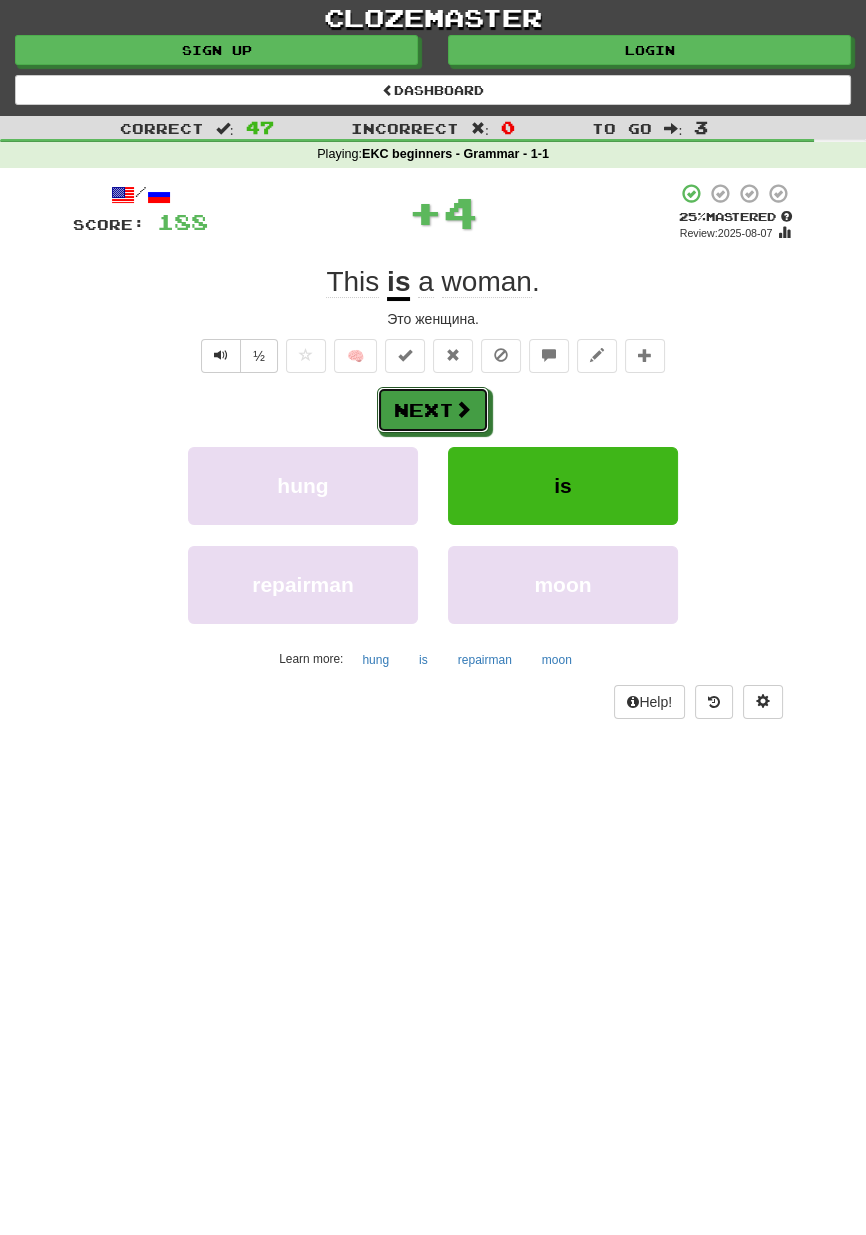 click at bounding box center [463, 409] 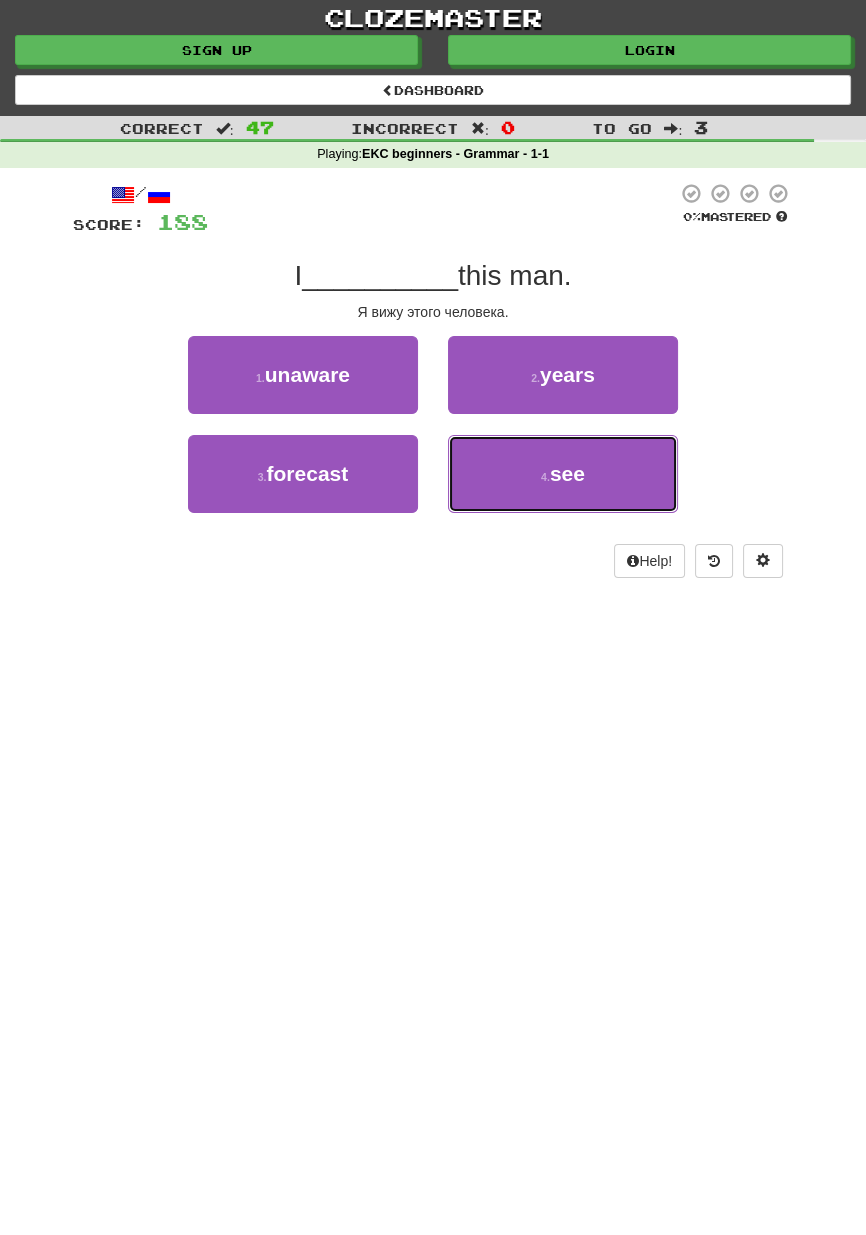 click on "4 .  see" at bounding box center (563, 474) 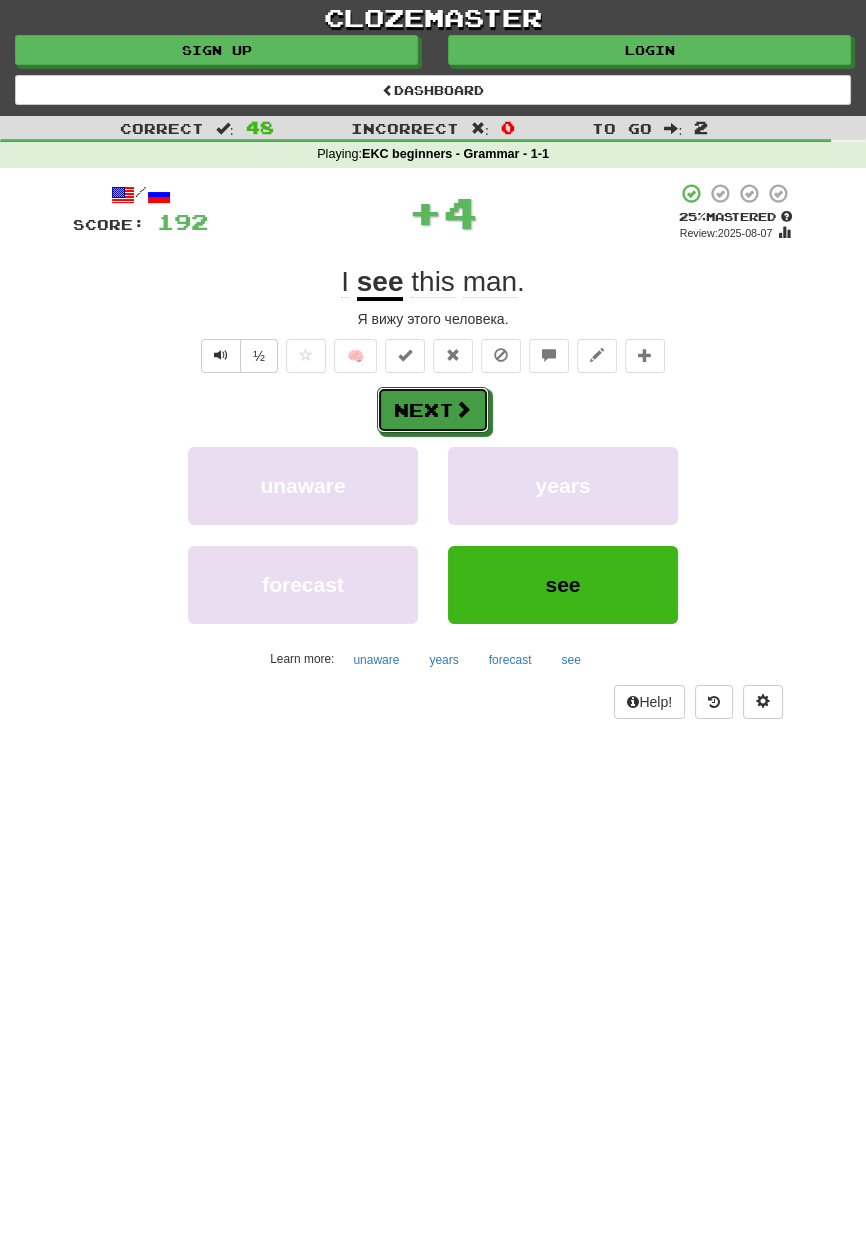 click at bounding box center (463, 409) 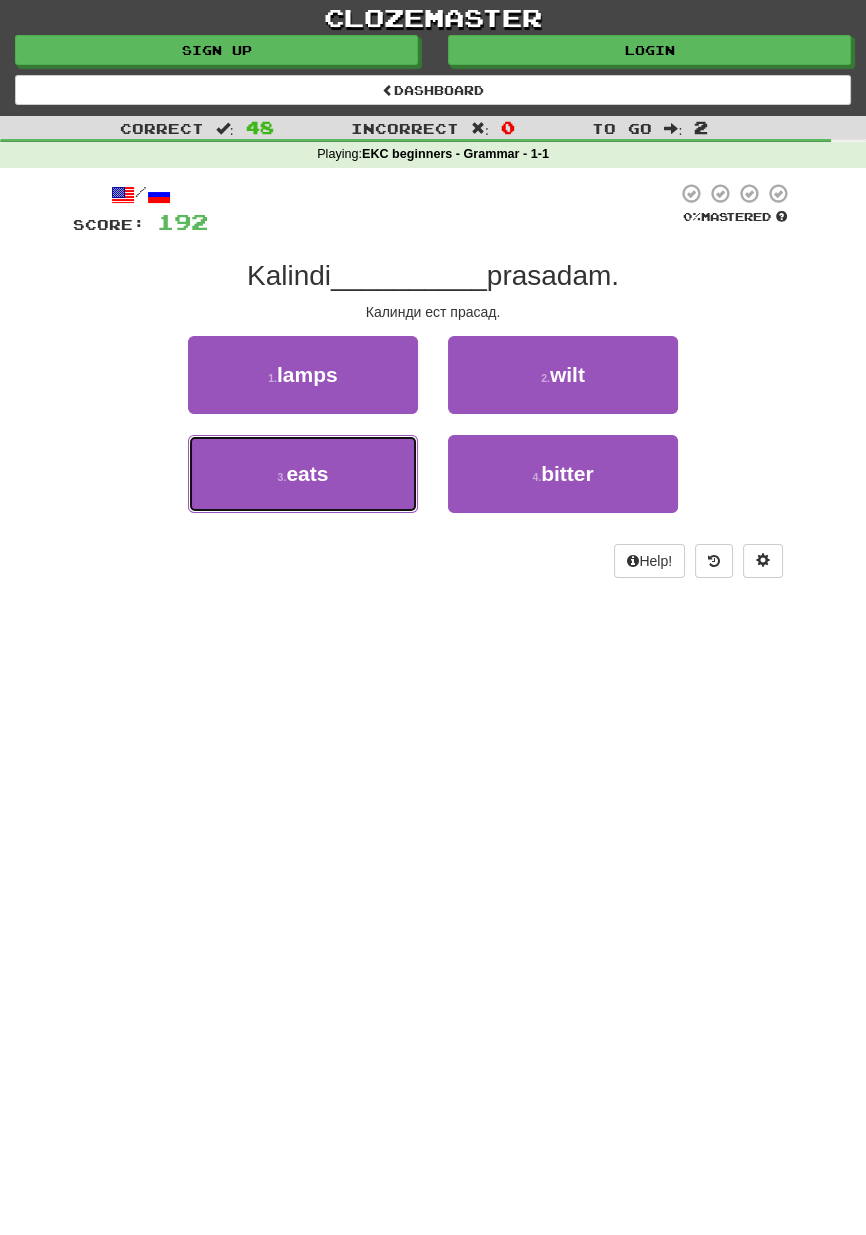 click on "3 .  eats" at bounding box center (303, 474) 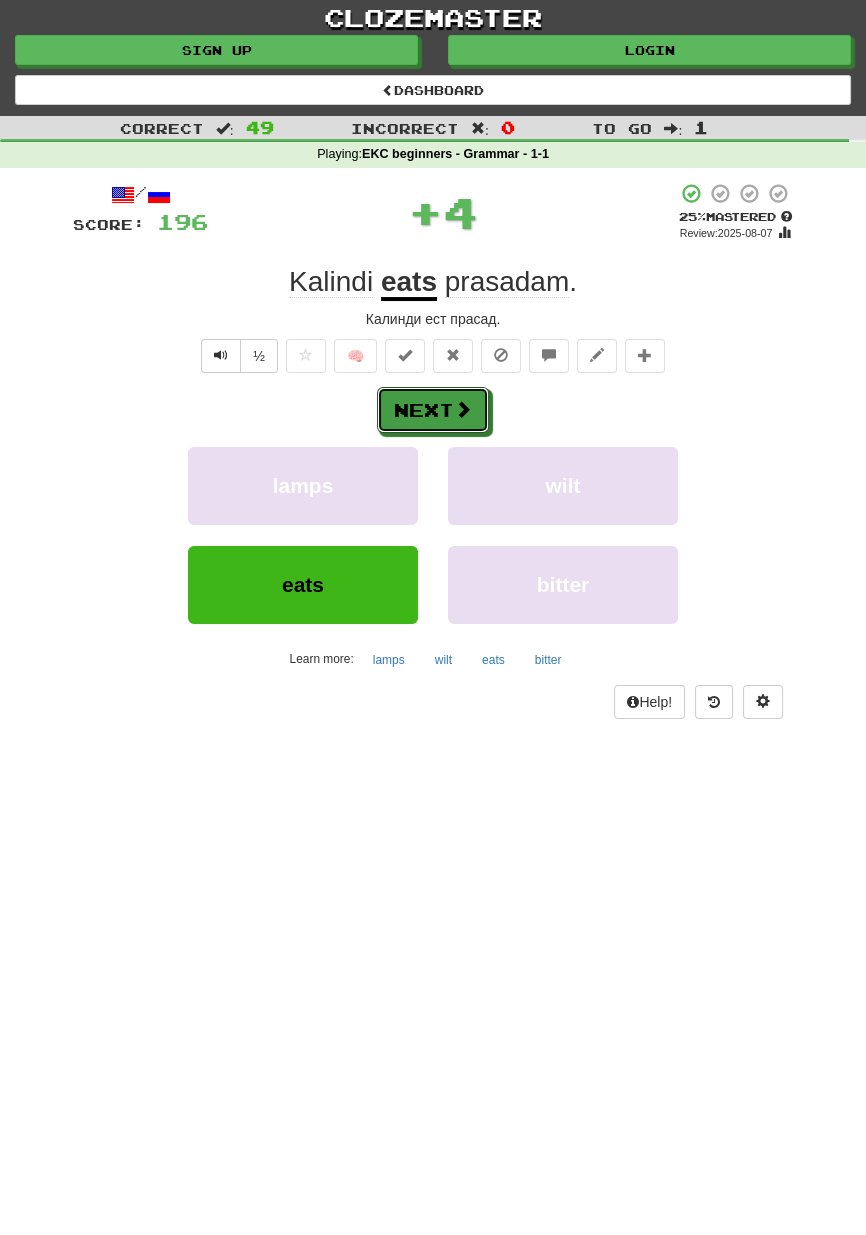 click on "Next" at bounding box center [433, 410] 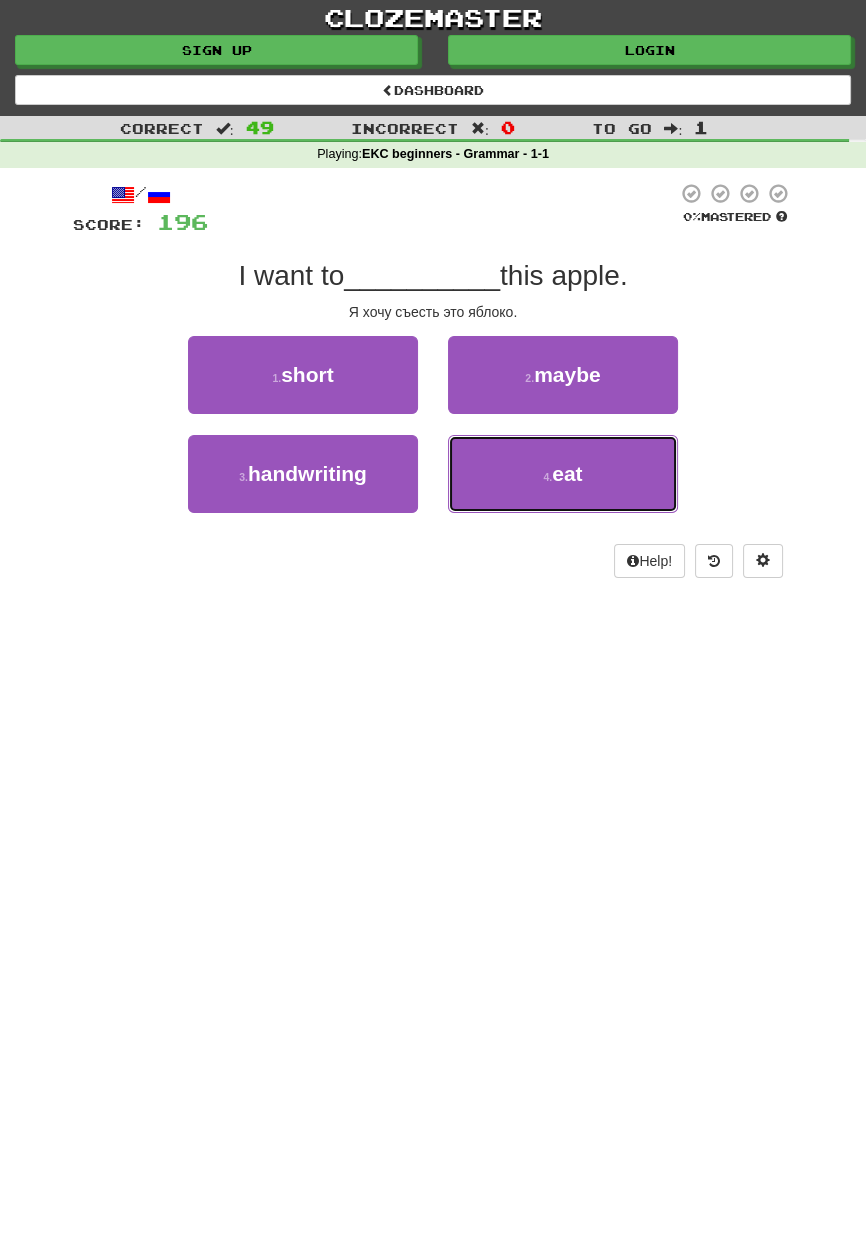 click on "4 ." at bounding box center (547, 477) 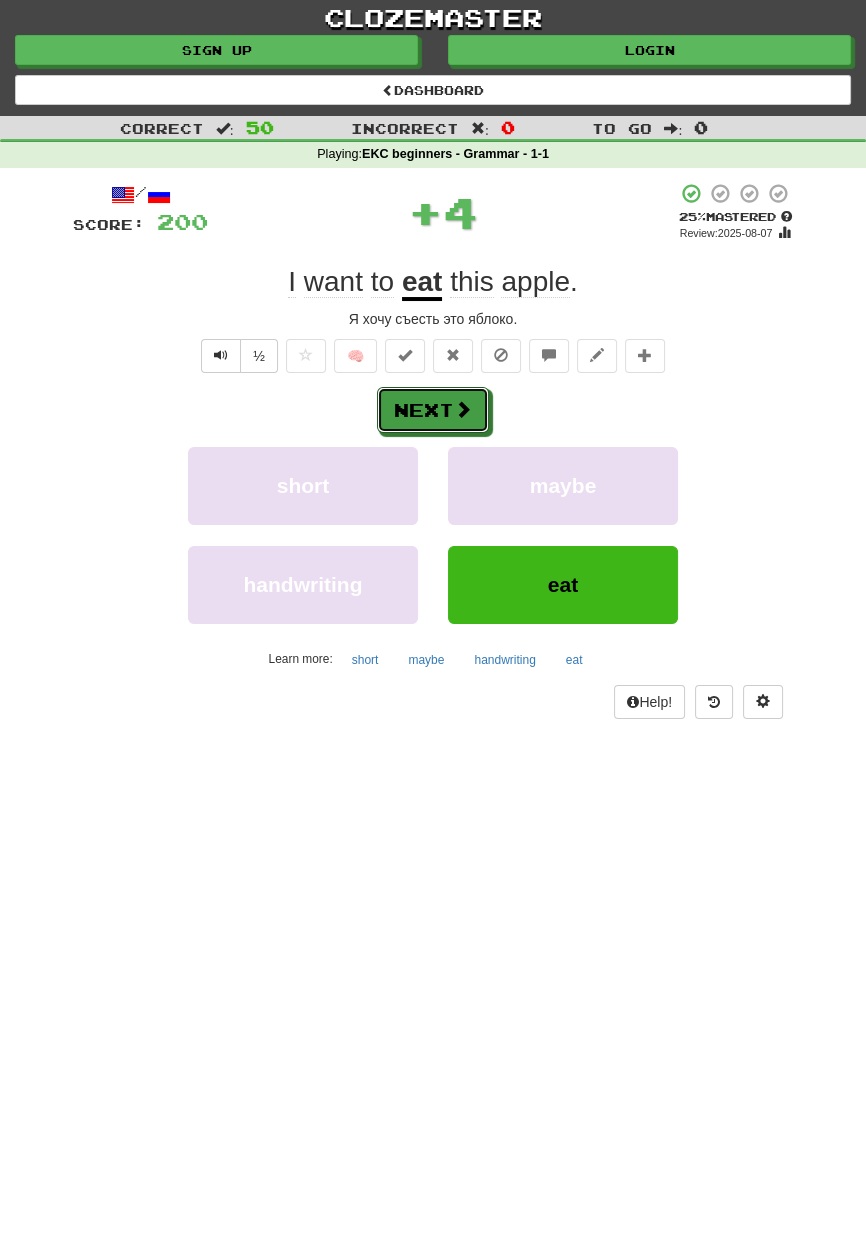 click at bounding box center [463, 409] 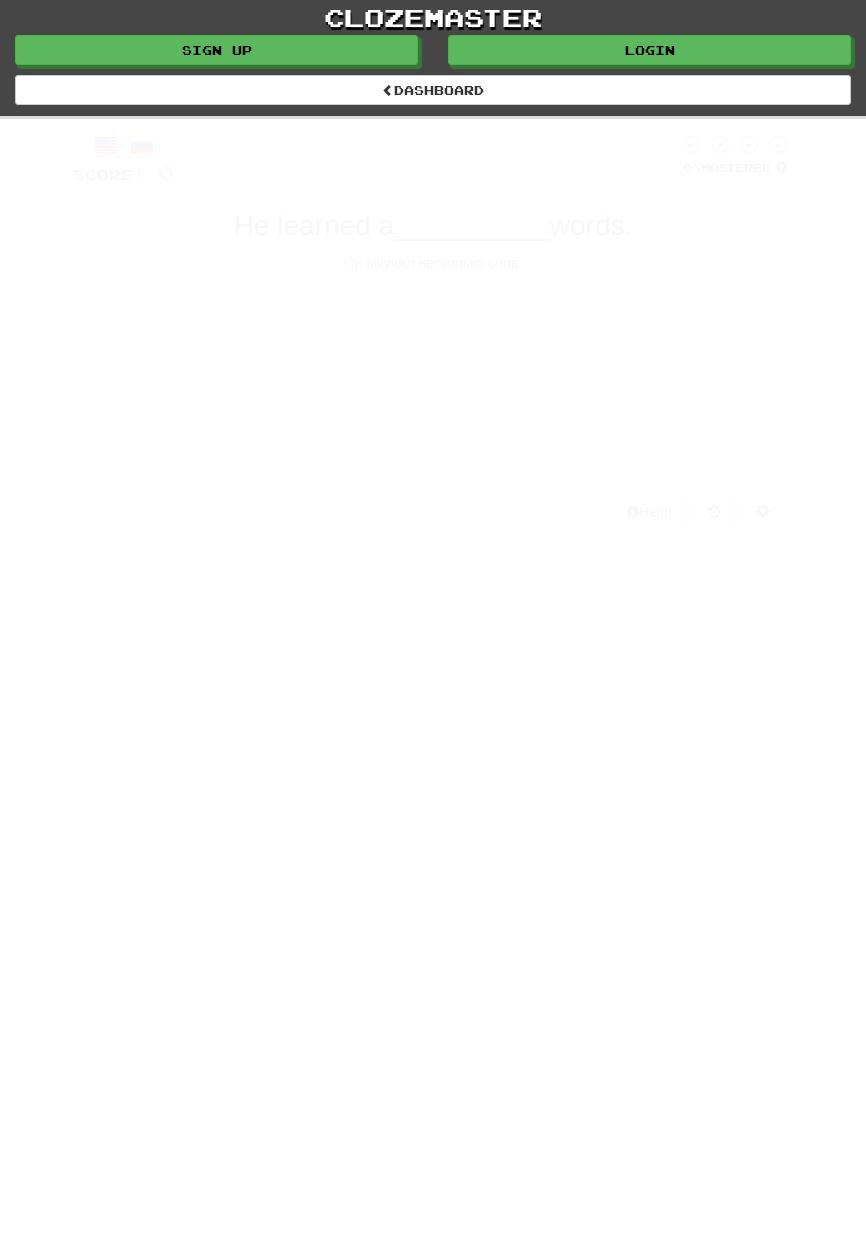 scroll, scrollTop: 0, scrollLeft: 0, axis: both 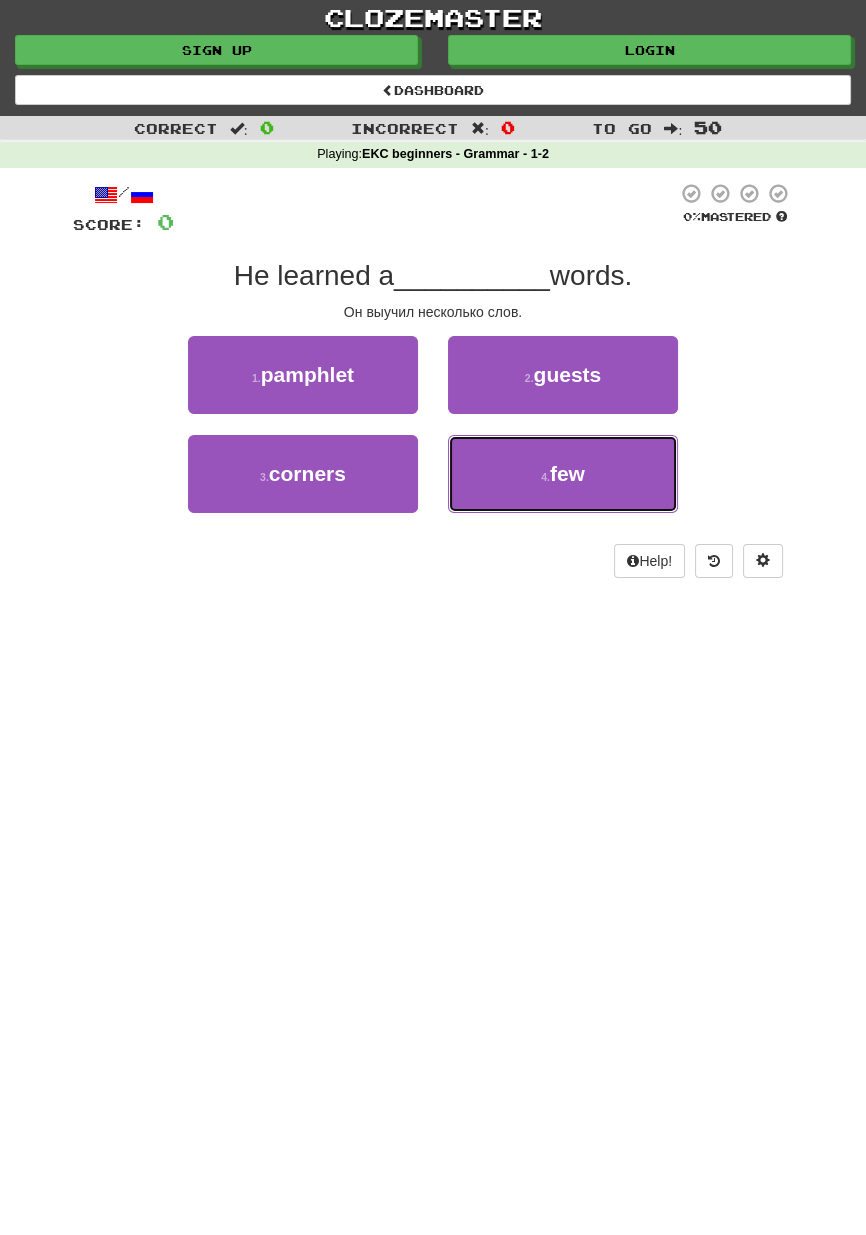 click on "4 .  few" at bounding box center (563, 474) 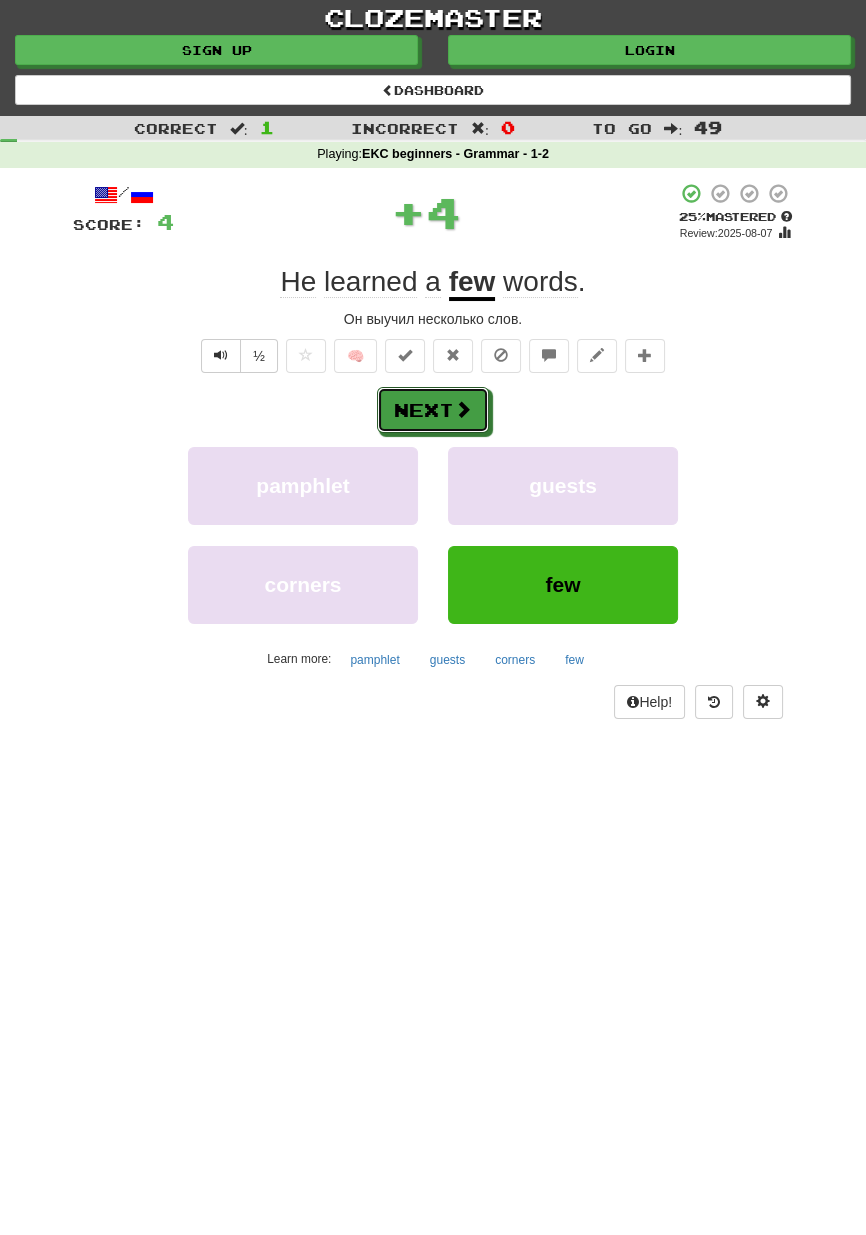 click at bounding box center (463, 409) 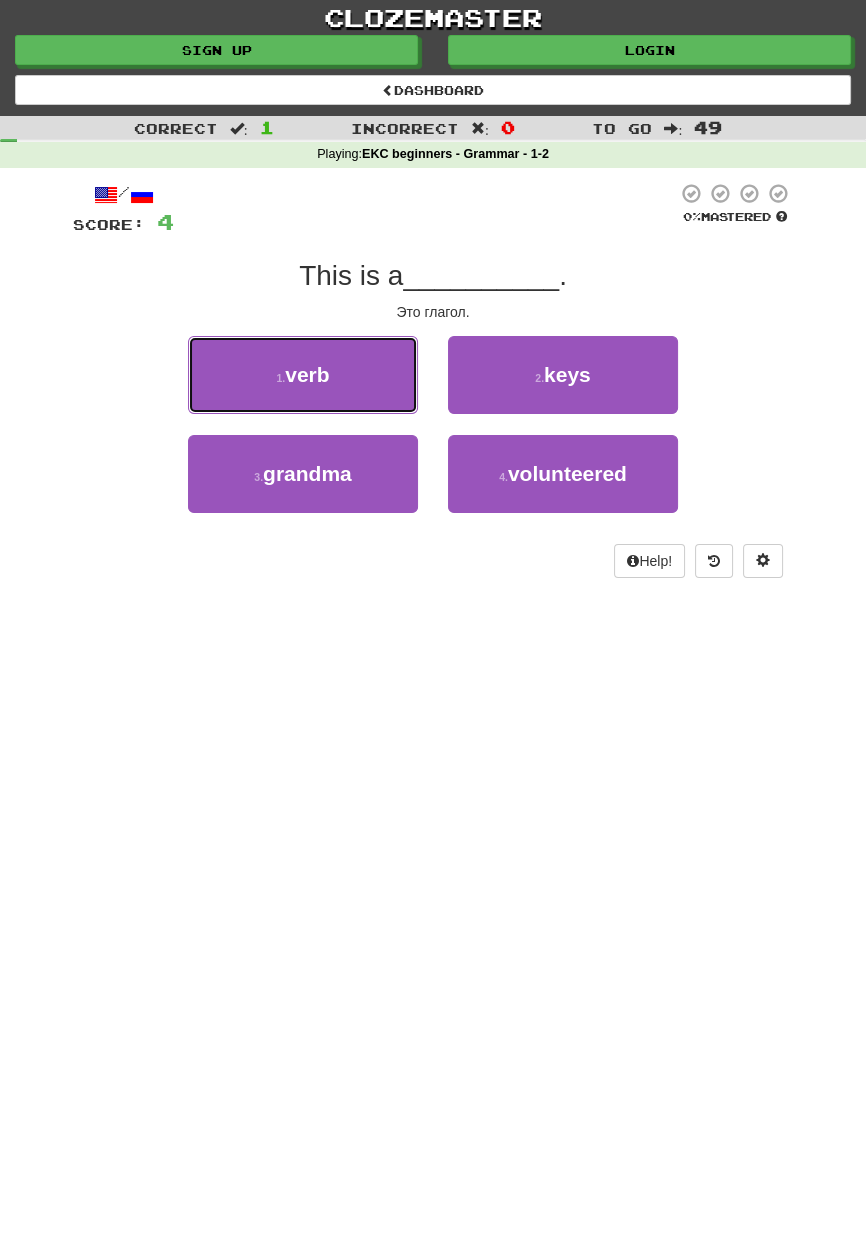click on "1 .  verb" at bounding box center (303, 375) 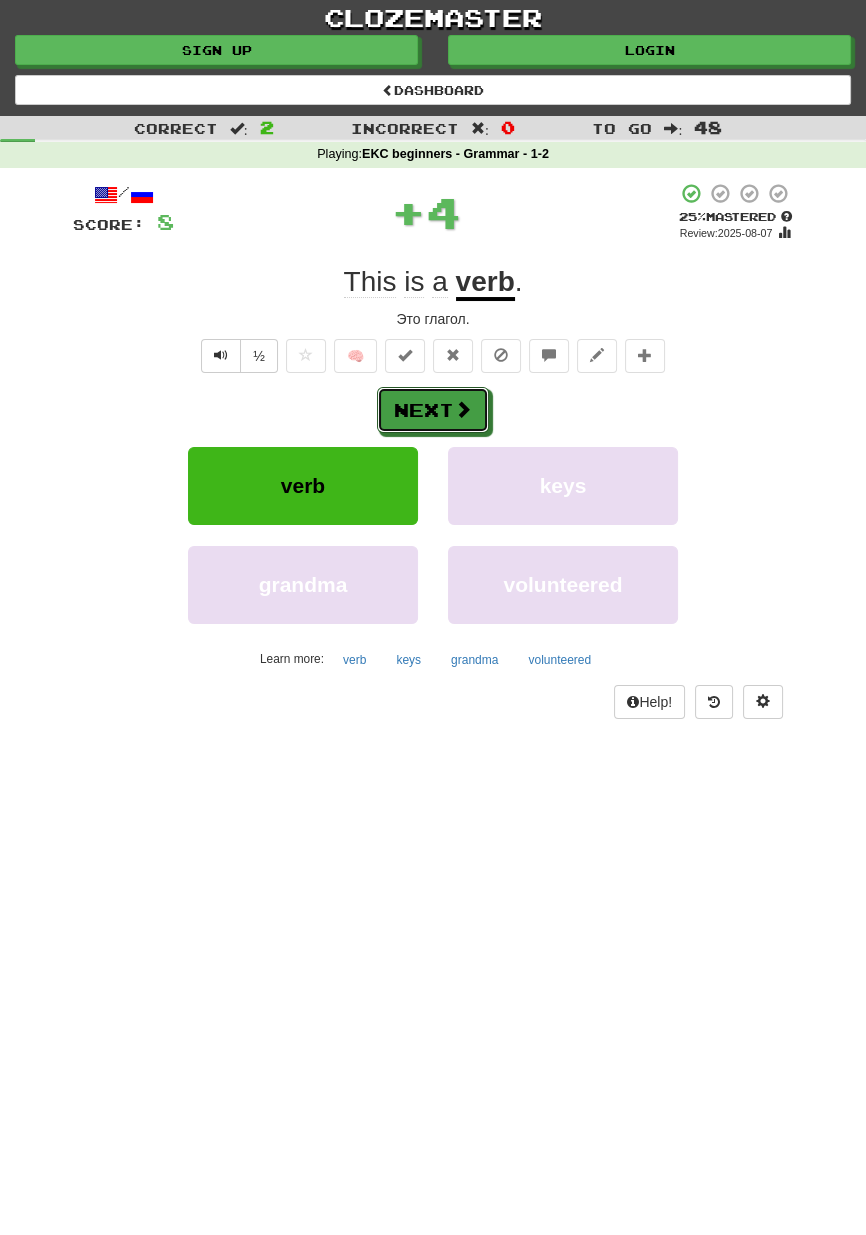 click on "Next" at bounding box center (433, 410) 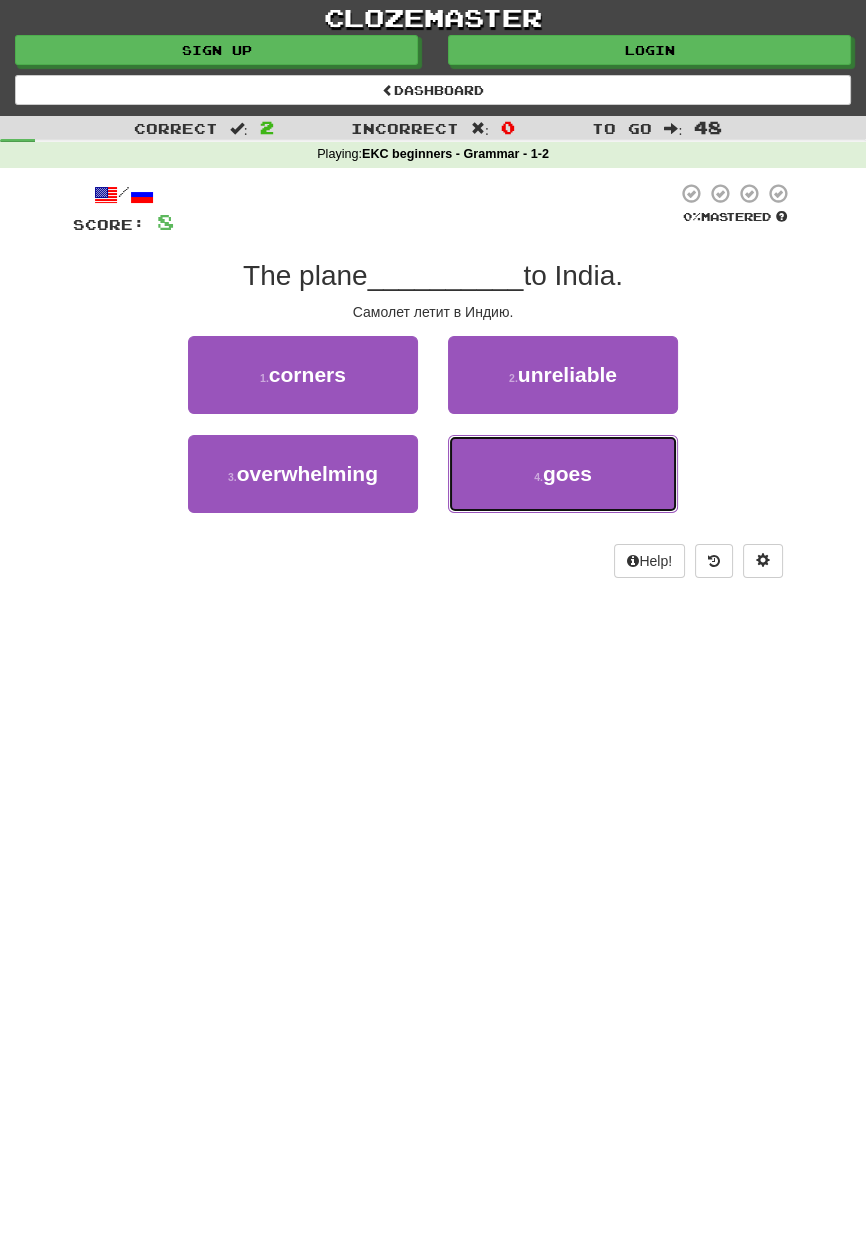 click on "goes" at bounding box center (567, 473) 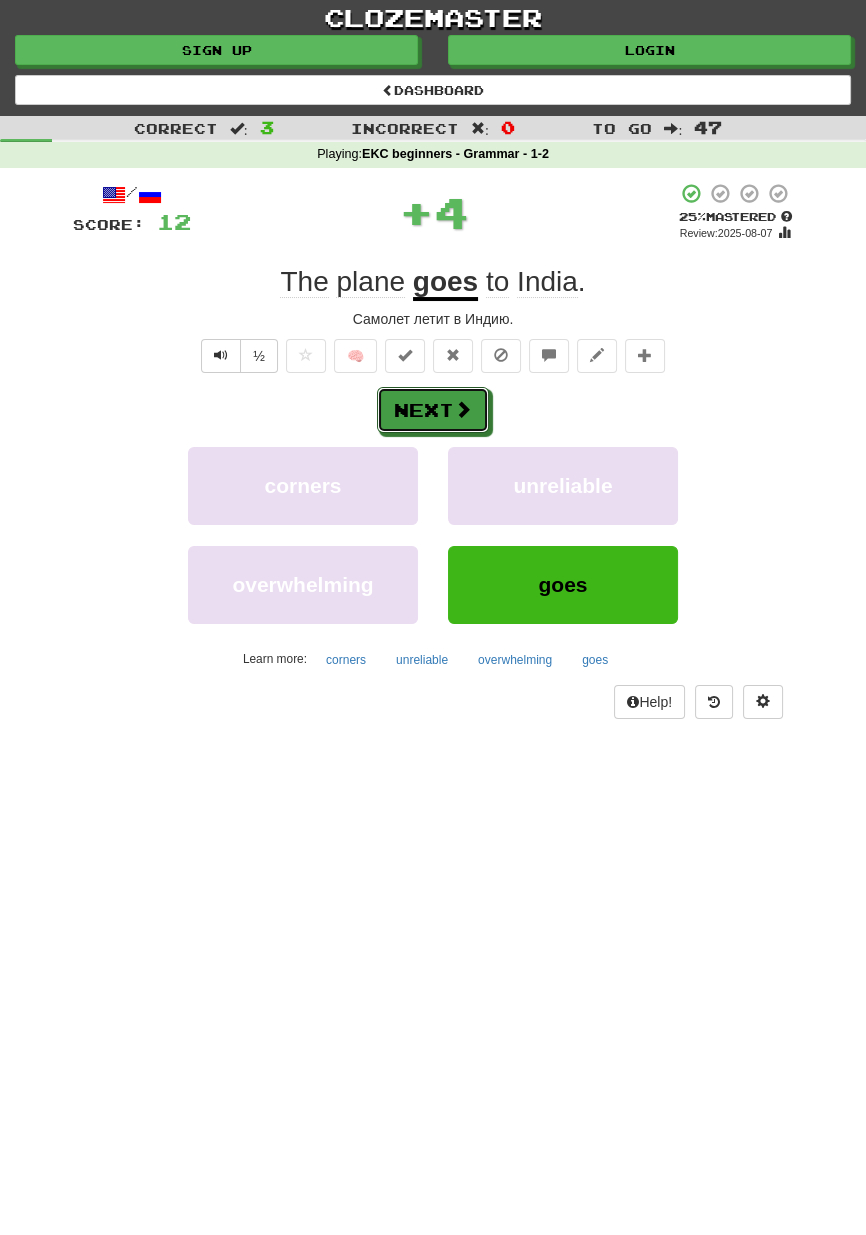 click on "Next" at bounding box center (433, 410) 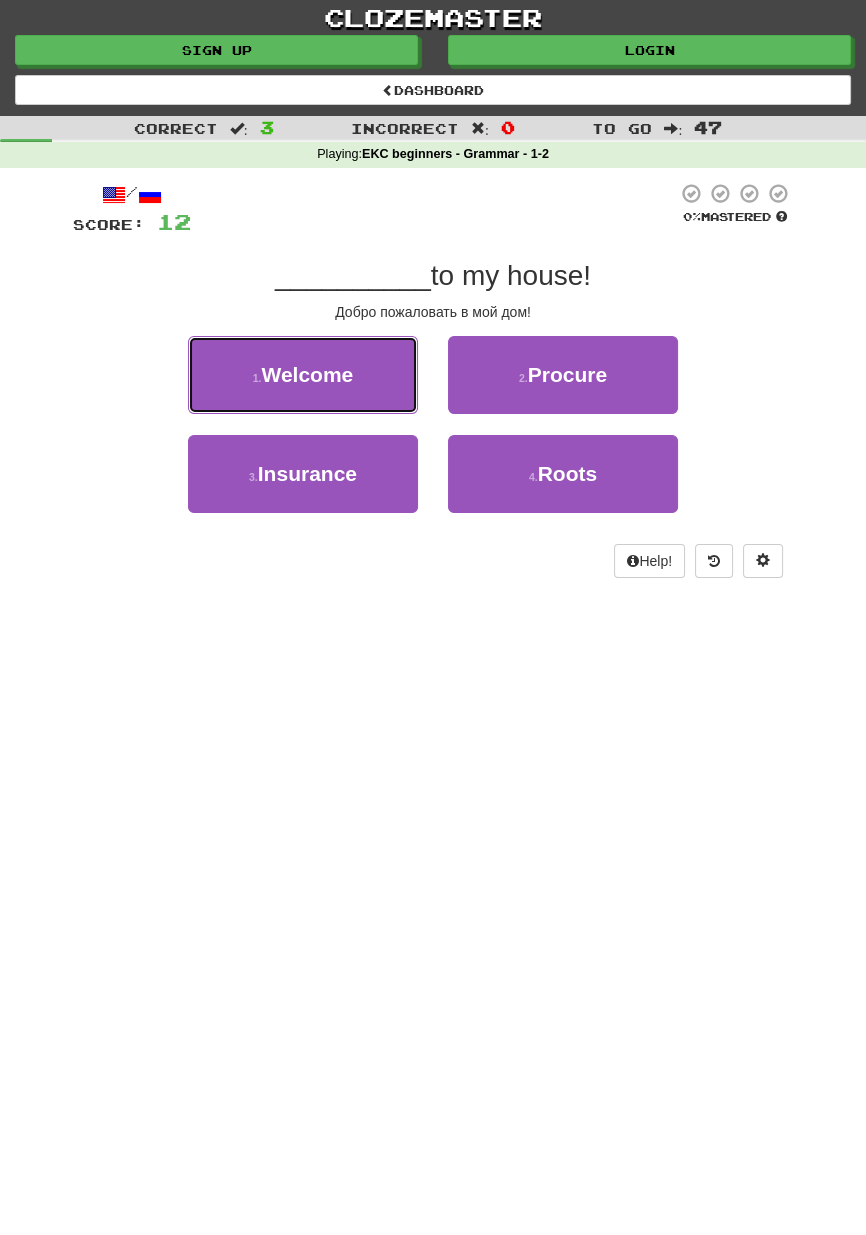 click on "1 .  Welcome" at bounding box center (303, 375) 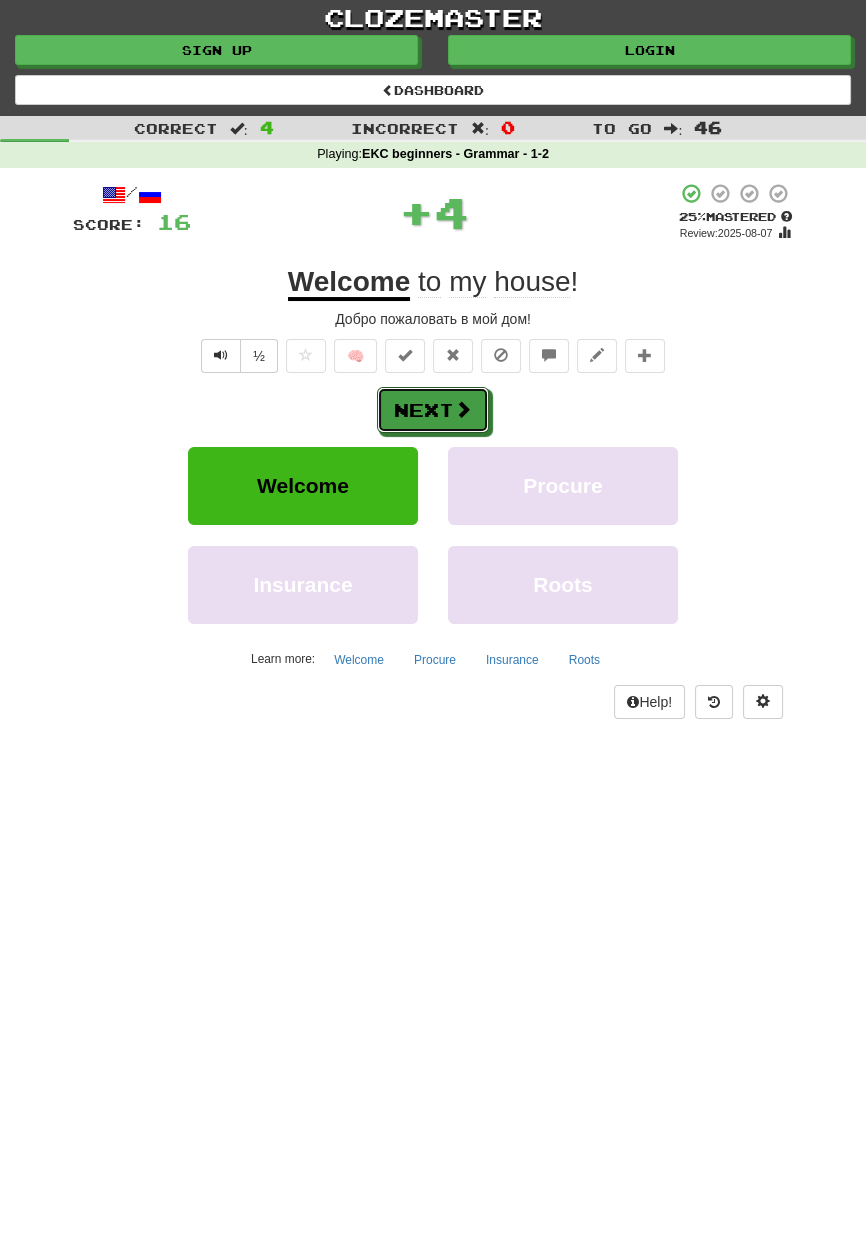 click at bounding box center [463, 409] 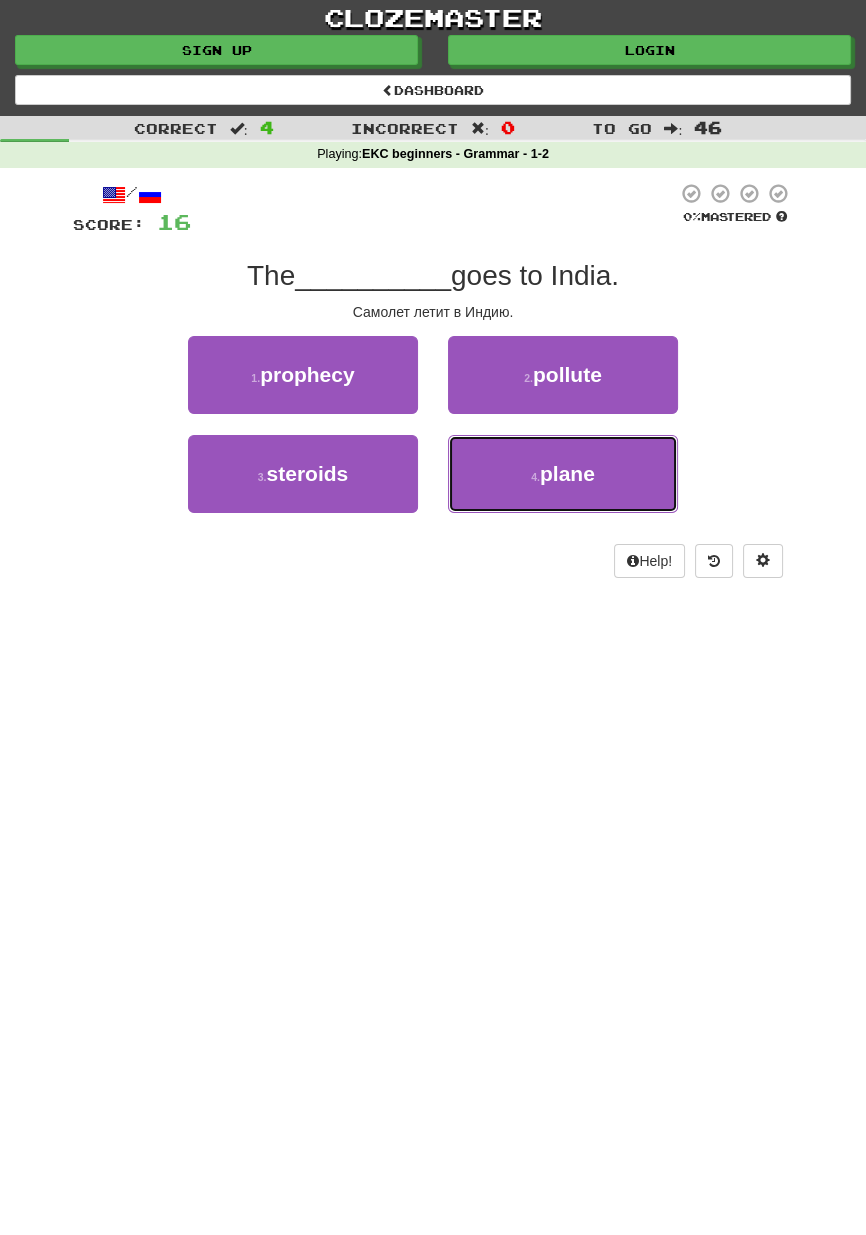 click on "4 .  plane" at bounding box center (563, 474) 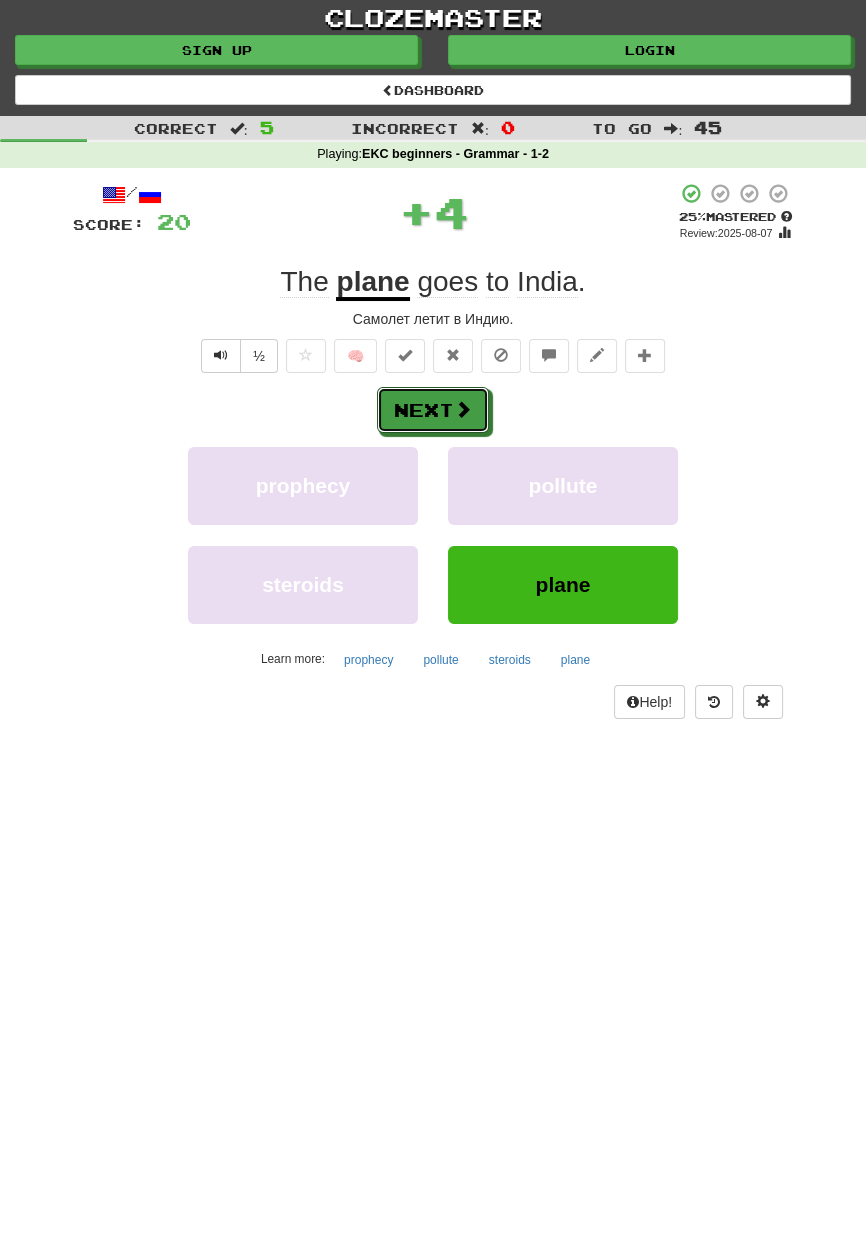 click at bounding box center [463, 409] 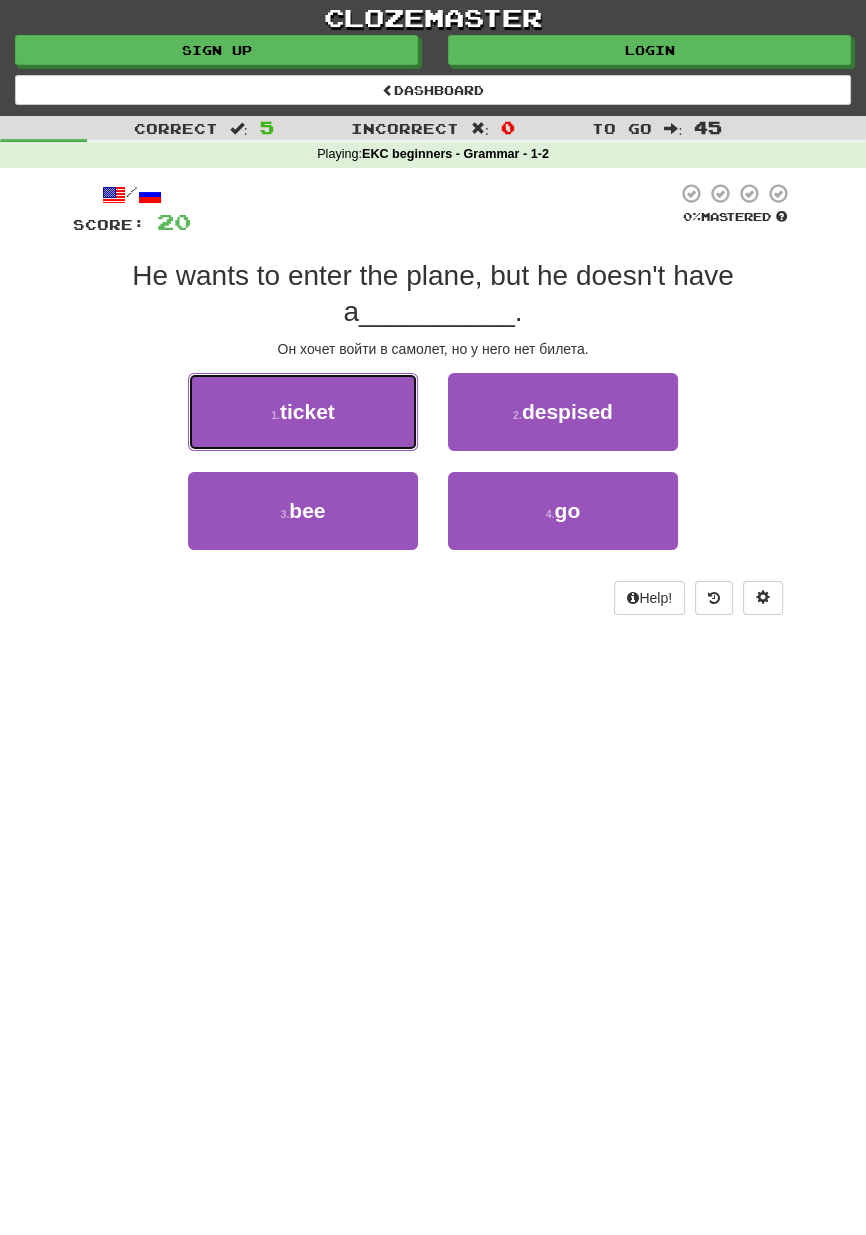click on "1 .  ticket" at bounding box center (303, 412) 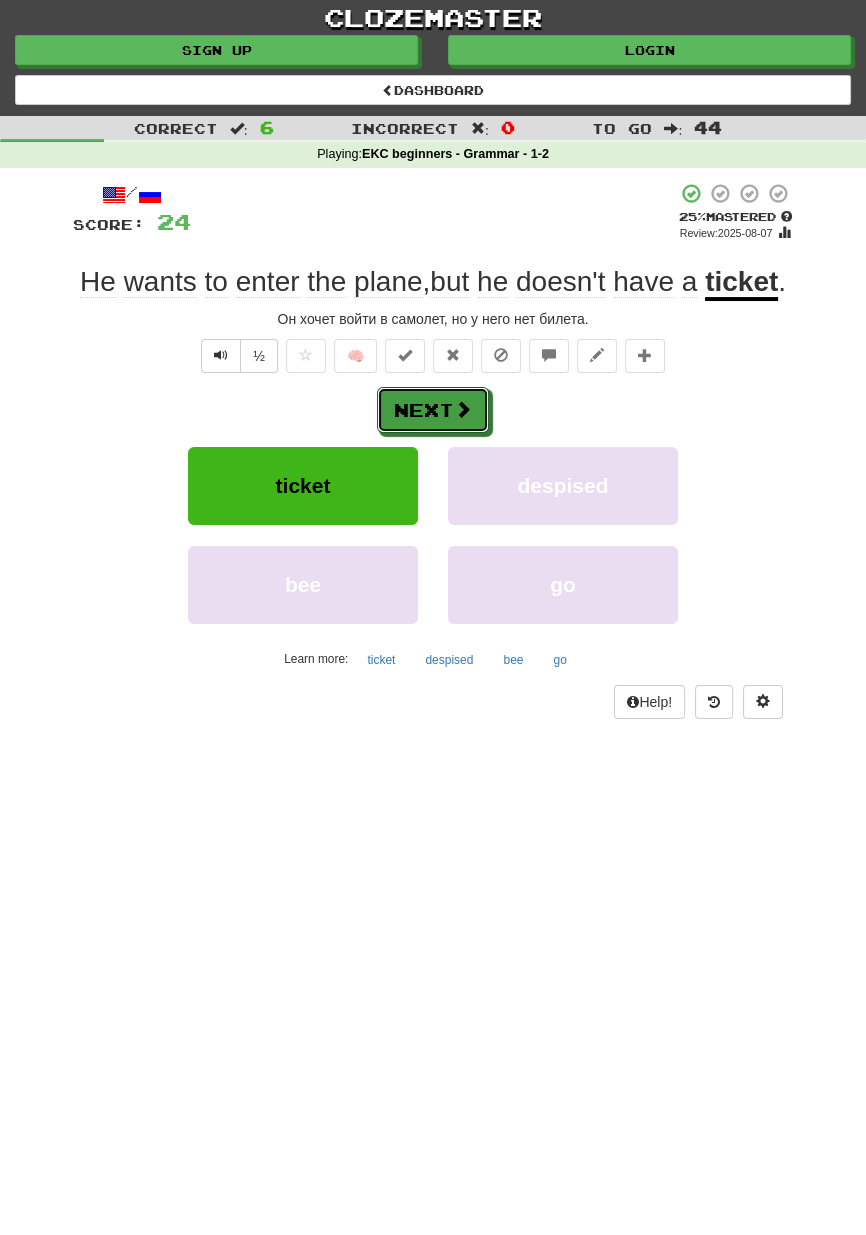 click on "Next" at bounding box center (433, 410) 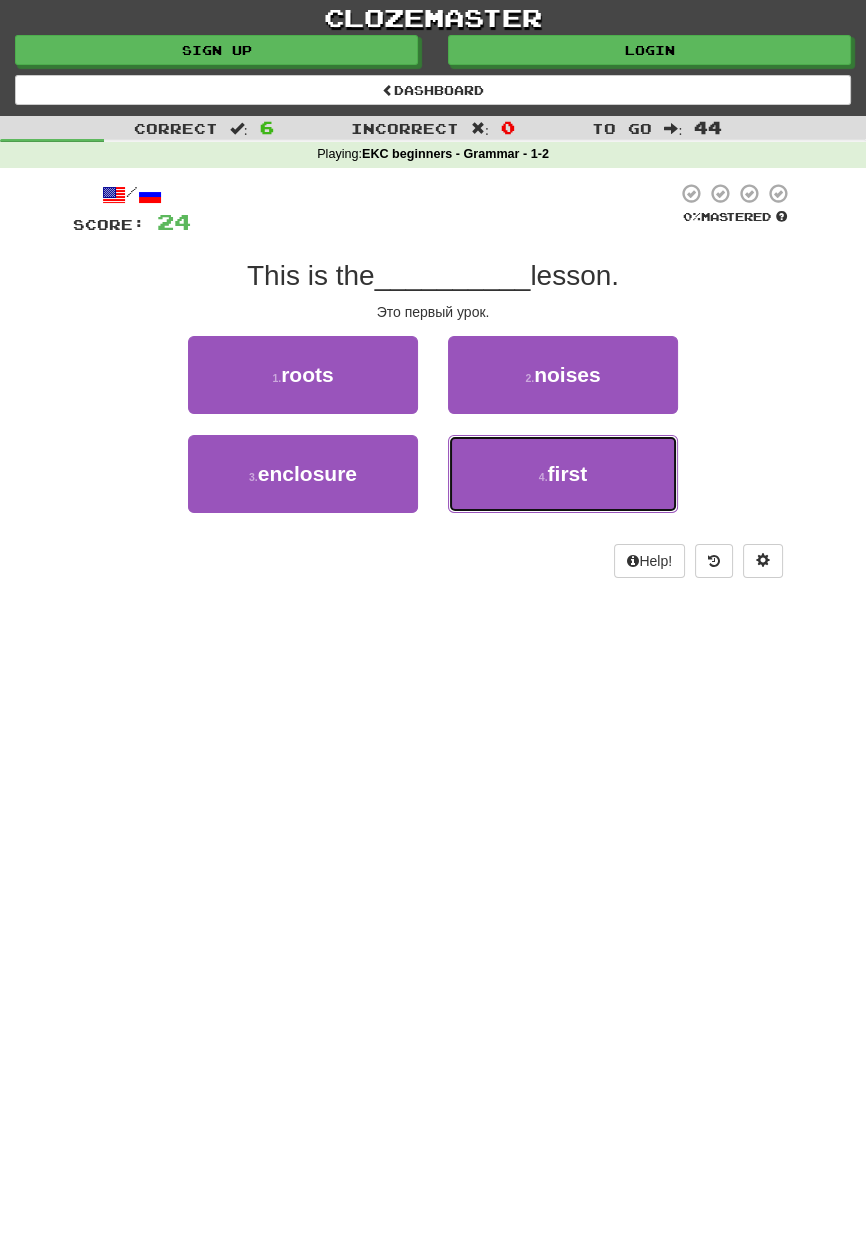 click on "first" at bounding box center [568, 473] 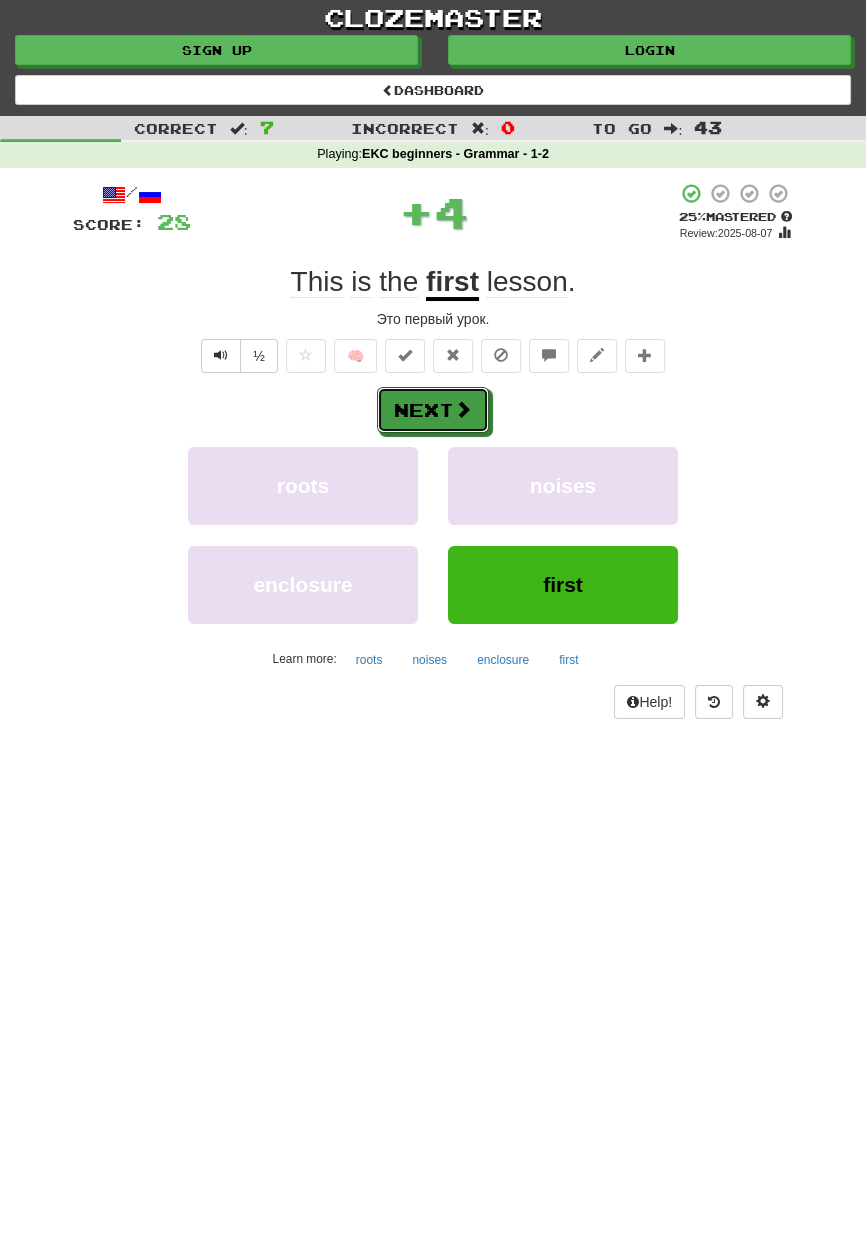 click at bounding box center (463, 409) 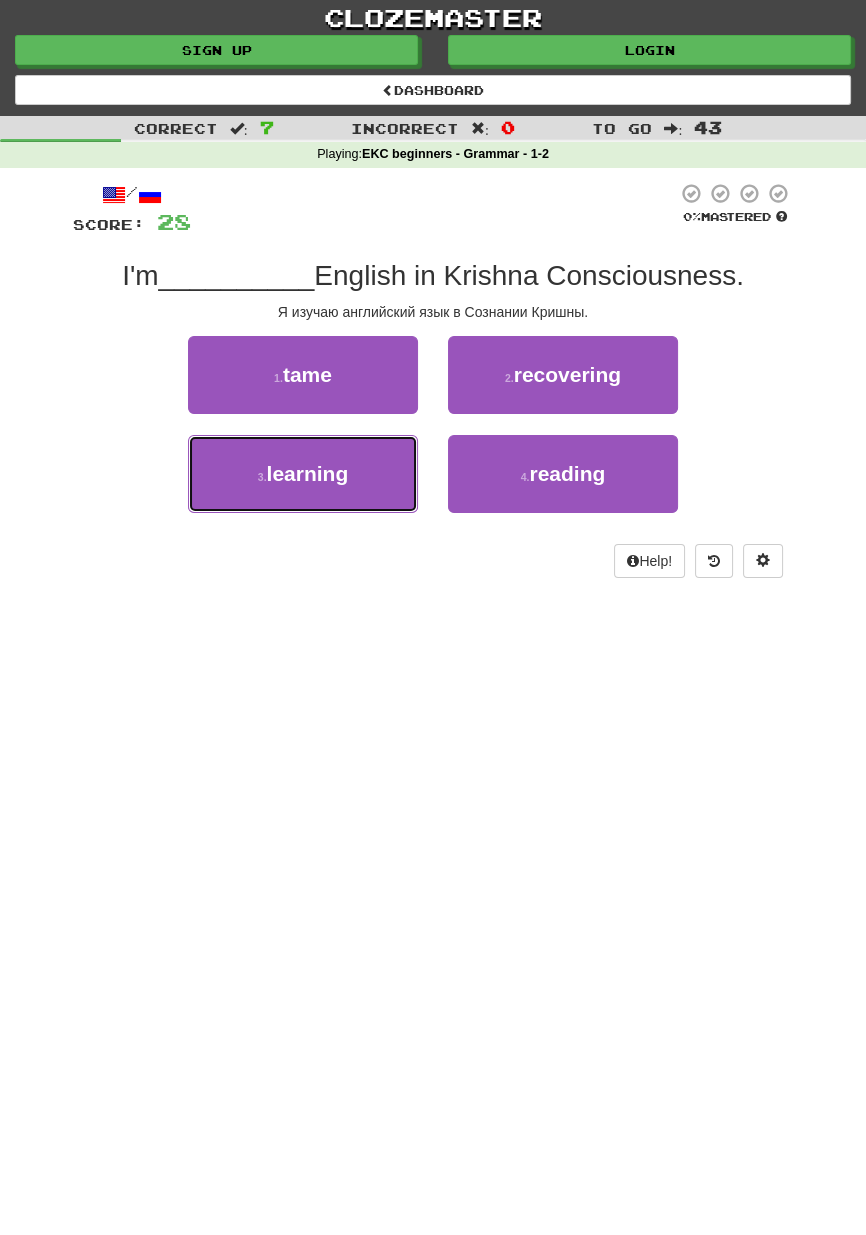 click on "3 .  learning" at bounding box center (303, 474) 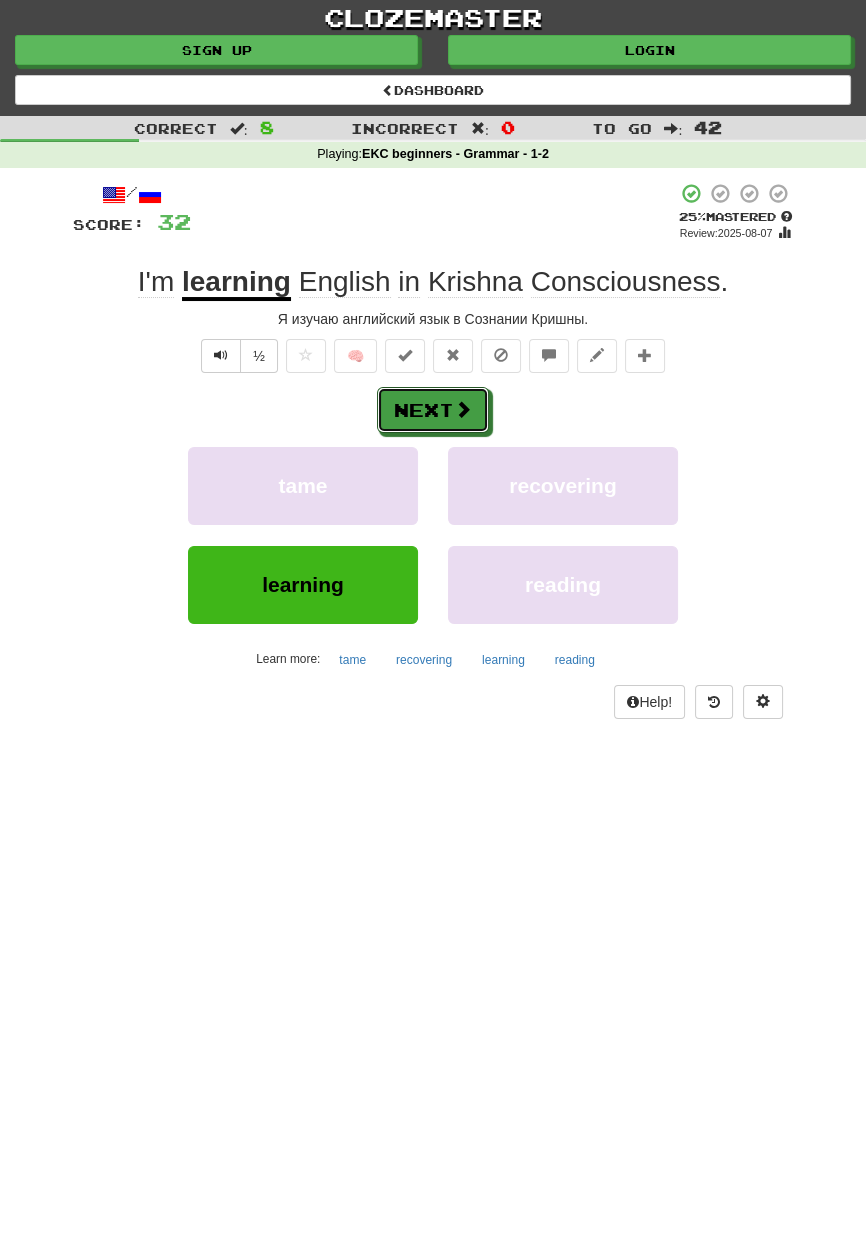 click on "Next" at bounding box center (433, 410) 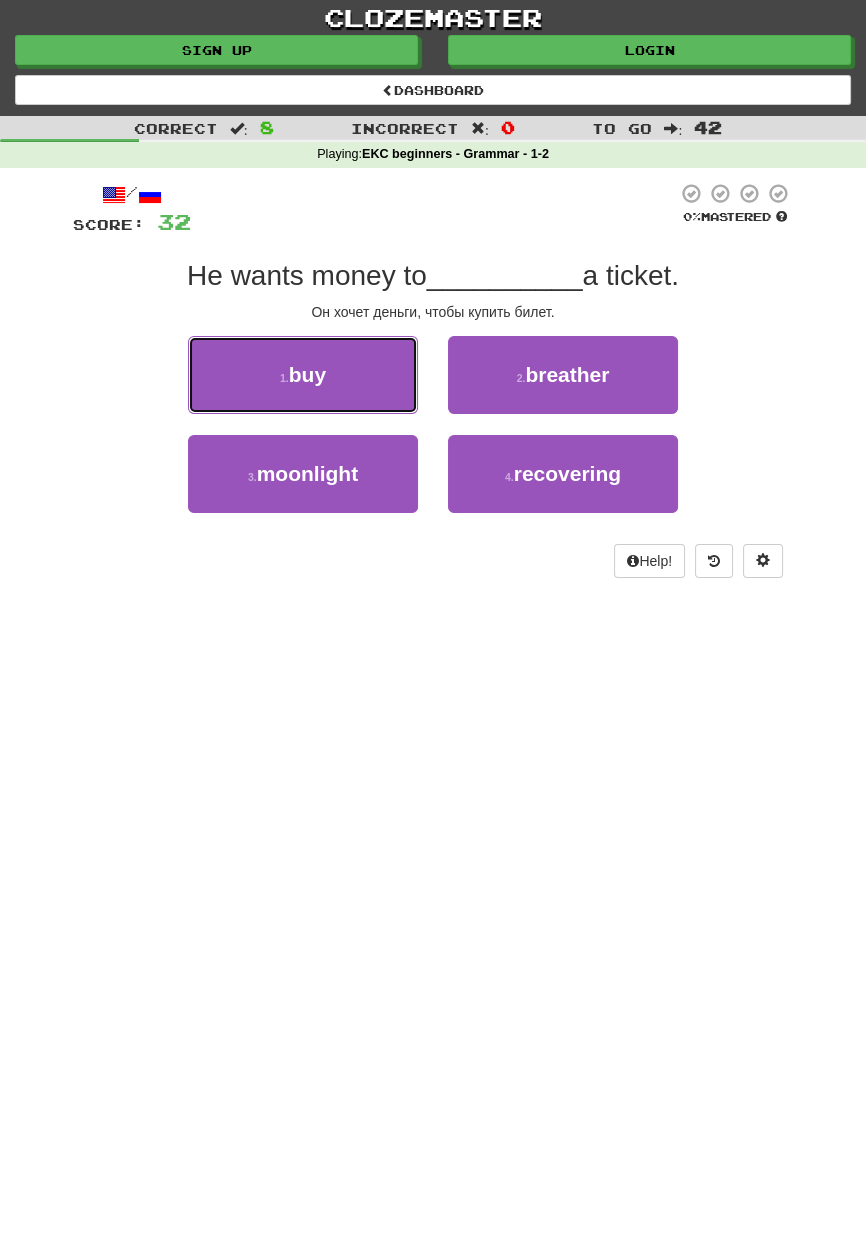 click on "1 .  buy" at bounding box center [303, 375] 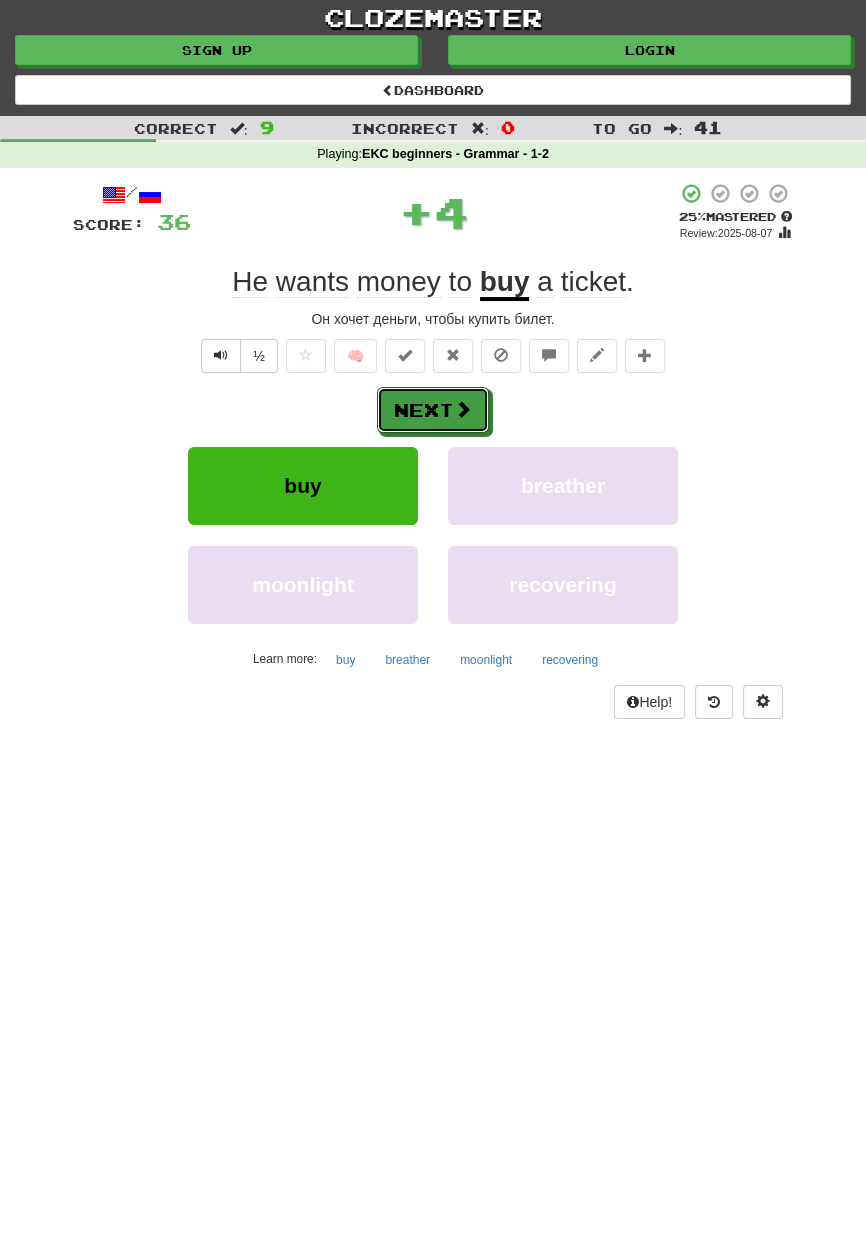 click at bounding box center [463, 409] 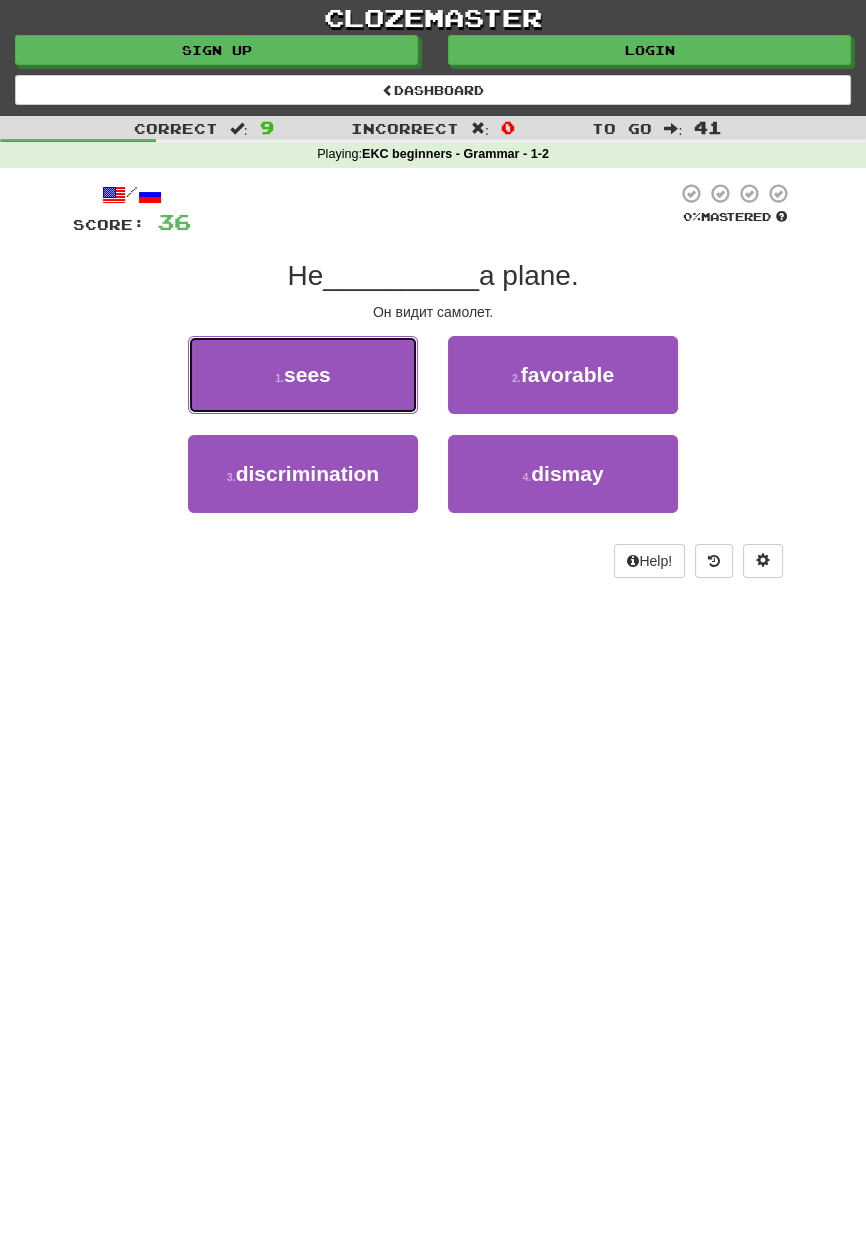 click on "1 .  sees" at bounding box center [303, 375] 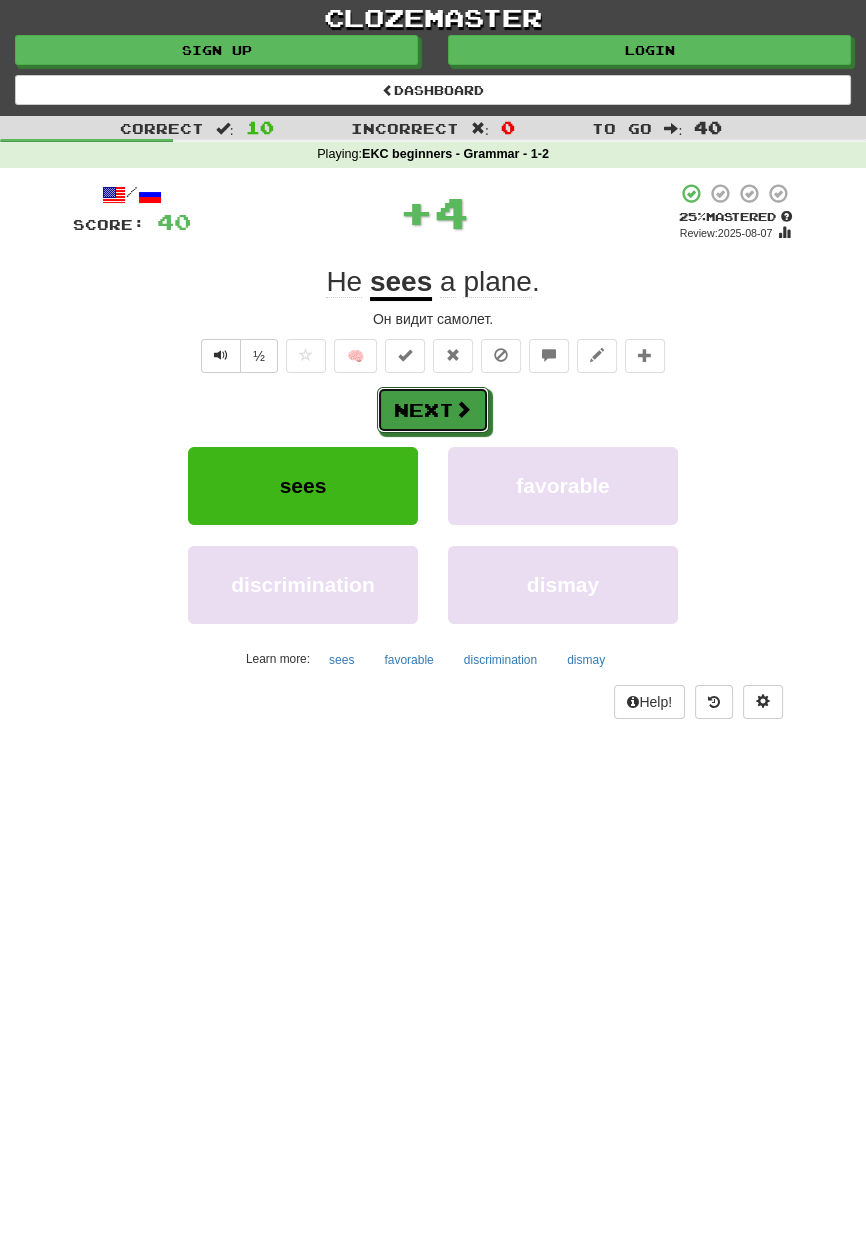click on "Next" at bounding box center (433, 410) 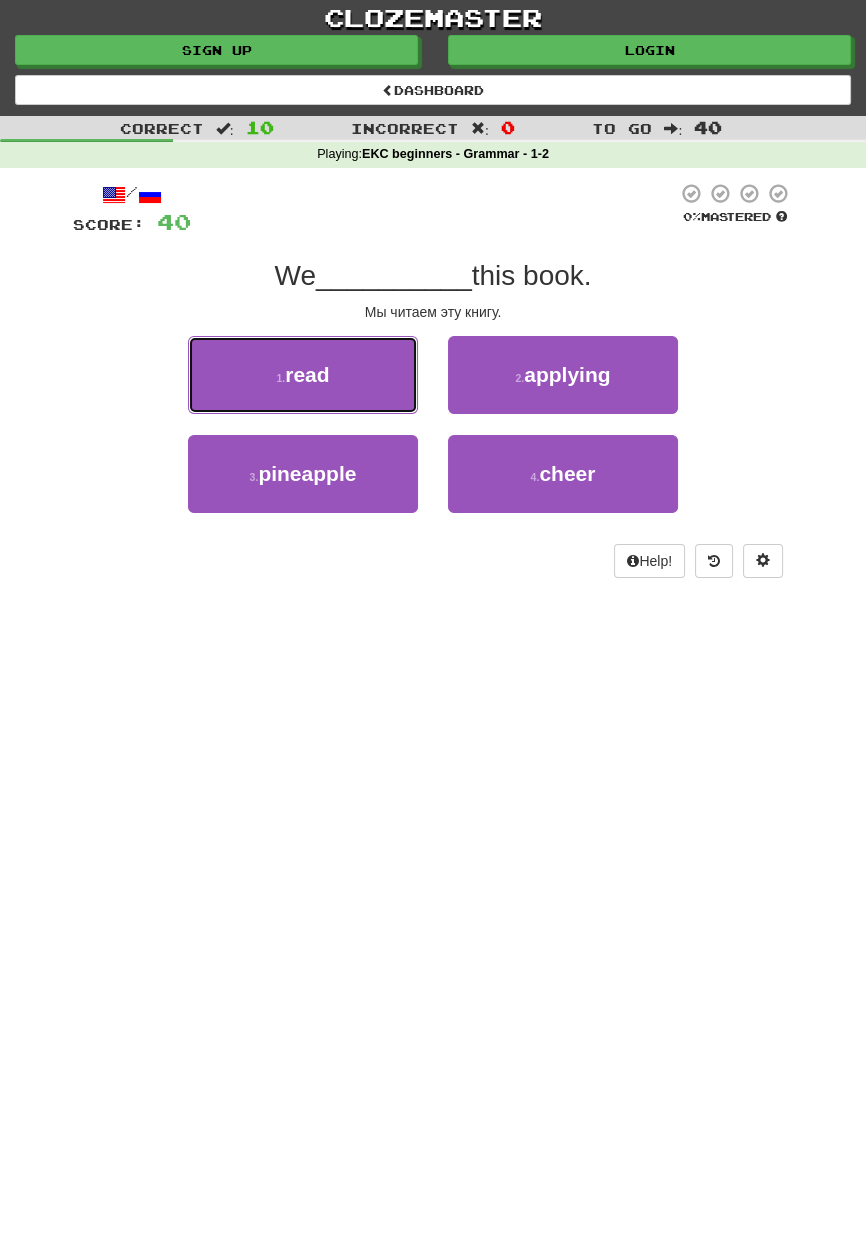 click on "1 .  read" at bounding box center [303, 375] 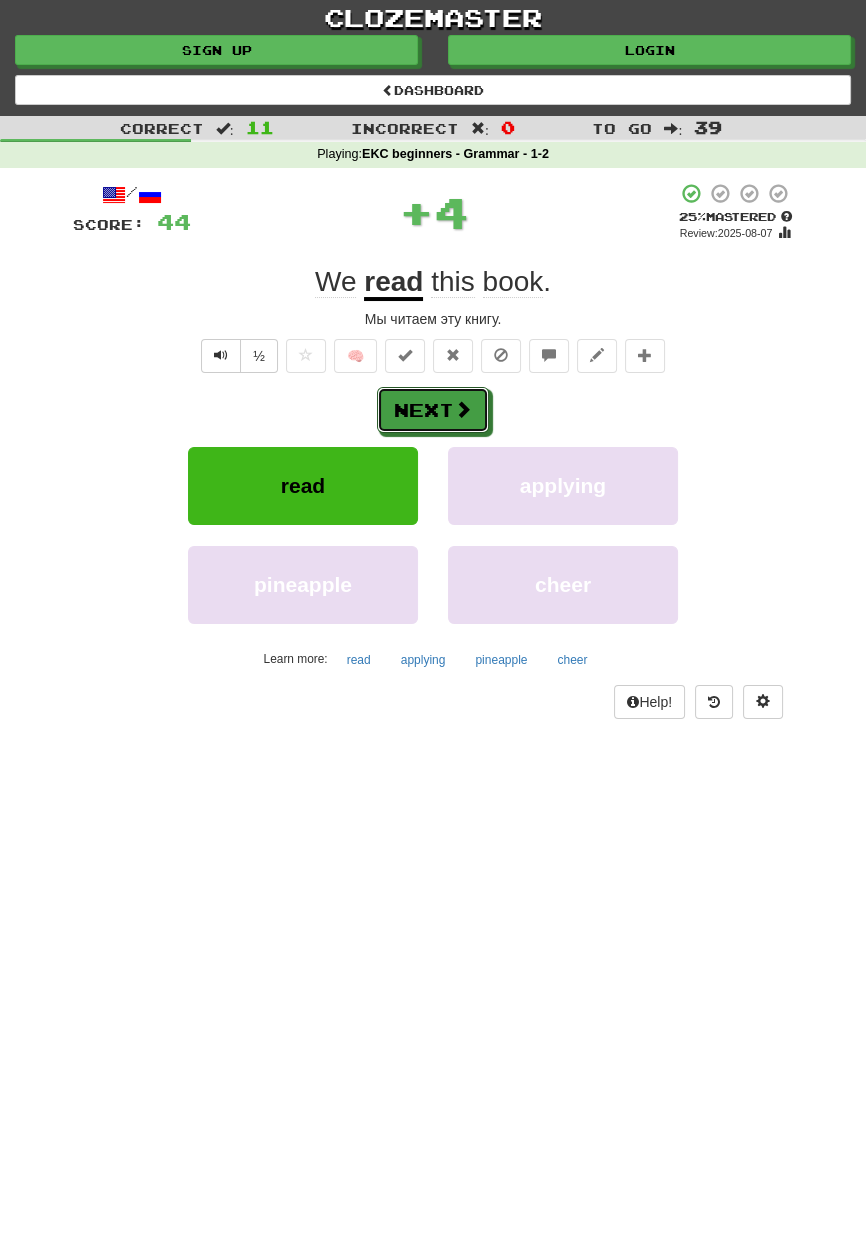 click at bounding box center (463, 409) 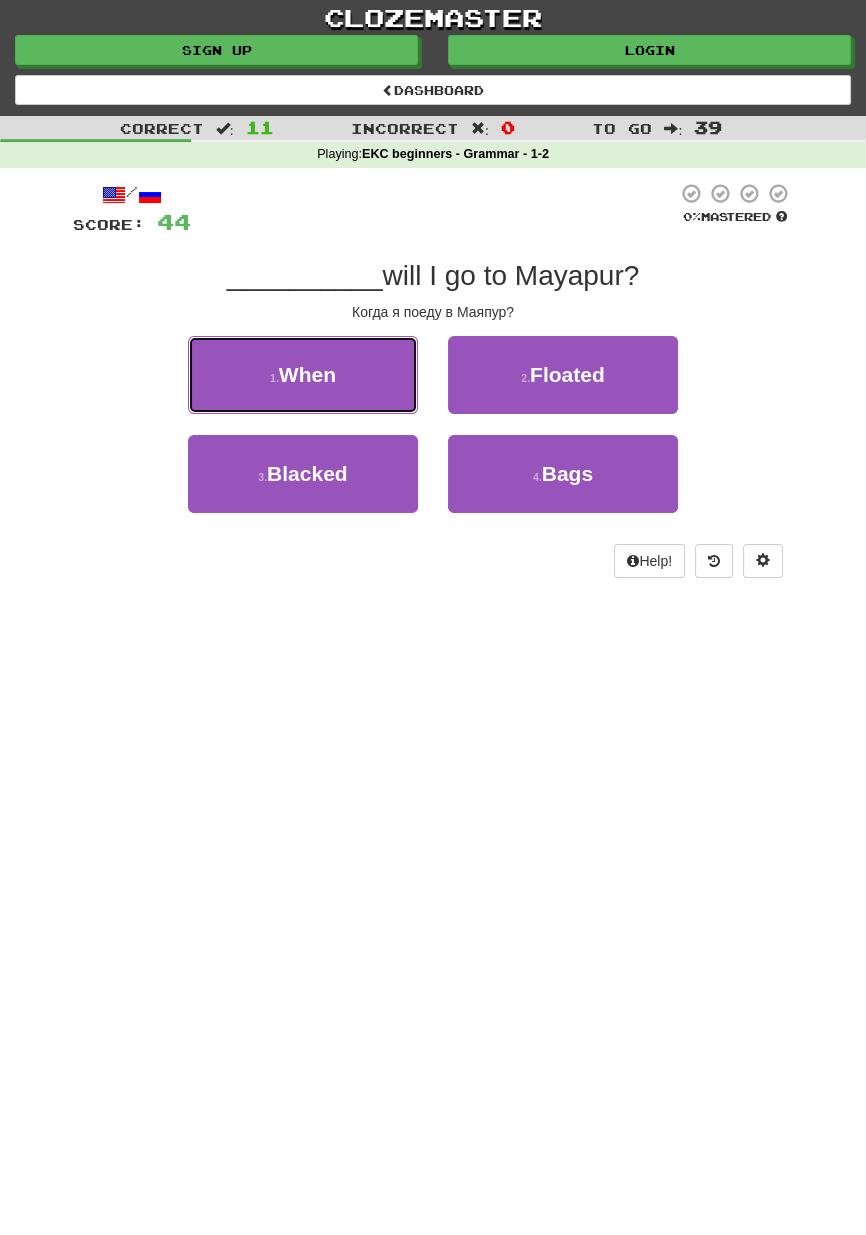 click on "1 .  When" at bounding box center [303, 375] 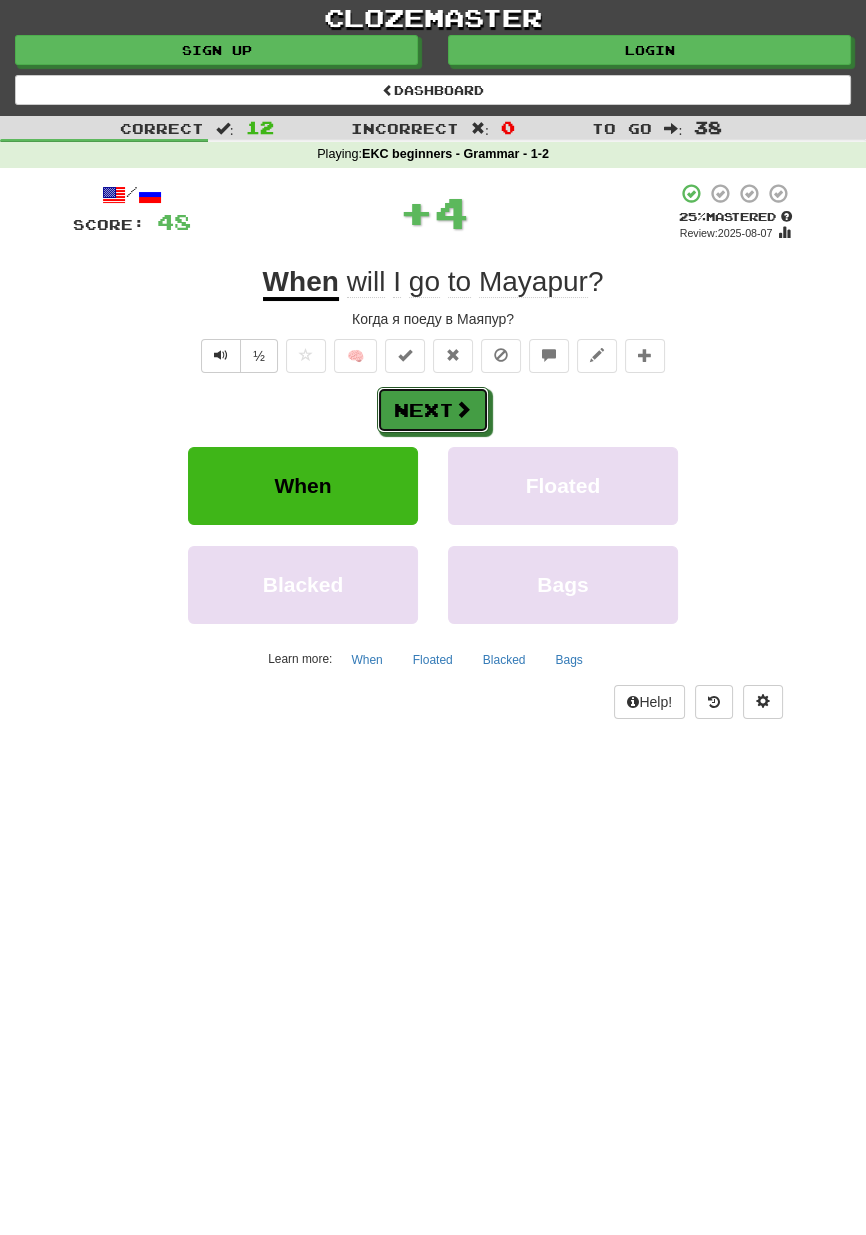 click at bounding box center (463, 409) 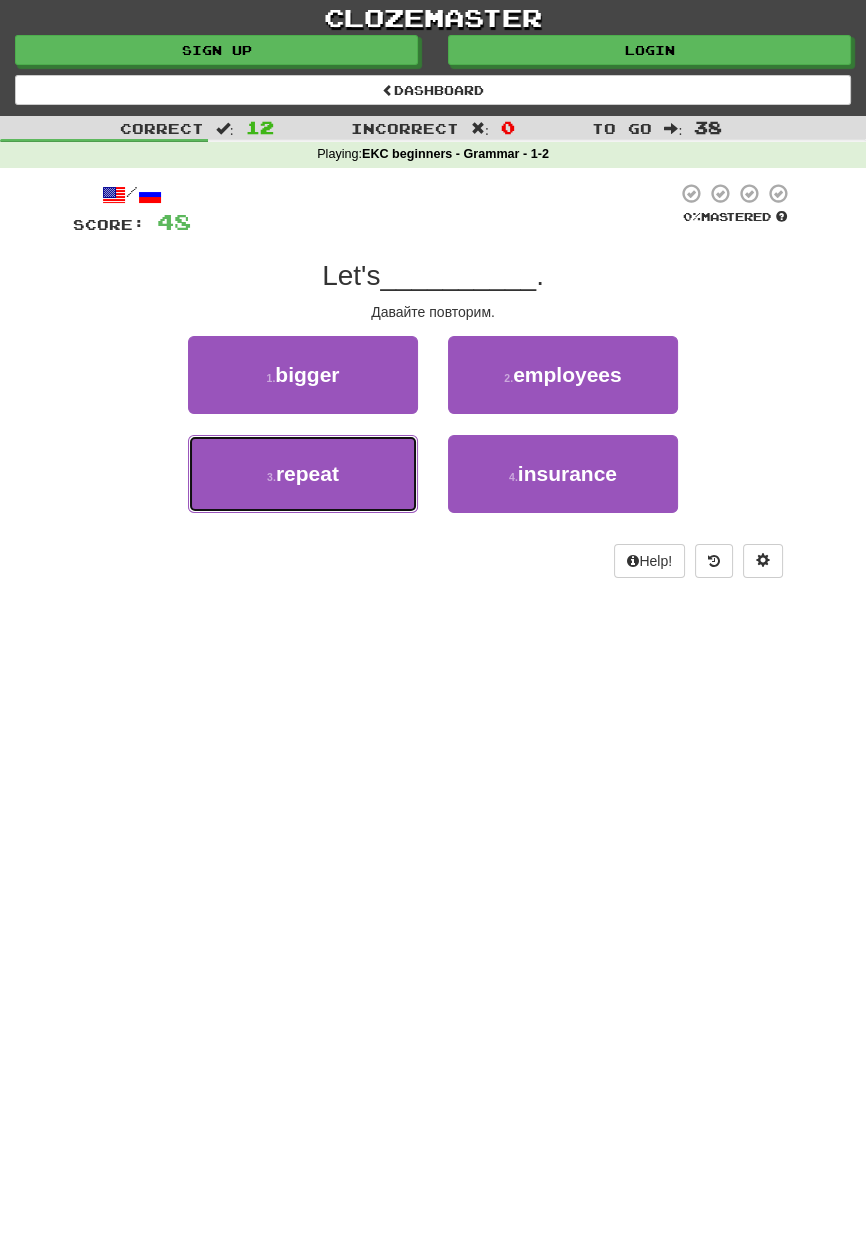 click on "3 .  repeat" at bounding box center [303, 474] 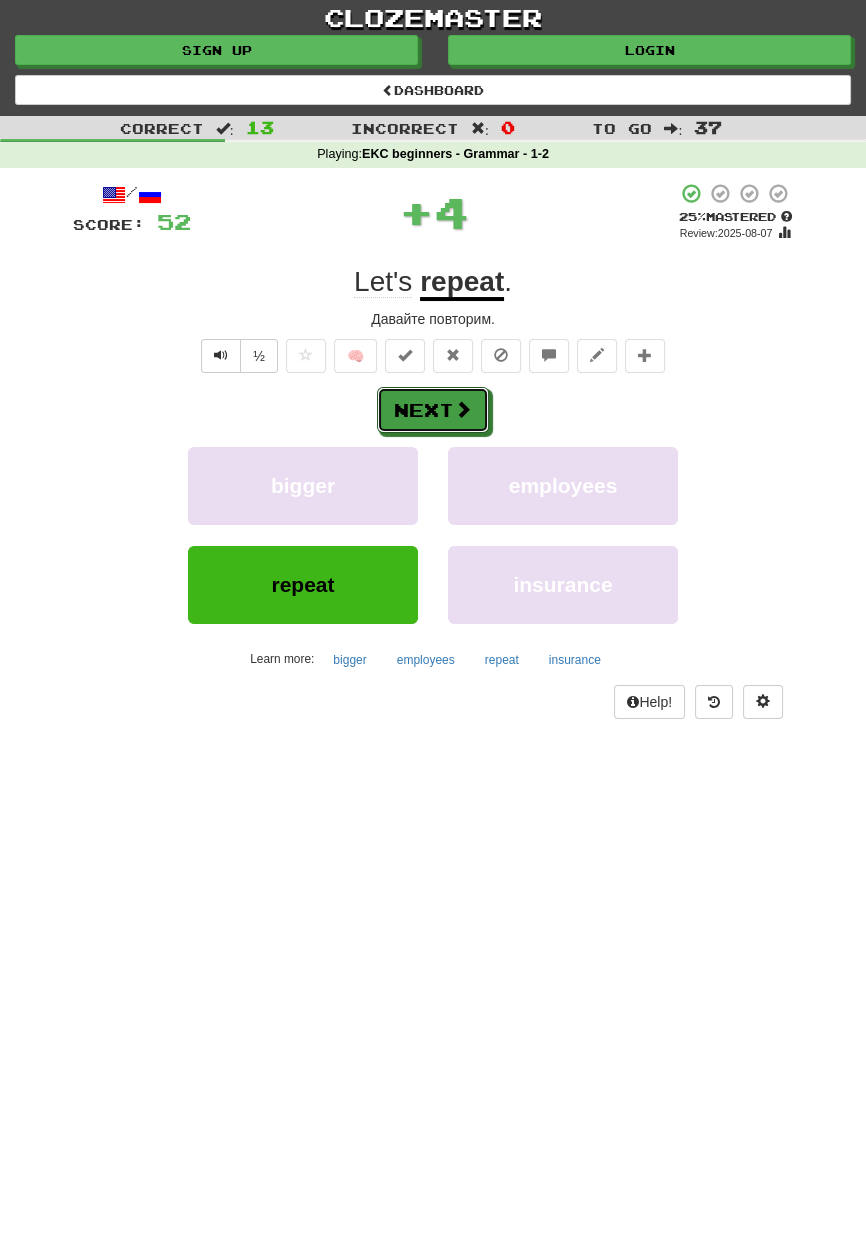 click at bounding box center (463, 409) 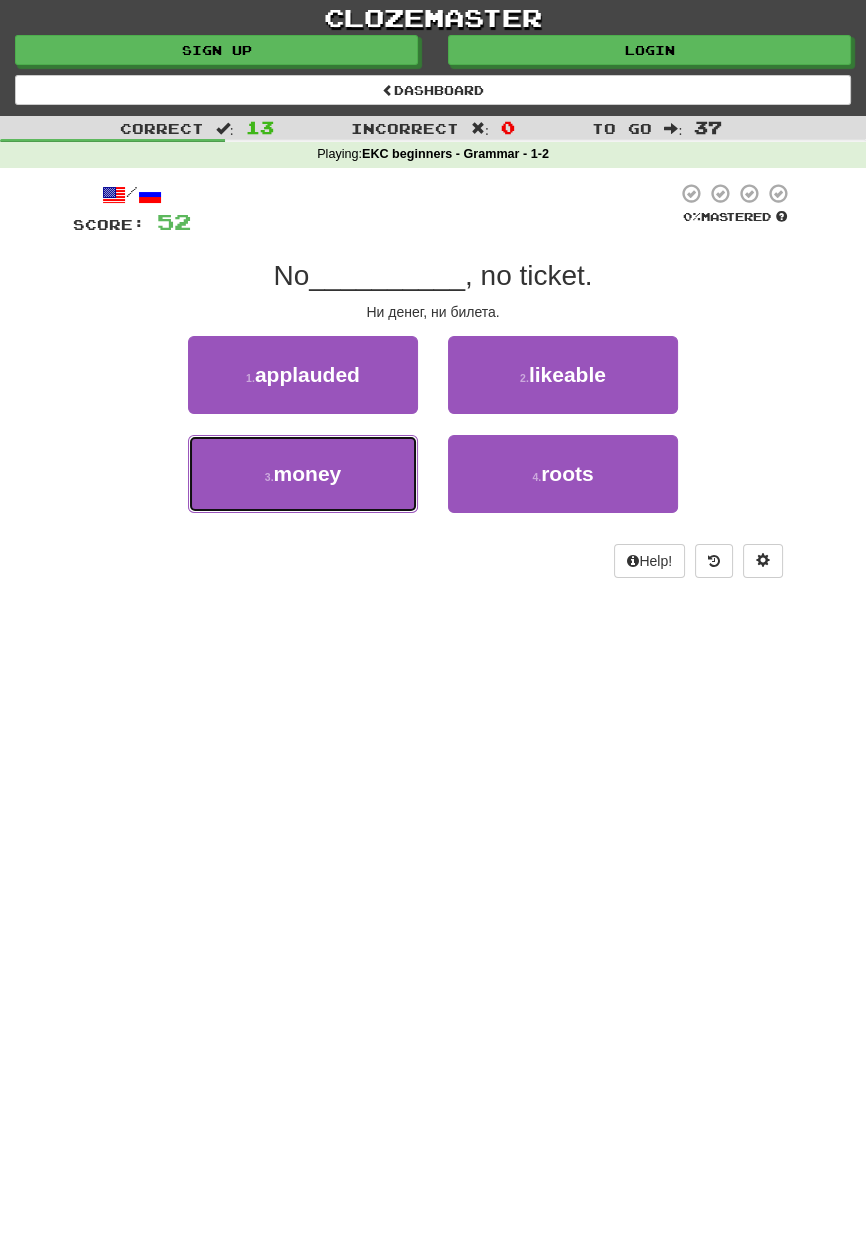 click on "3 .  money" at bounding box center [303, 474] 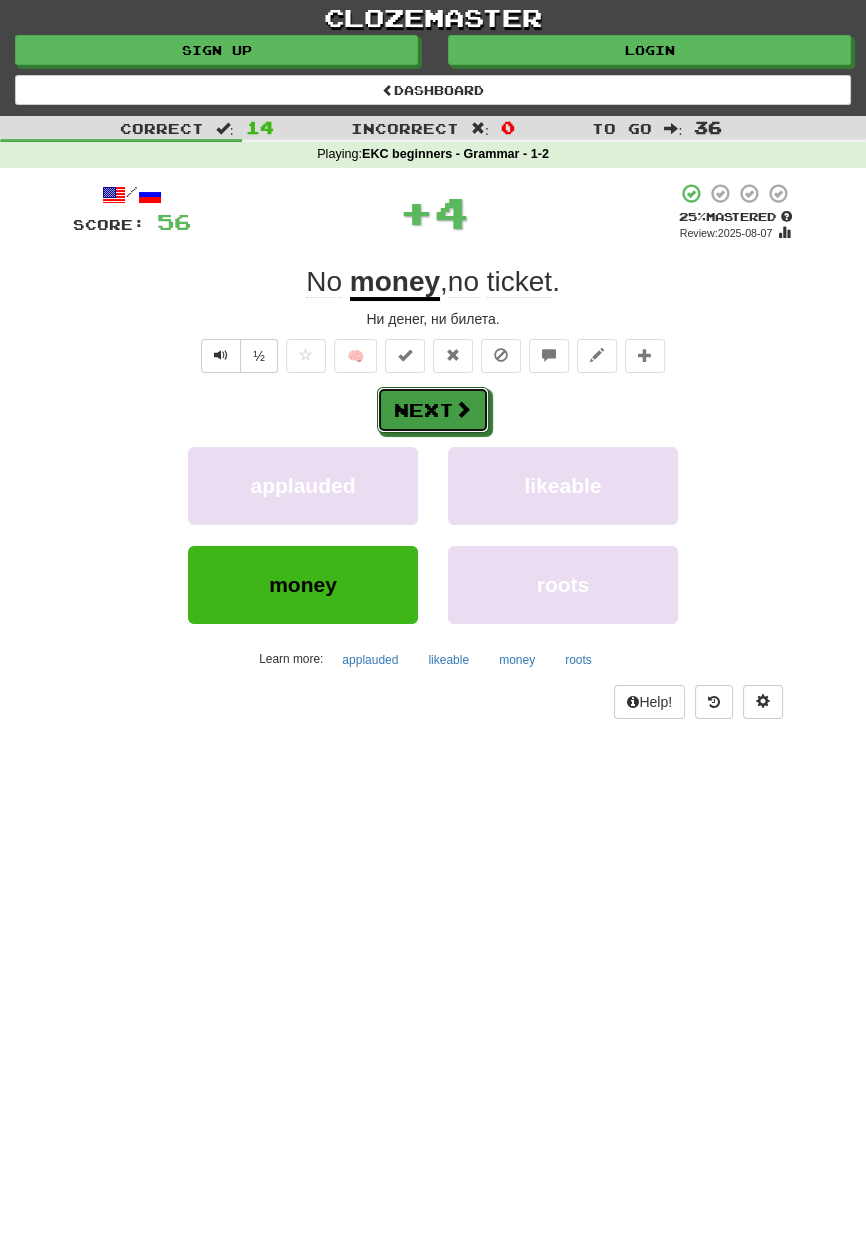 click at bounding box center [463, 409] 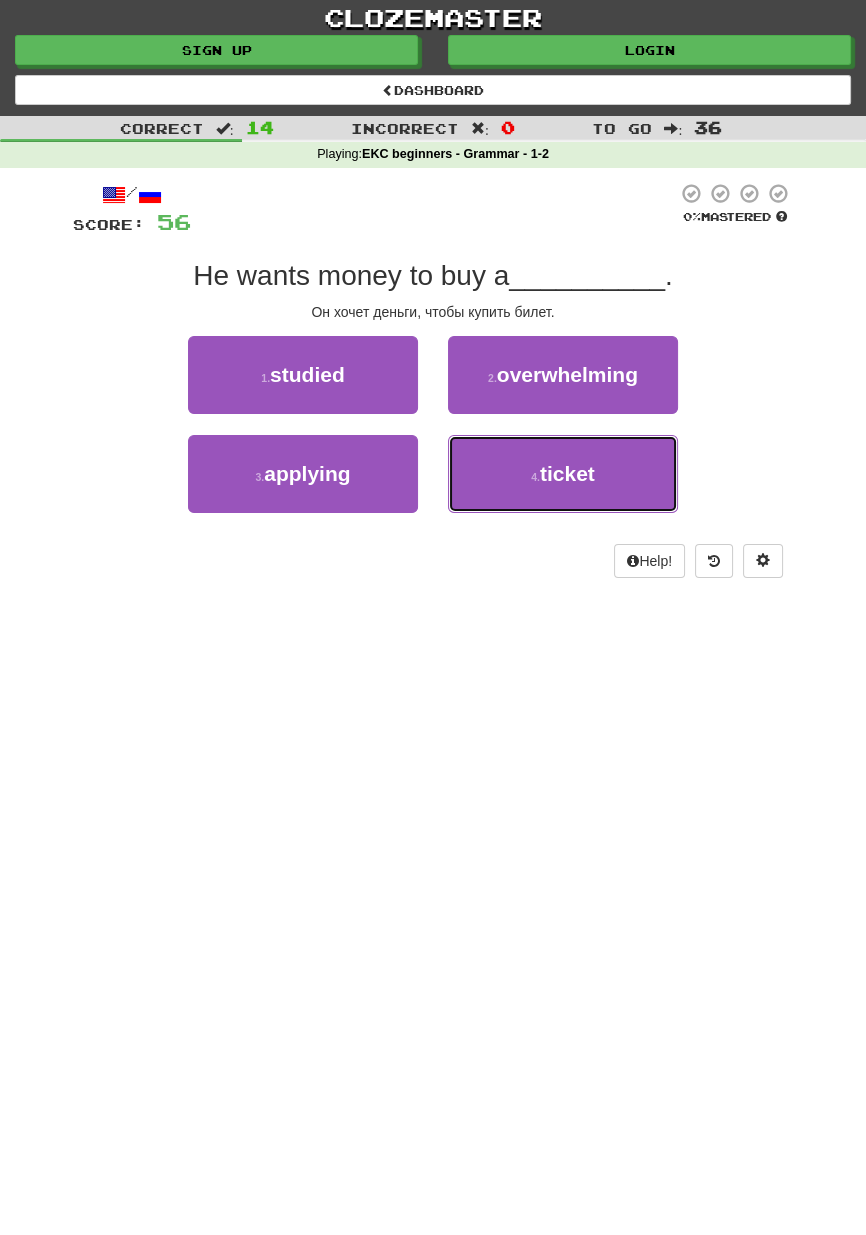 click on "ticket" at bounding box center (567, 473) 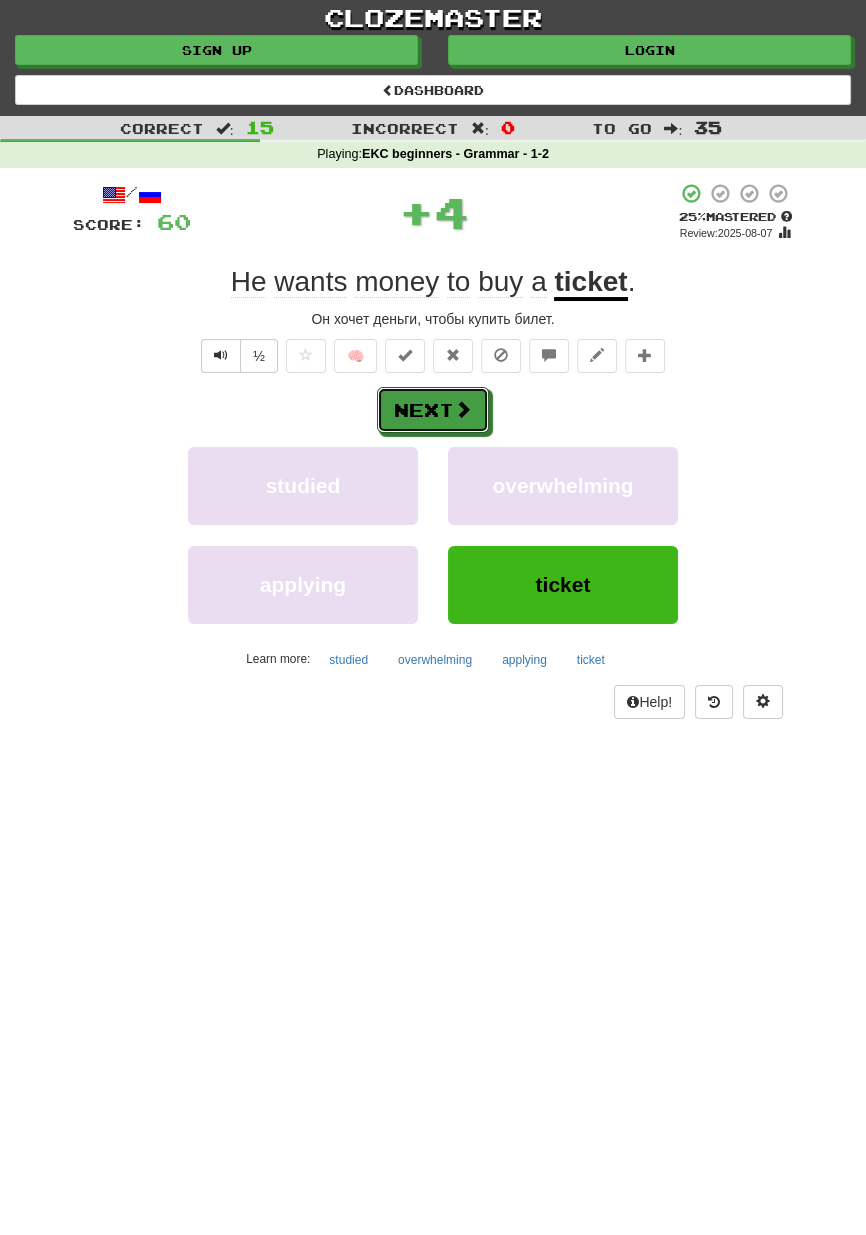 click at bounding box center [463, 409] 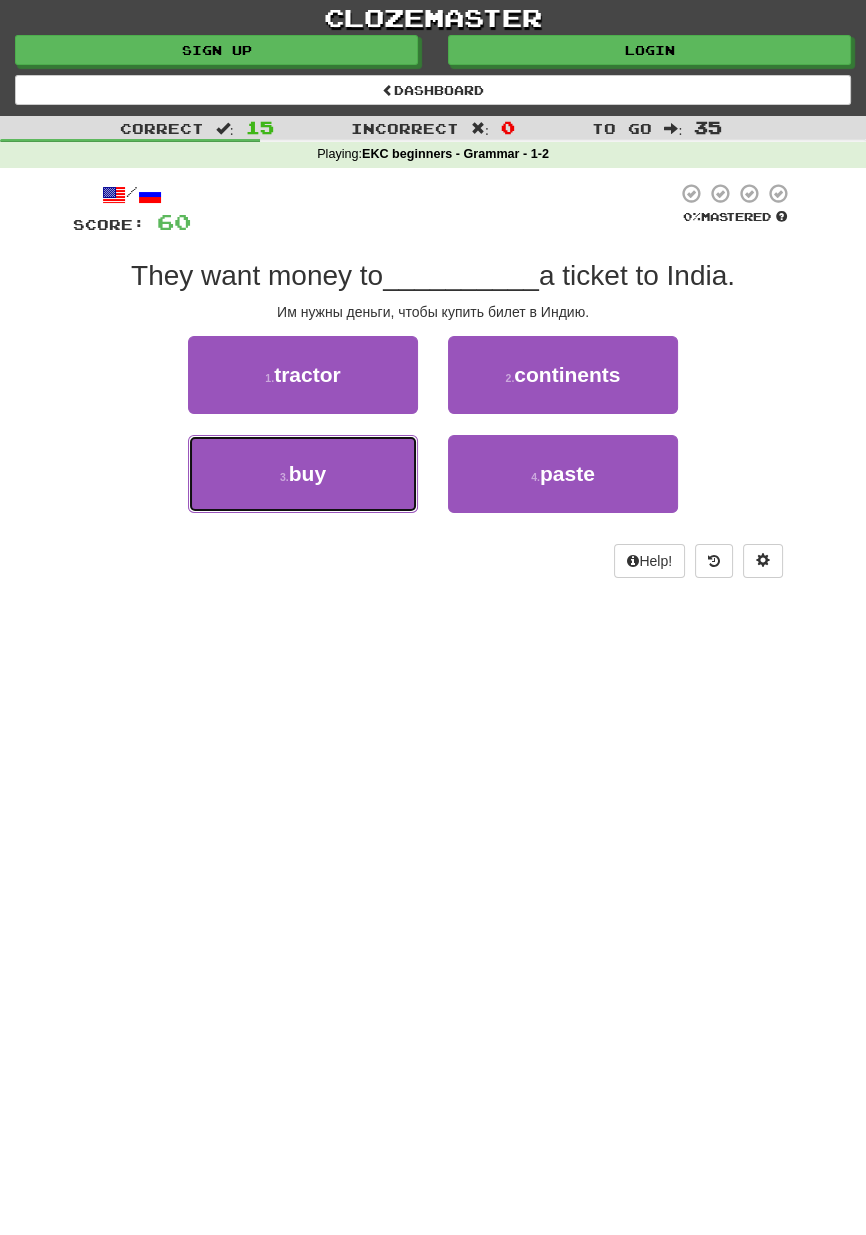 click on "3 .  buy" at bounding box center [303, 474] 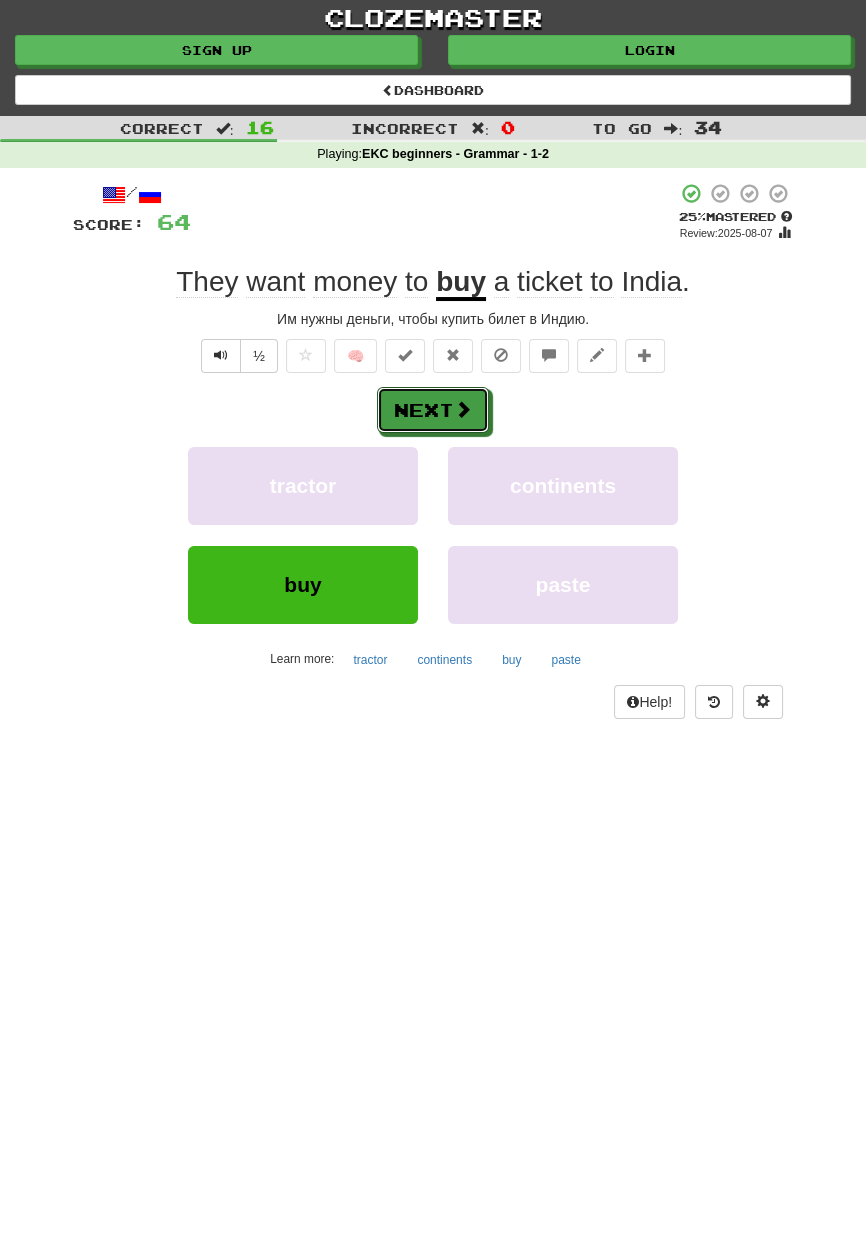 click at bounding box center [463, 409] 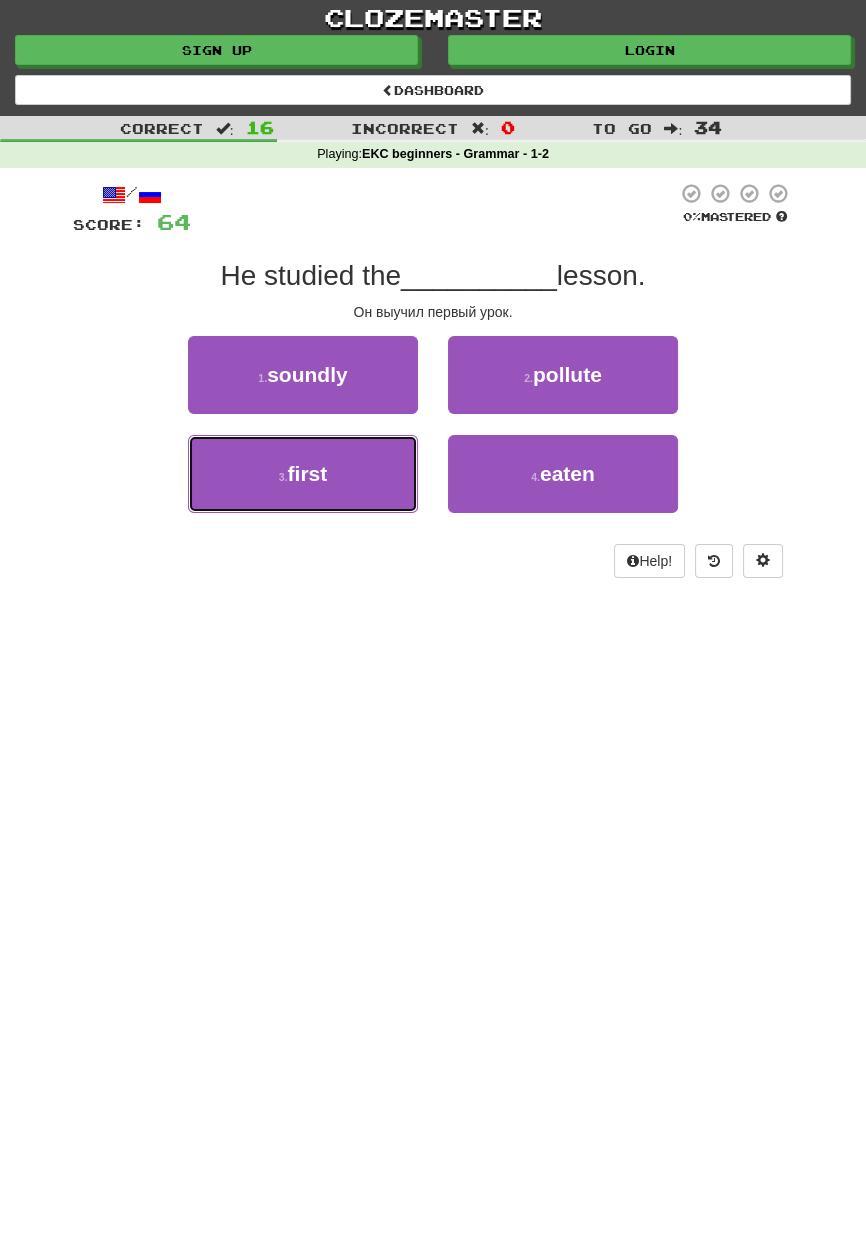 click on "3 .  first" at bounding box center [303, 474] 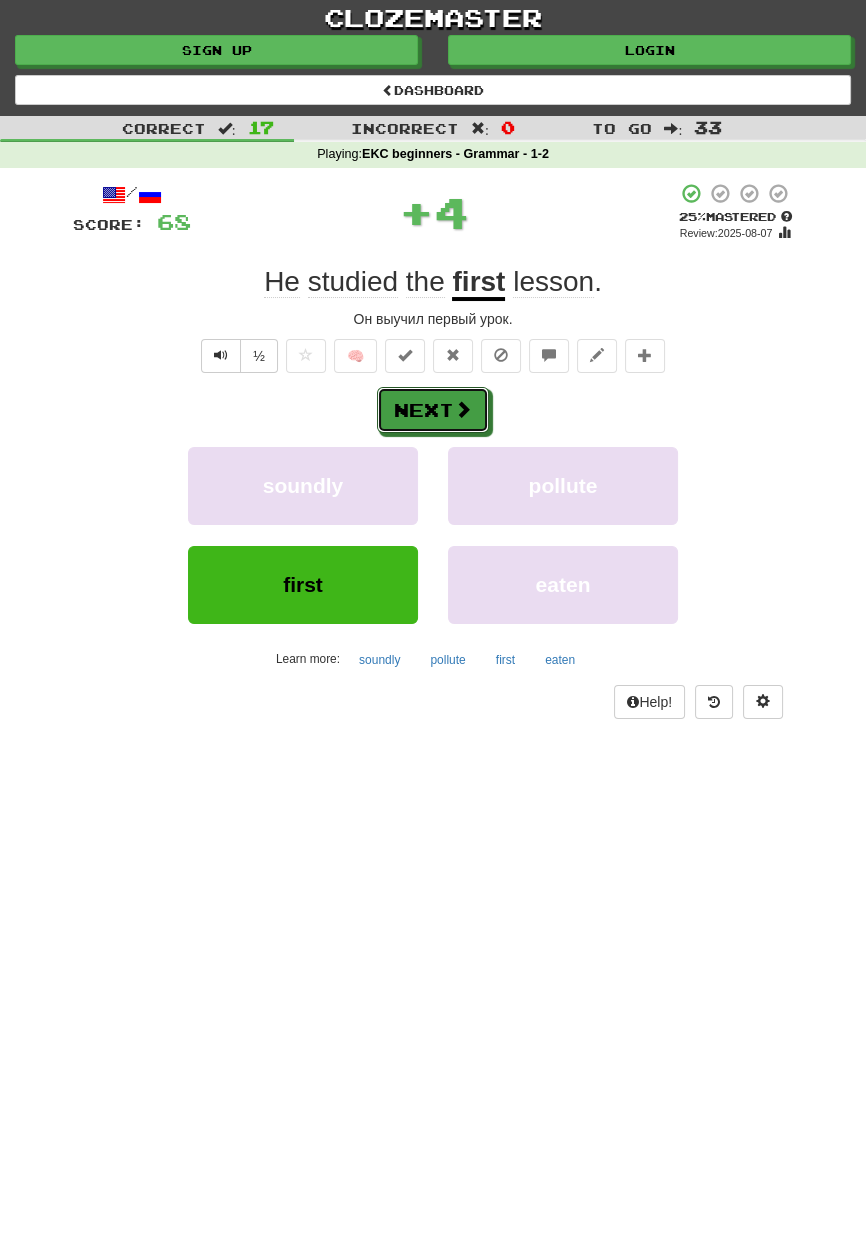 click at bounding box center (463, 409) 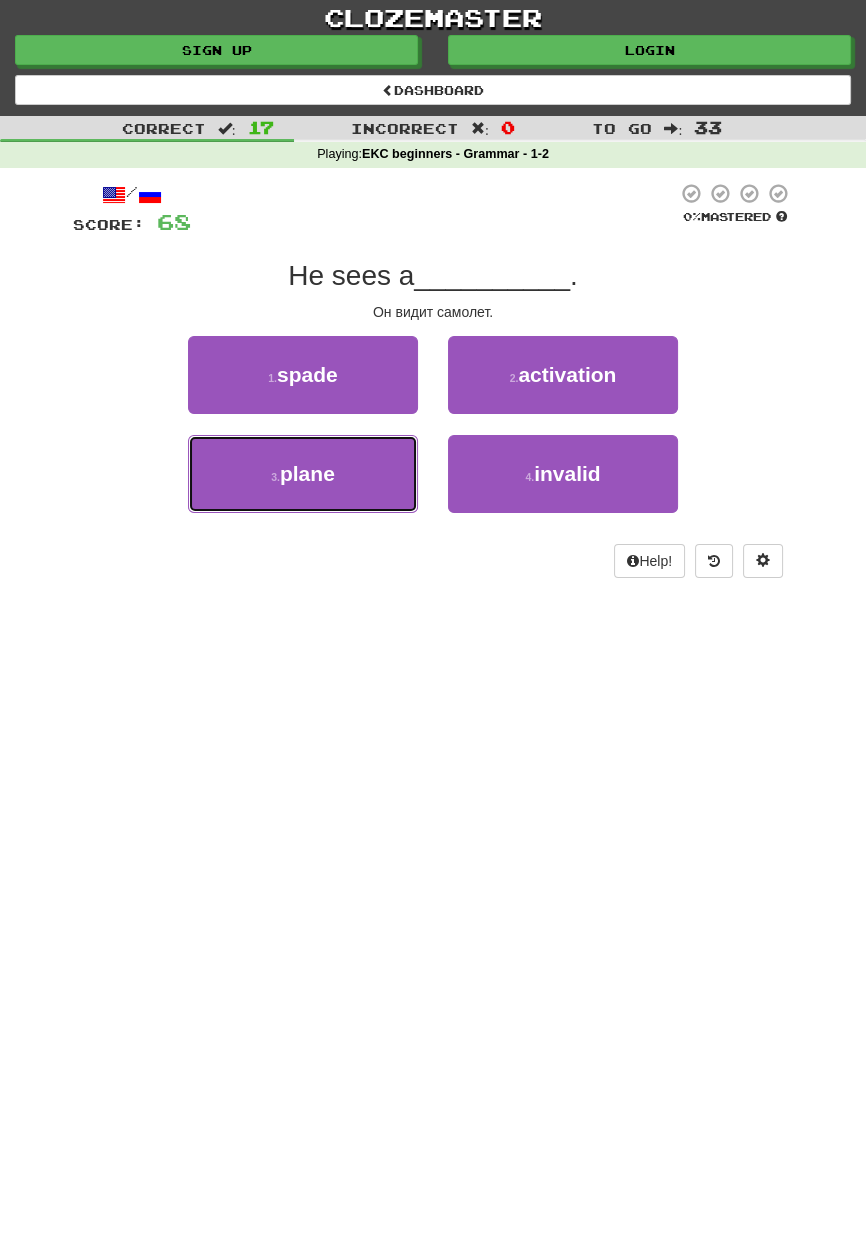 click on "3 .  plane" at bounding box center (303, 474) 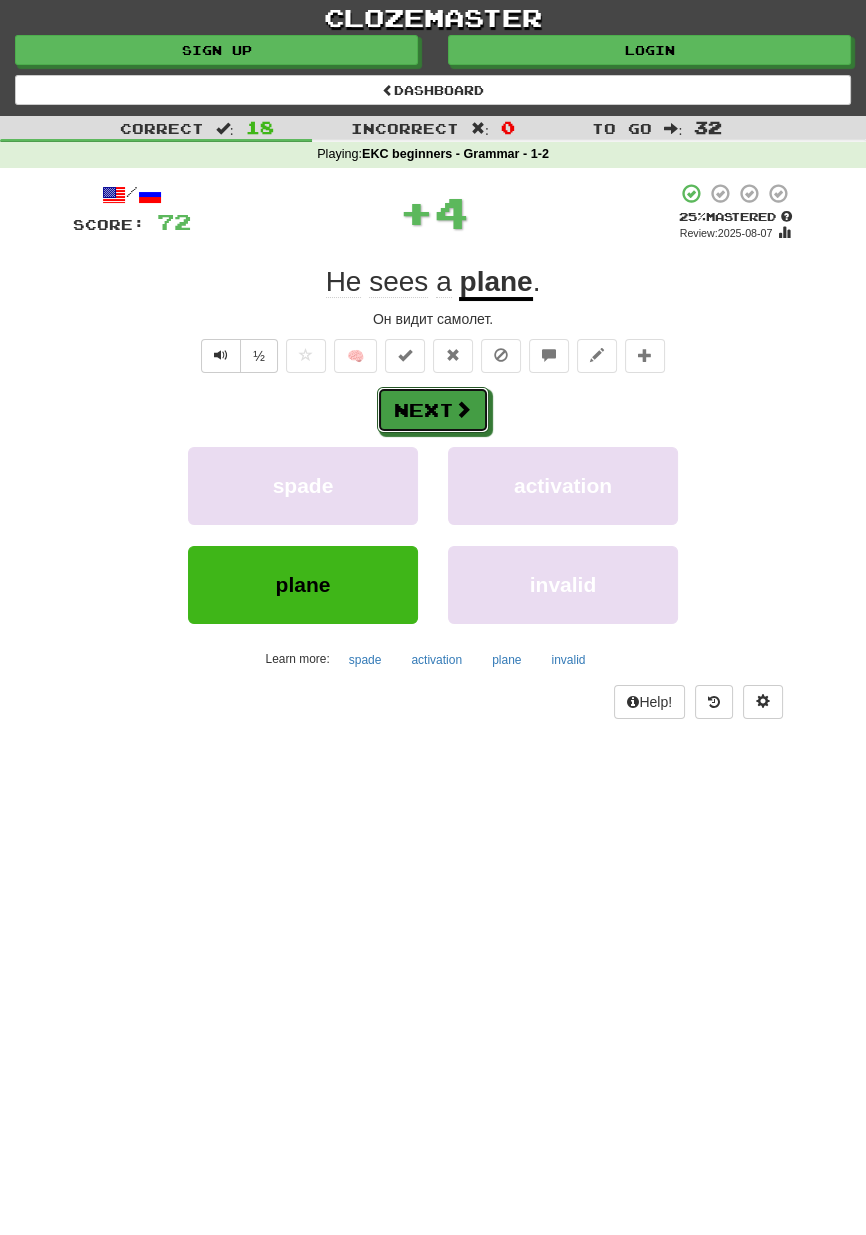 click on "Next" at bounding box center (433, 410) 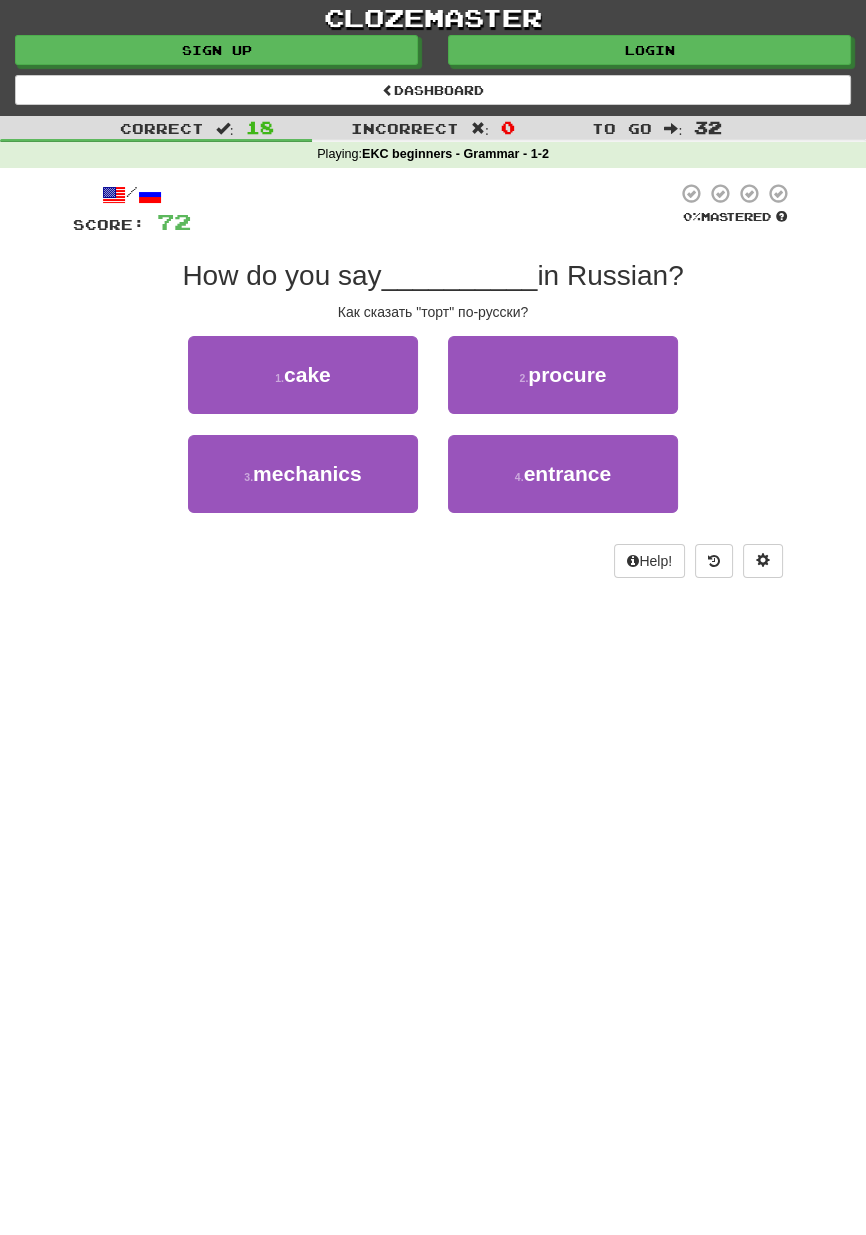 click on "1 .  cake" at bounding box center [303, 375] 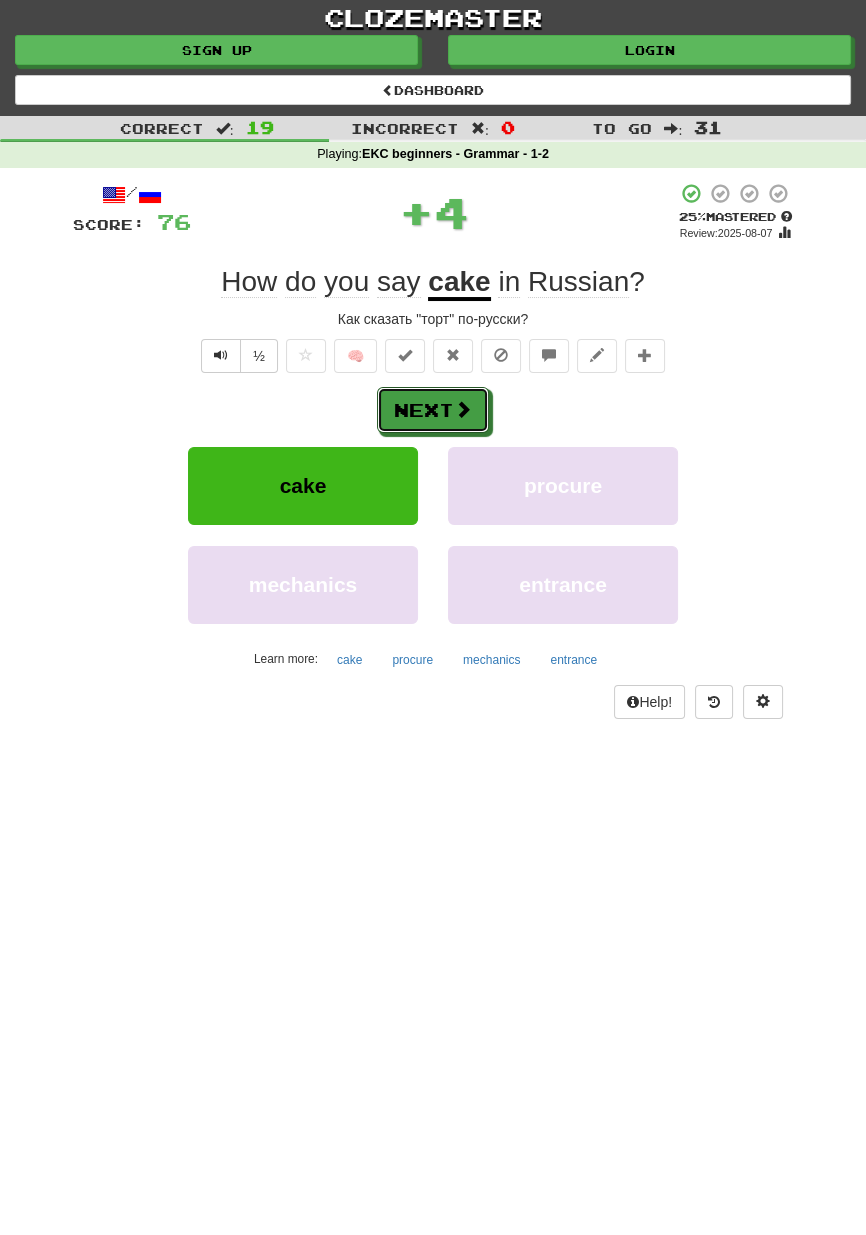 click at bounding box center [463, 409] 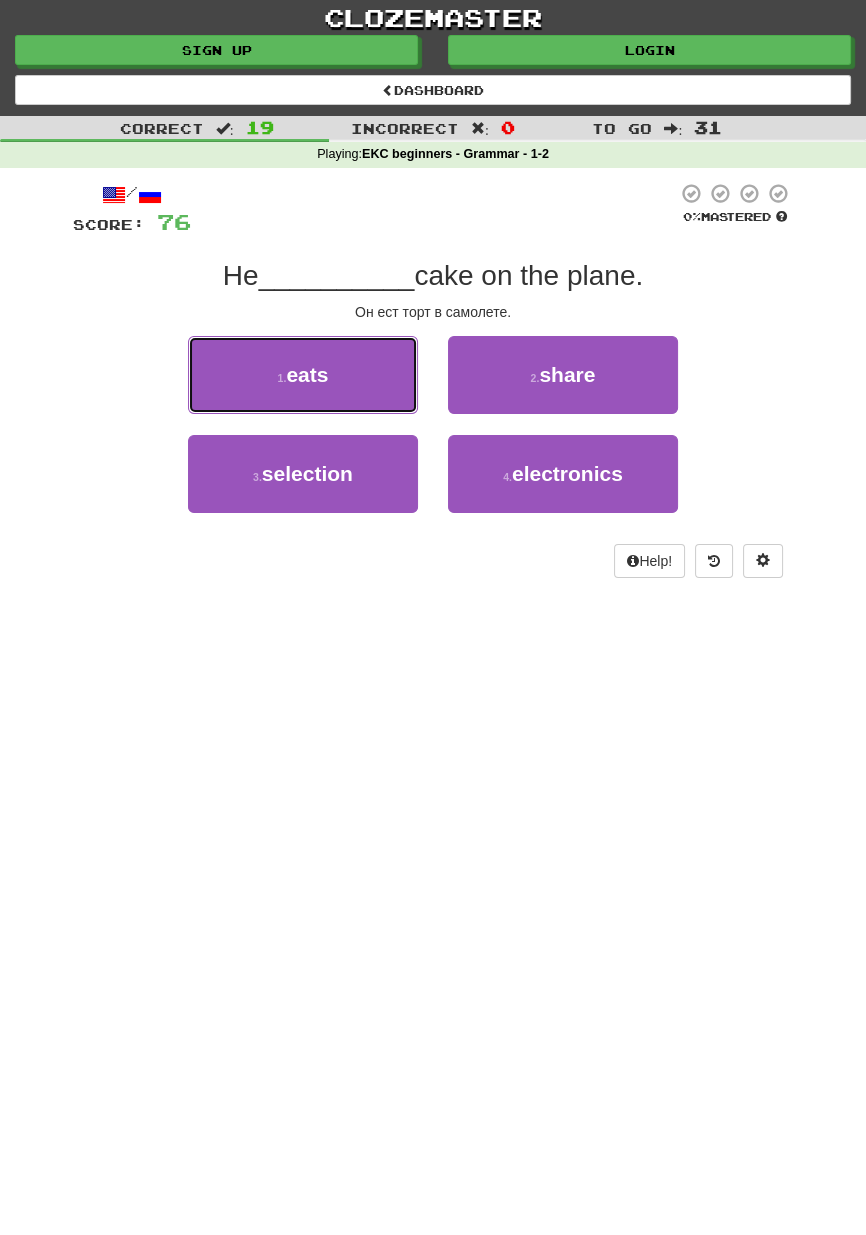 click on "1 .  eats" at bounding box center [303, 375] 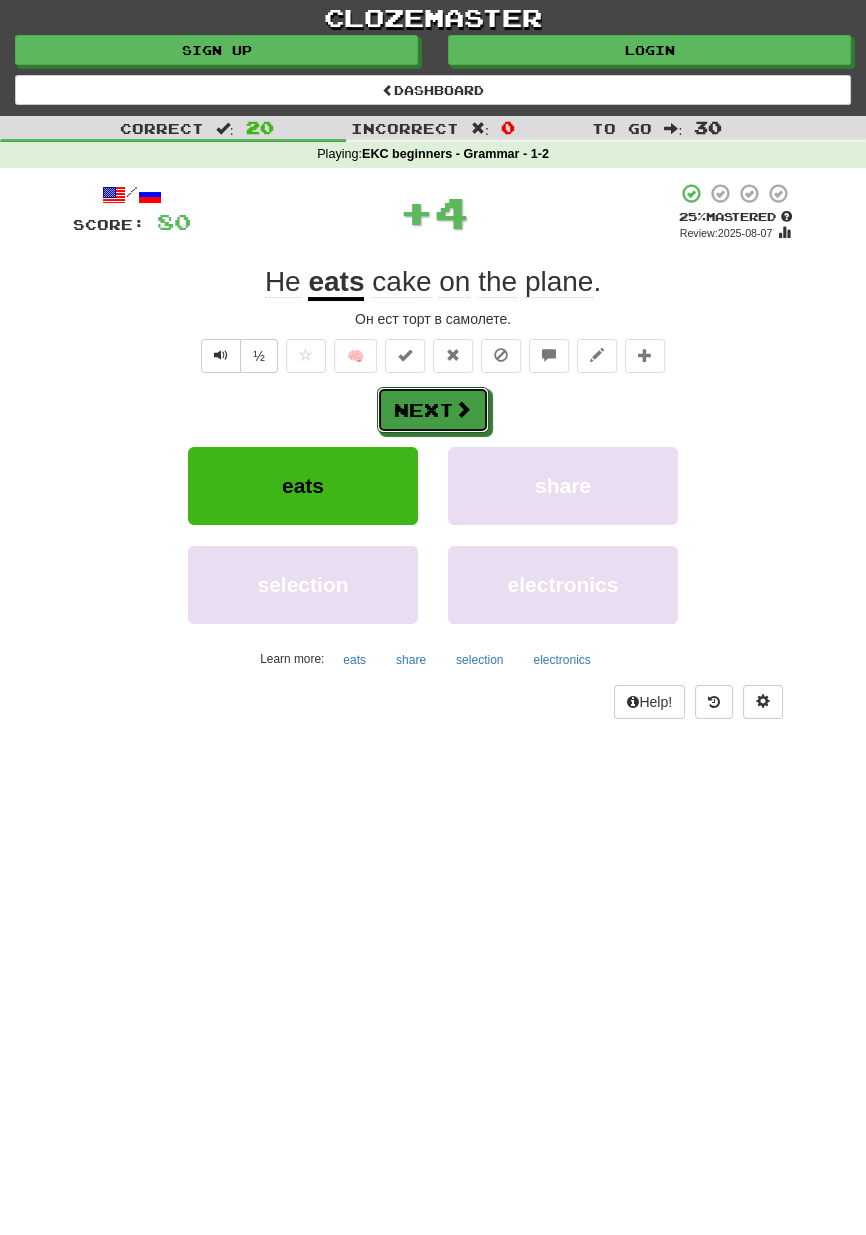 click at bounding box center [463, 409] 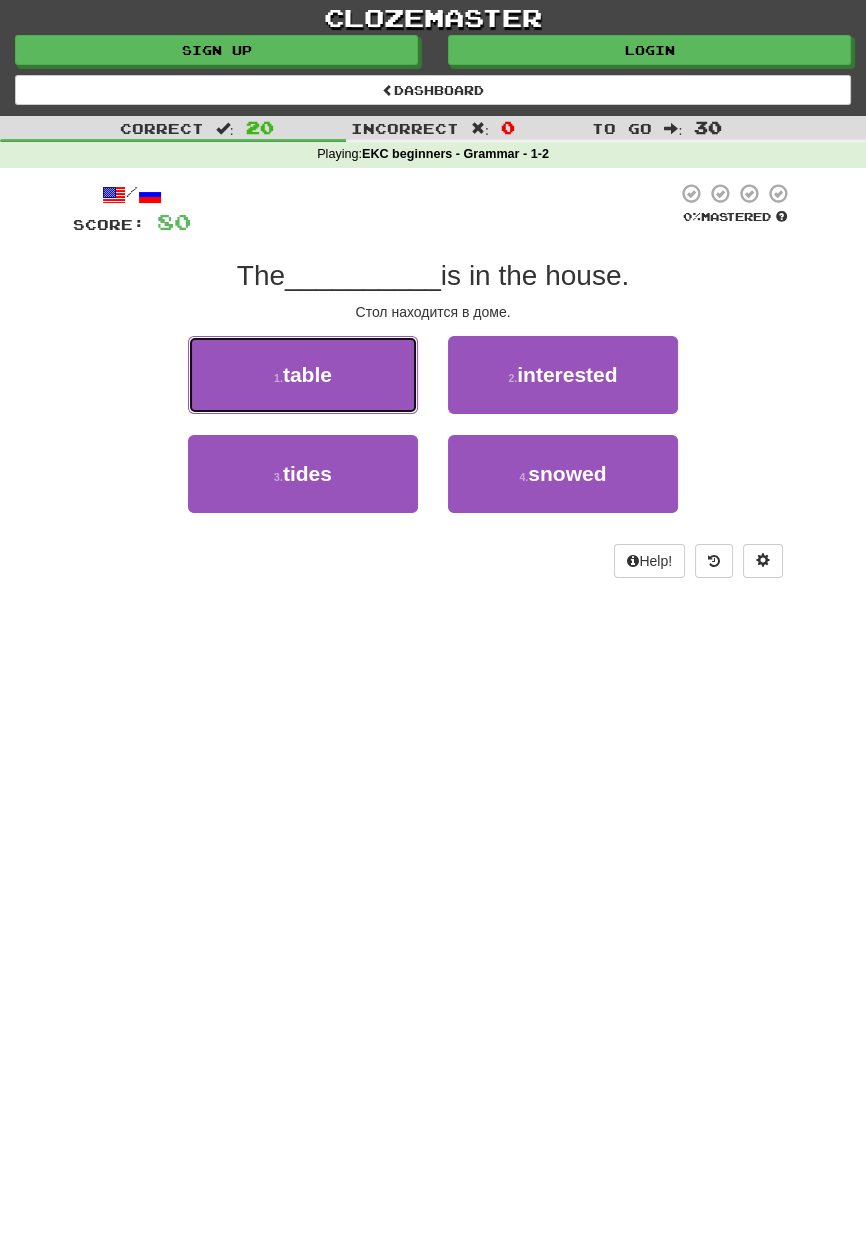 click on "1 .  table" at bounding box center (303, 375) 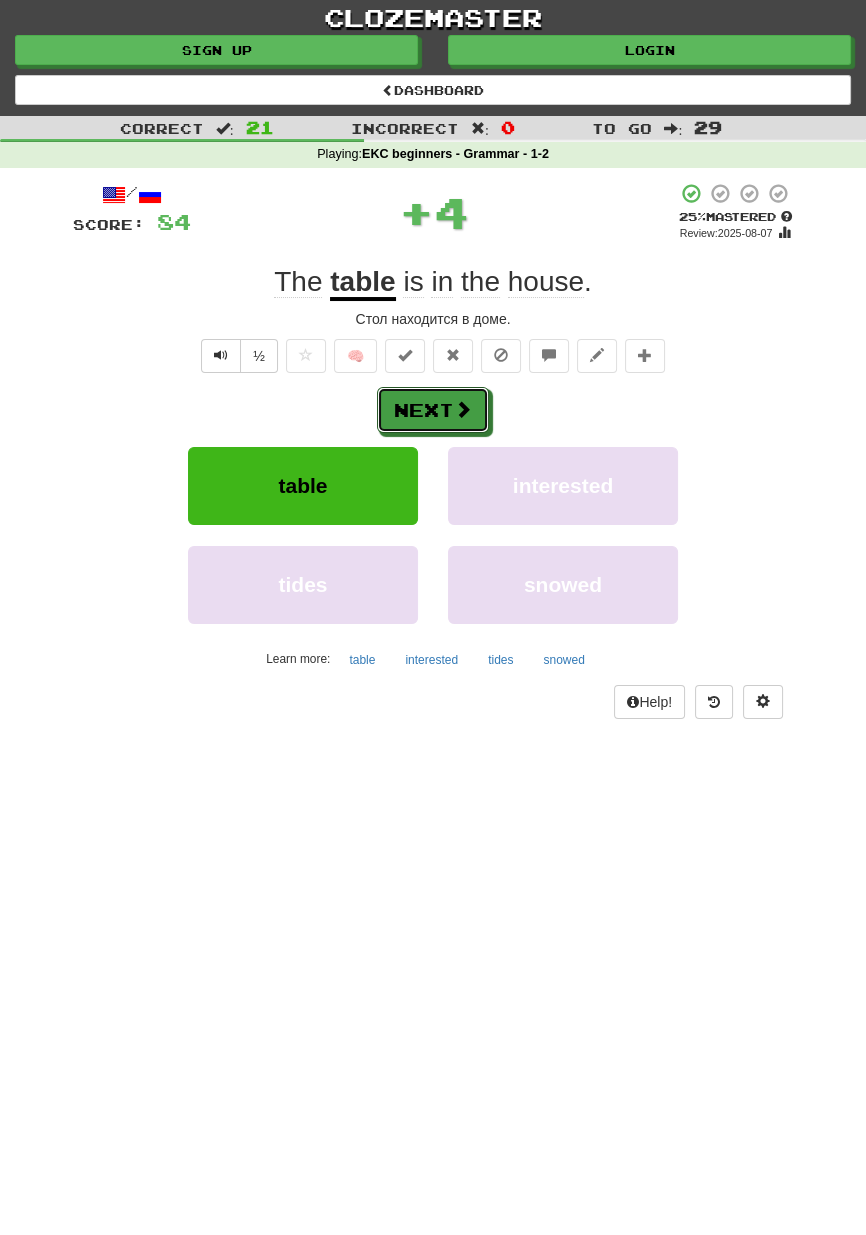 click at bounding box center (463, 409) 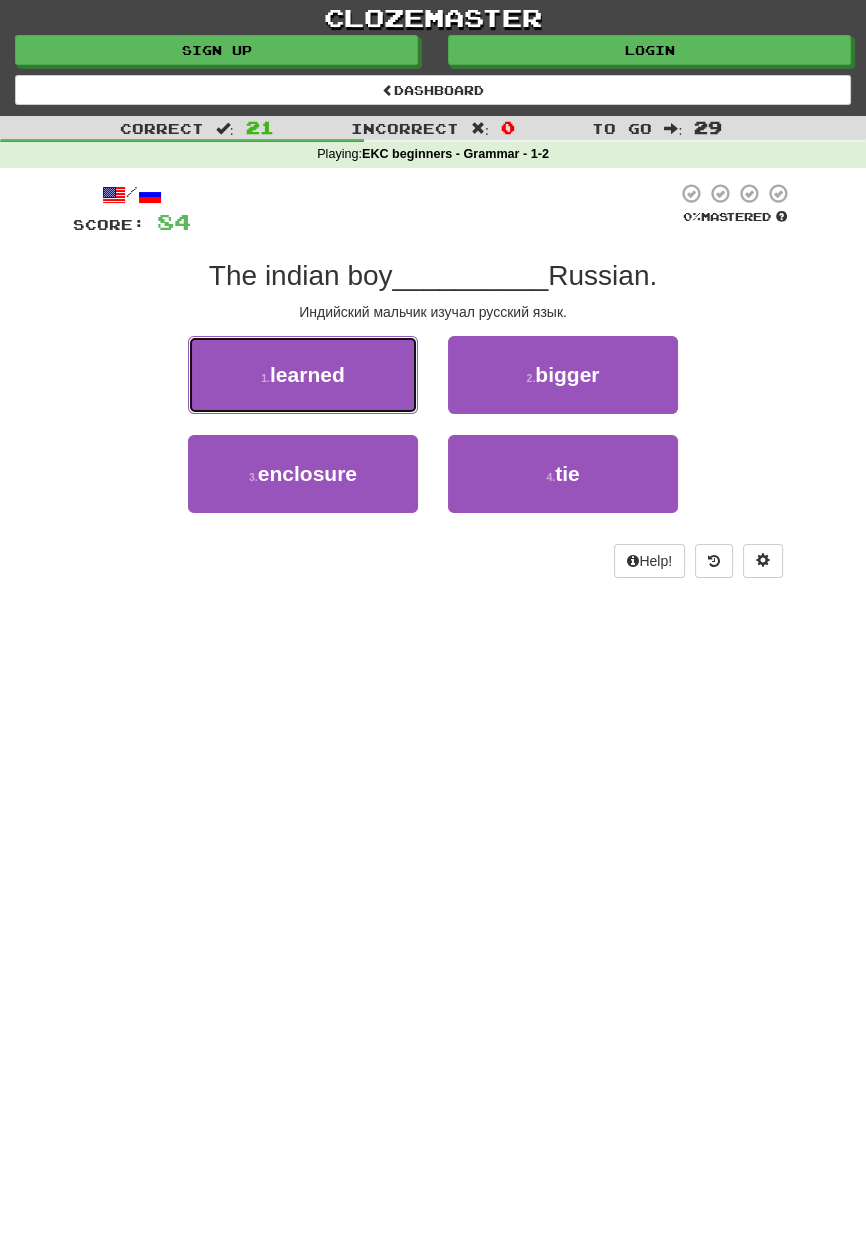 click on "1 .  learned" at bounding box center (303, 375) 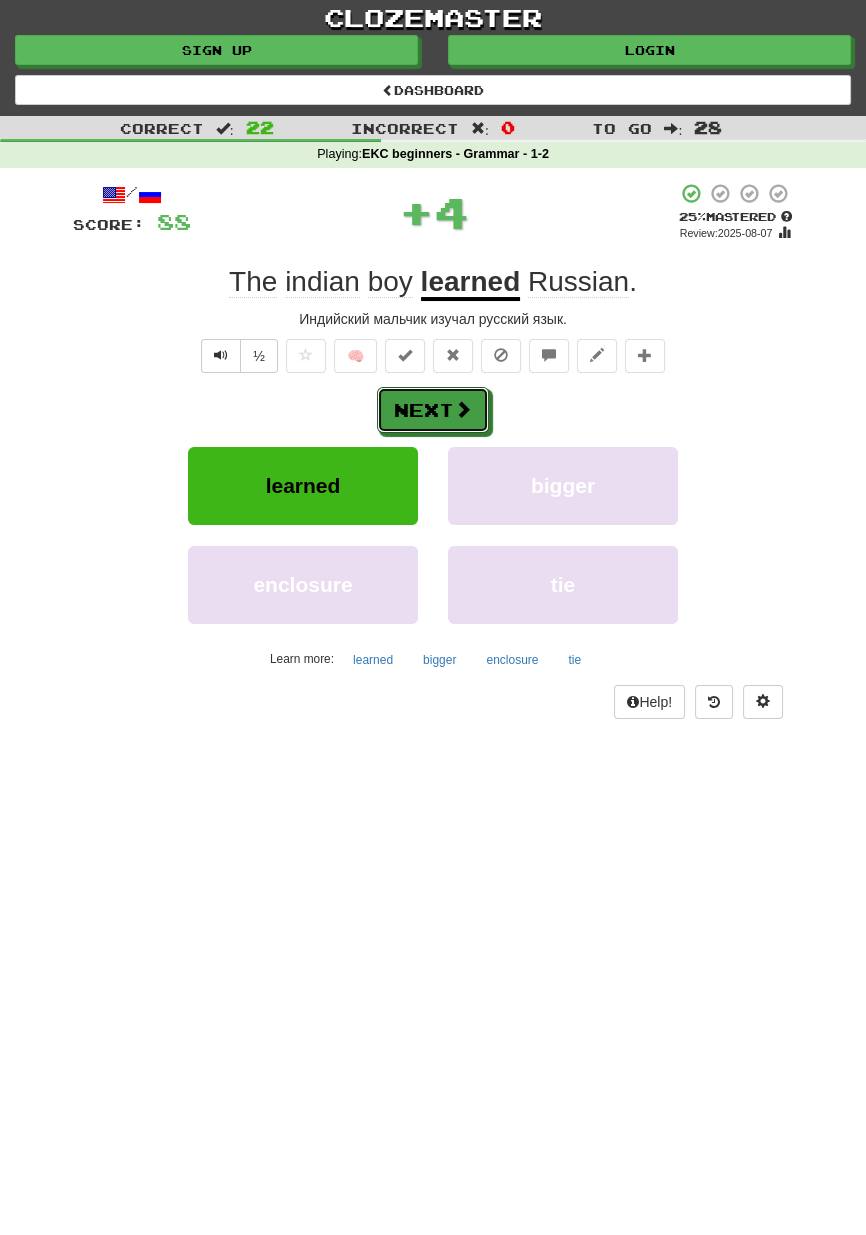 click at bounding box center [463, 409] 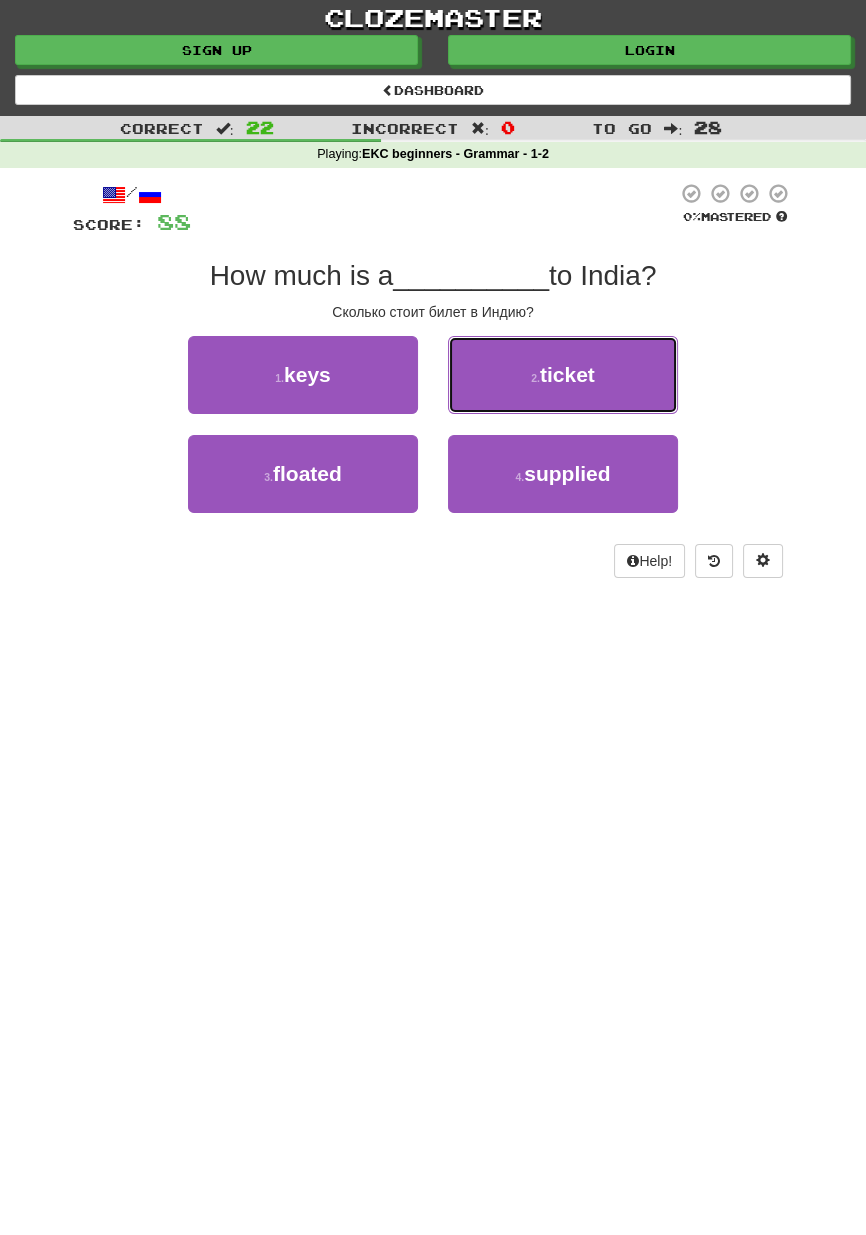 click on "2 .  ticket" at bounding box center [563, 375] 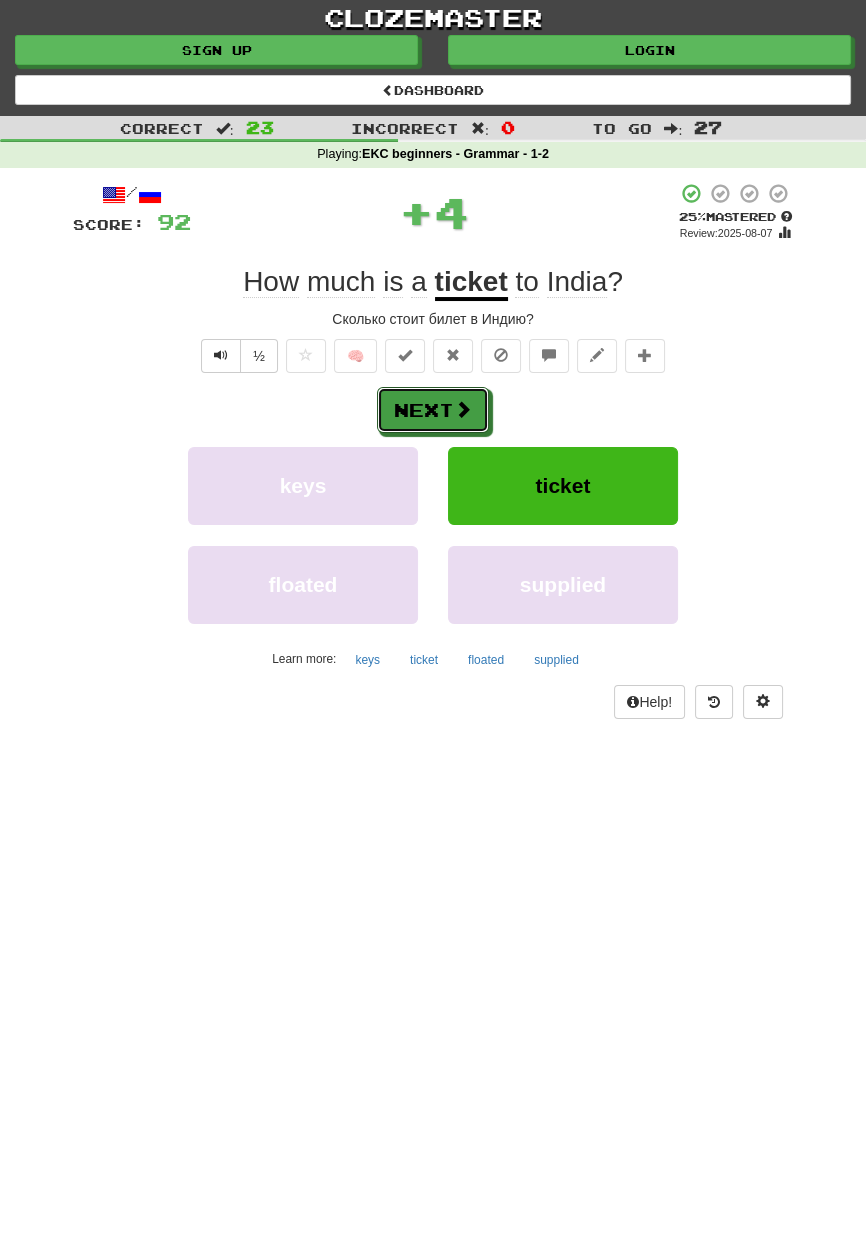 click at bounding box center (463, 409) 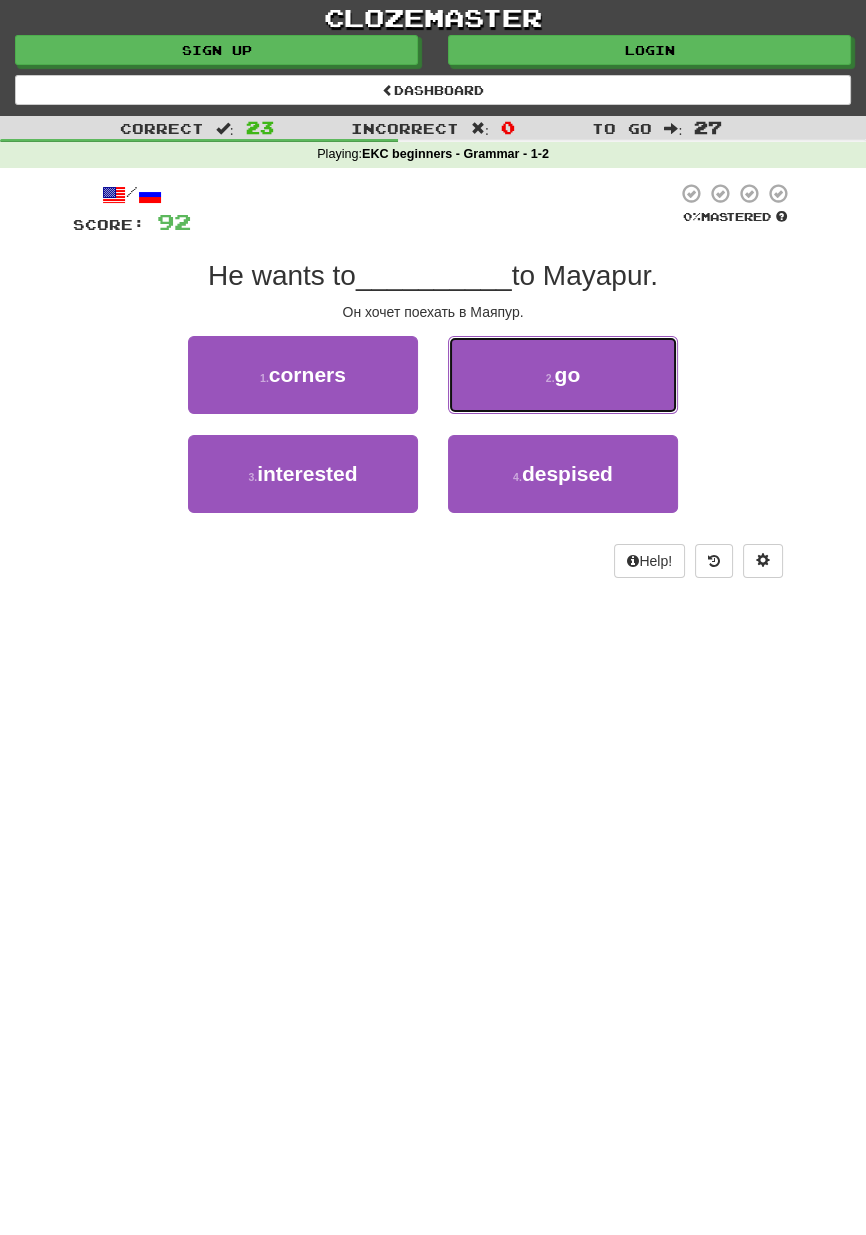 click on "2 .  go" at bounding box center [563, 375] 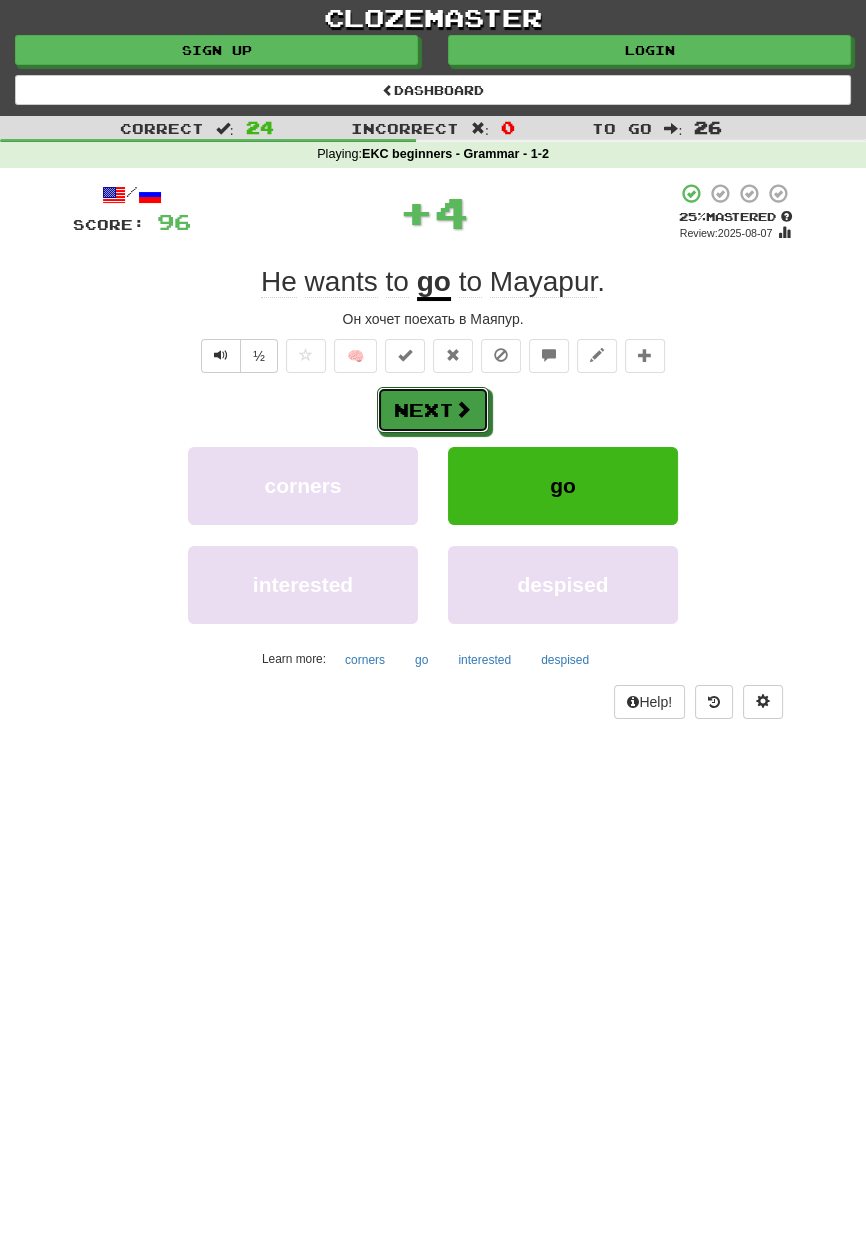 click on "Next" at bounding box center [433, 410] 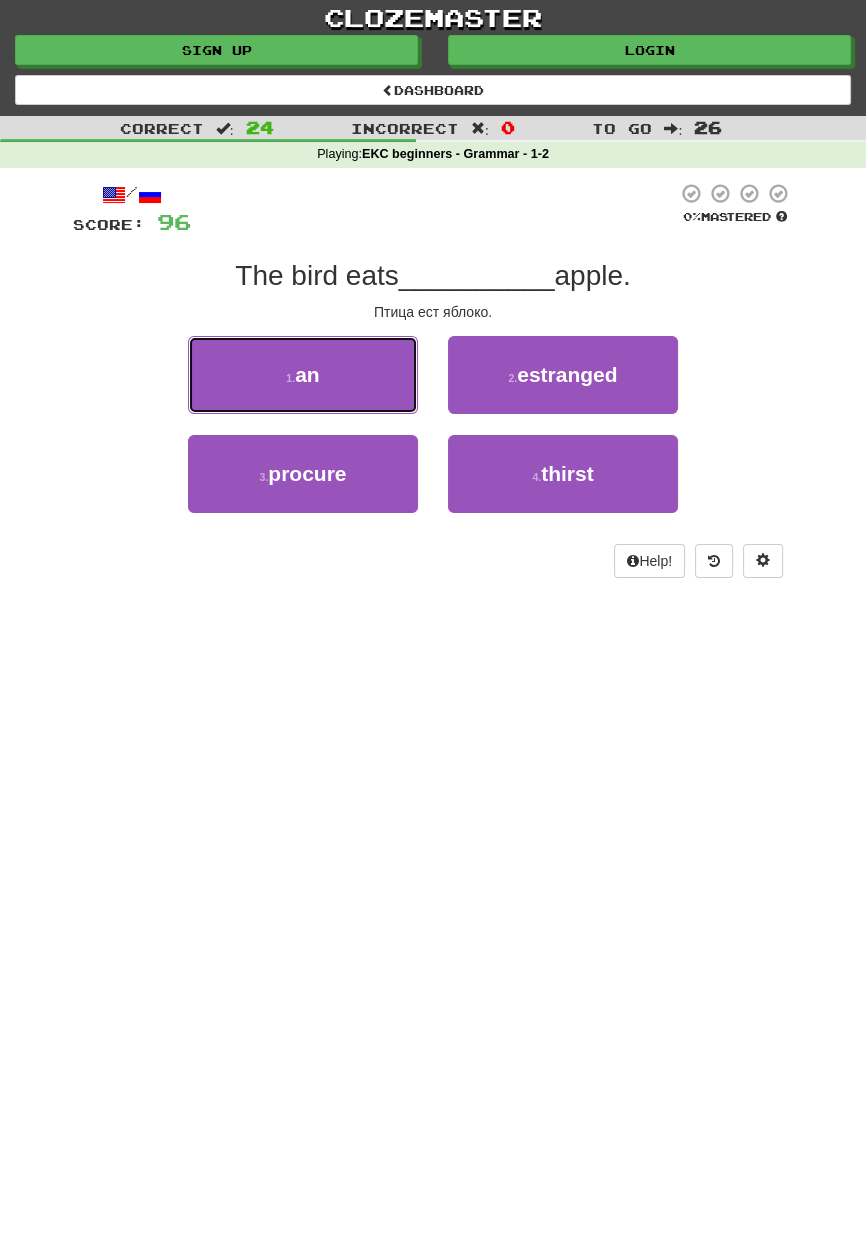 click on "1 .  an" at bounding box center (303, 375) 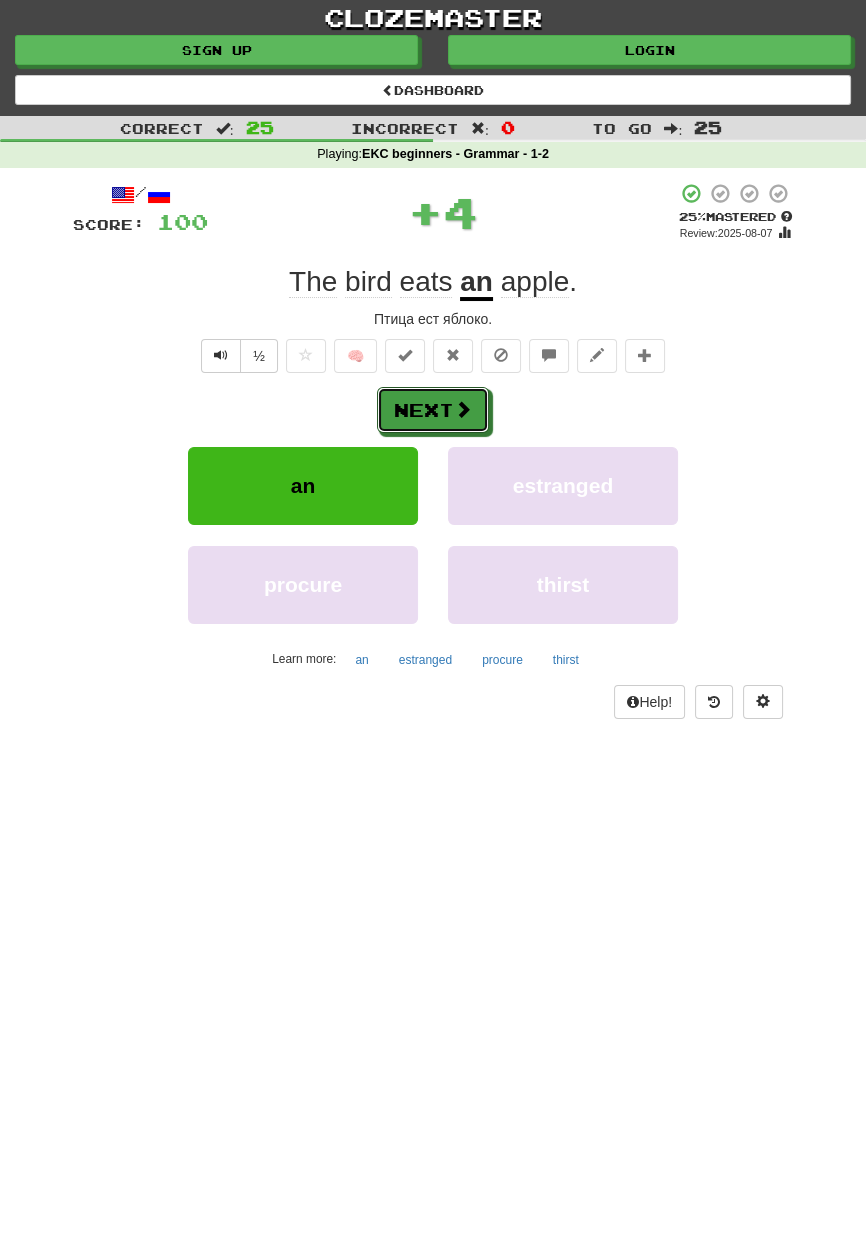 click at bounding box center (463, 409) 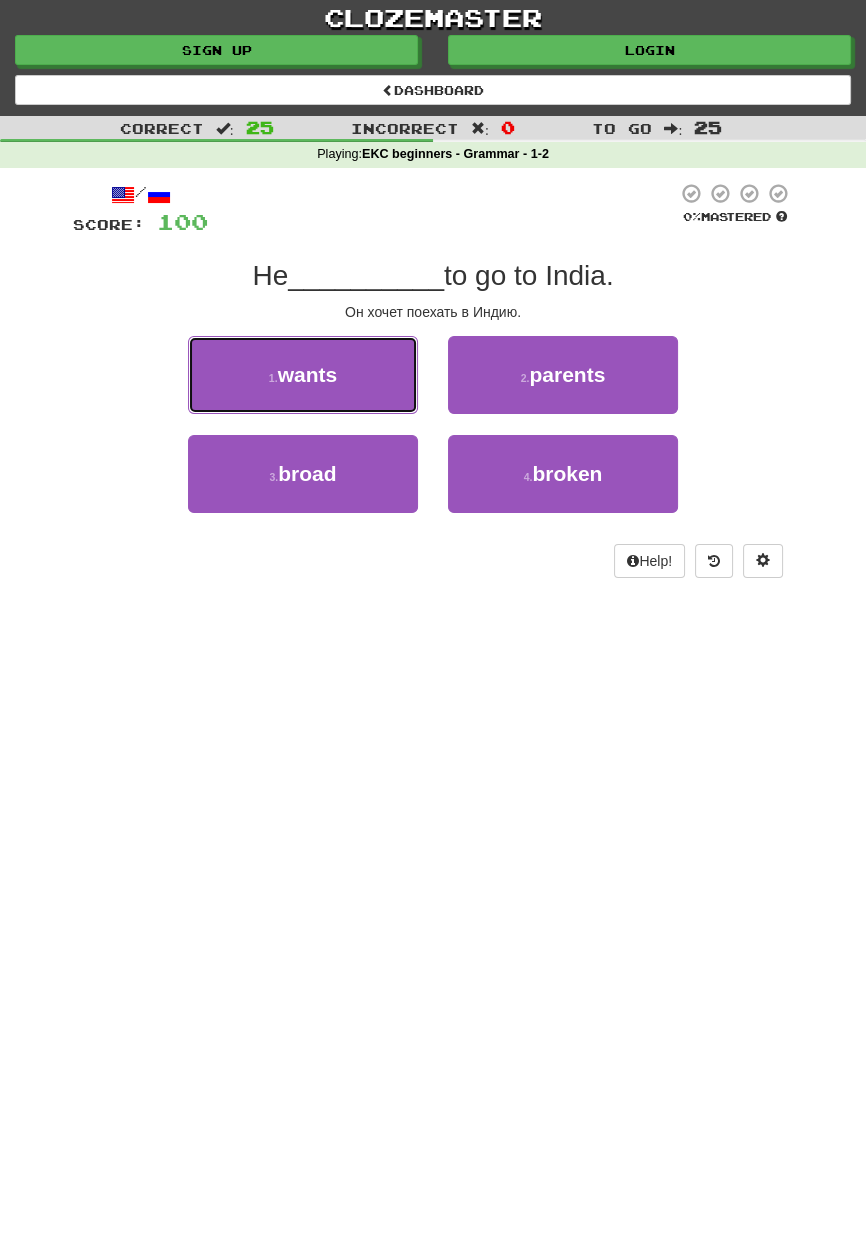 click on "1 .  wants" at bounding box center (303, 375) 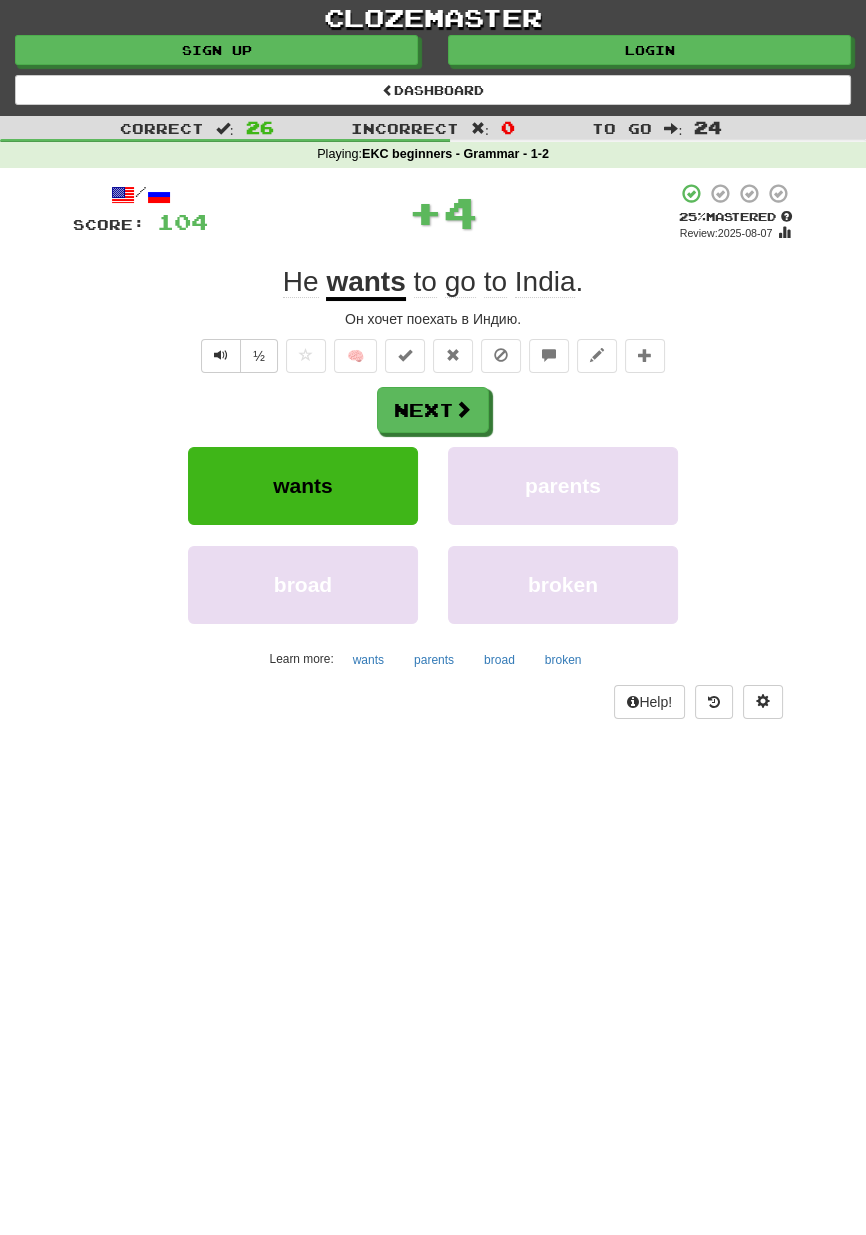 click at bounding box center [463, 409] 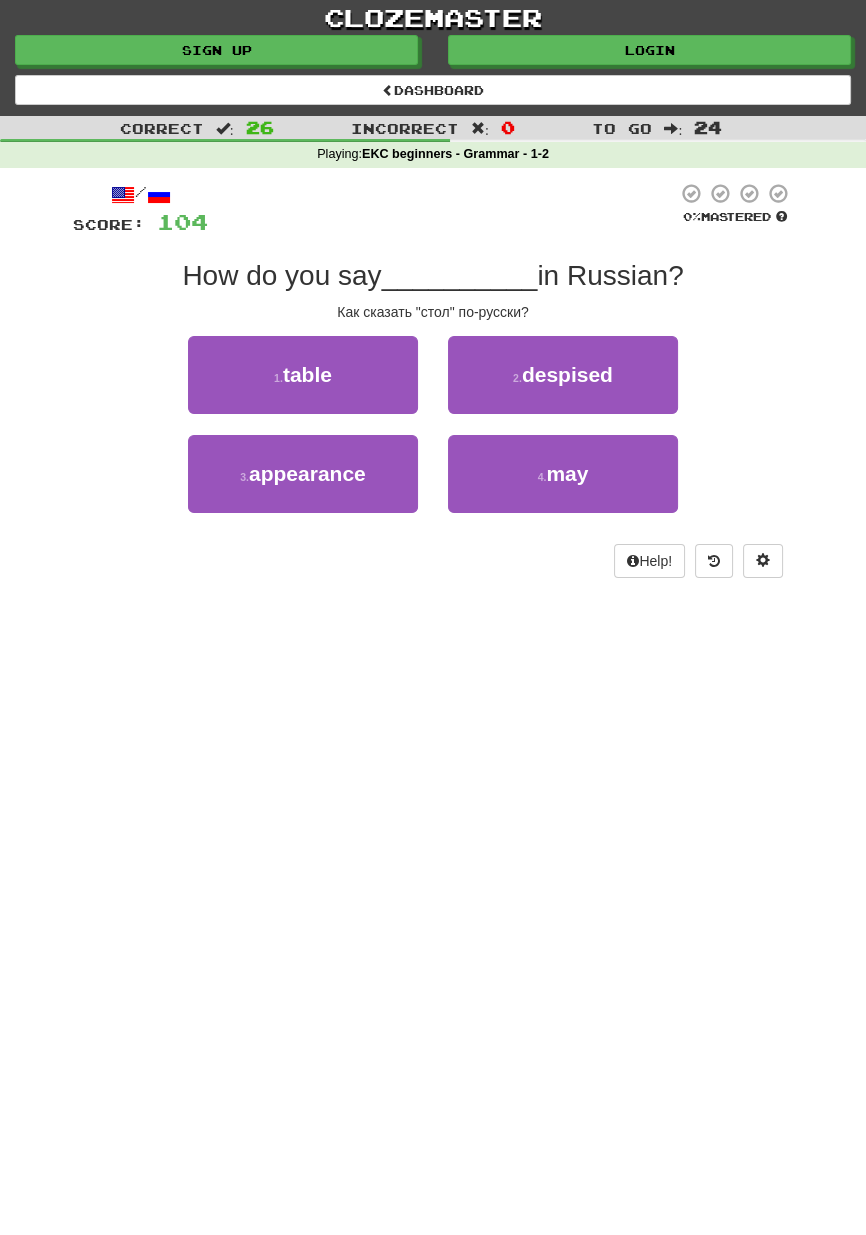click on "1 .  table" at bounding box center [303, 375] 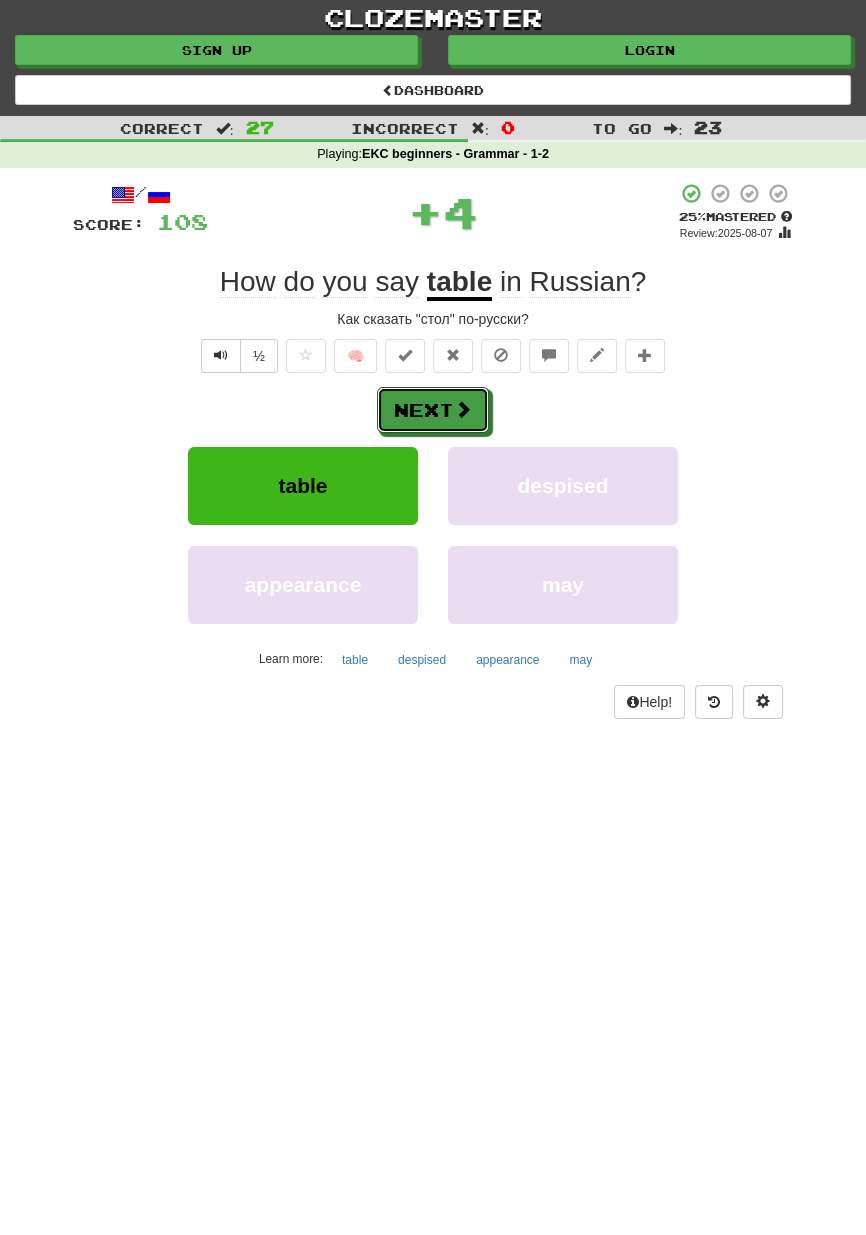 click at bounding box center (463, 409) 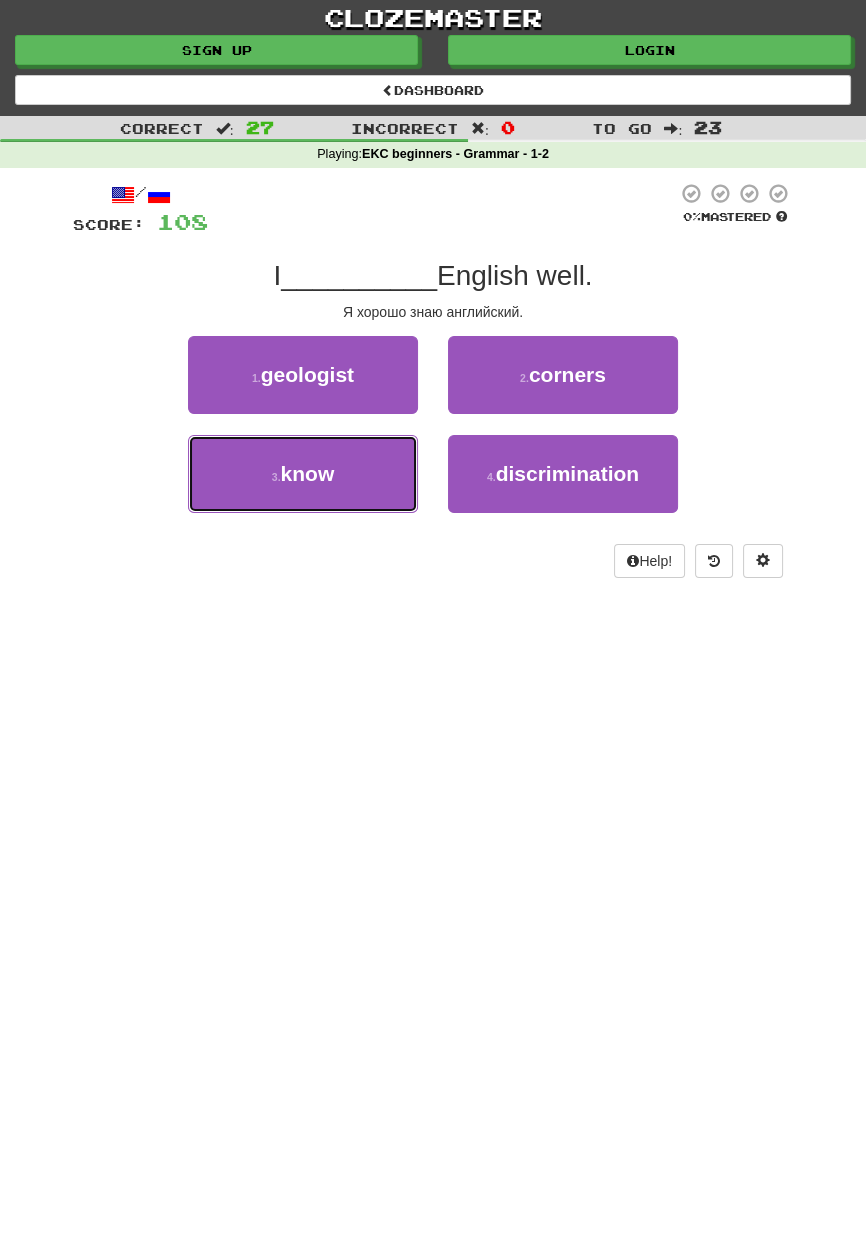 click on "3 .  know" at bounding box center [303, 474] 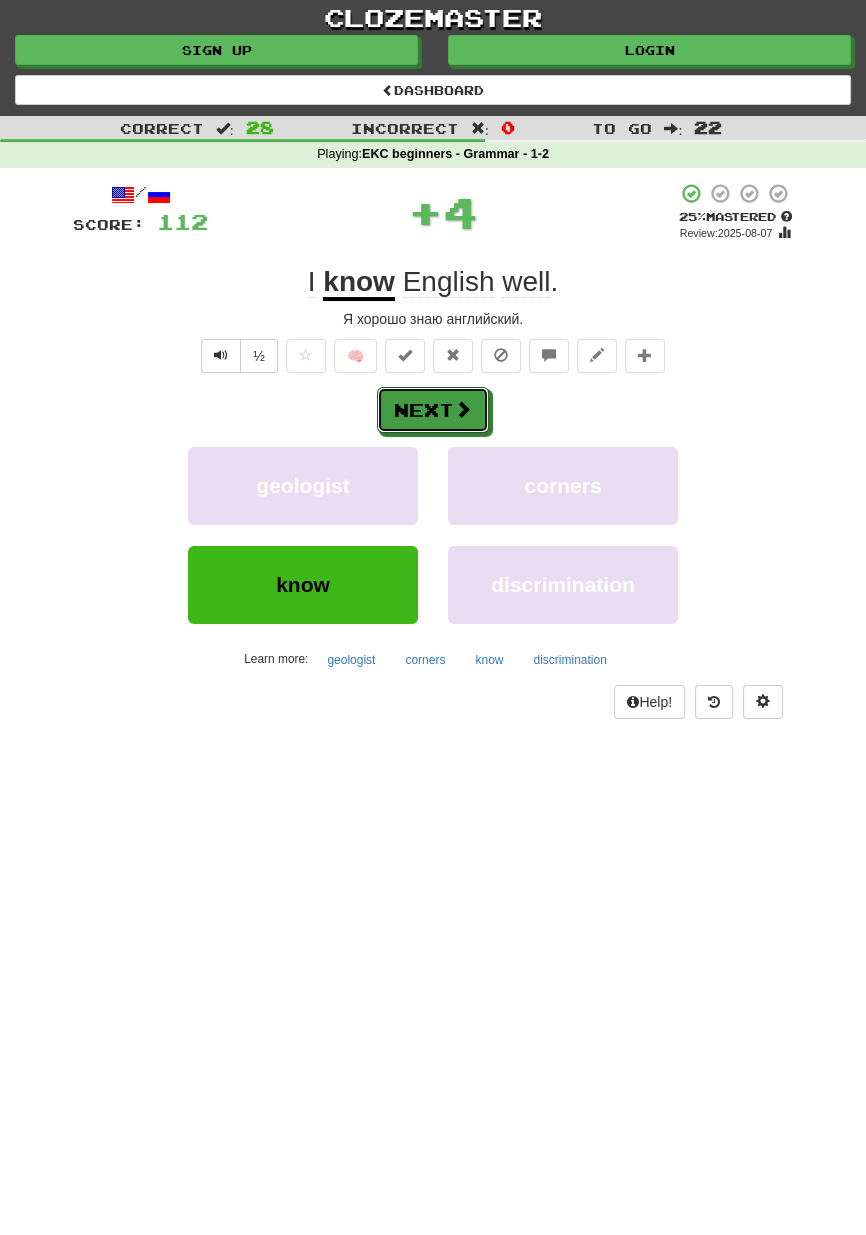 click at bounding box center (463, 409) 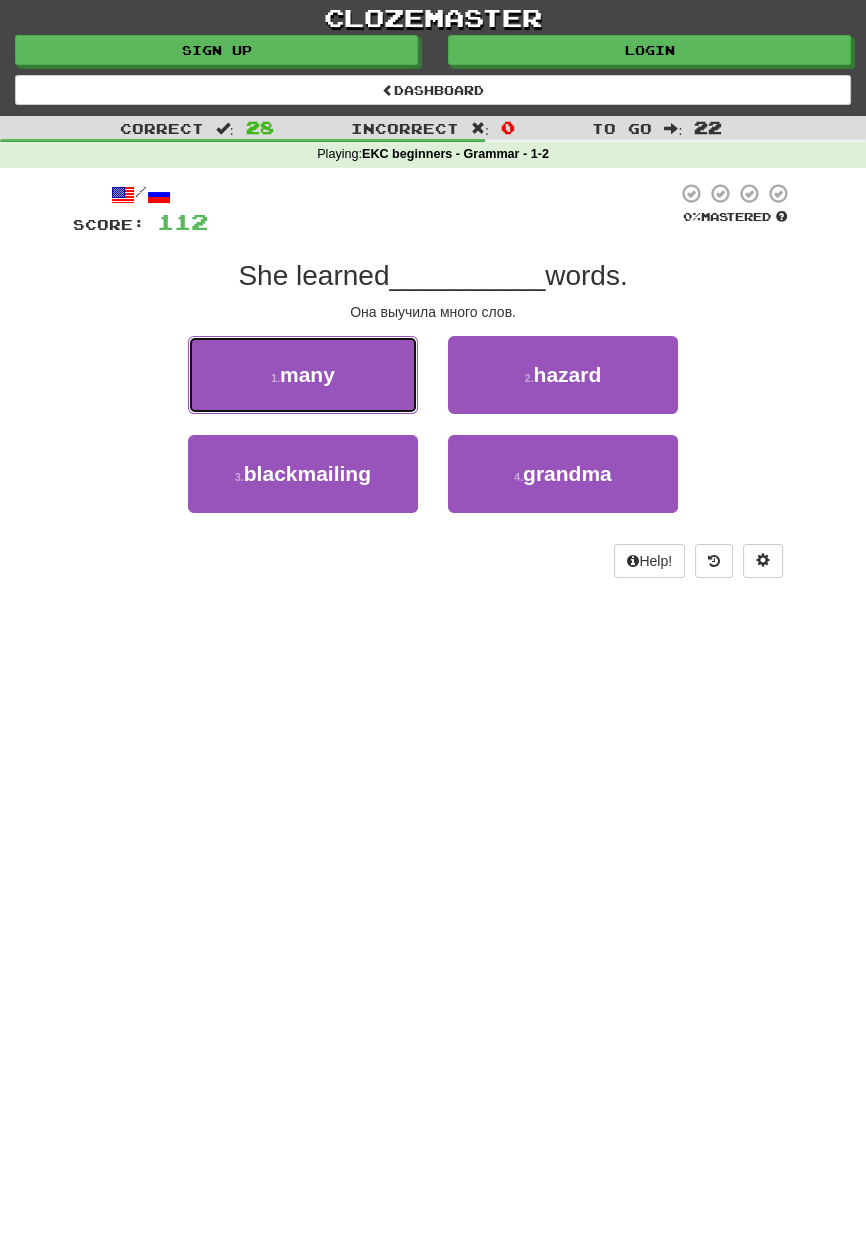 click on "1 .  many" at bounding box center [303, 375] 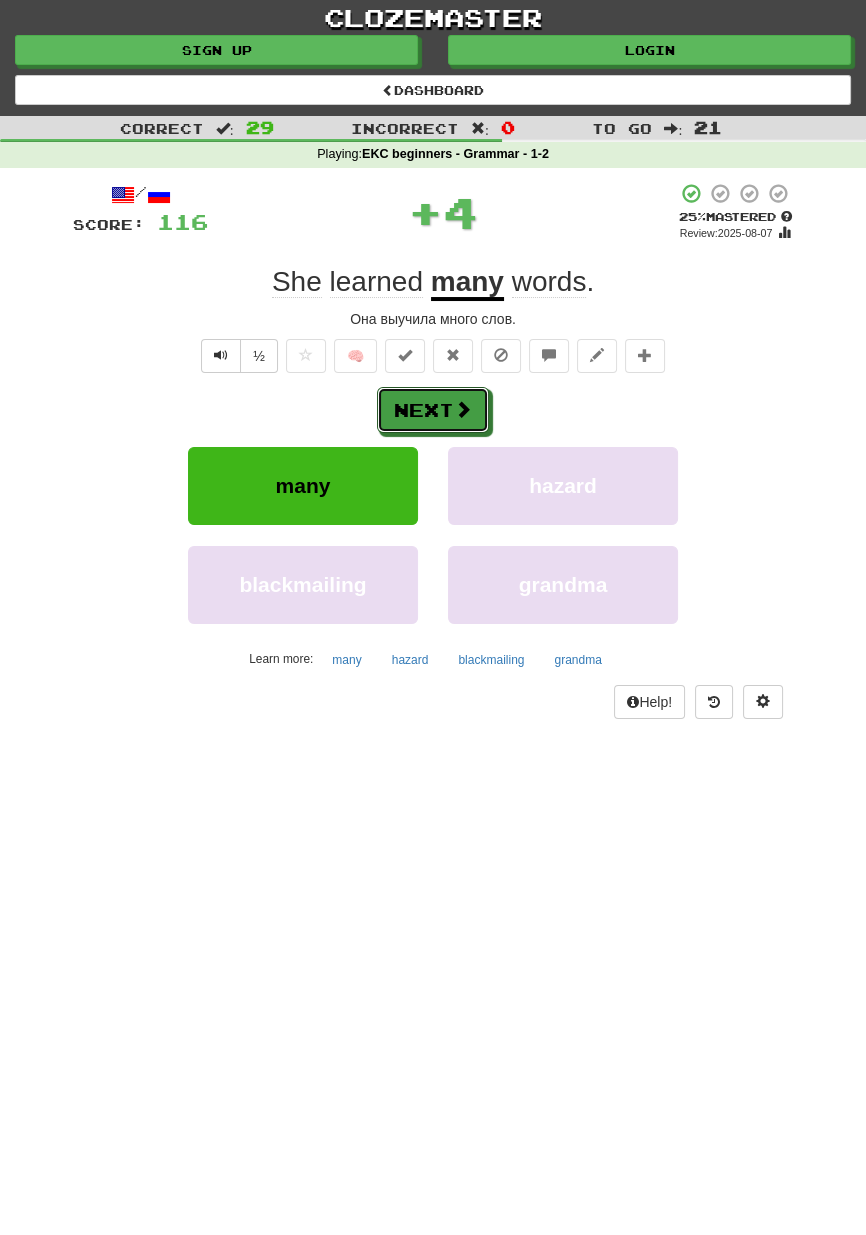 click at bounding box center [463, 409] 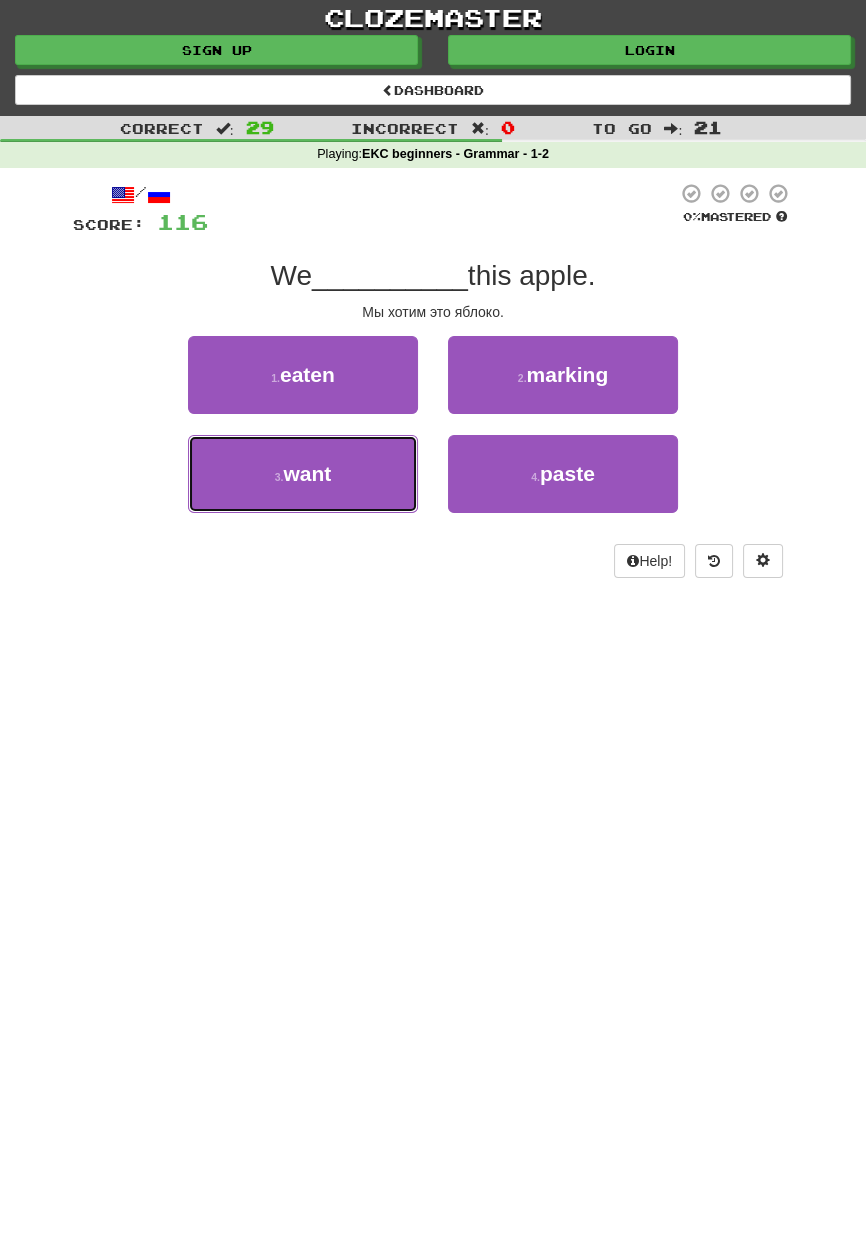 click on "3 .  want" at bounding box center (303, 474) 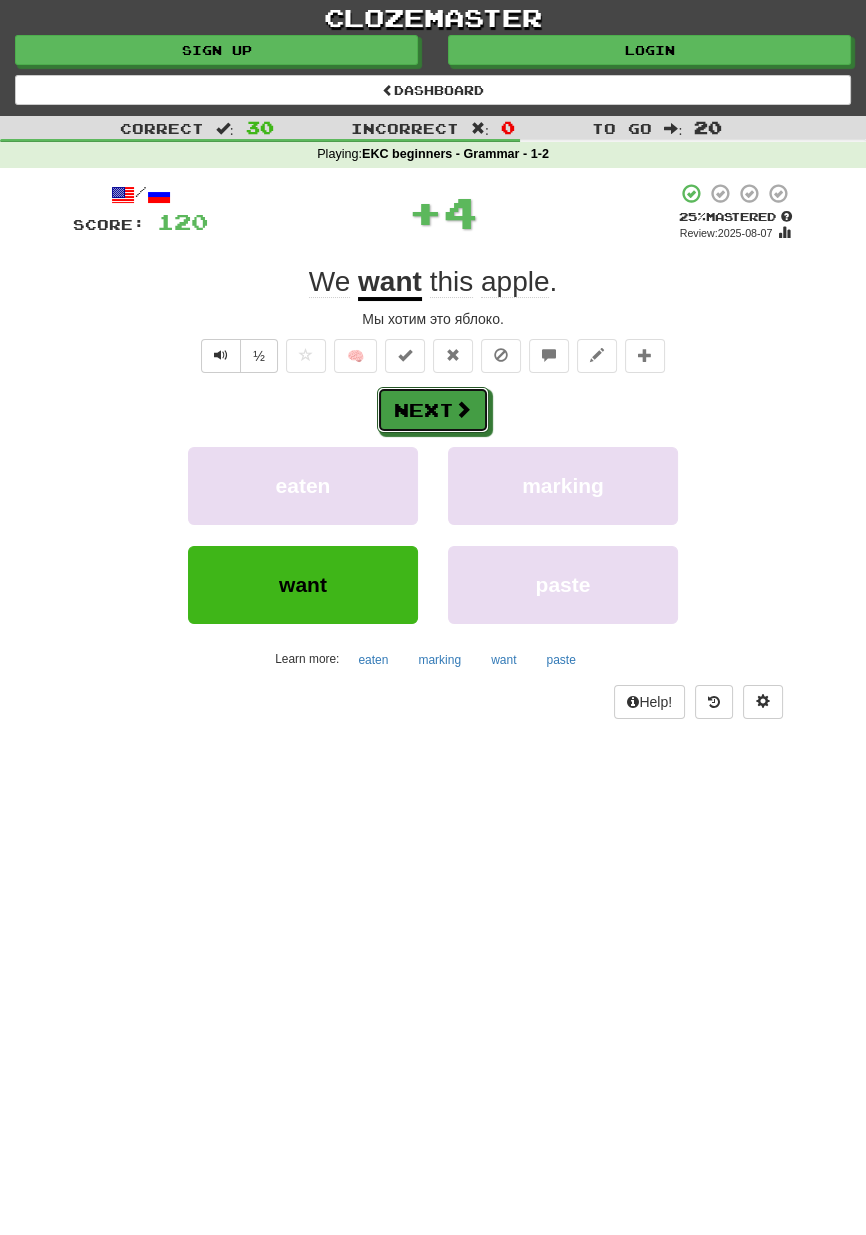 click at bounding box center [463, 409] 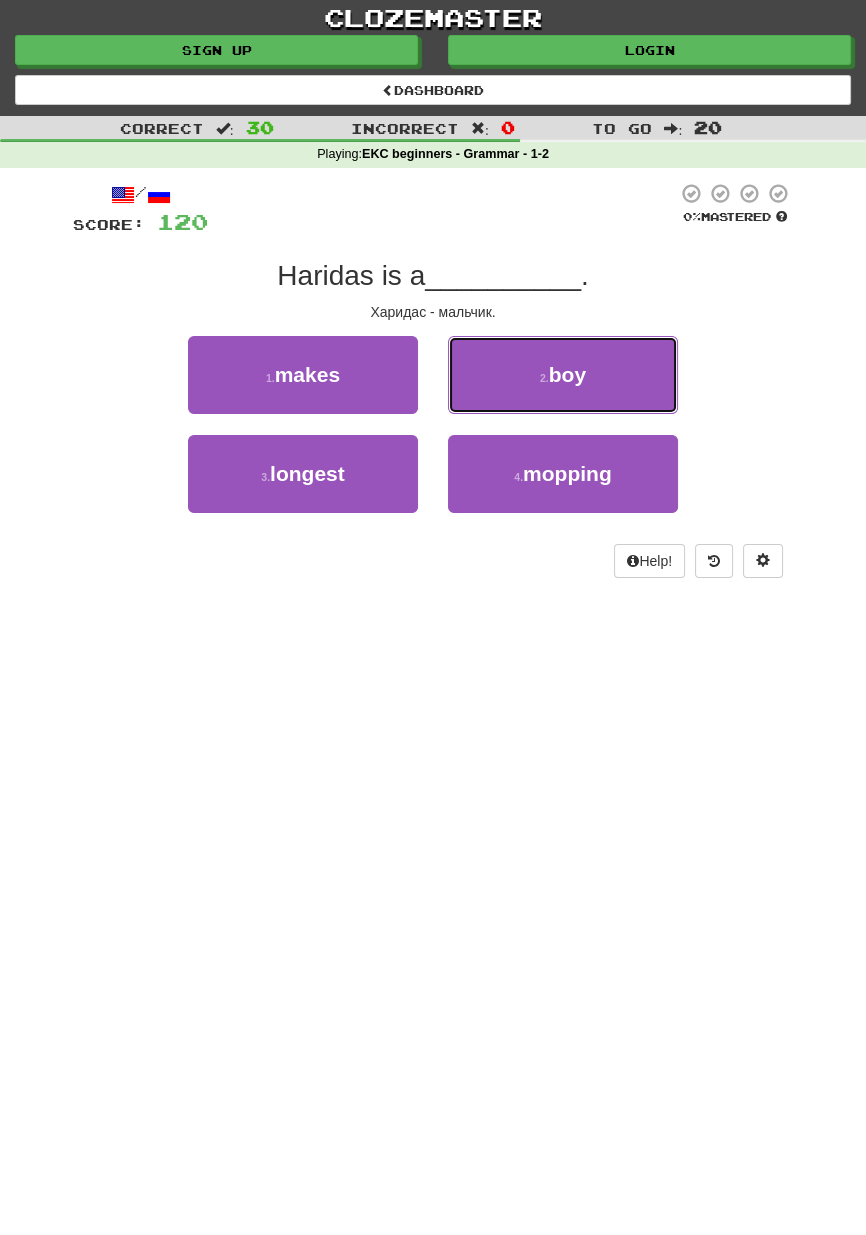 click on "2 .  boy" at bounding box center [563, 375] 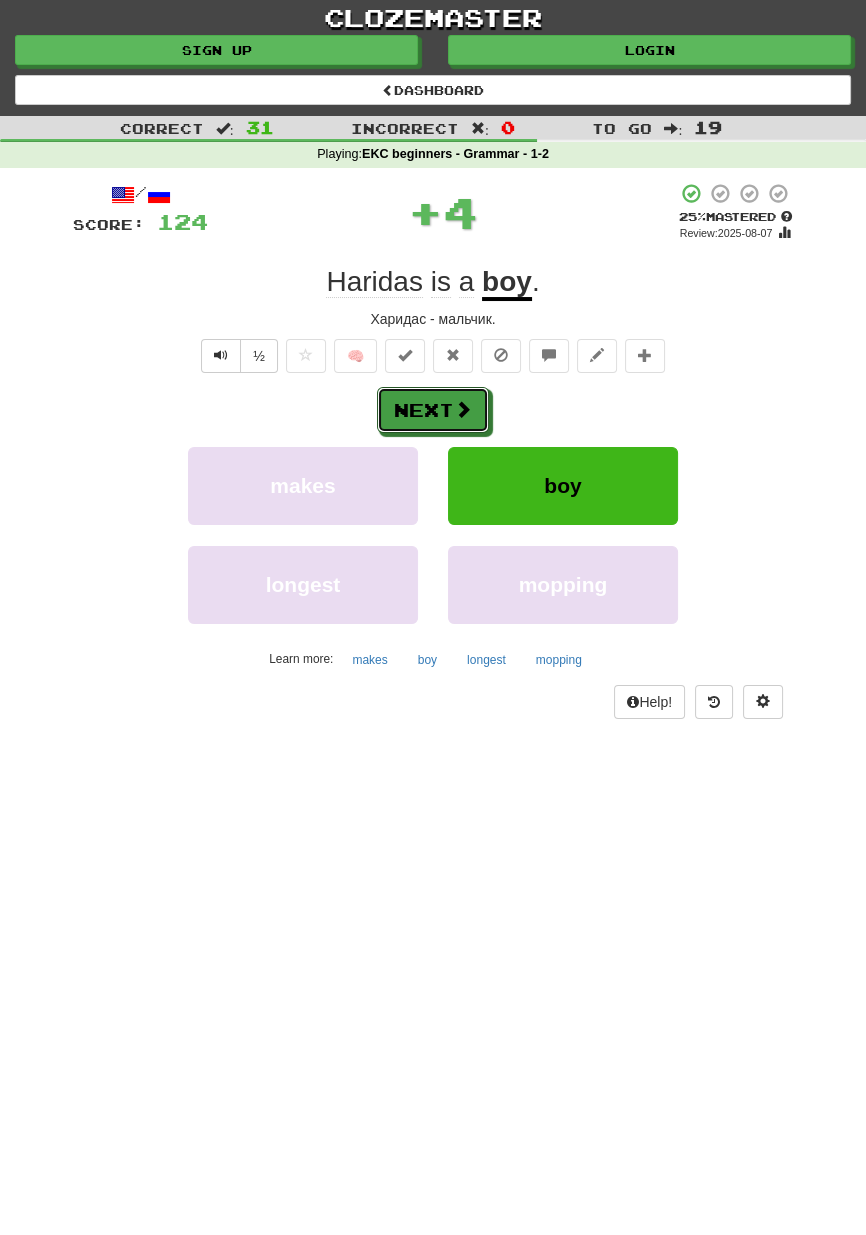 click on "Next" at bounding box center [433, 410] 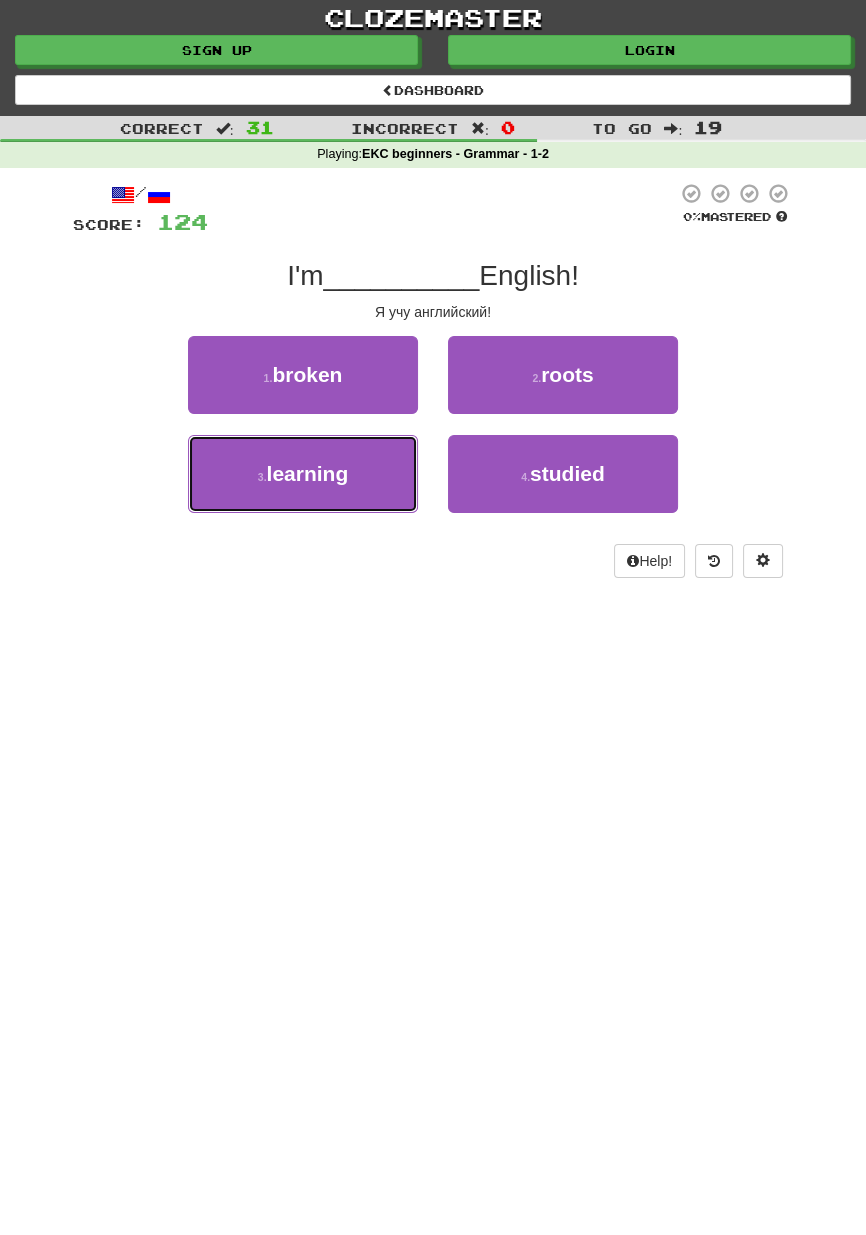 click on "3 .  learning" at bounding box center [303, 474] 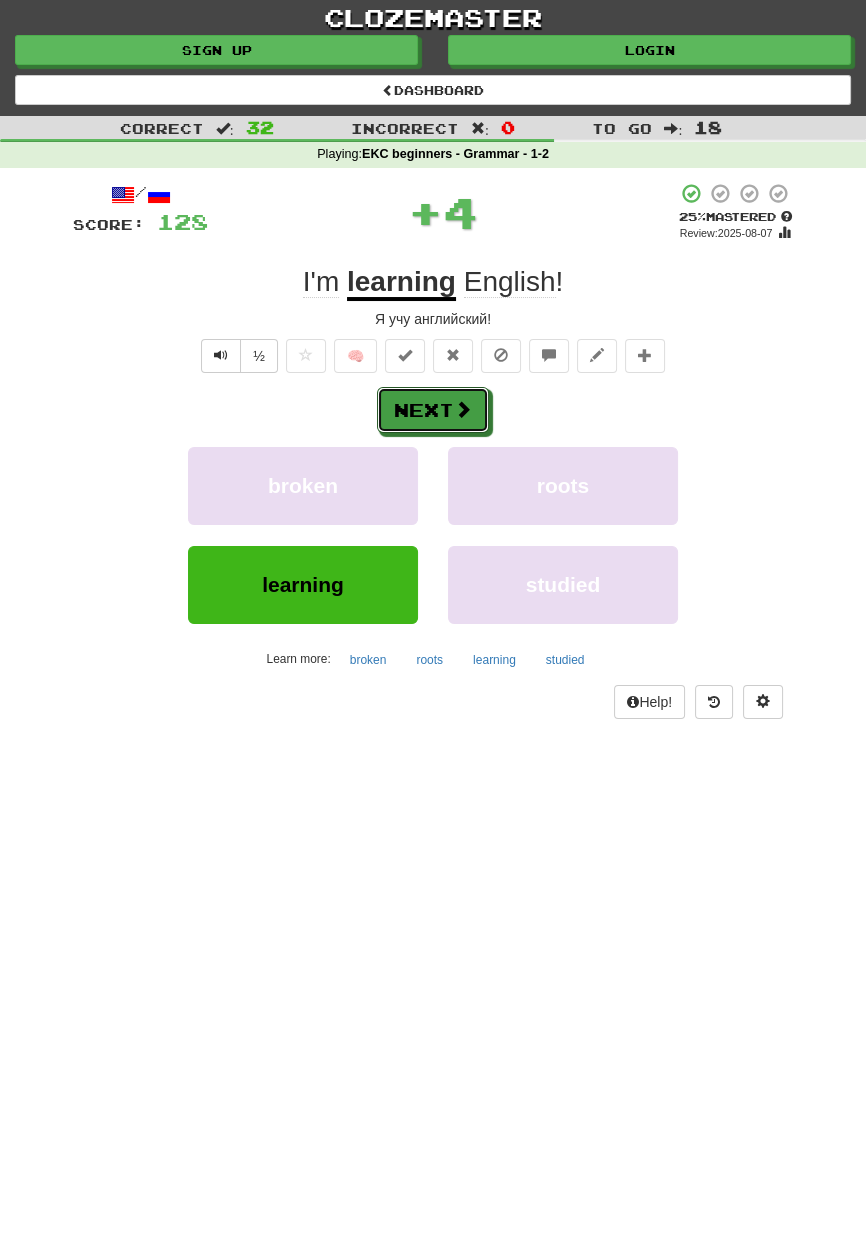 click at bounding box center [463, 409] 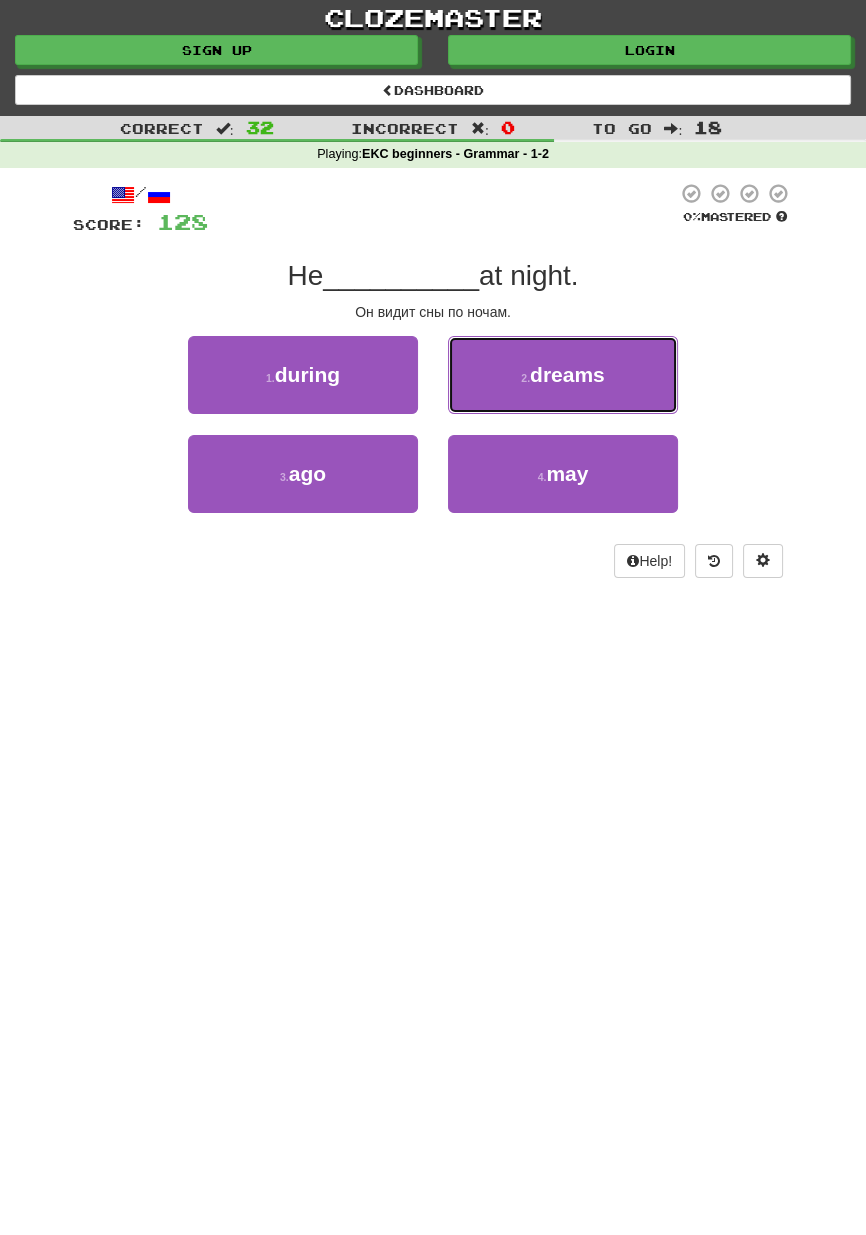 click on "2 .  dreams" at bounding box center [563, 375] 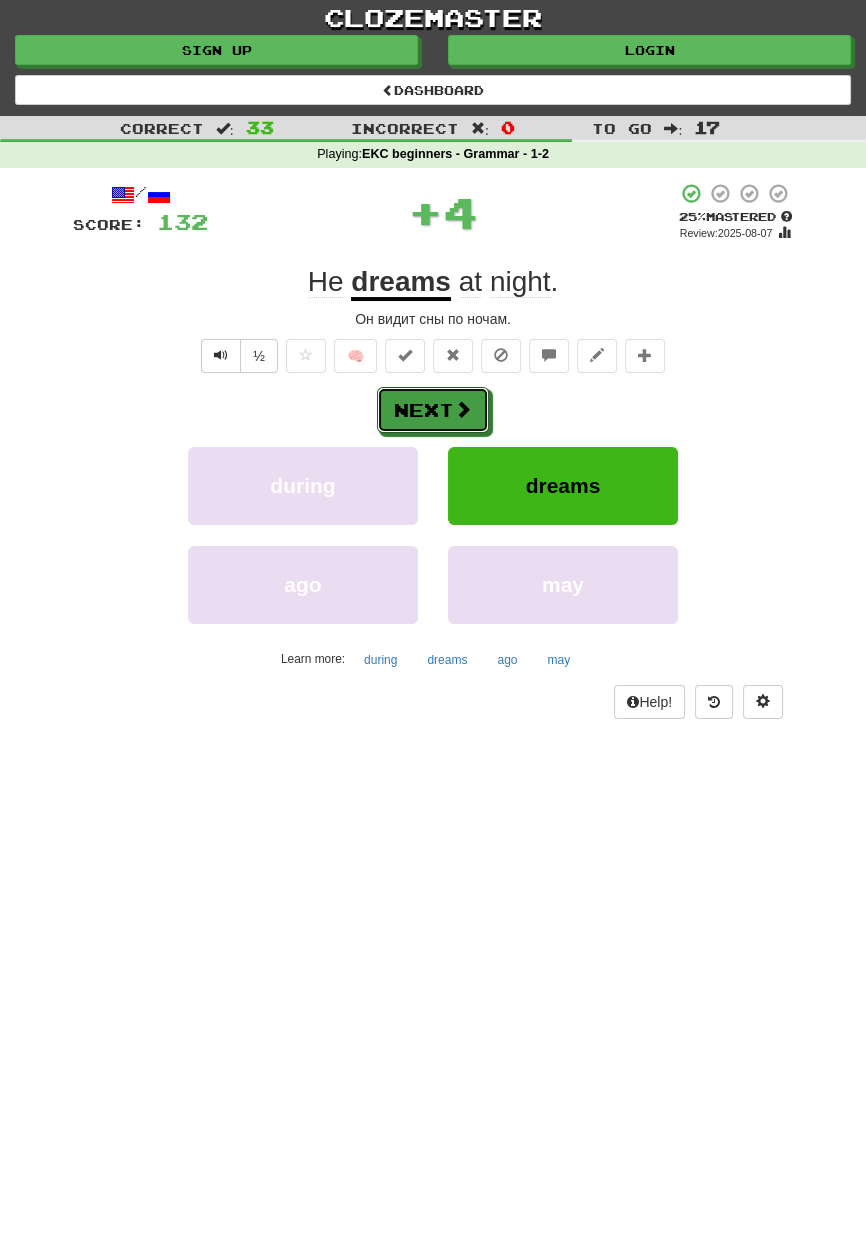 click on "Next" at bounding box center [433, 410] 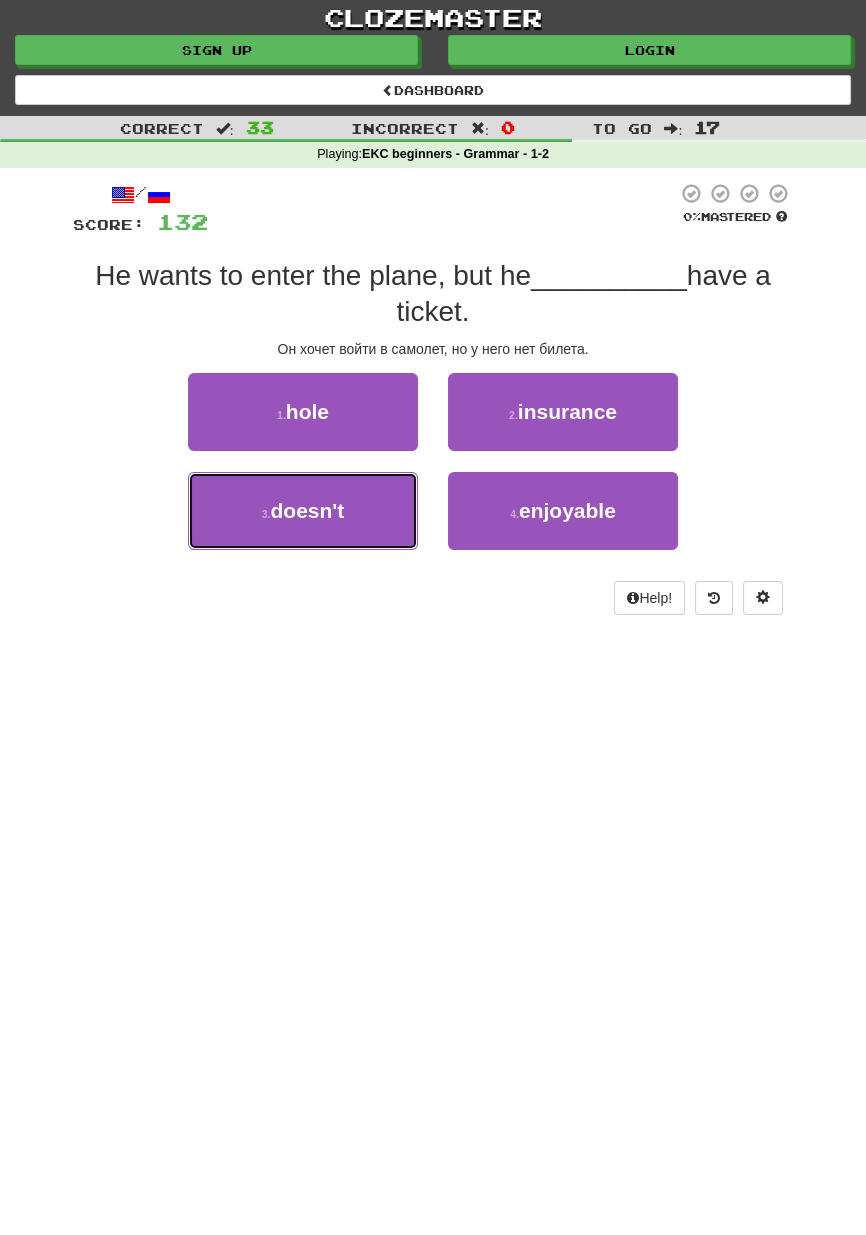 click on "3 .  doesn't" at bounding box center [303, 511] 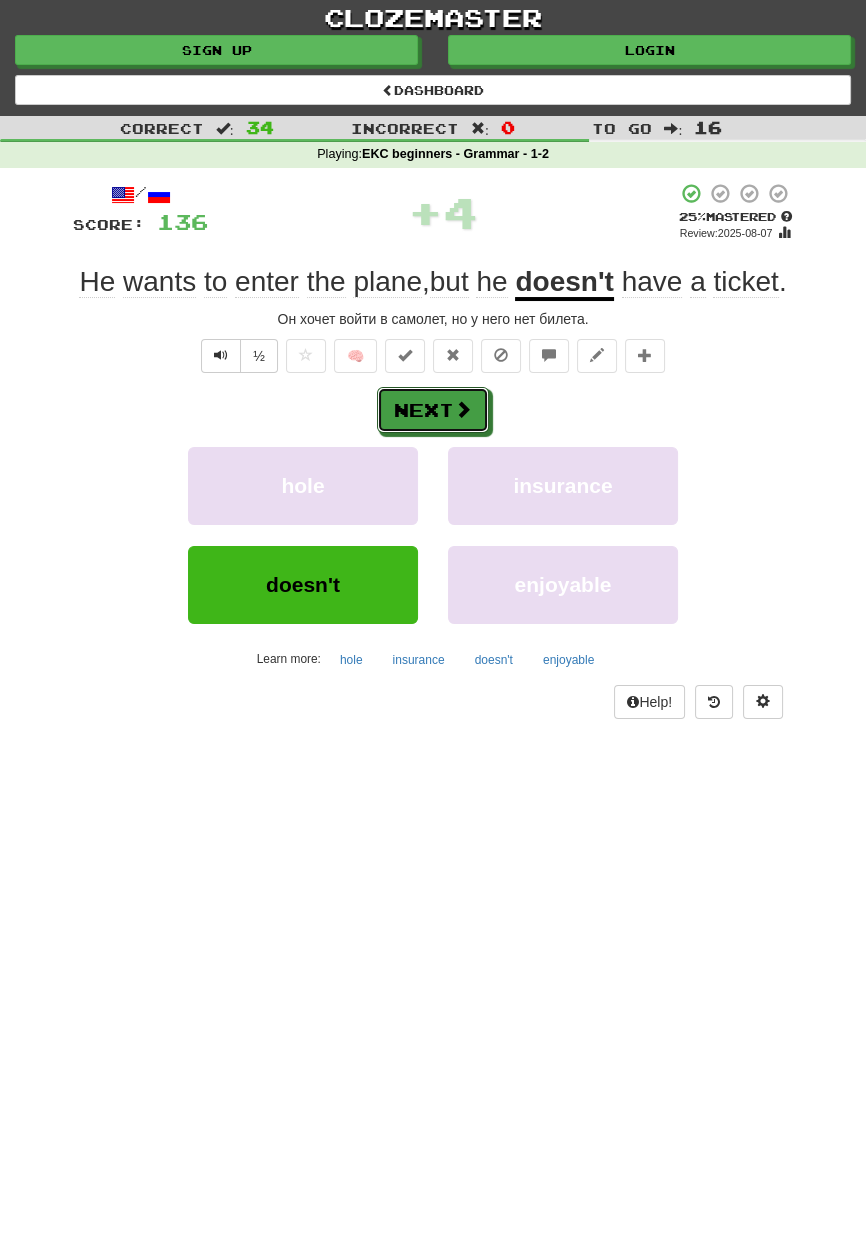 click on "Next" at bounding box center [433, 410] 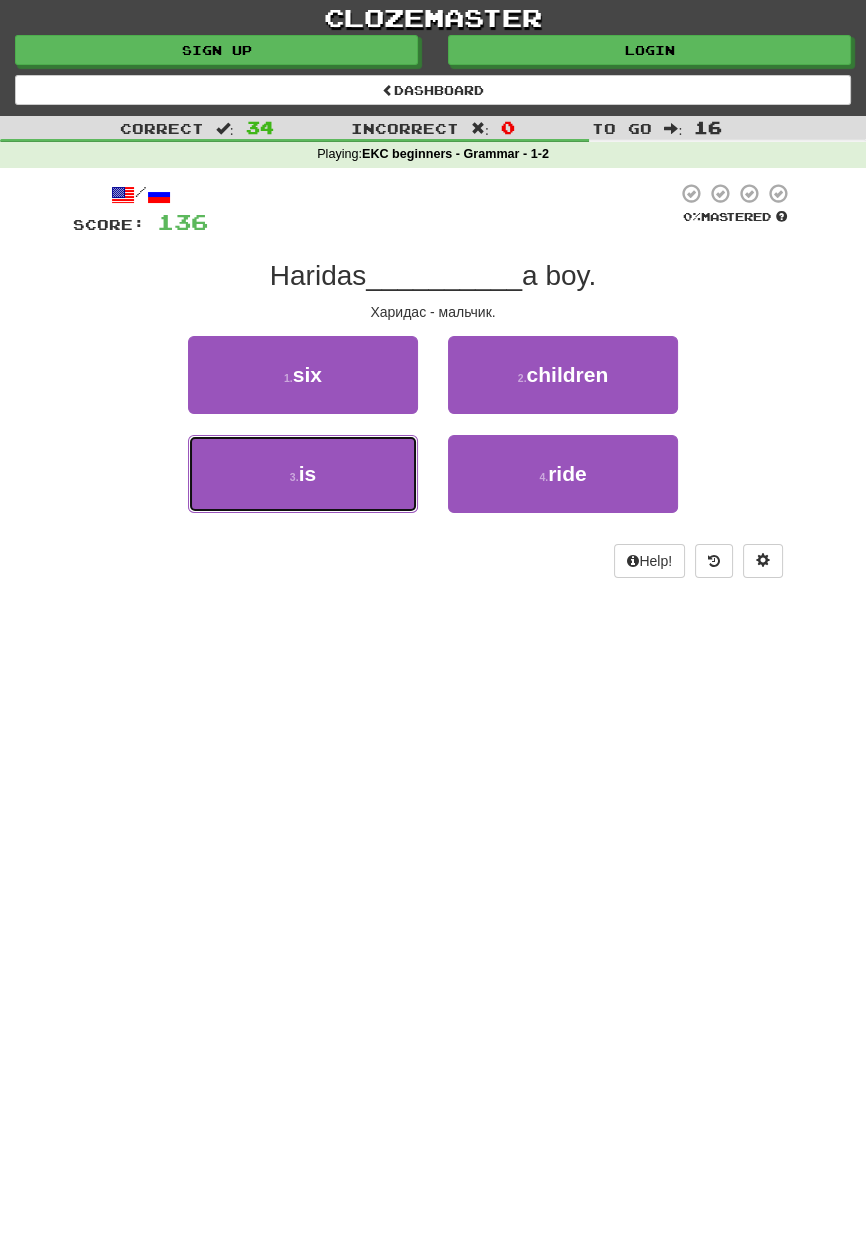 click on "3 .  is" at bounding box center [303, 474] 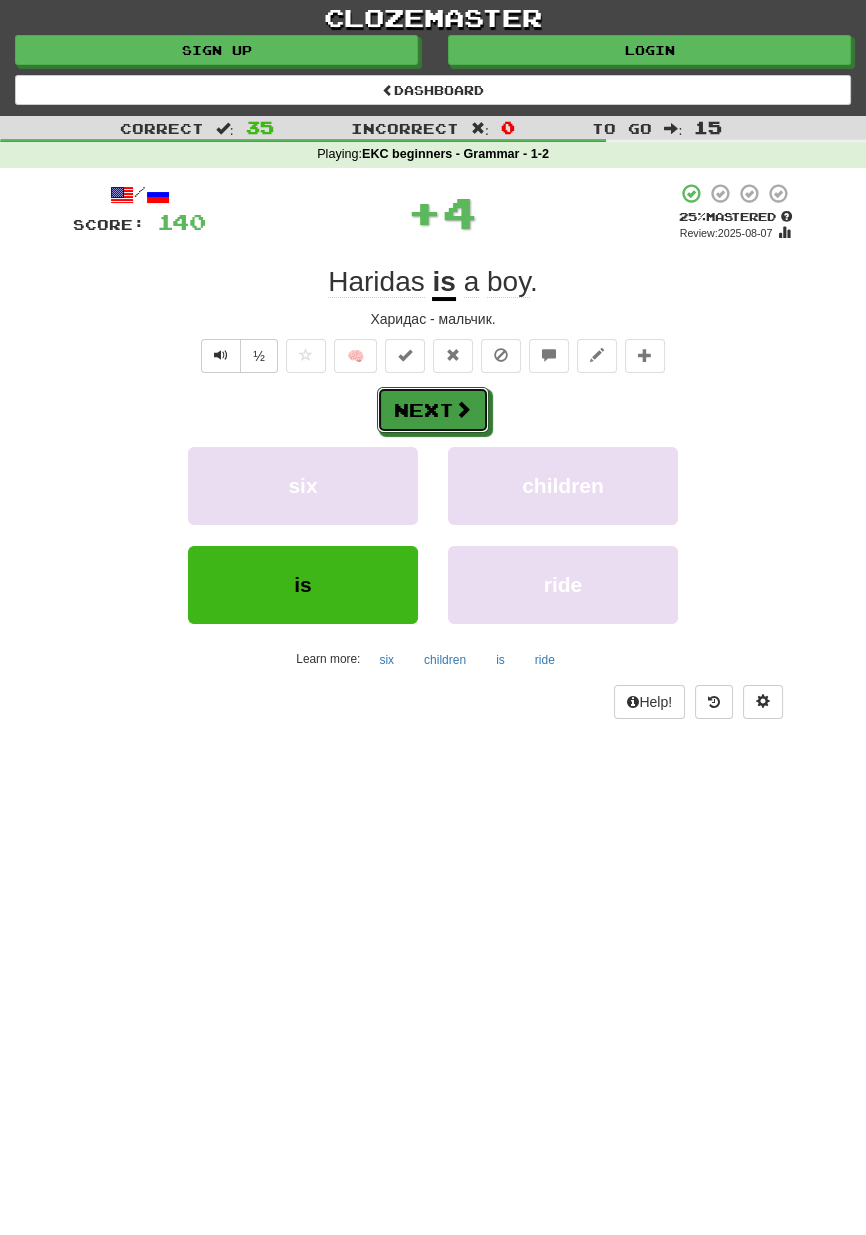 click on "Next" at bounding box center (433, 410) 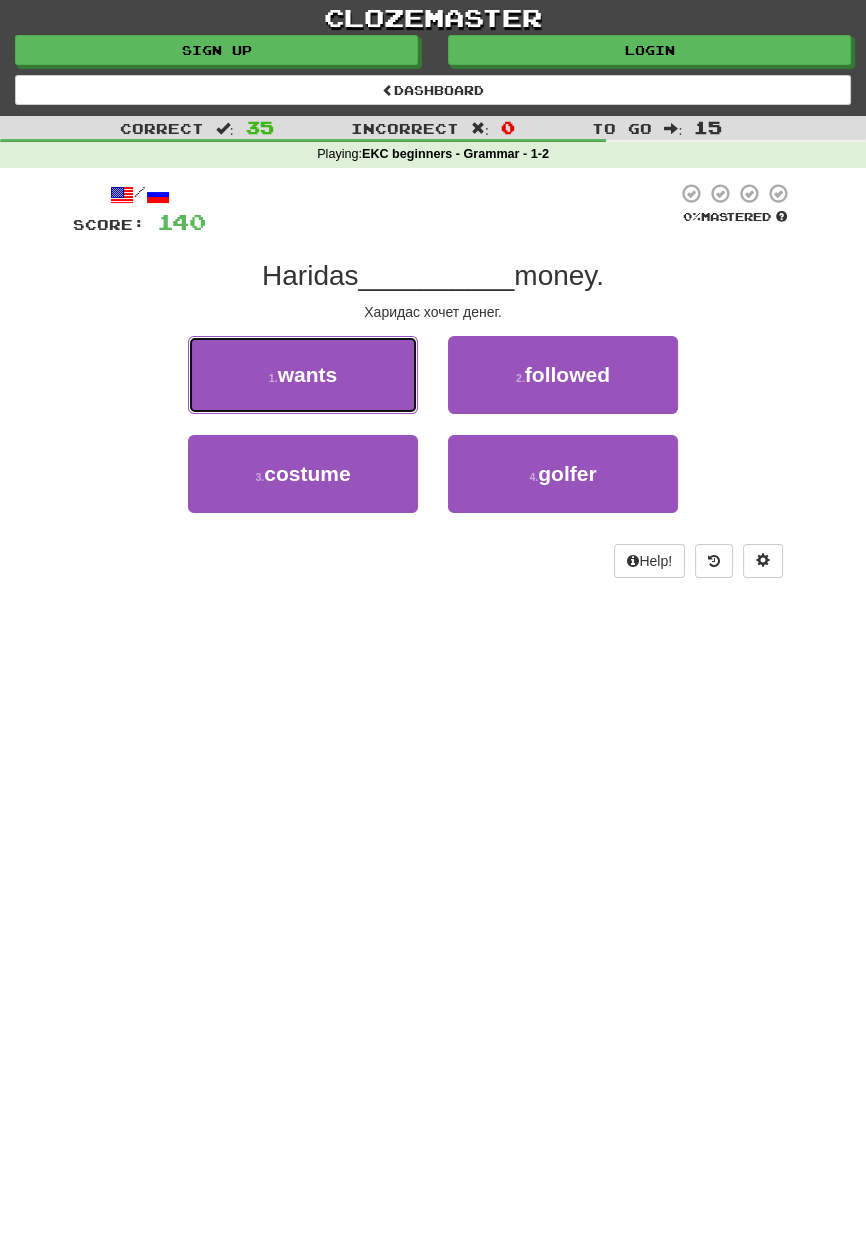 click on "1 .  wants" at bounding box center [303, 375] 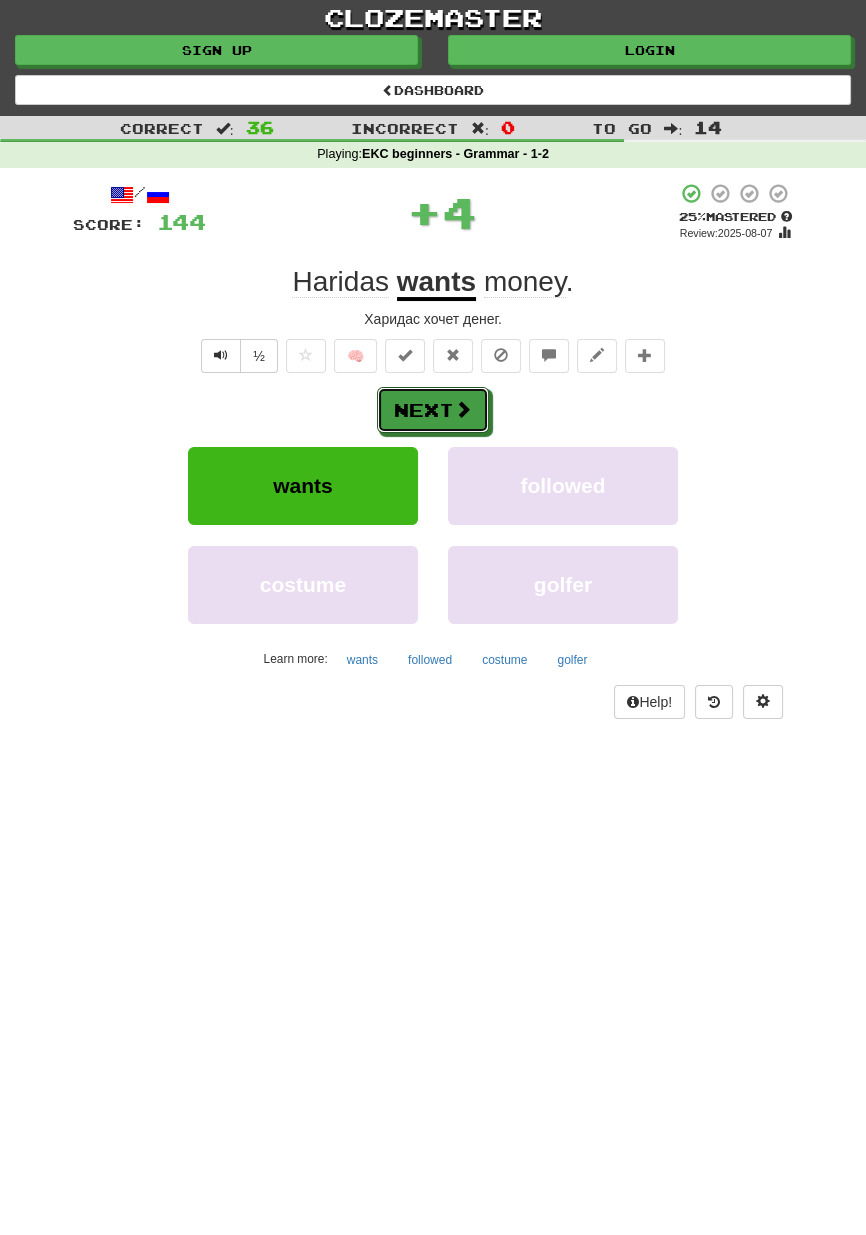 click at bounding box center [463, 409] 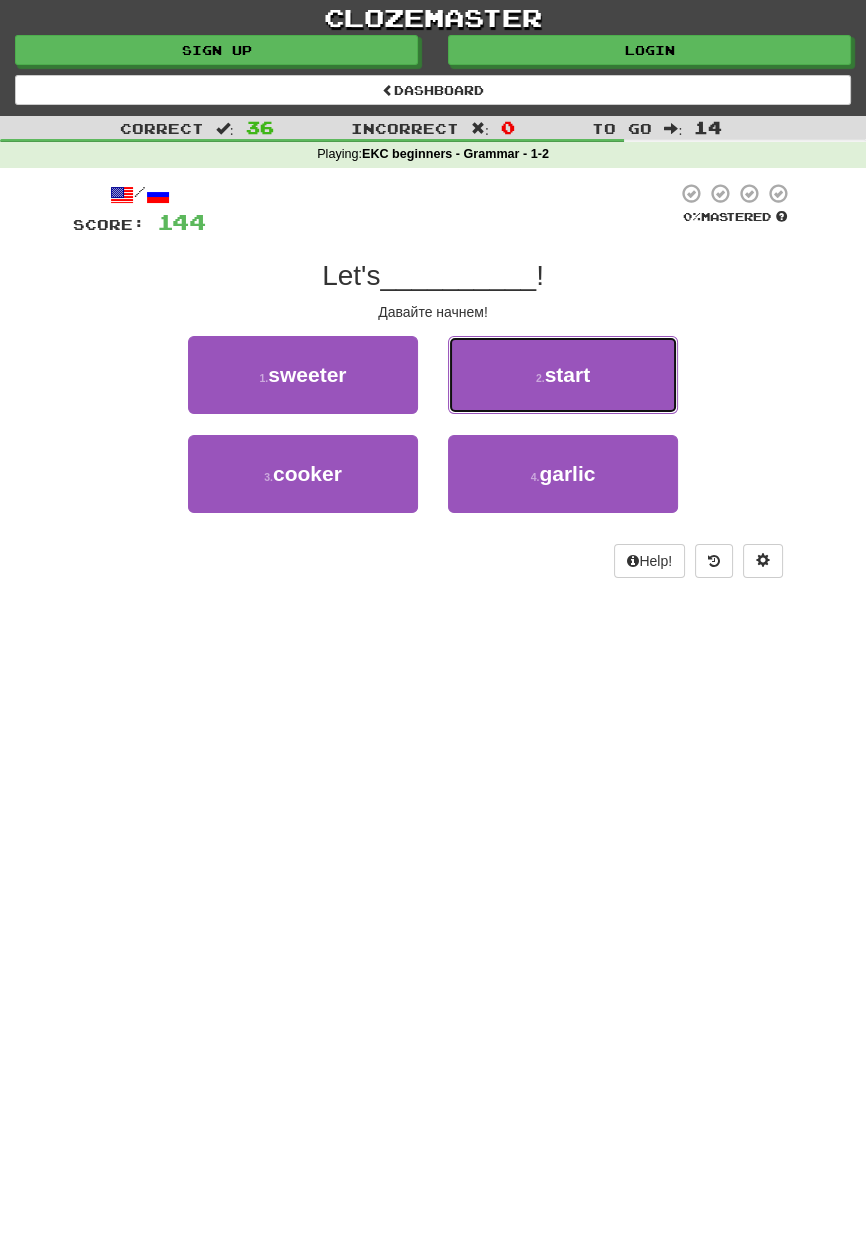 click on "2 .  start" at bounding box center (563, 375) 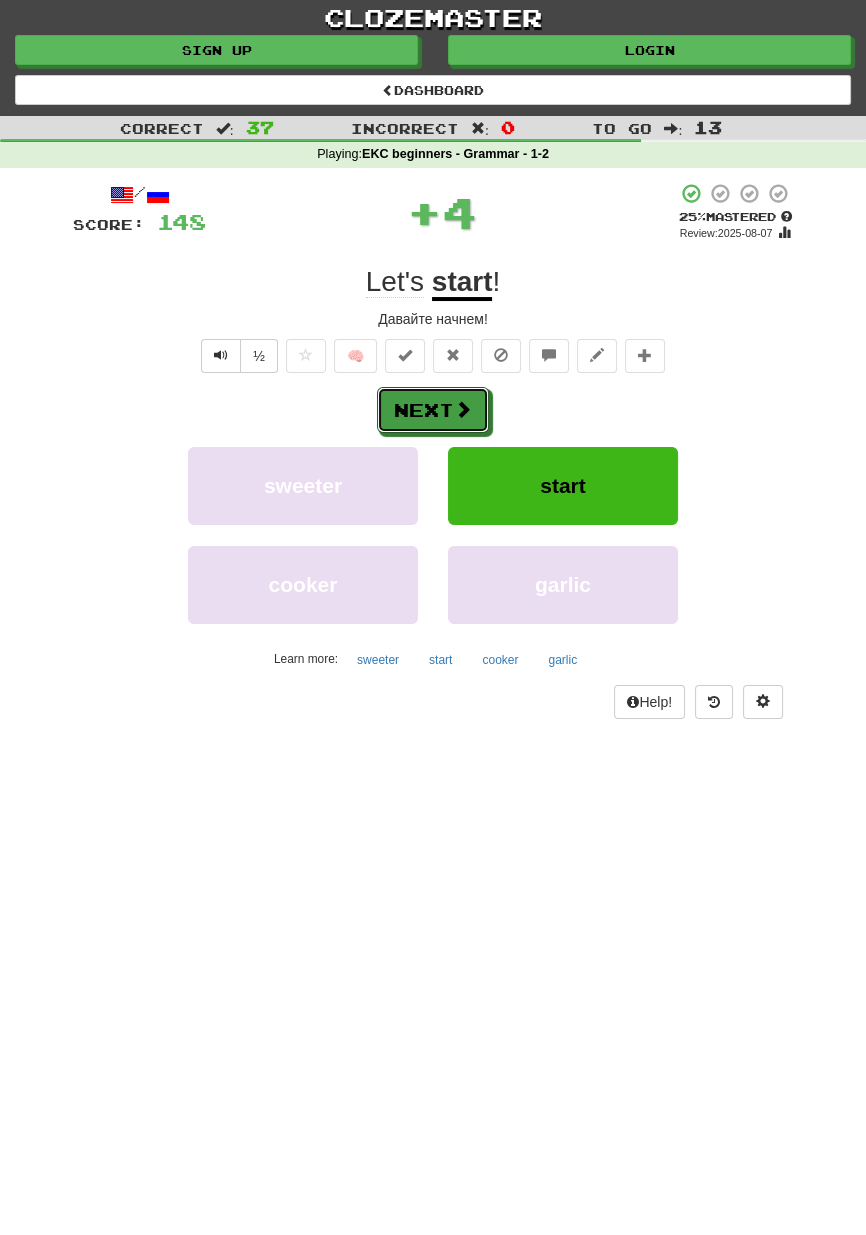 click on "Next" at bounding box center [433, 410] 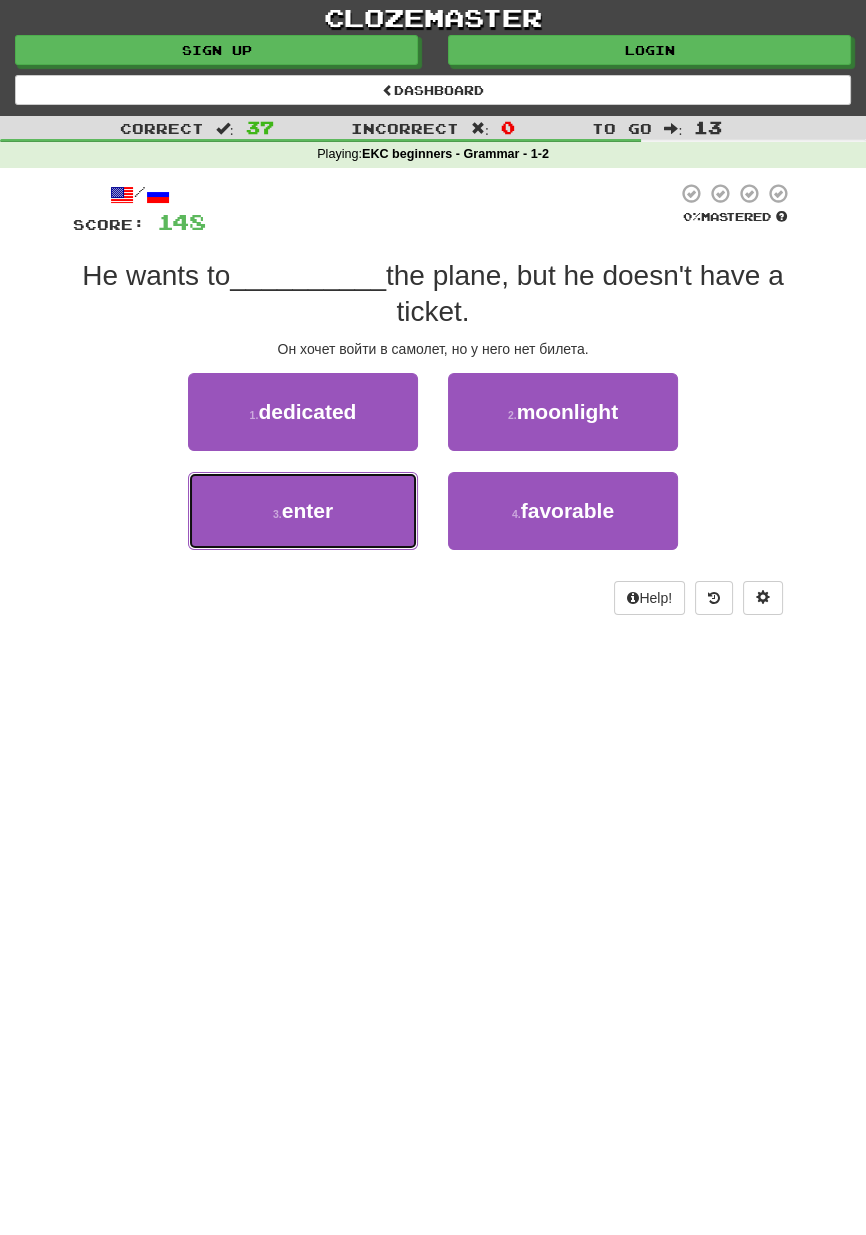 click on "3 .  enter" at bounding box center (303, 511) 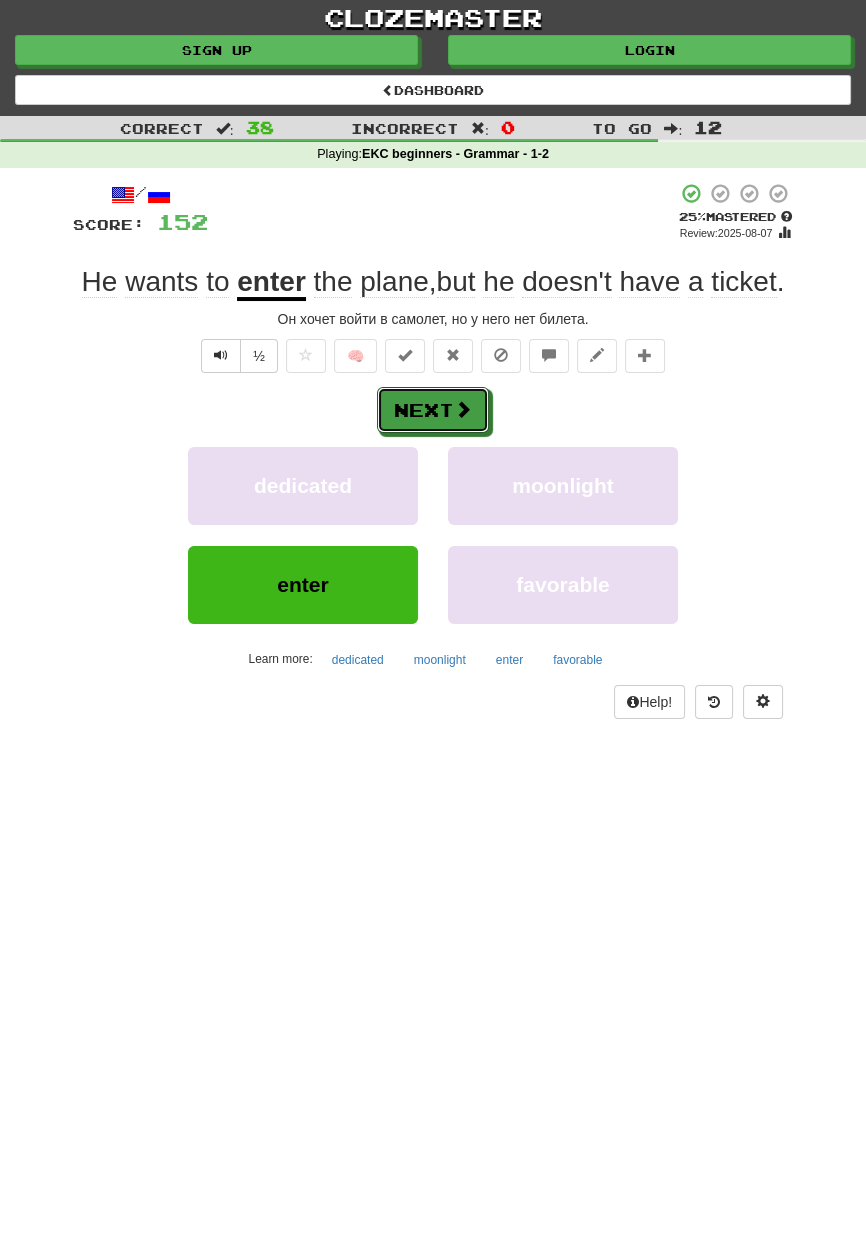 click at bounding box center [463, 409] 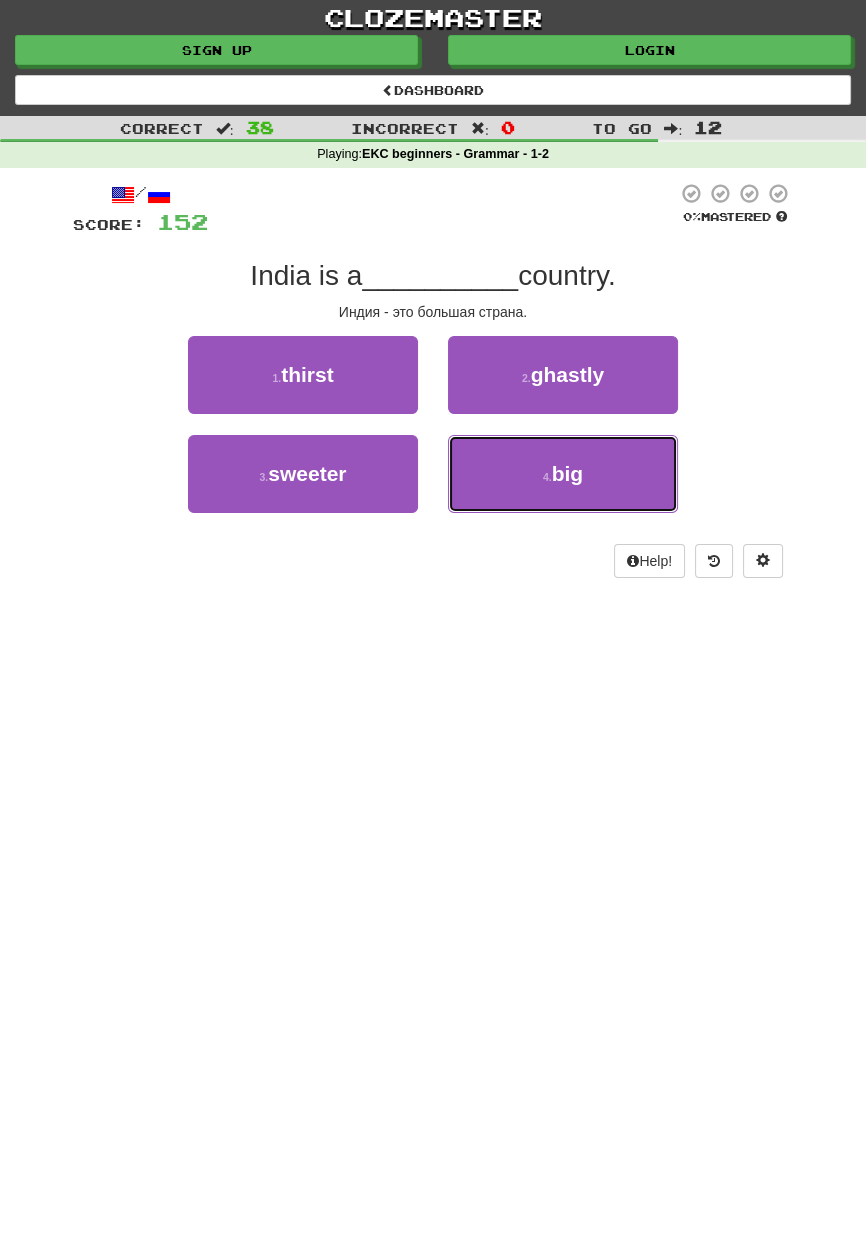 click on "4 .  big" at bounding box center (563, 474) 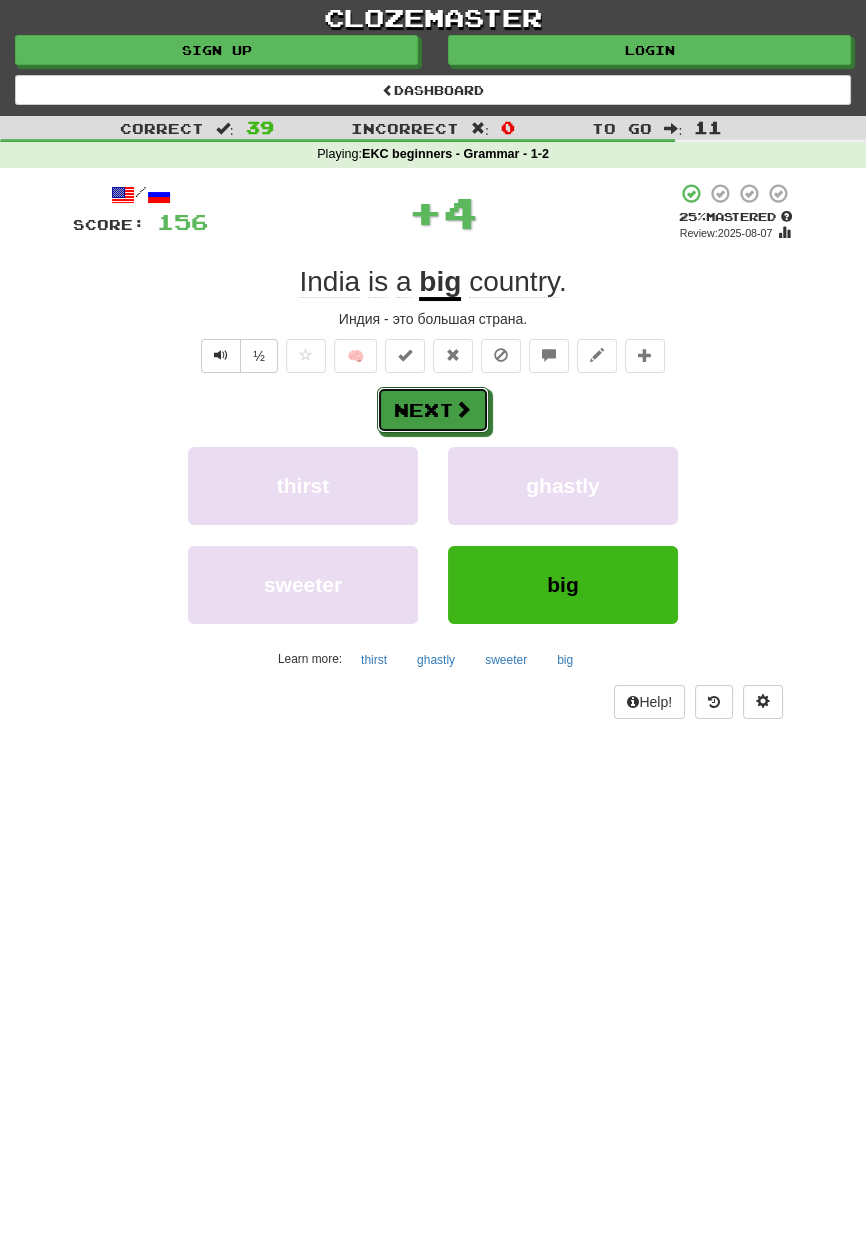 click at bounding box center [463, 409] 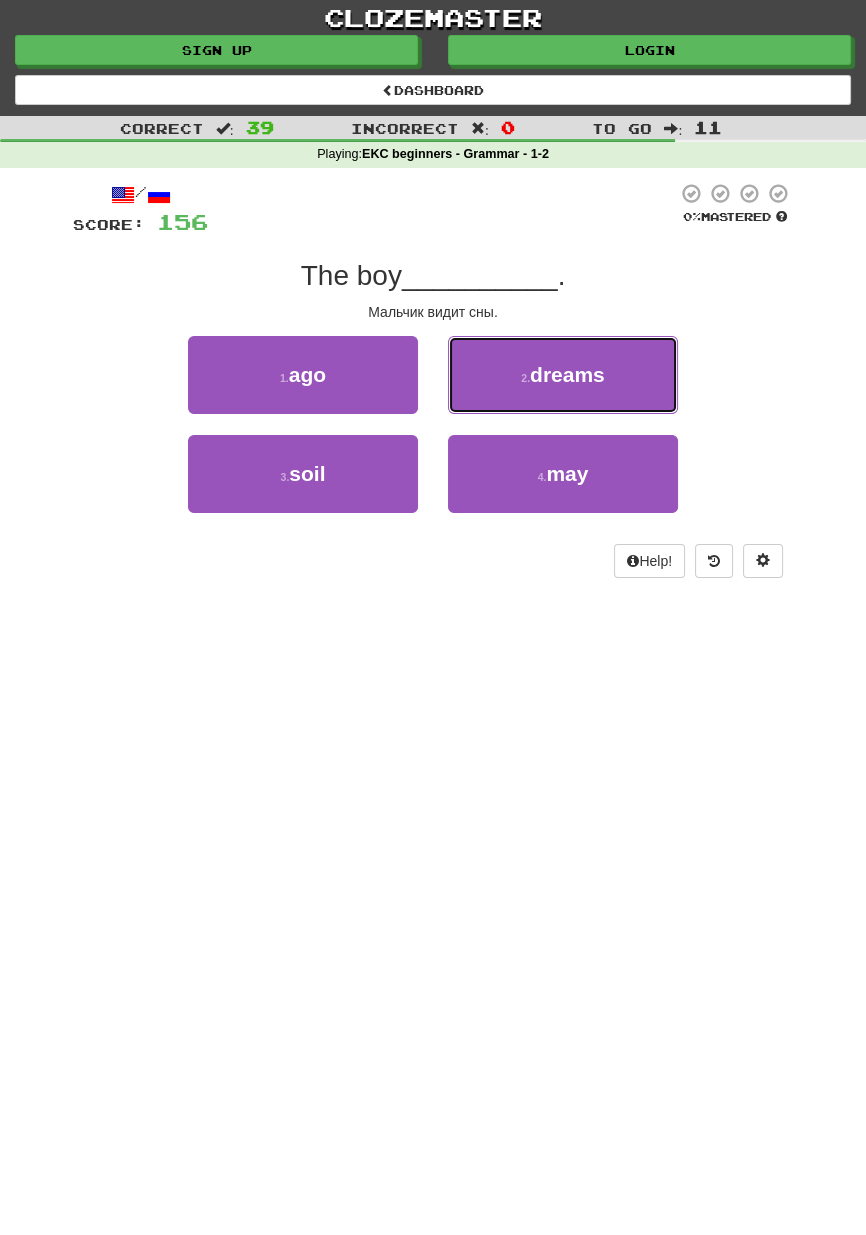 click on "2 .  dreams" at bounding box center (563, 375) 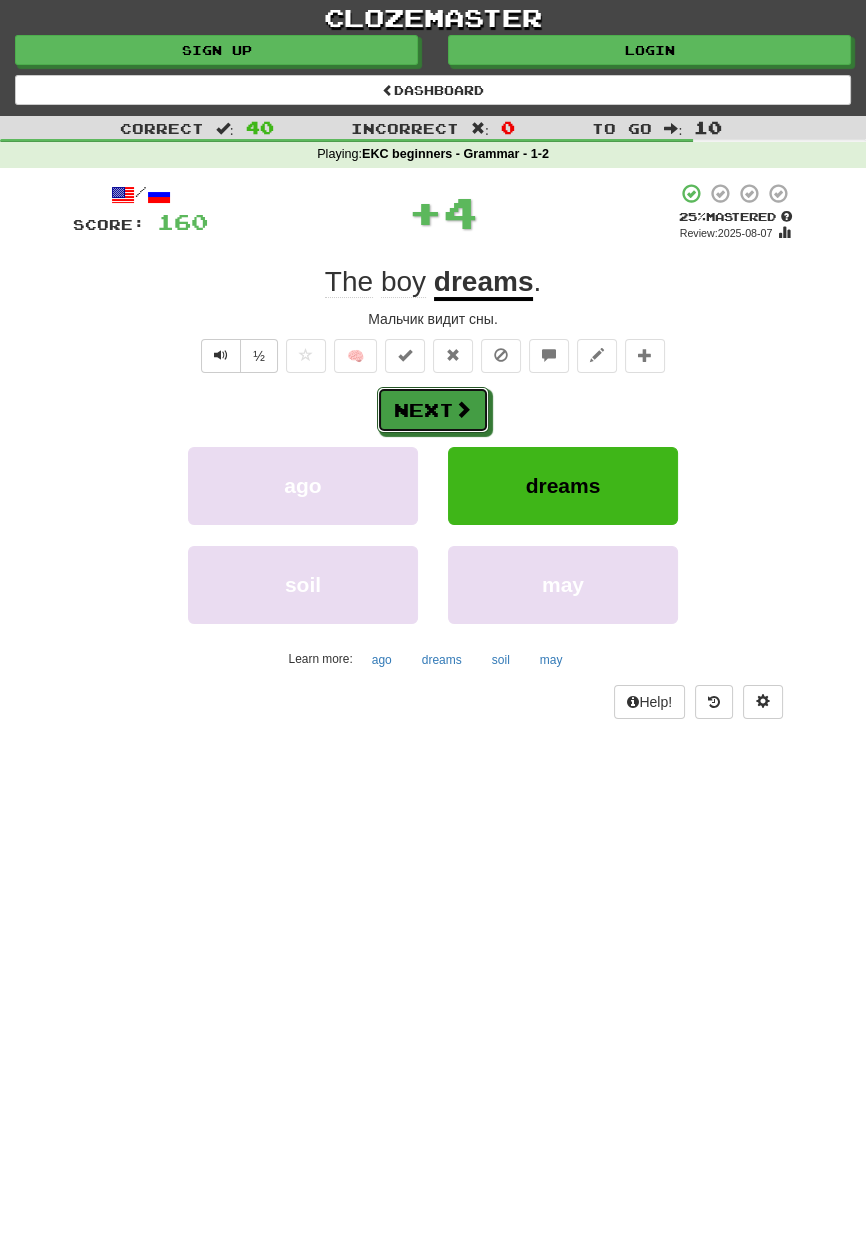 click on "Next" at bounding box center [433, 410] 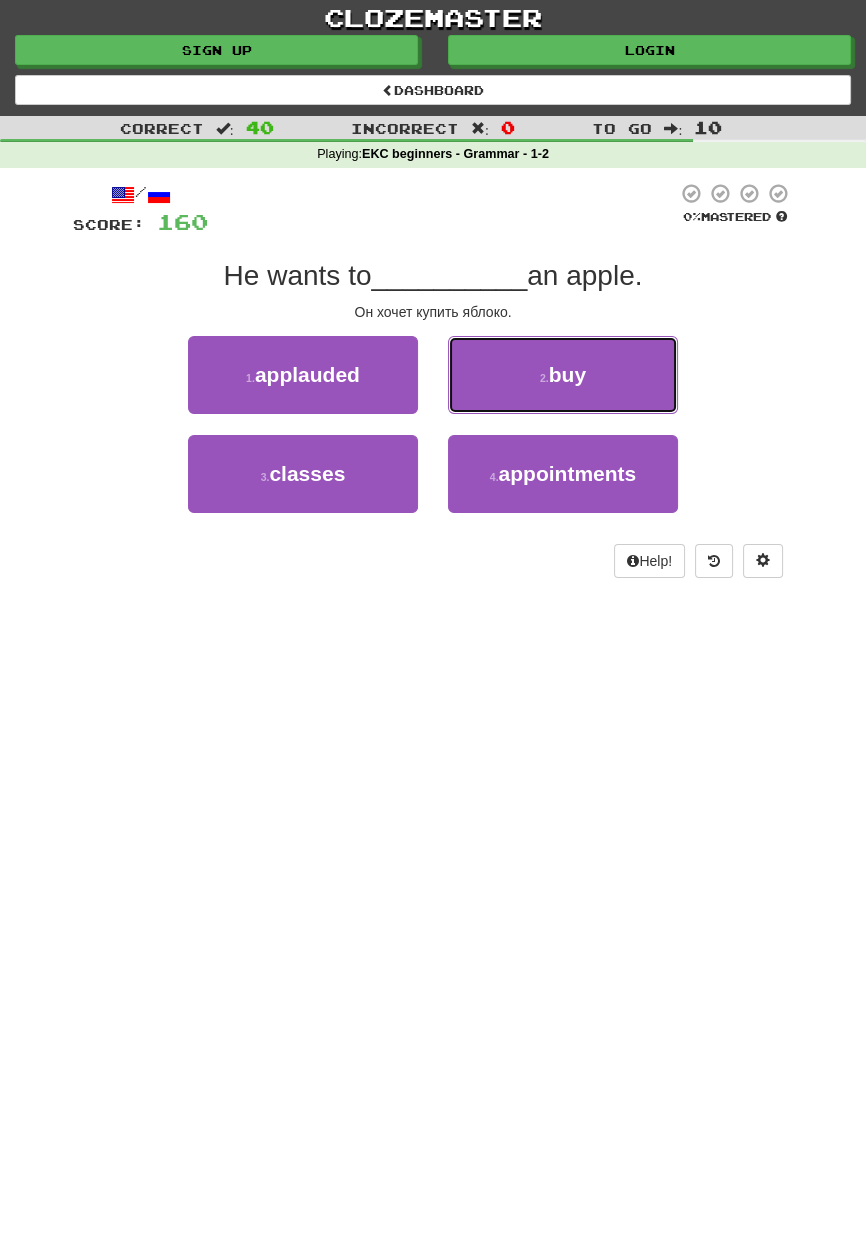 click on "2 .  buy" at bounding box center [563, 375] 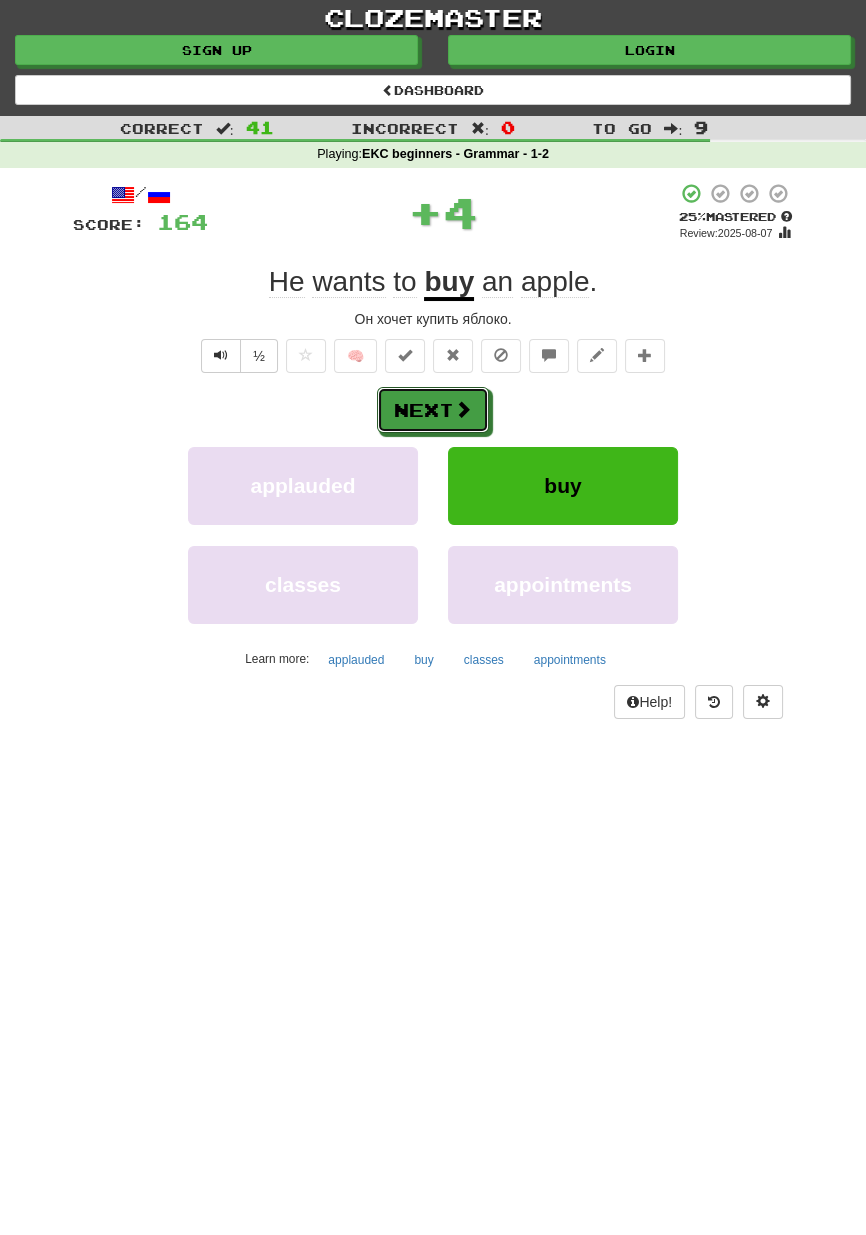 click on "Next" at bounding box center [433, 410] 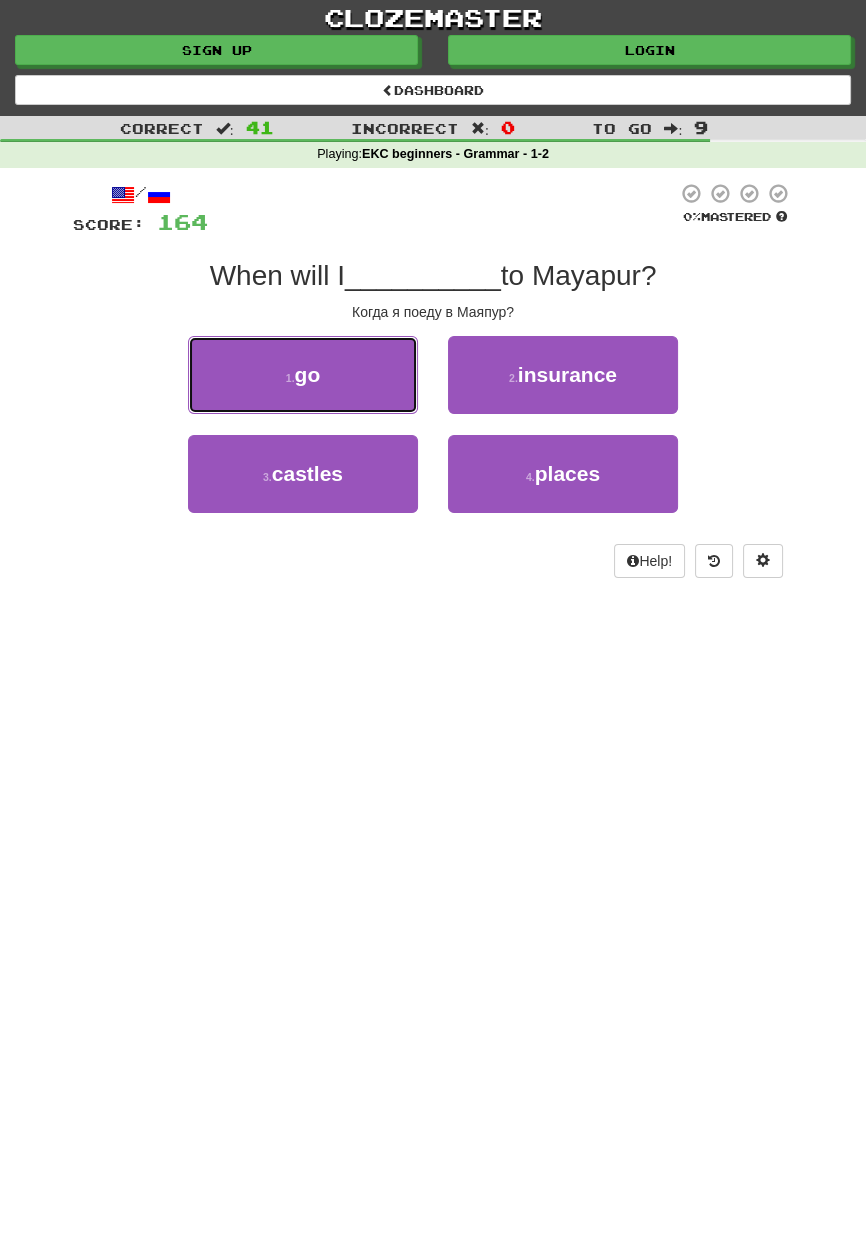 click on "1 .  go" at bounding box center (303, 375) 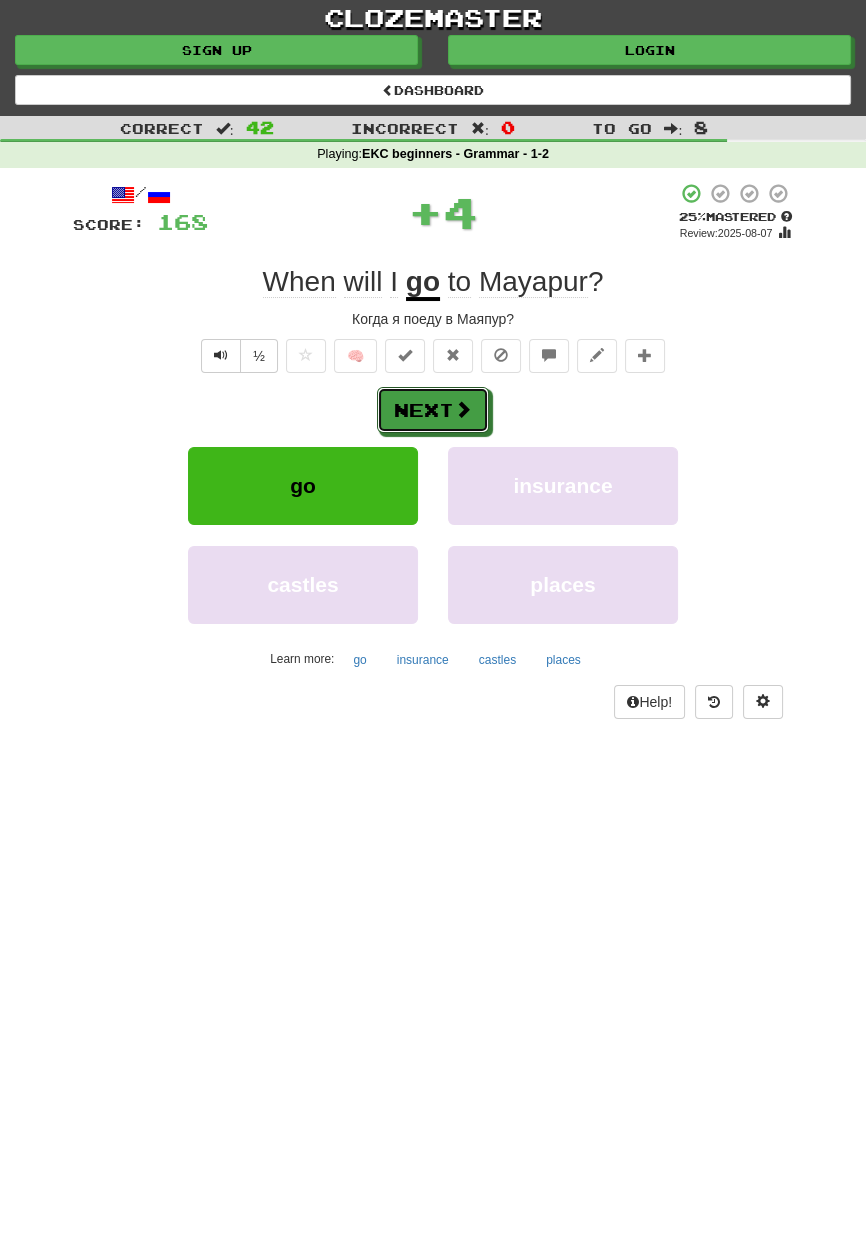 click at bounding box center (463, 409) 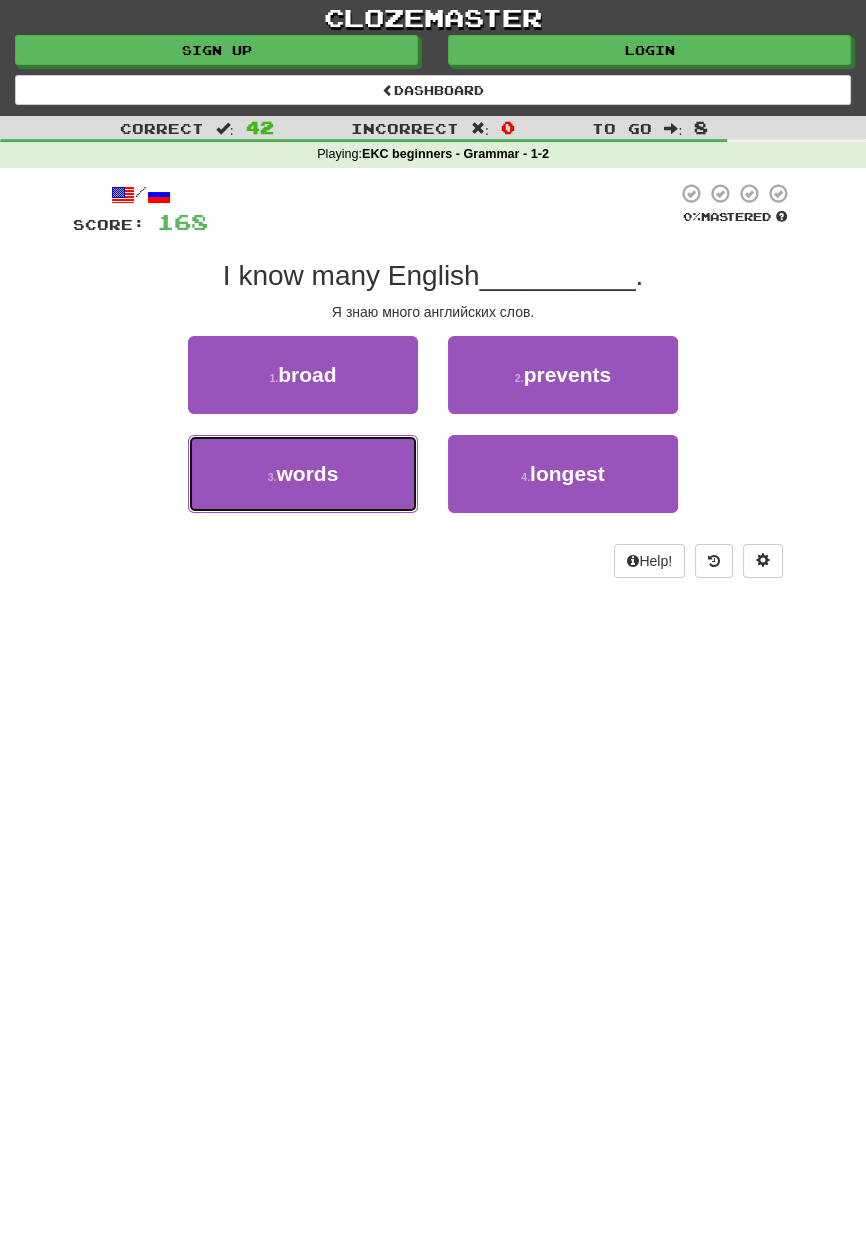 click on "3 .  words" at bounding box center (303, 474) 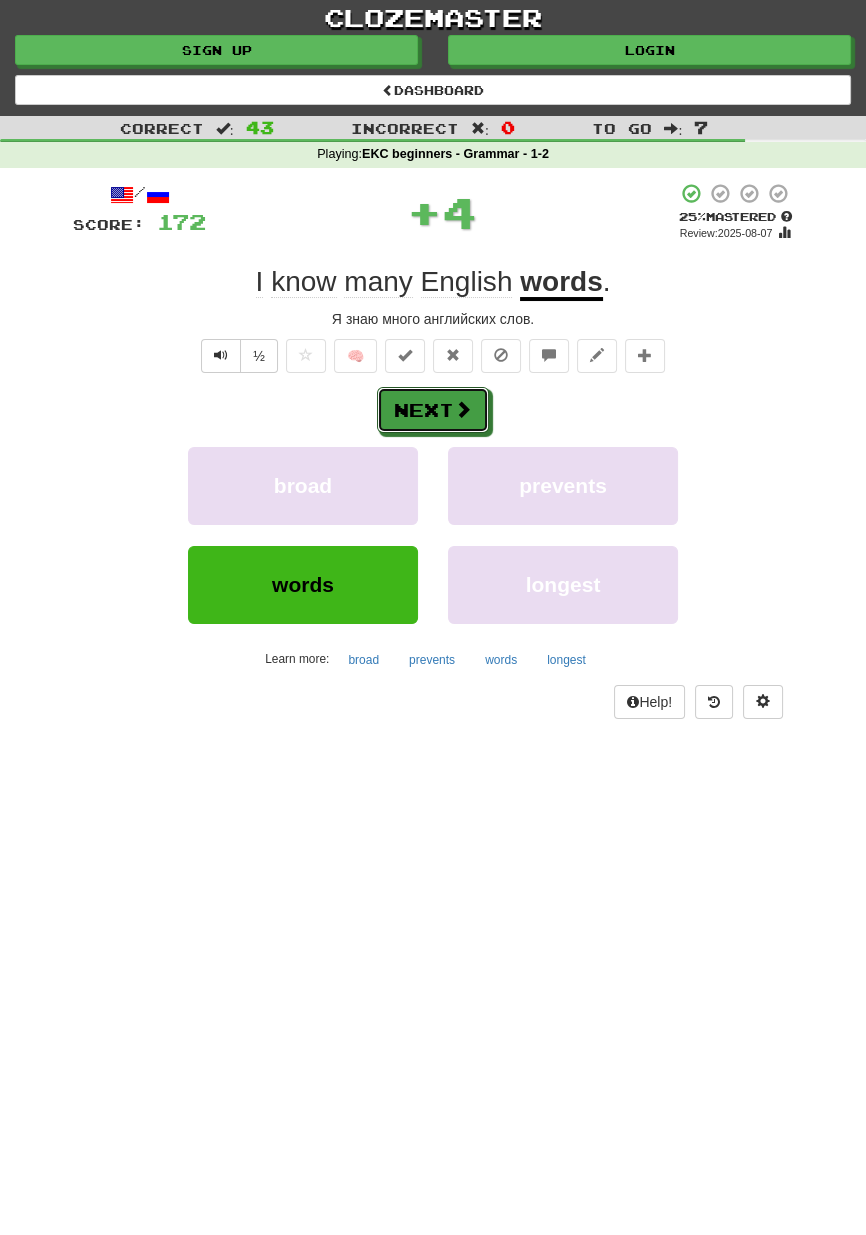 click at bounding box center [463, 409] 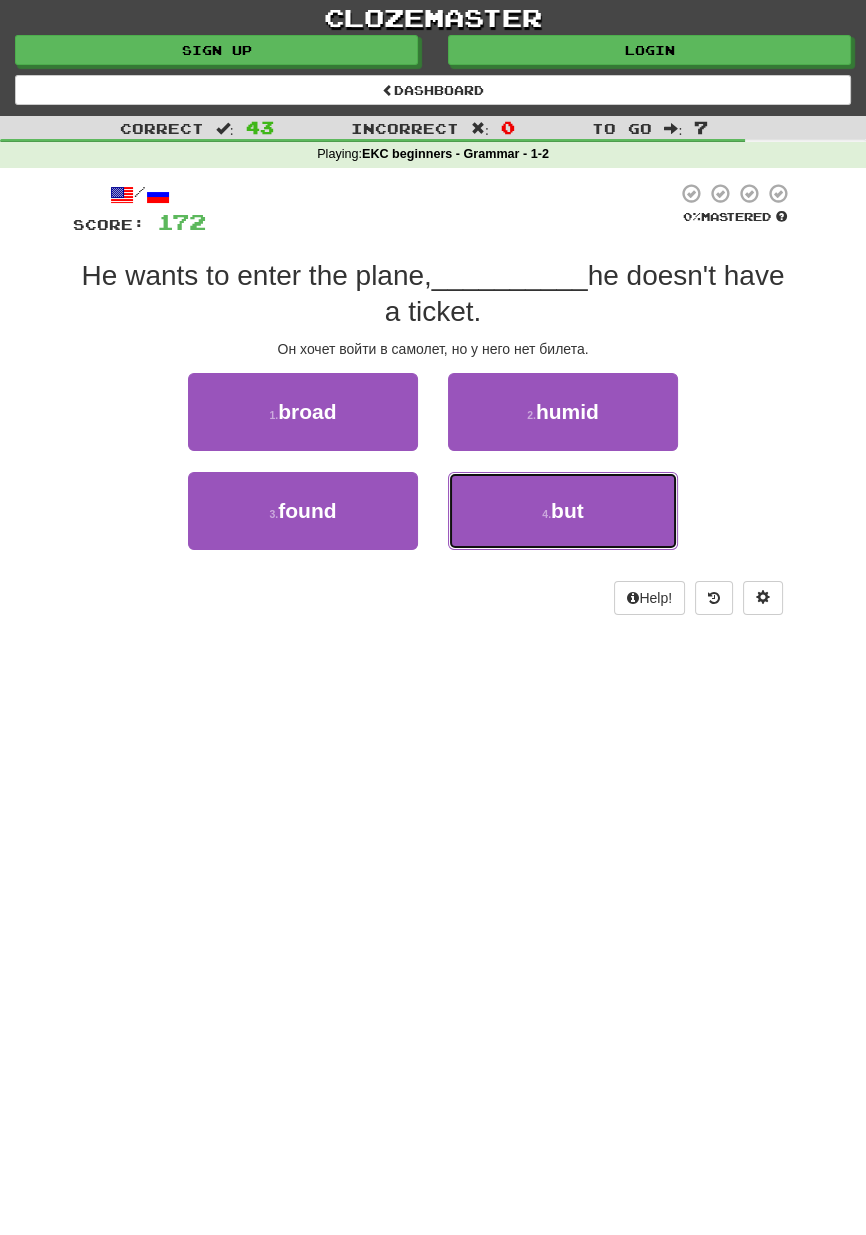 click on "4 .  but" at bounding box center [563, 511] 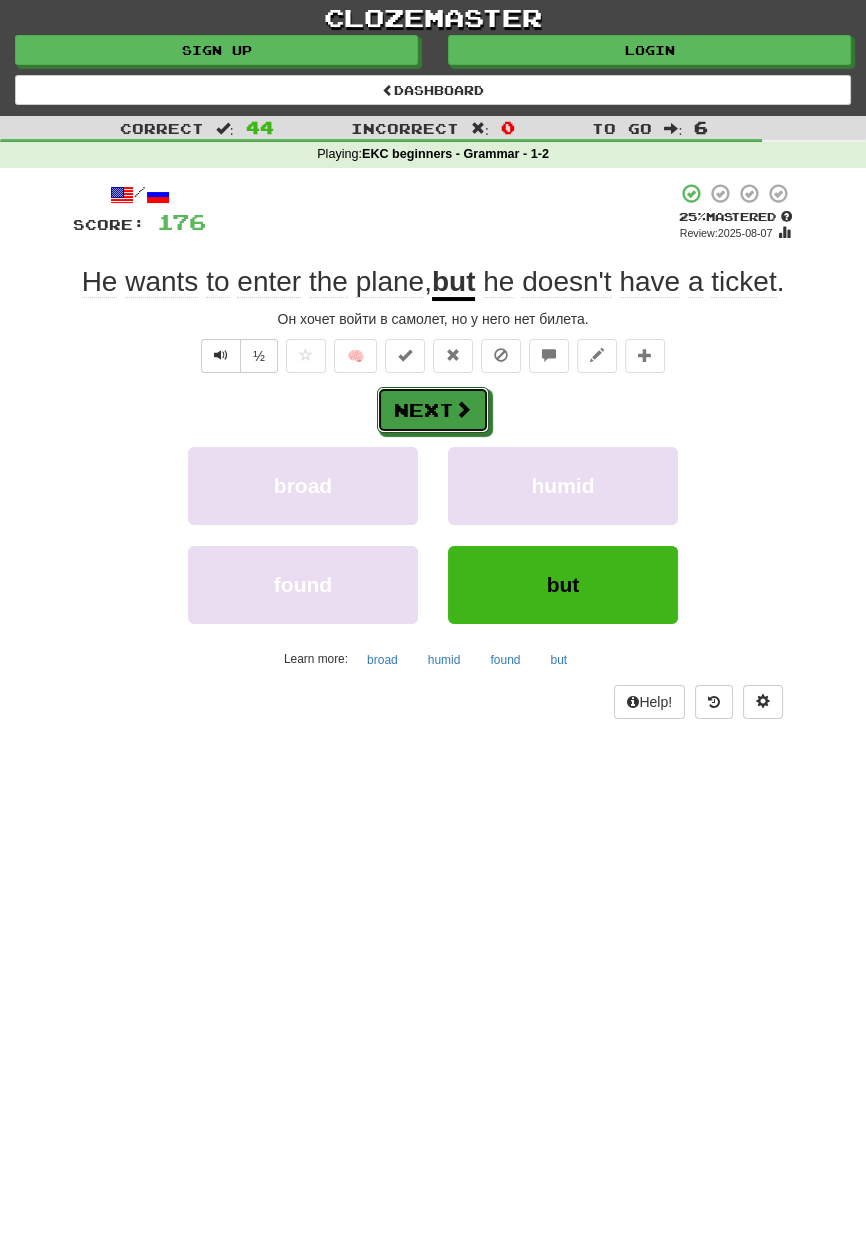 click at bounding box center [463, 409] 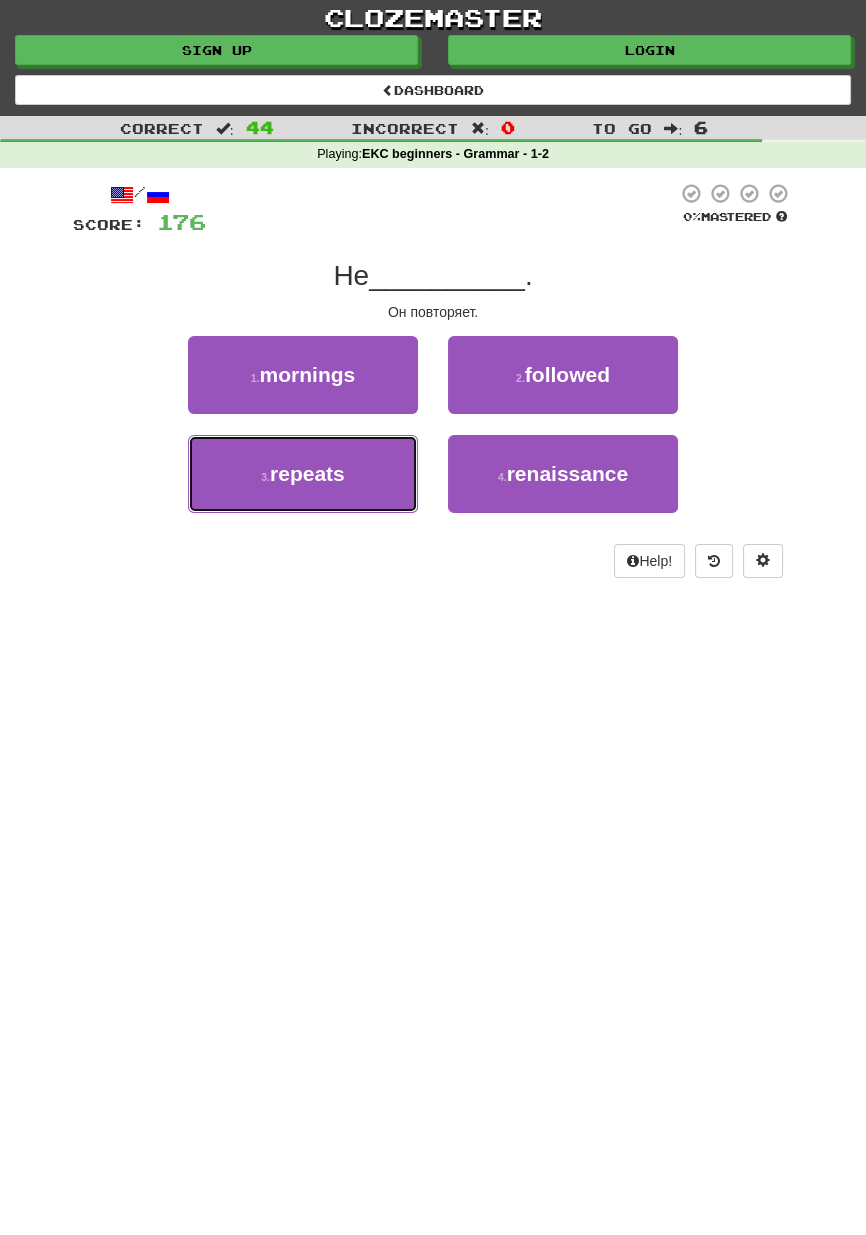 click on "3 .  repeats" at bounding box center (303, 474) 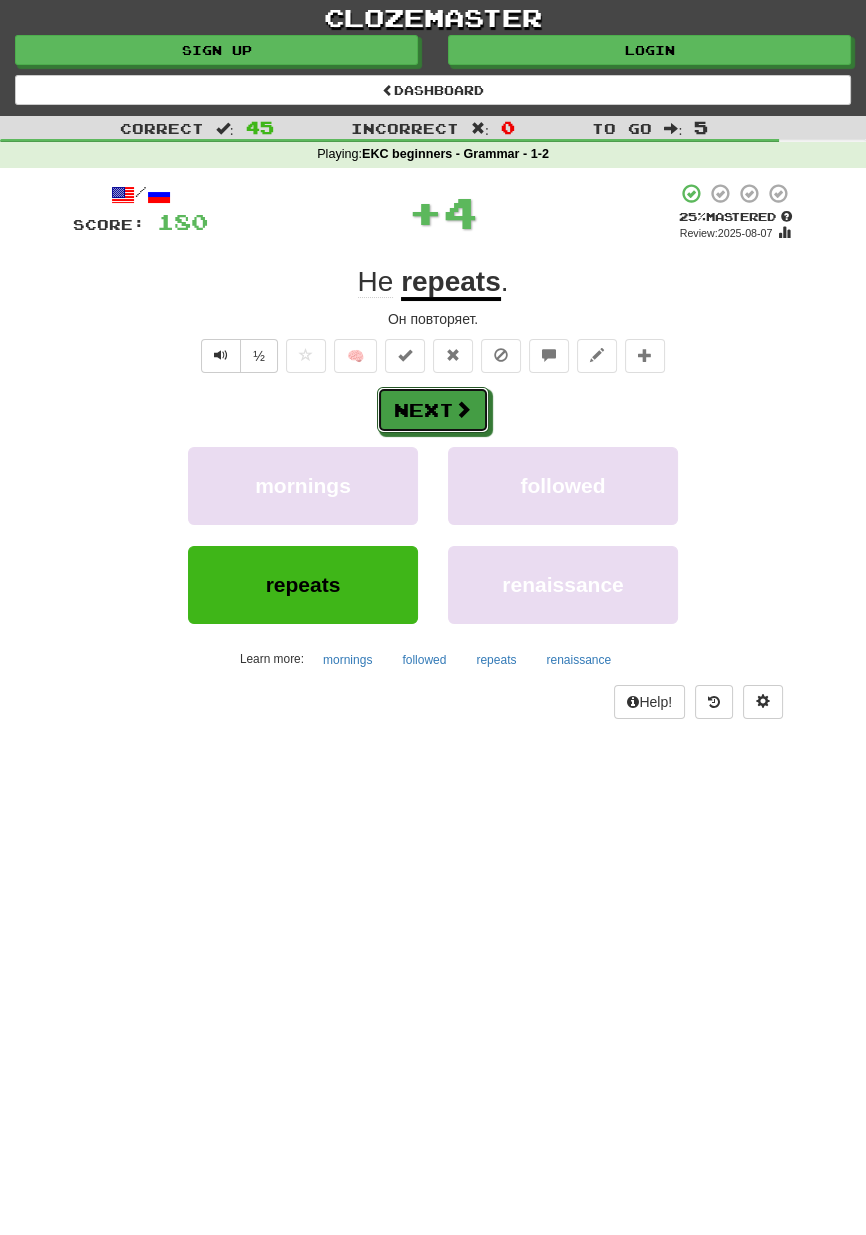 click at bounding box center [463, 409] 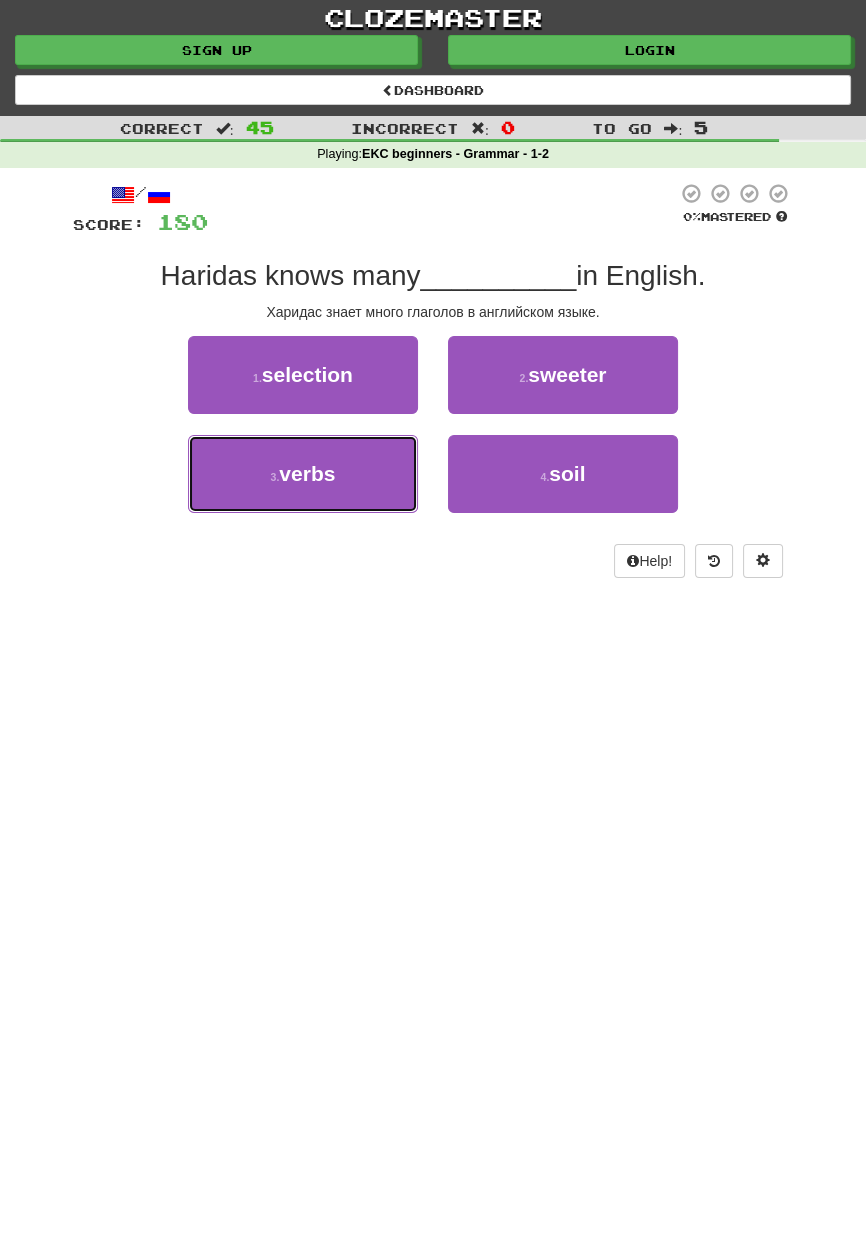 click on "3 .  verbs" at bounding box center (303, 474) 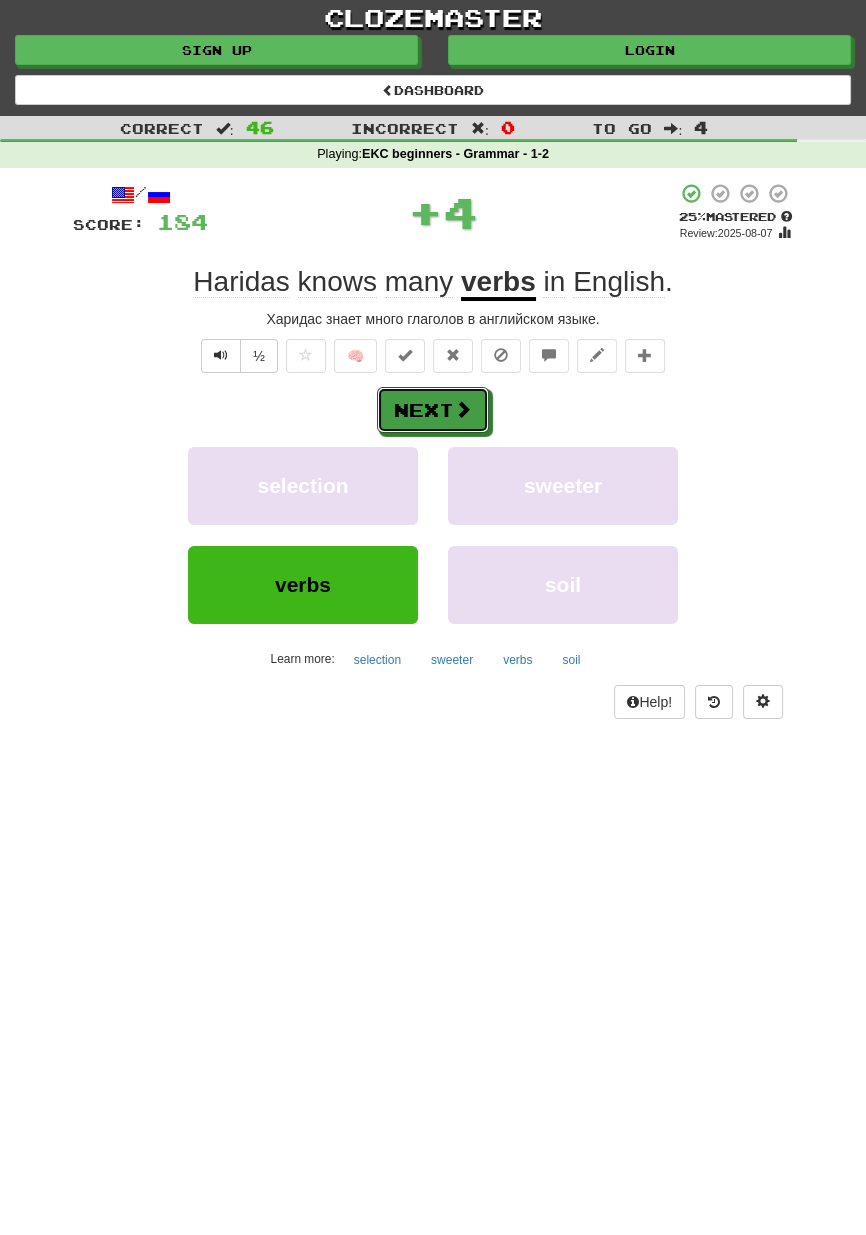 click on "Next" at bounding box center [433, 410] 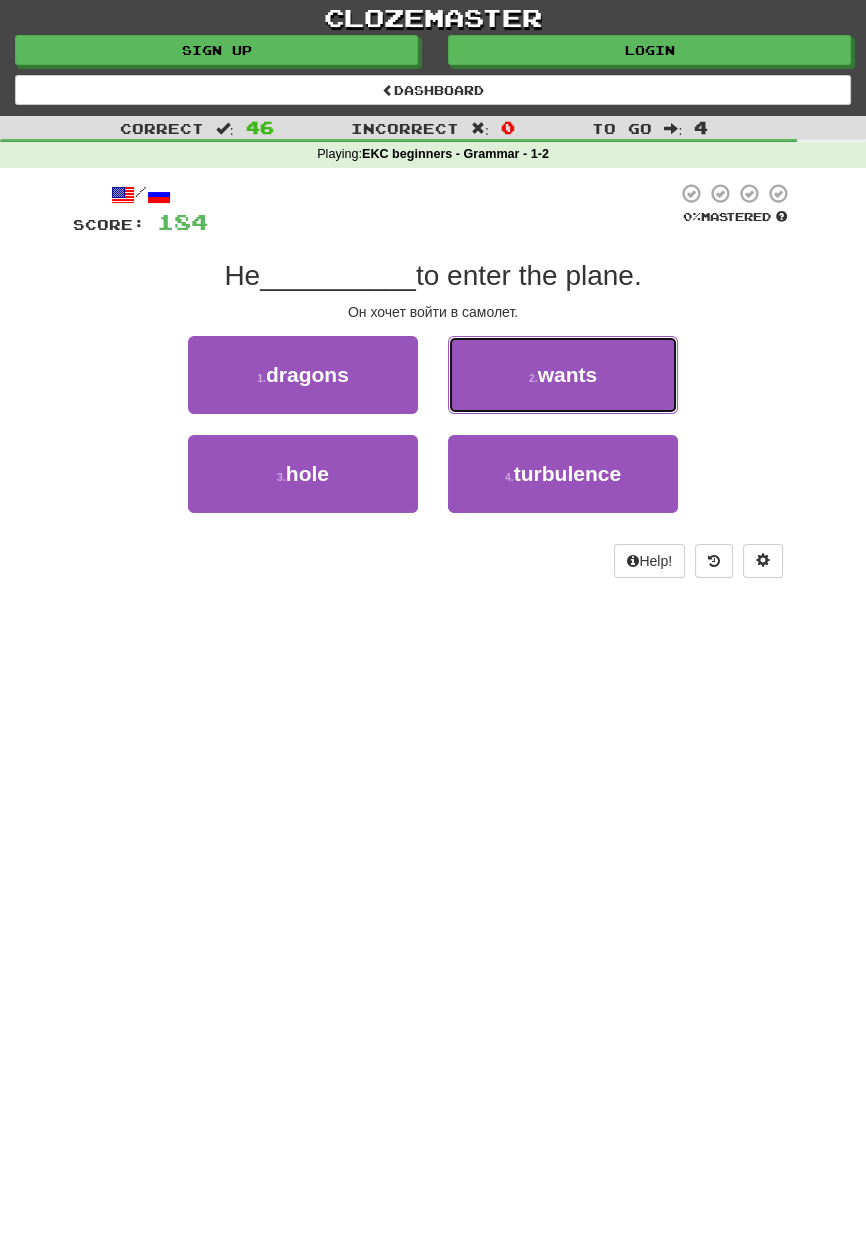 click on "2 .  wants" at bounding box center (563, 375) 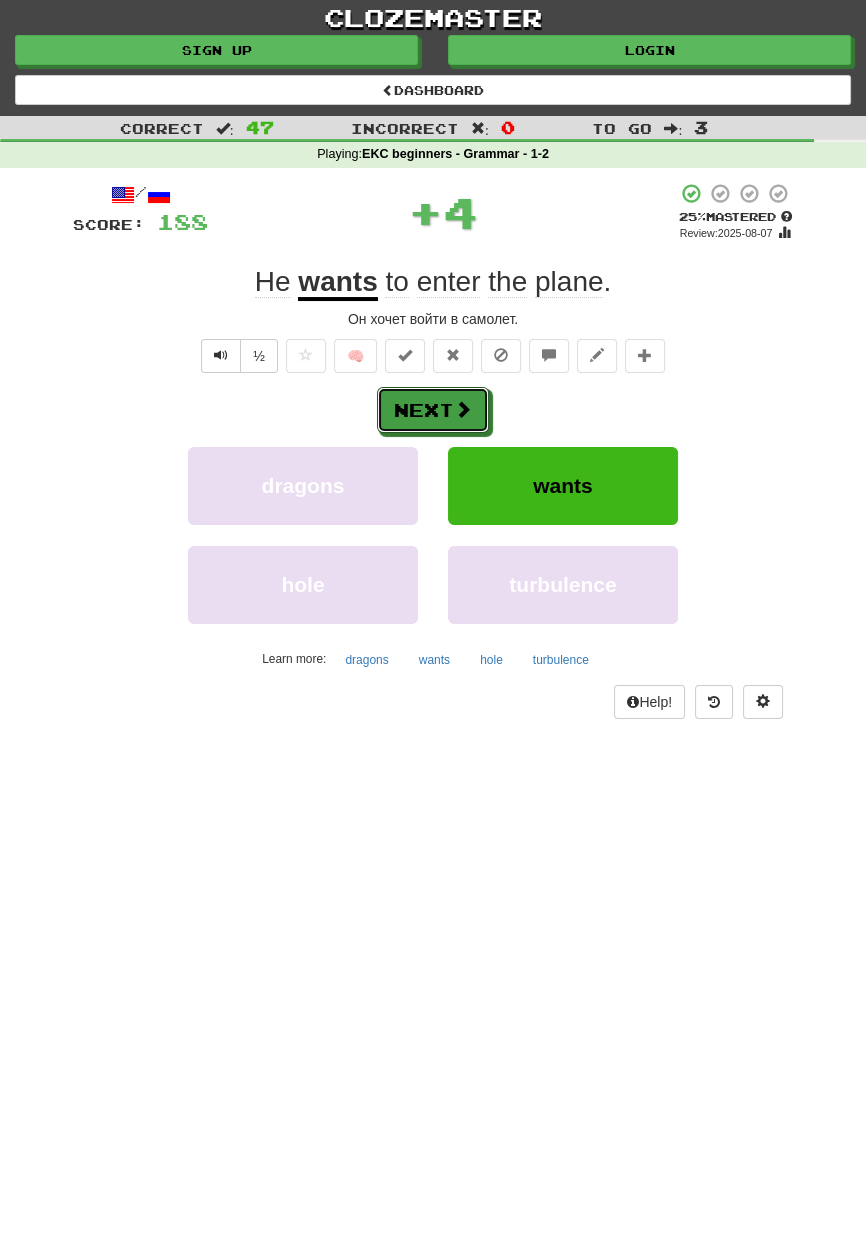 click on "Next" at bounding box center (433, 410) 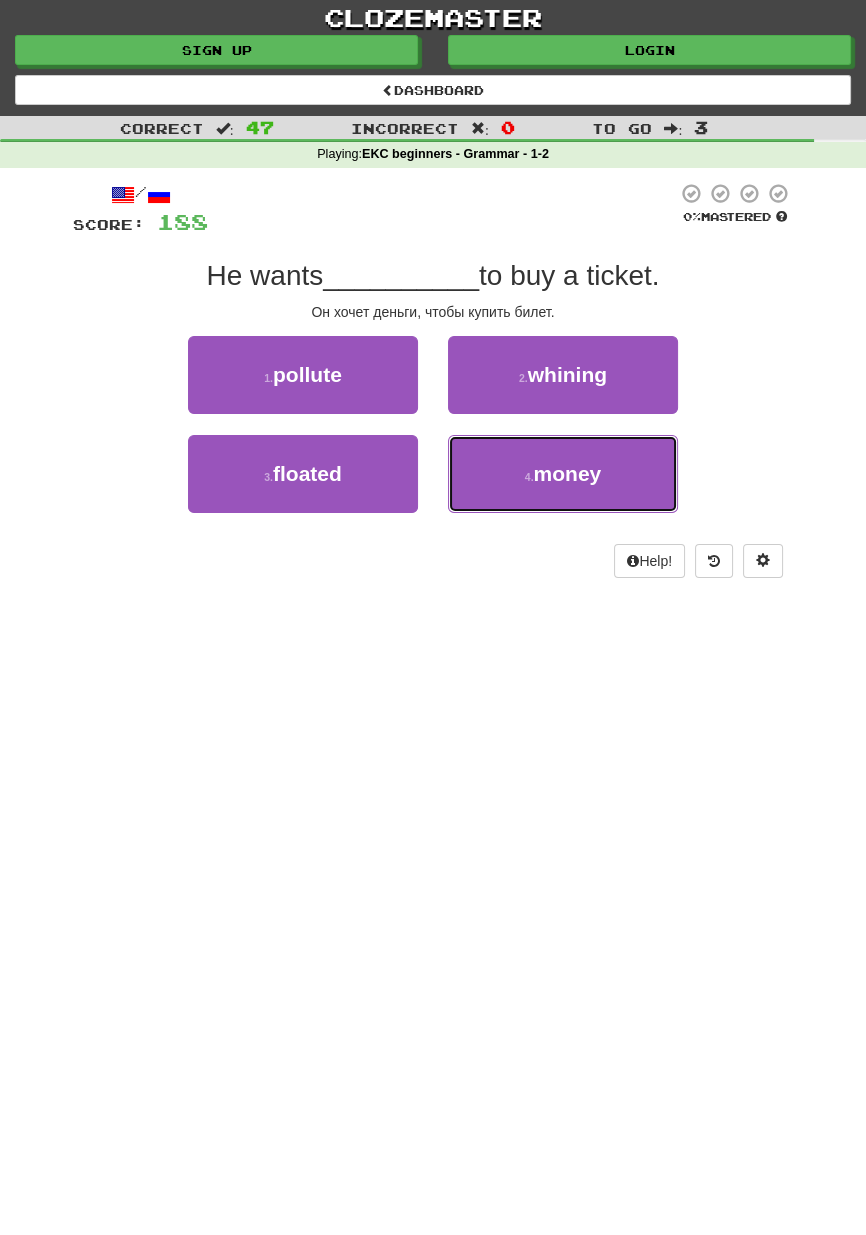 click on "4 .  money" at bounding box center (563, 474) 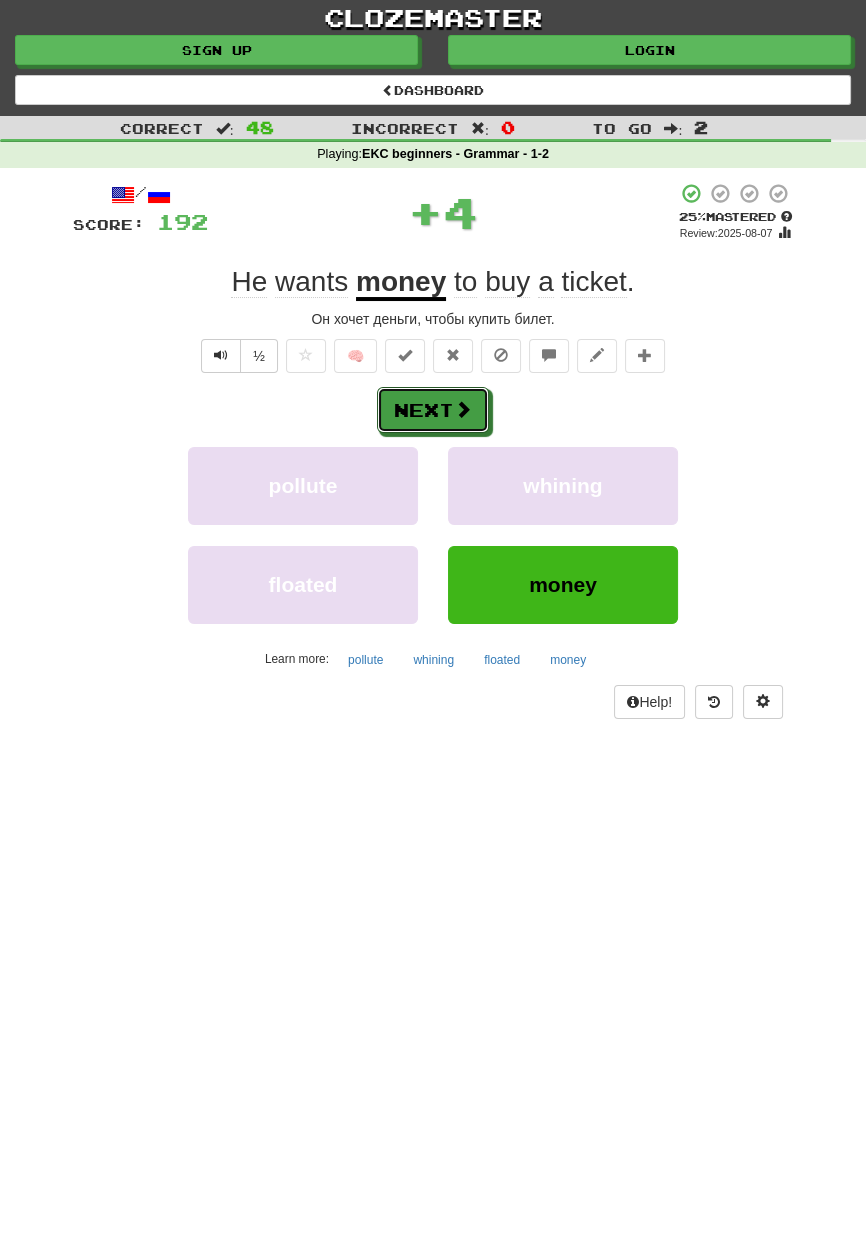 click at bounding box center (463, 409) 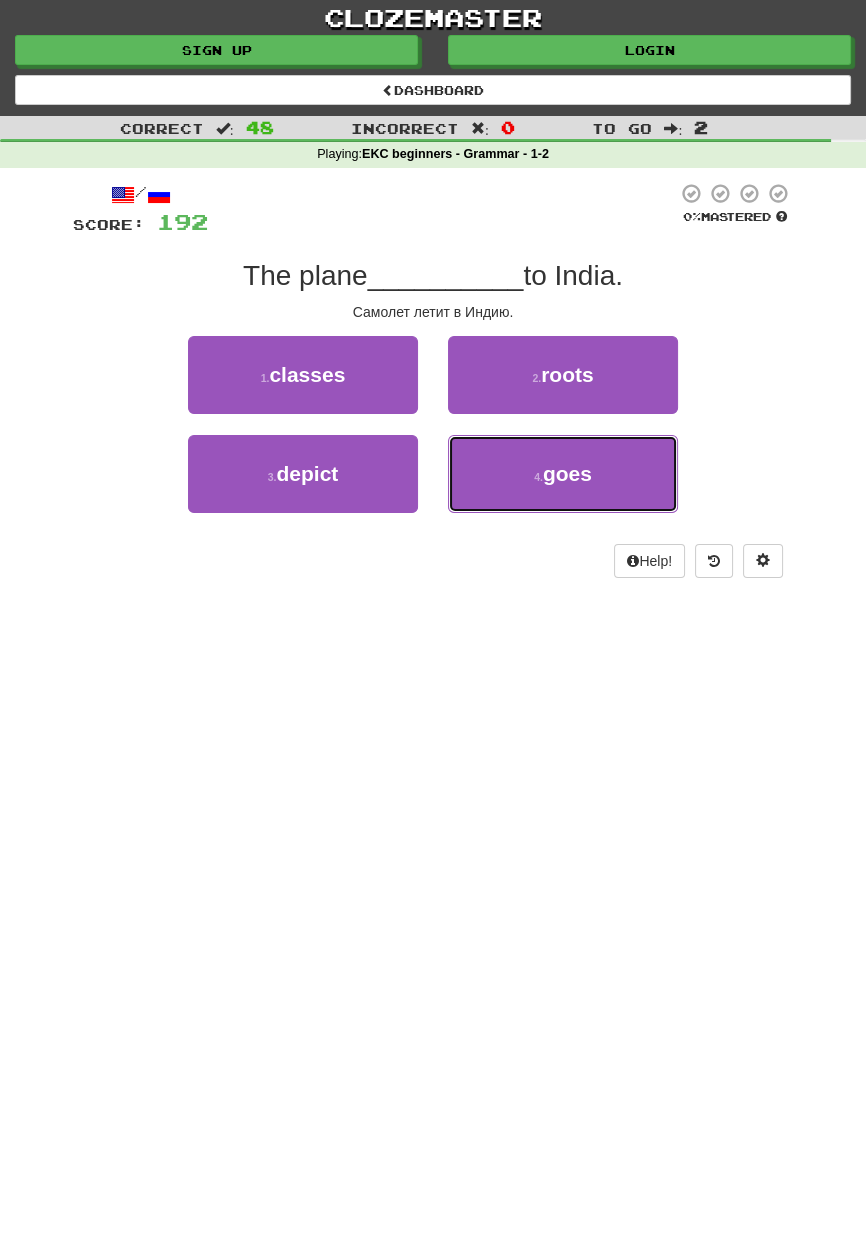 click on "4 .  goes" at bounding box center [563, 474] 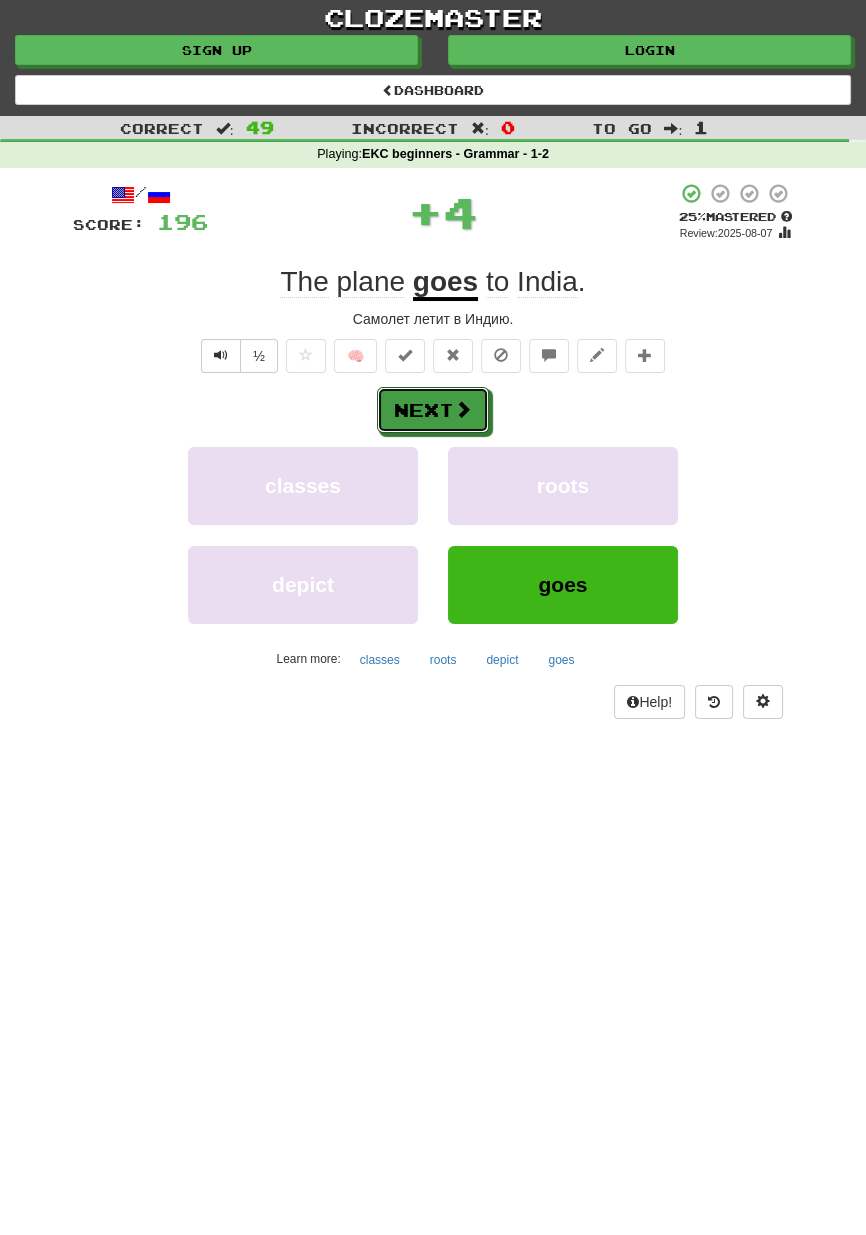 click at bounding box center (463, 409) 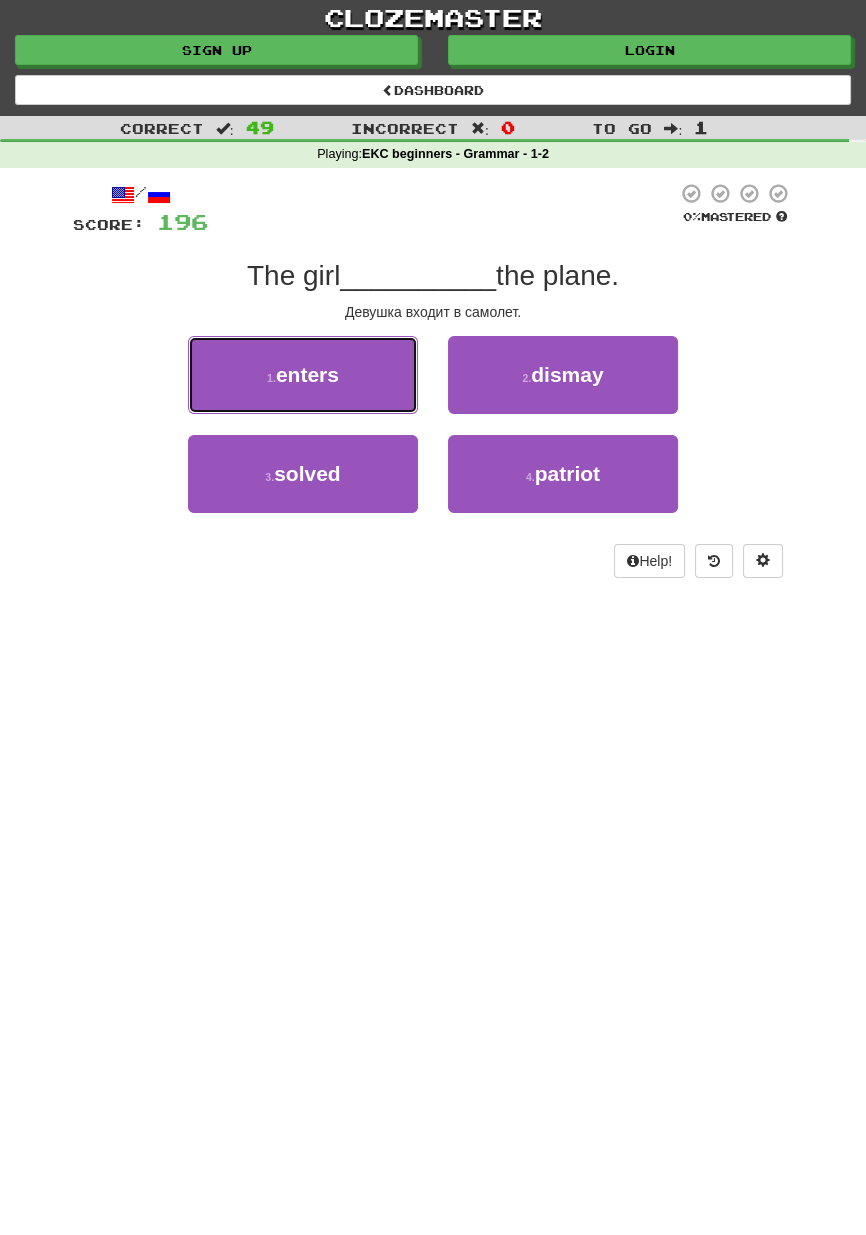 click on "1 .  enters" at bounding box center [303, 375] 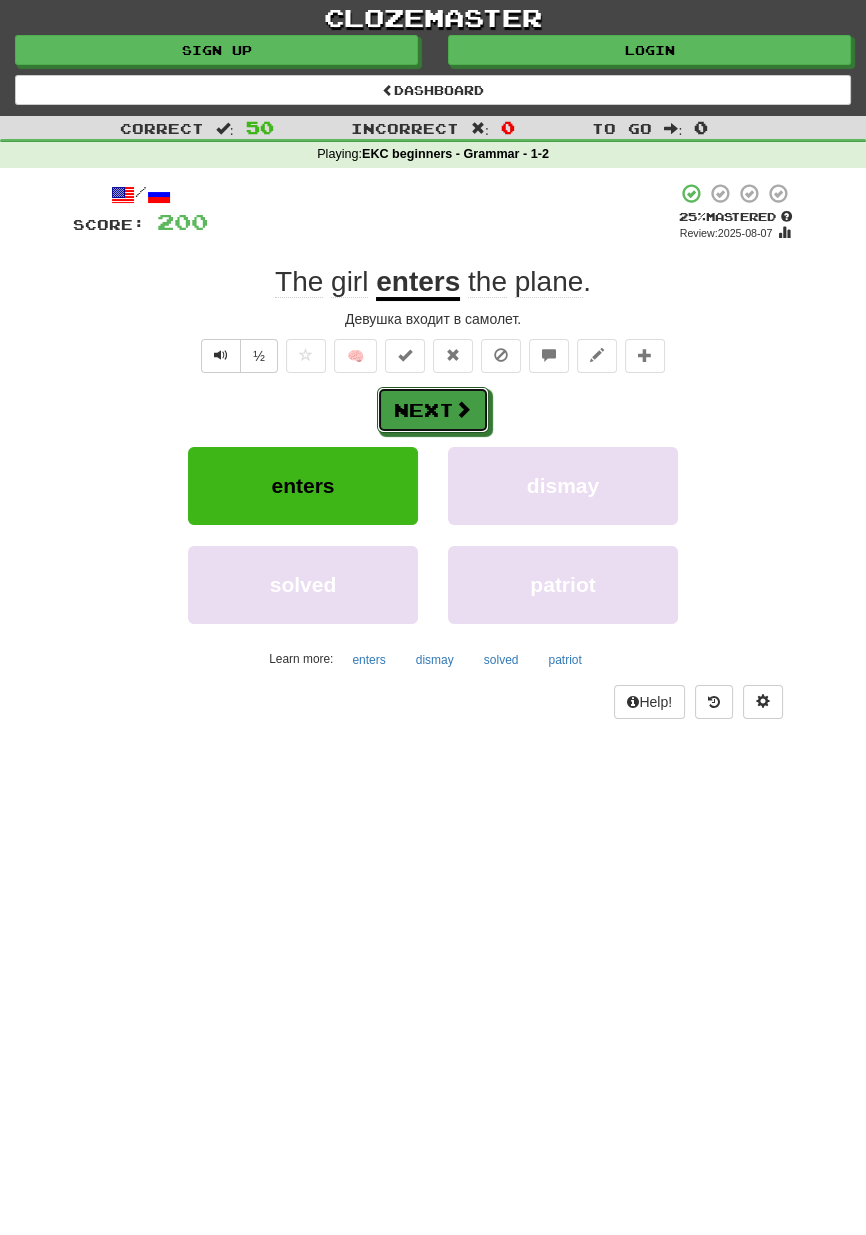 click at bounding box center (463, 409) 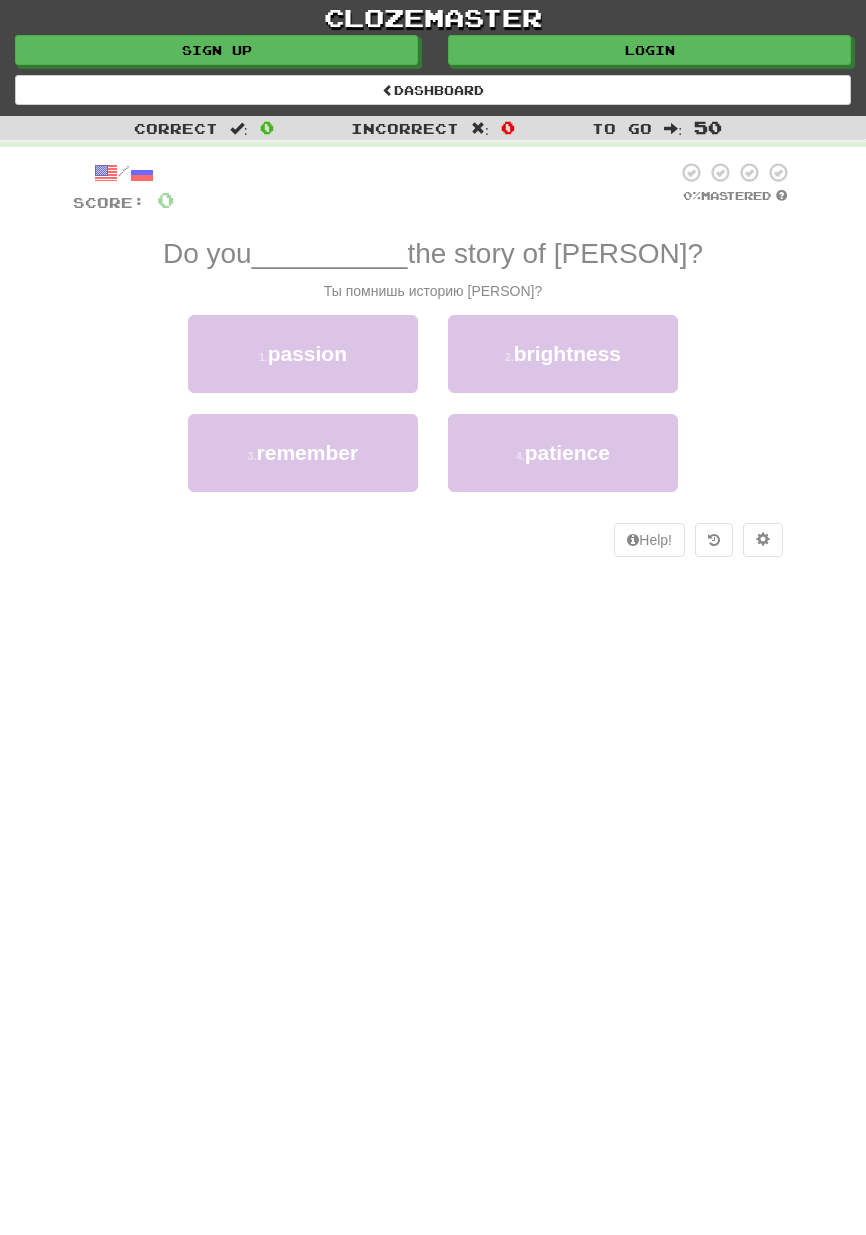 scroll, scrollTop: 0, scrollLeft: 0, axis: both 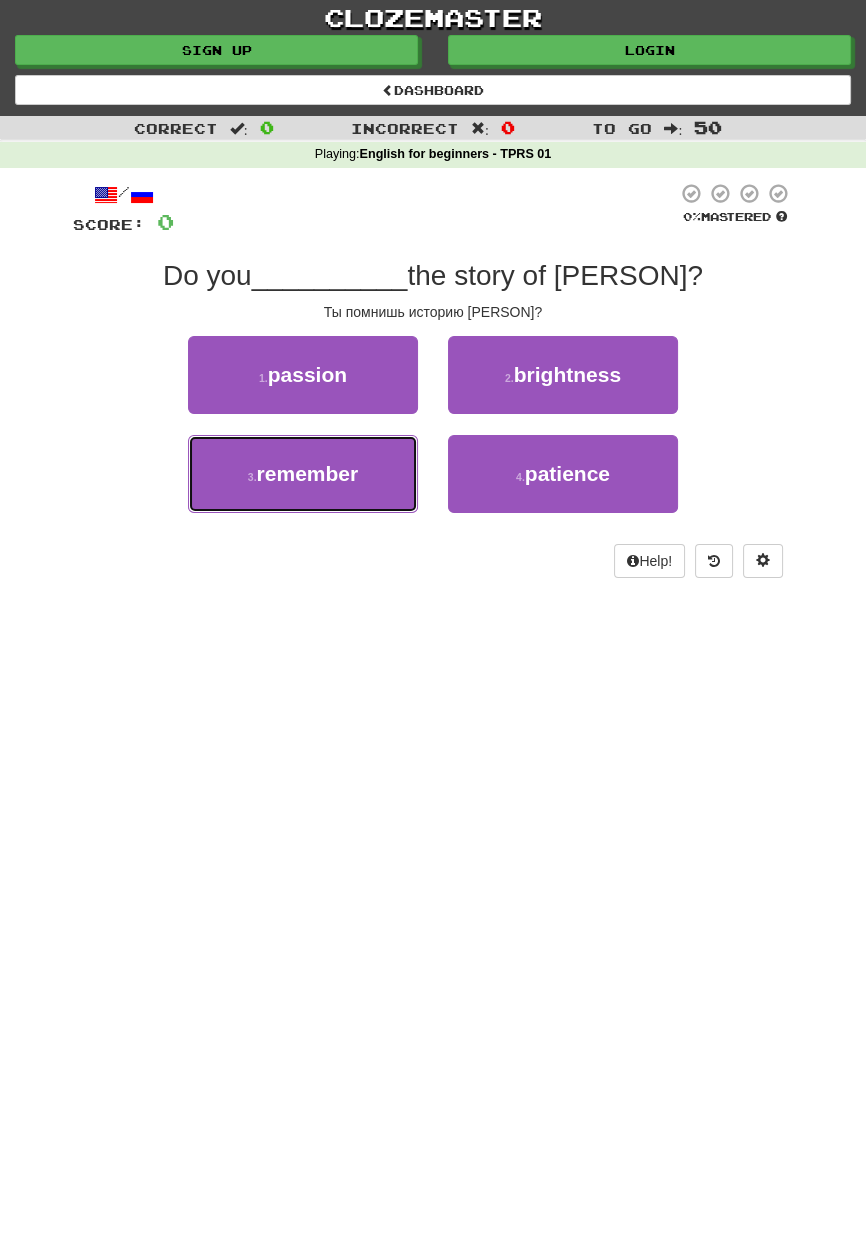 click on "3 .  remember" at bounding box center [303, 474] 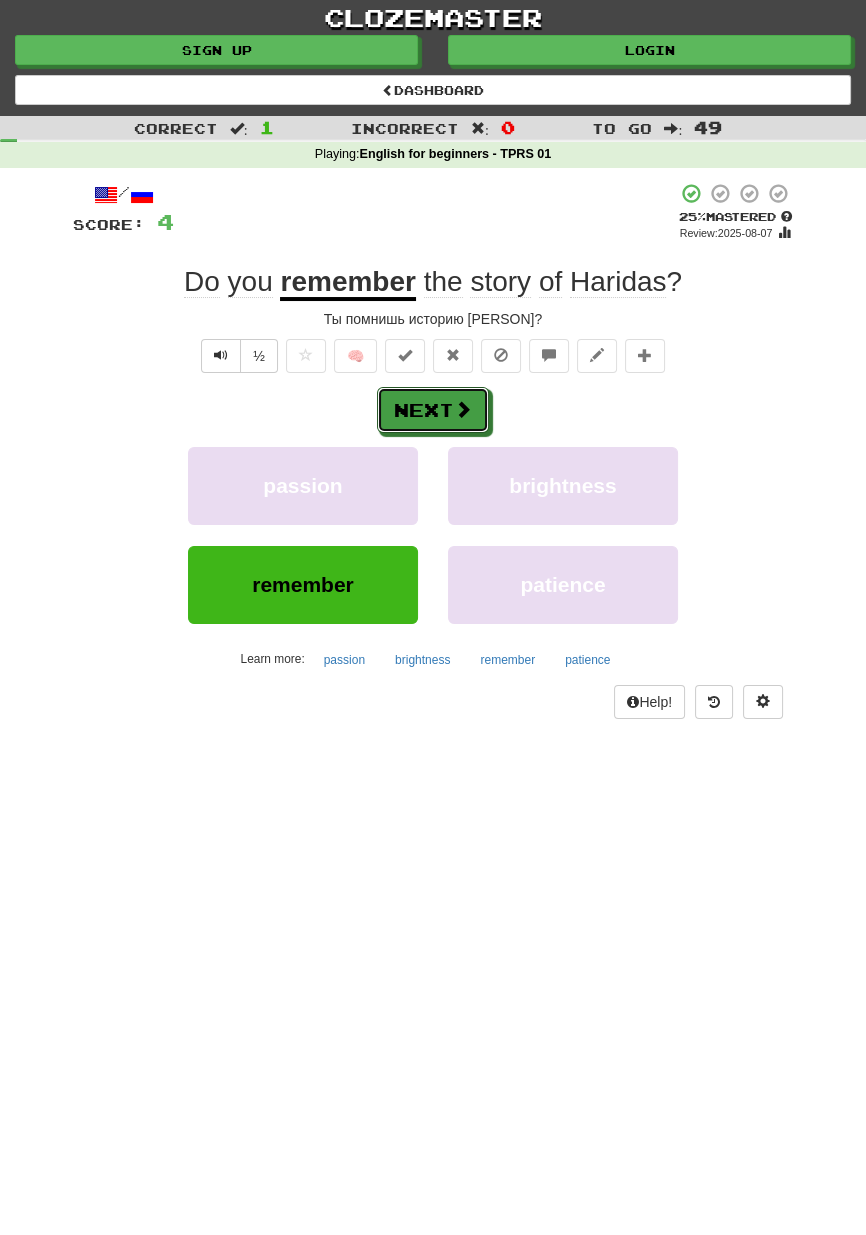click at bounding box center [463, 409] 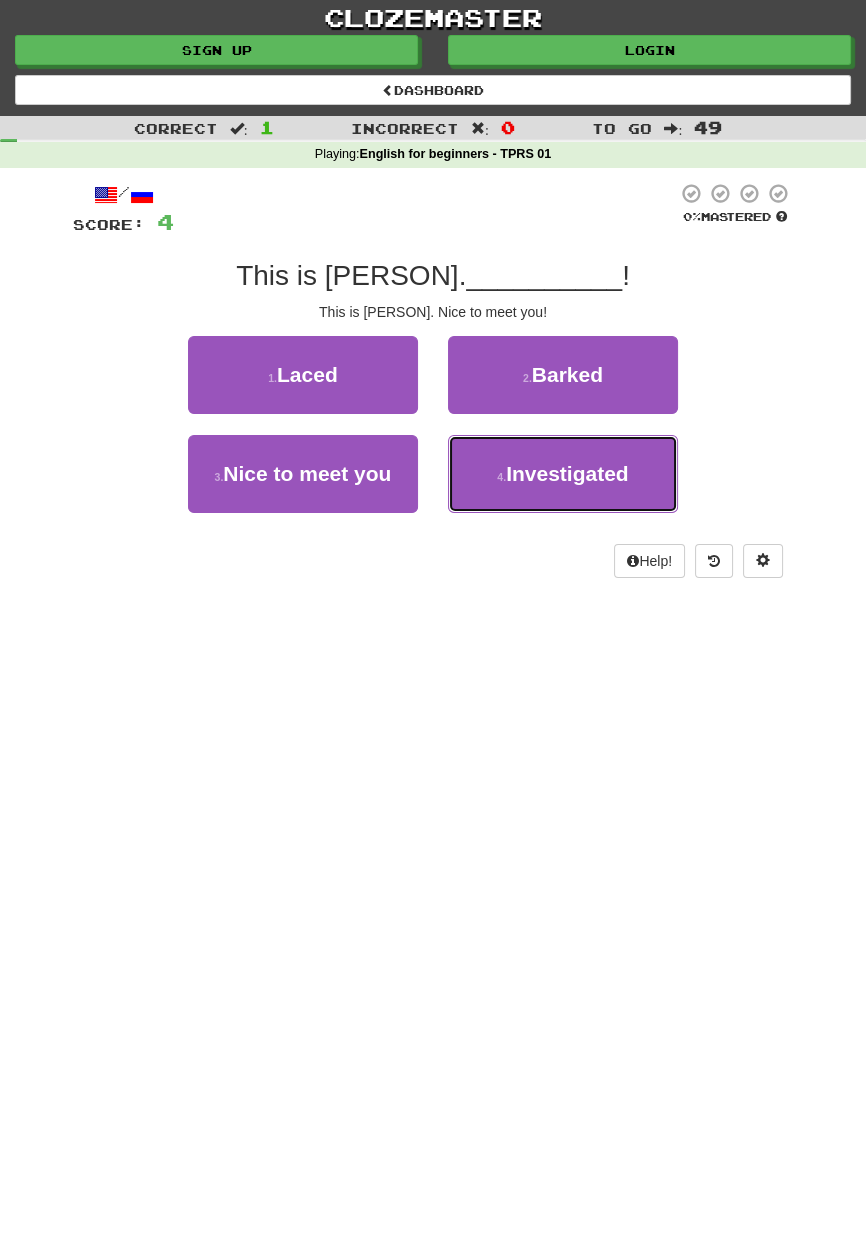 click on "Investigated" at bounding box center [567, 473] 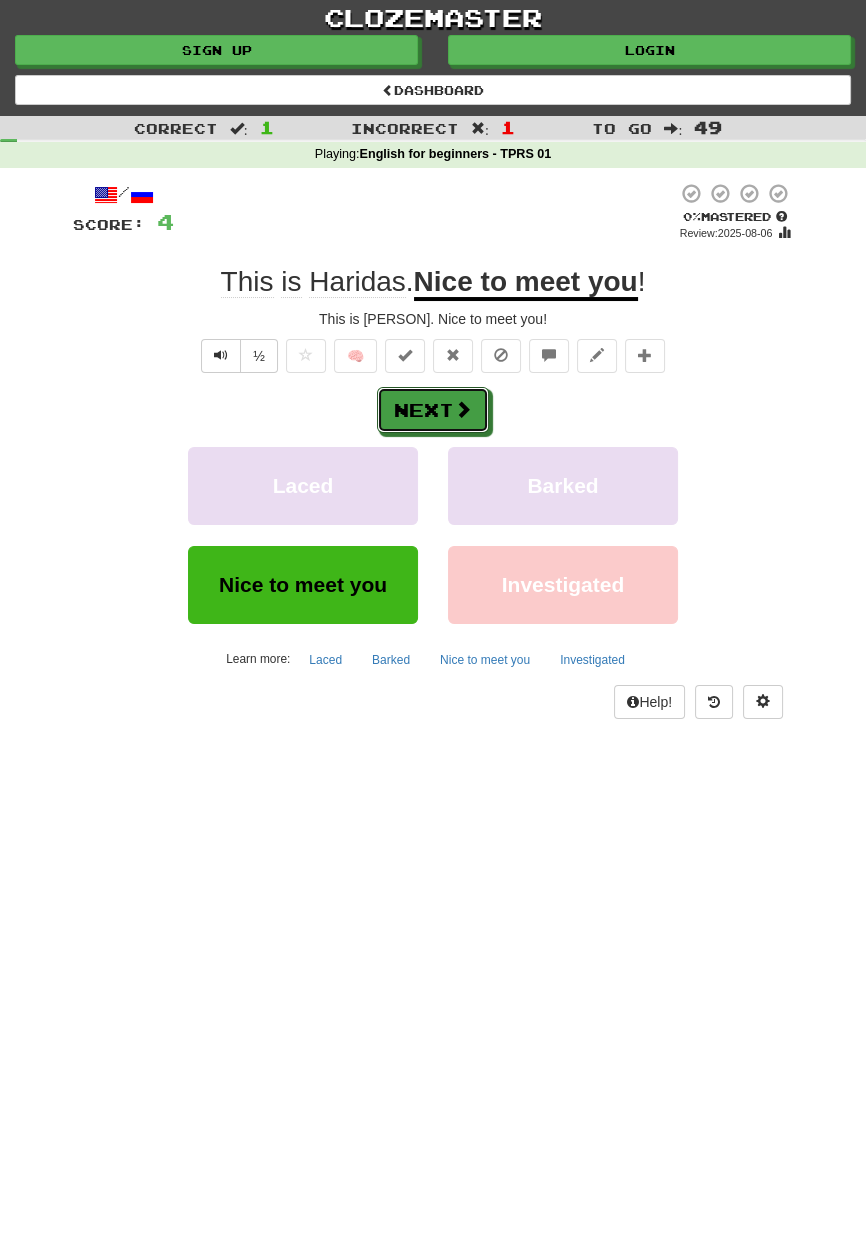 click on "Next" at bounding box center [433, 410] 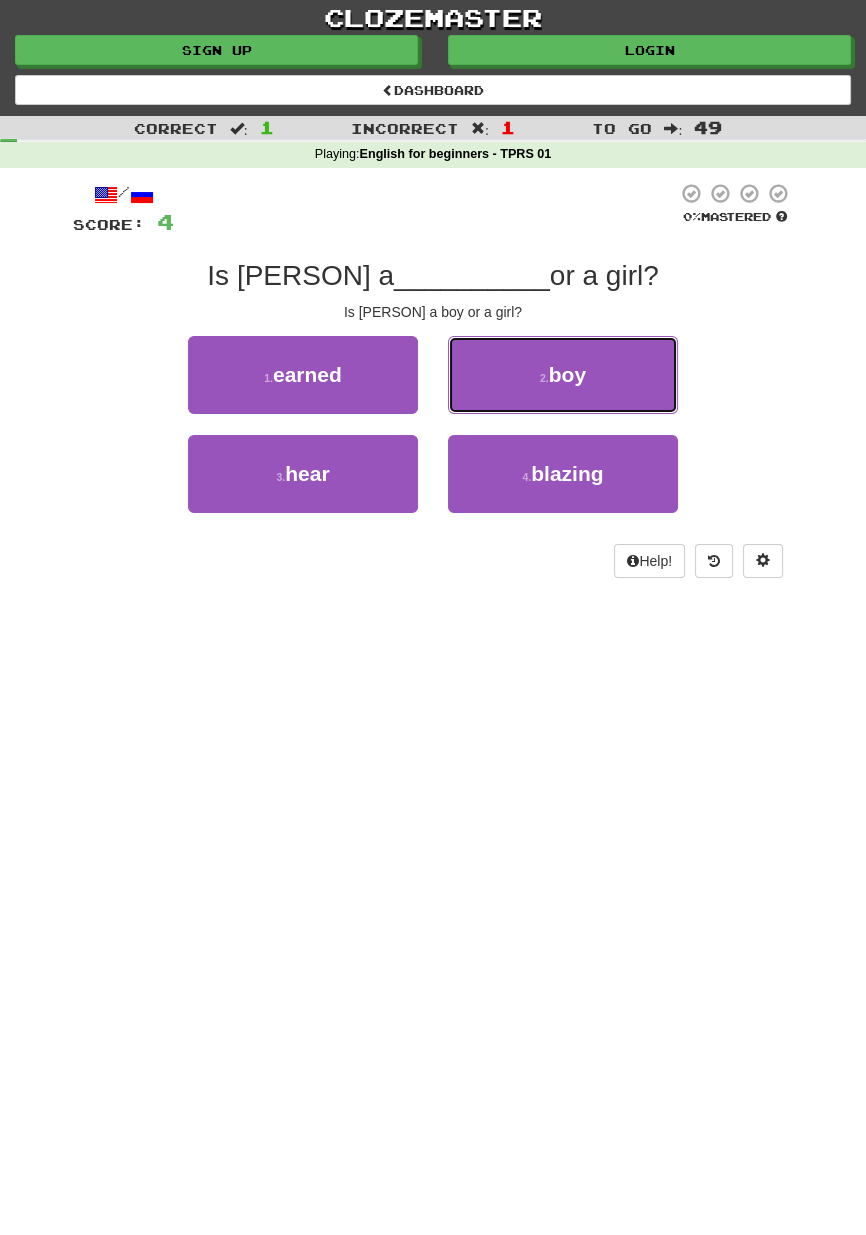 click on "2 .  boy" at bounding box center (563, 375) 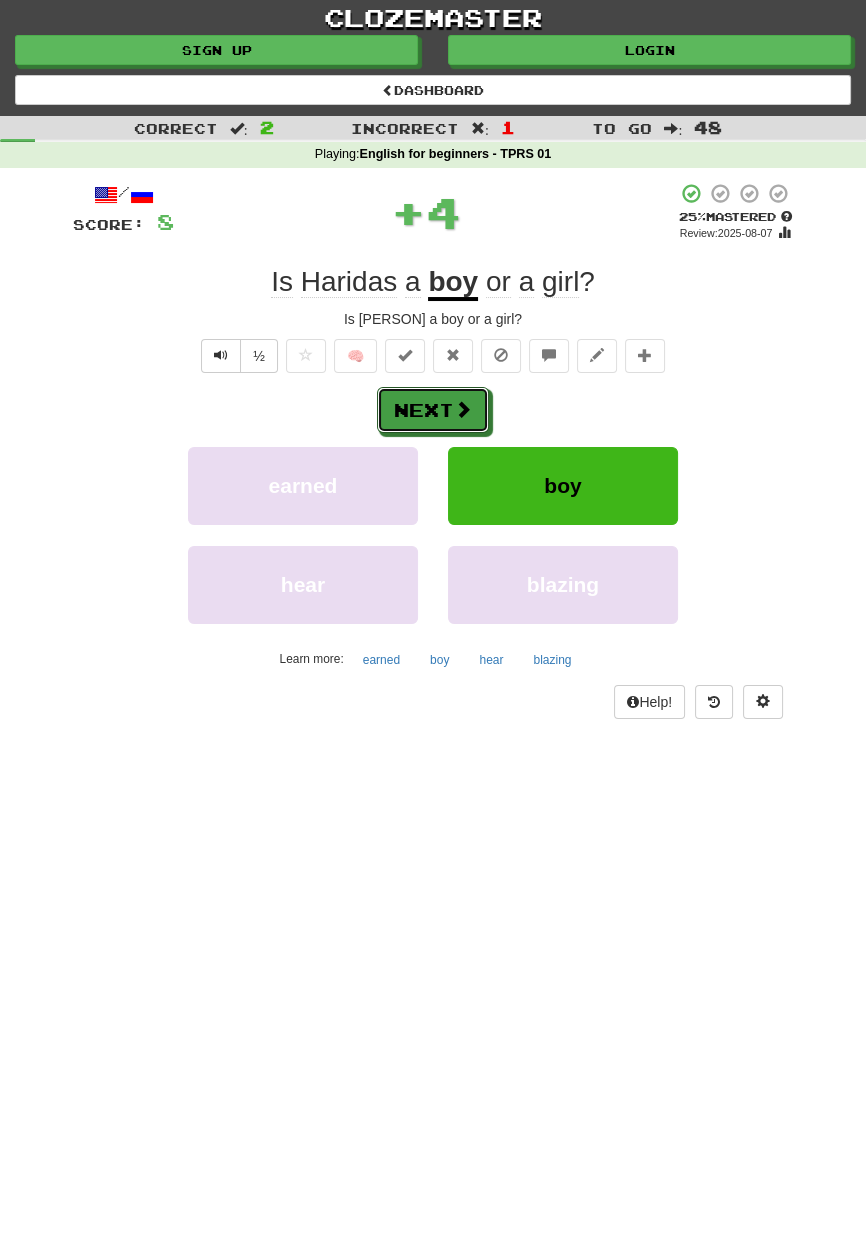 click on "Next" at bounding box center (433, 410) 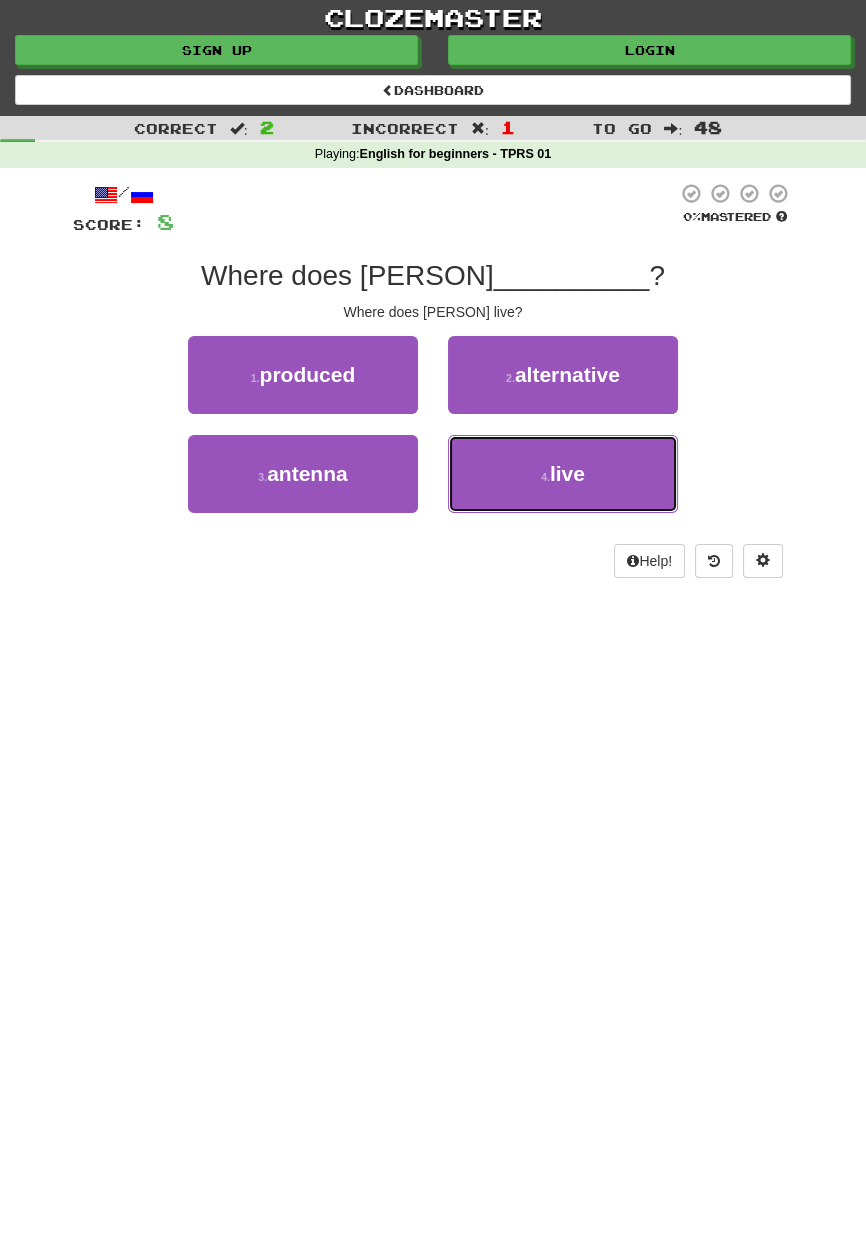 click on "4 .  live" at bounding box center [563, 474] 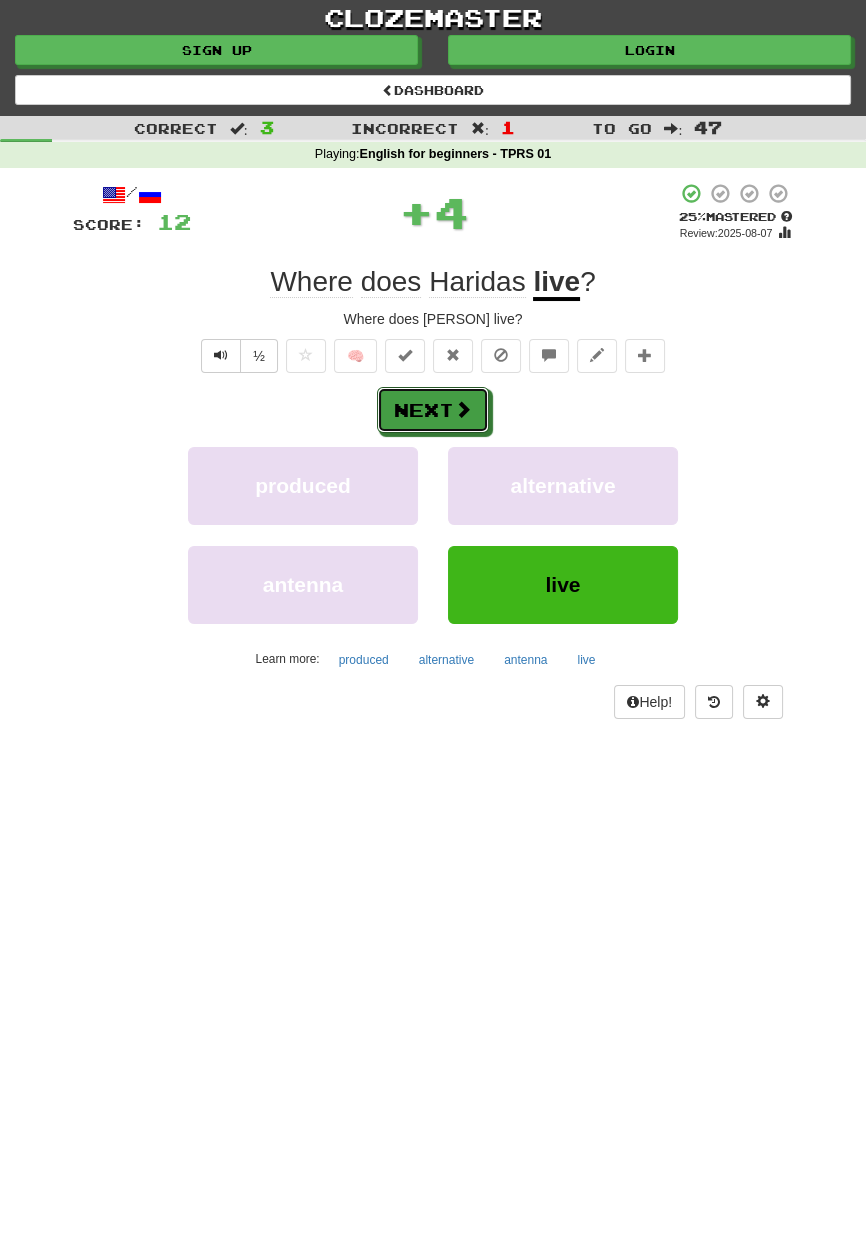 click on "Next" at bounding box center [433, 410] 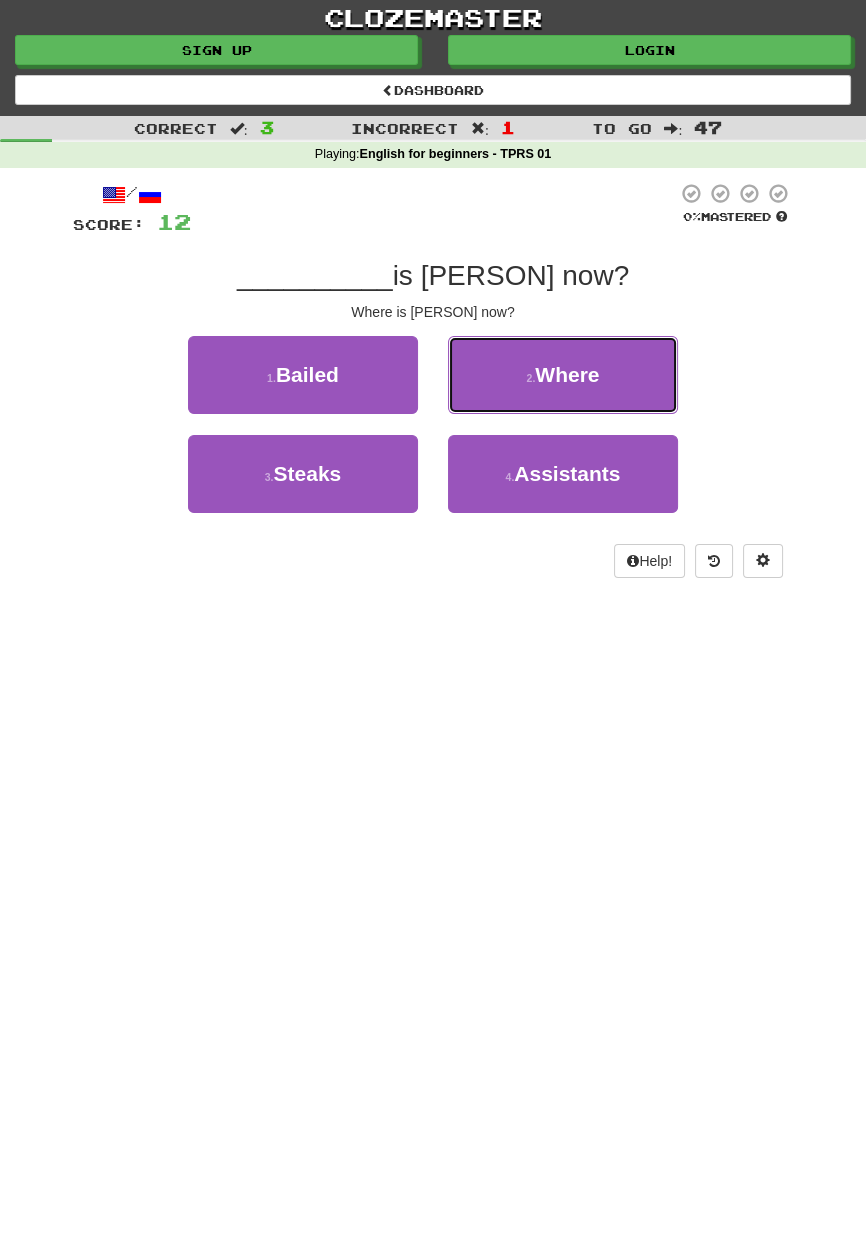 click on "2 .  Where" at bounding box center [563, 375] 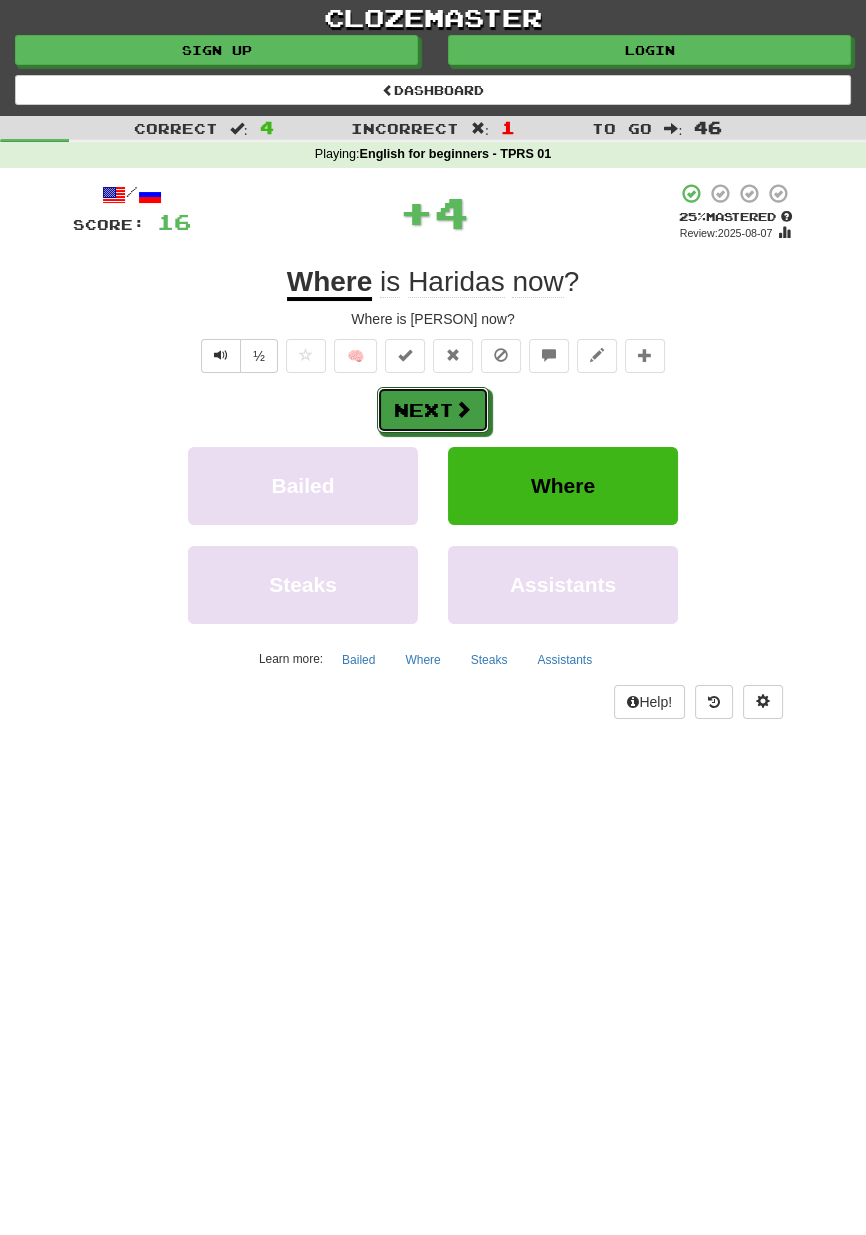 click on "Next" at bounding box center (433, 410) 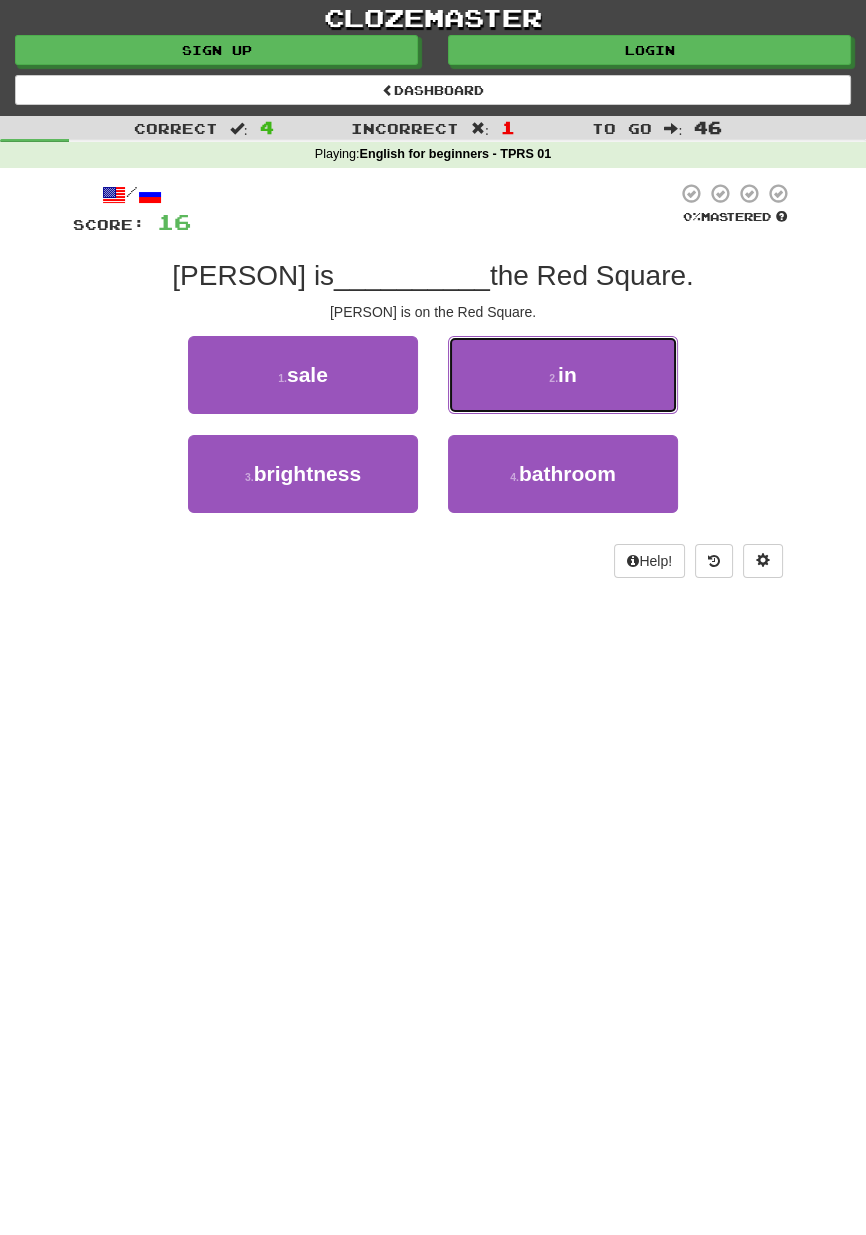 click on "2 .  in" at bounding box center [563, 375] 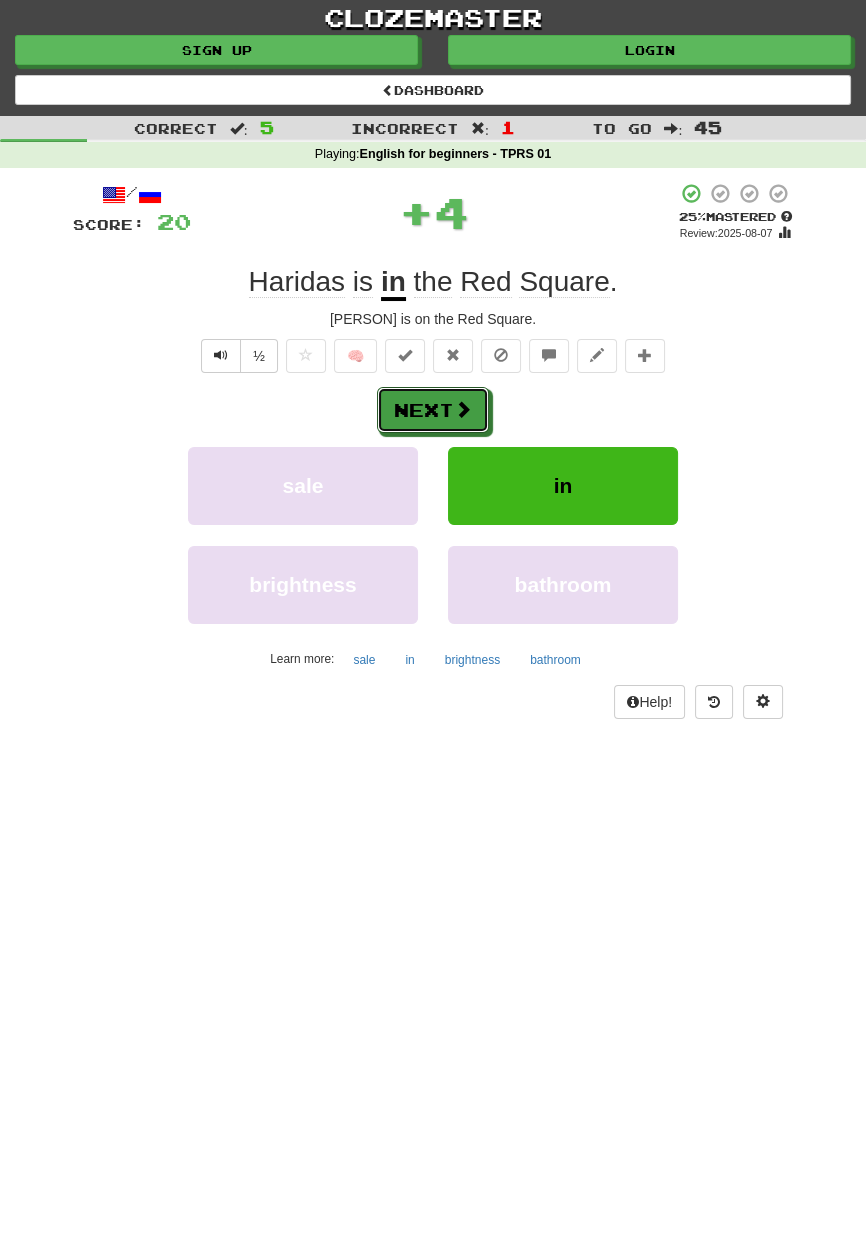 click on "Next" at bounding box center [433, 410] 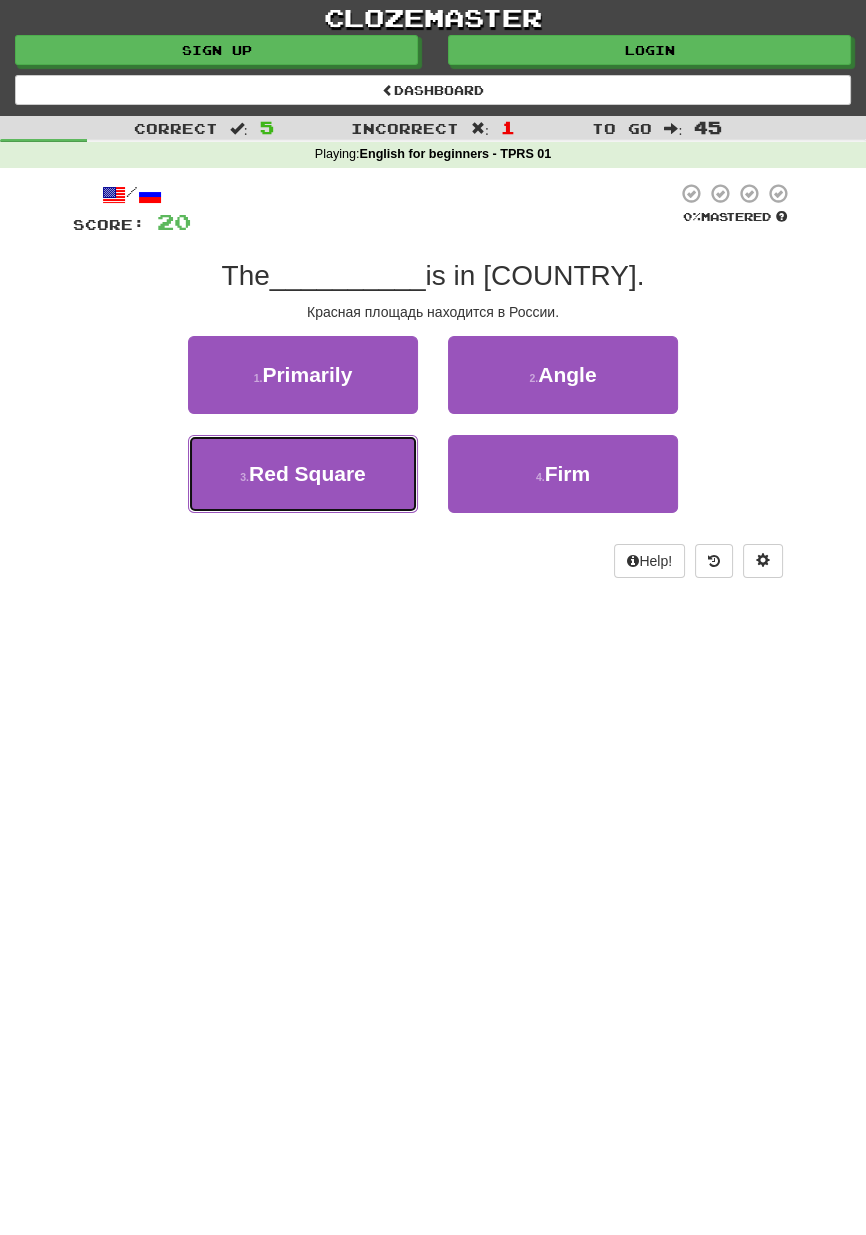 click on "3 .  Red Square" at bounding box center (303, 474) 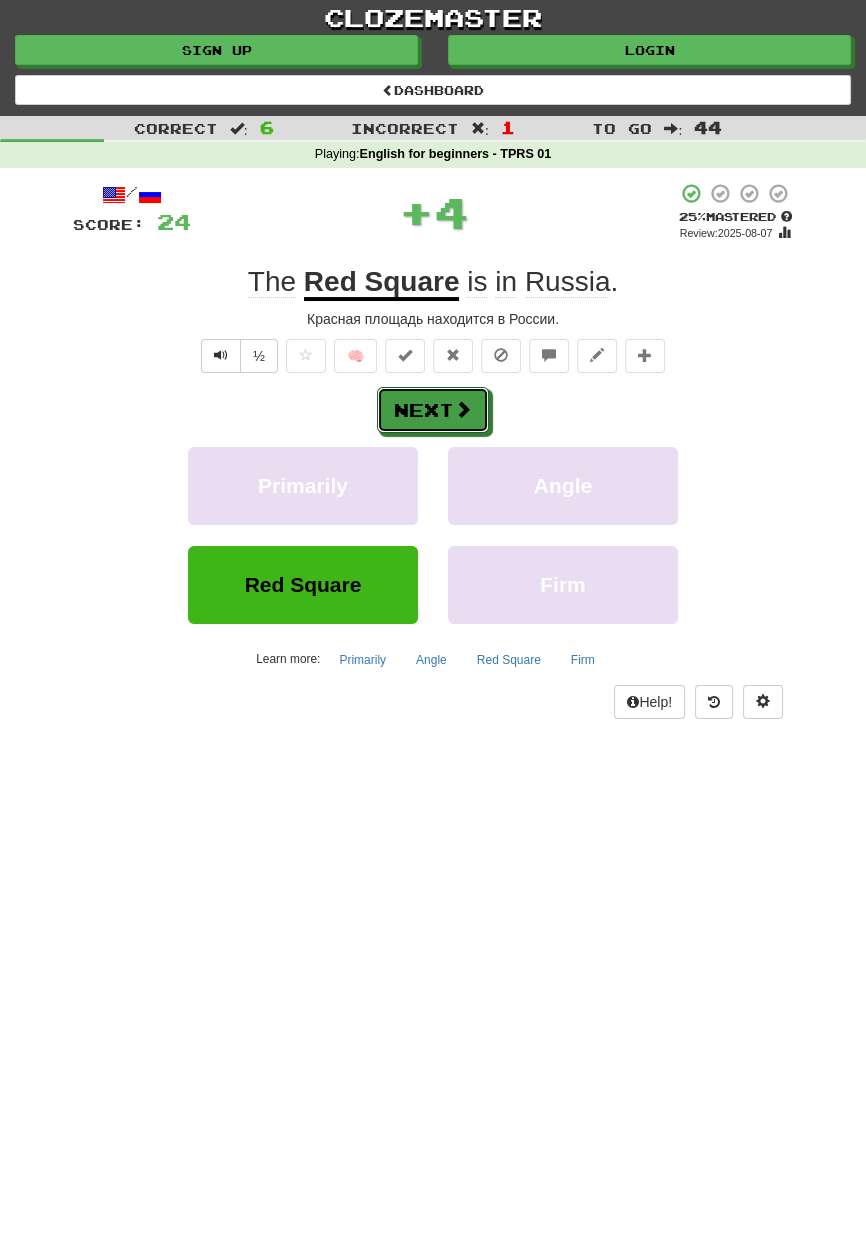 click on "Next" at bounding box center [433, 410] 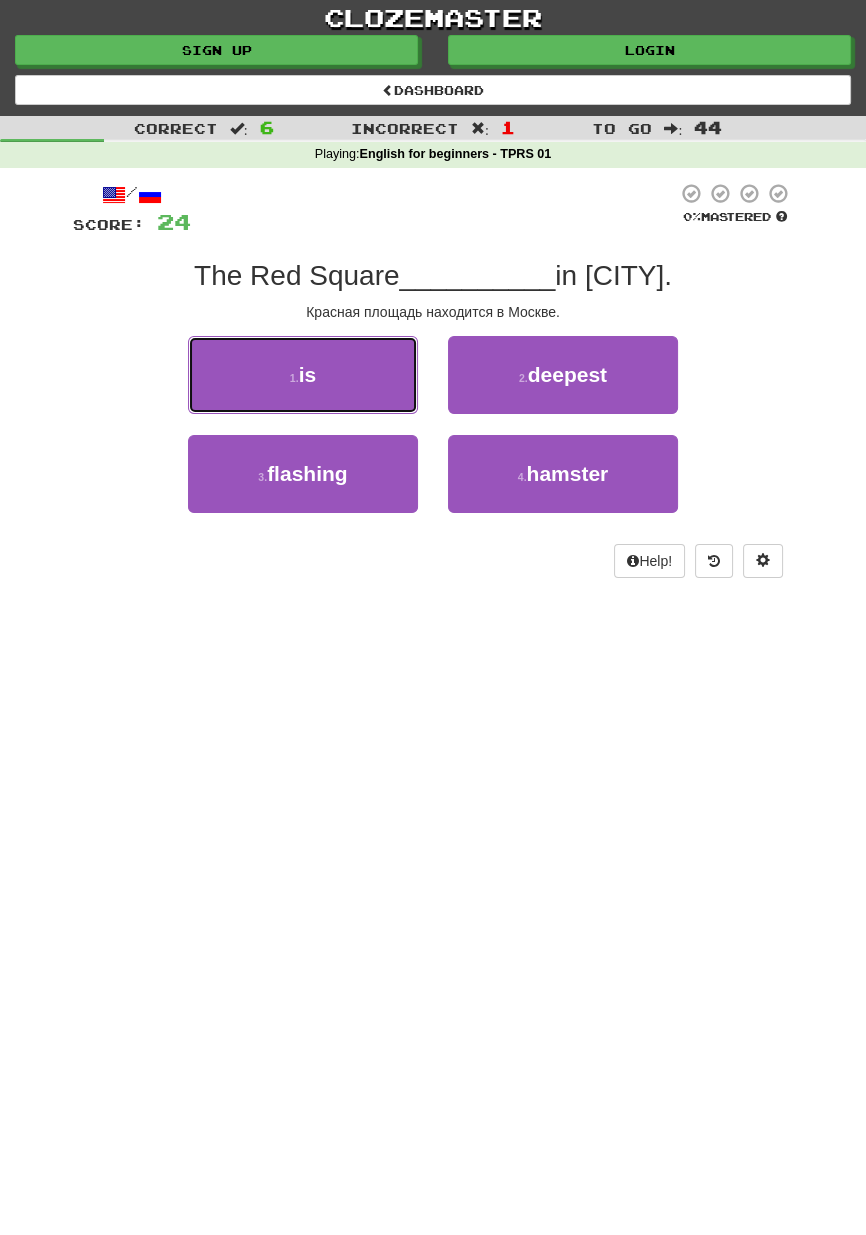 click on "1 .  is" at bounding box center [303, 375] 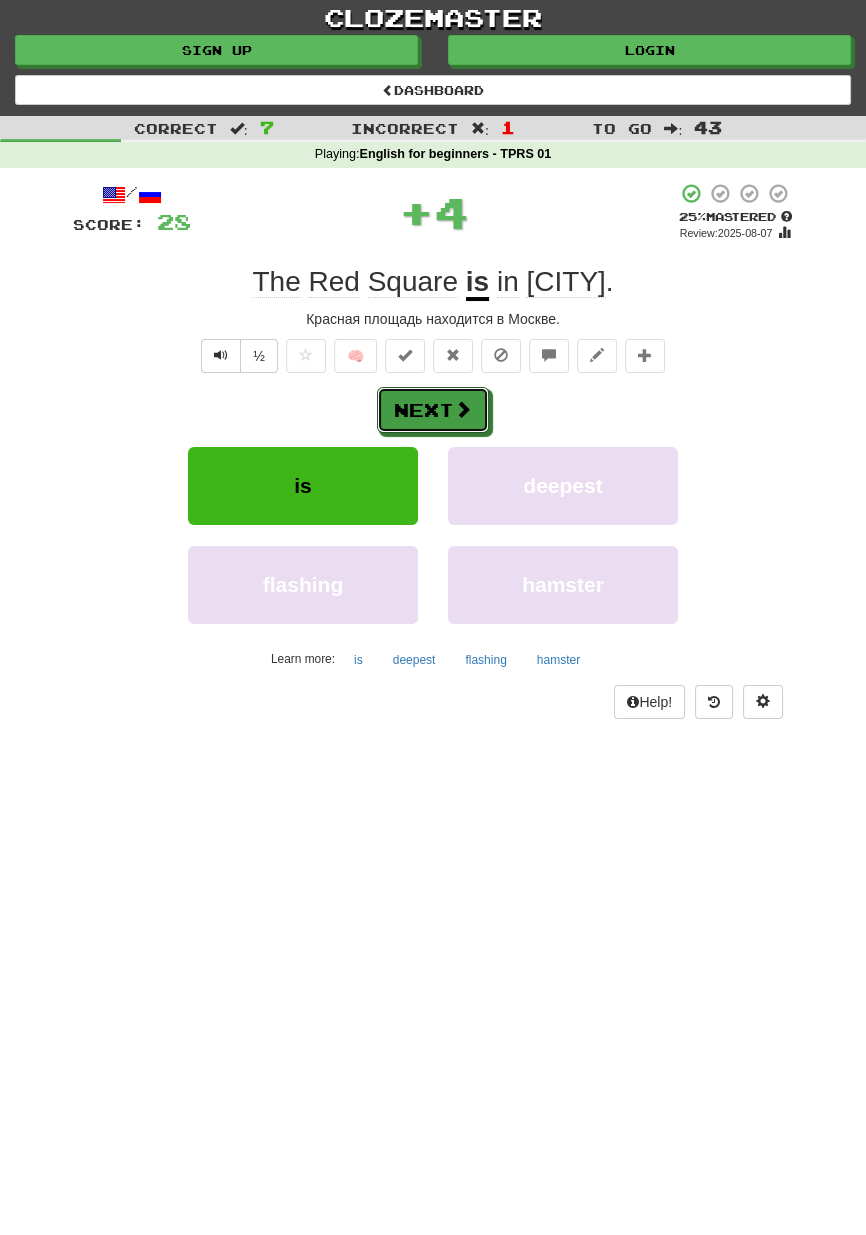 click at bounding box center [463, 409] 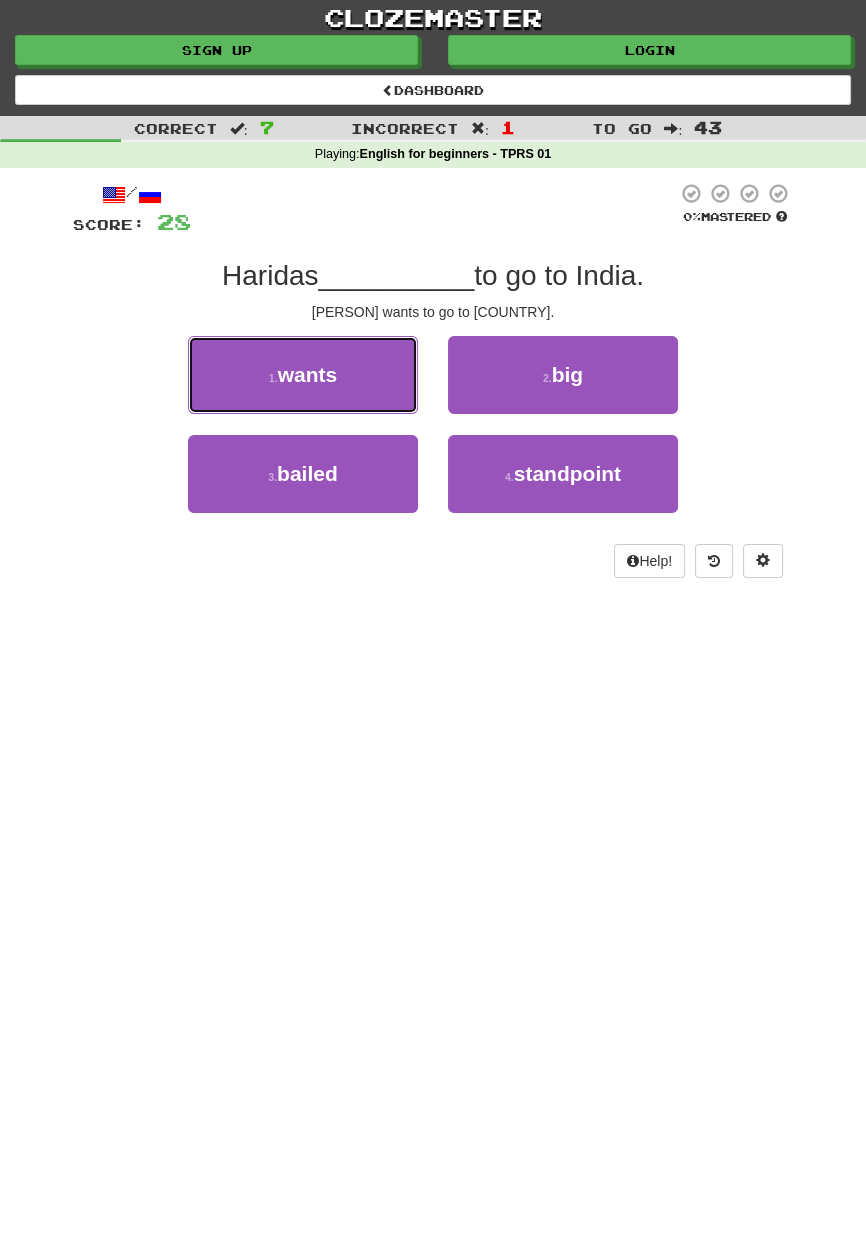 click on "1 .  wants" at bounding box center (303, 375) 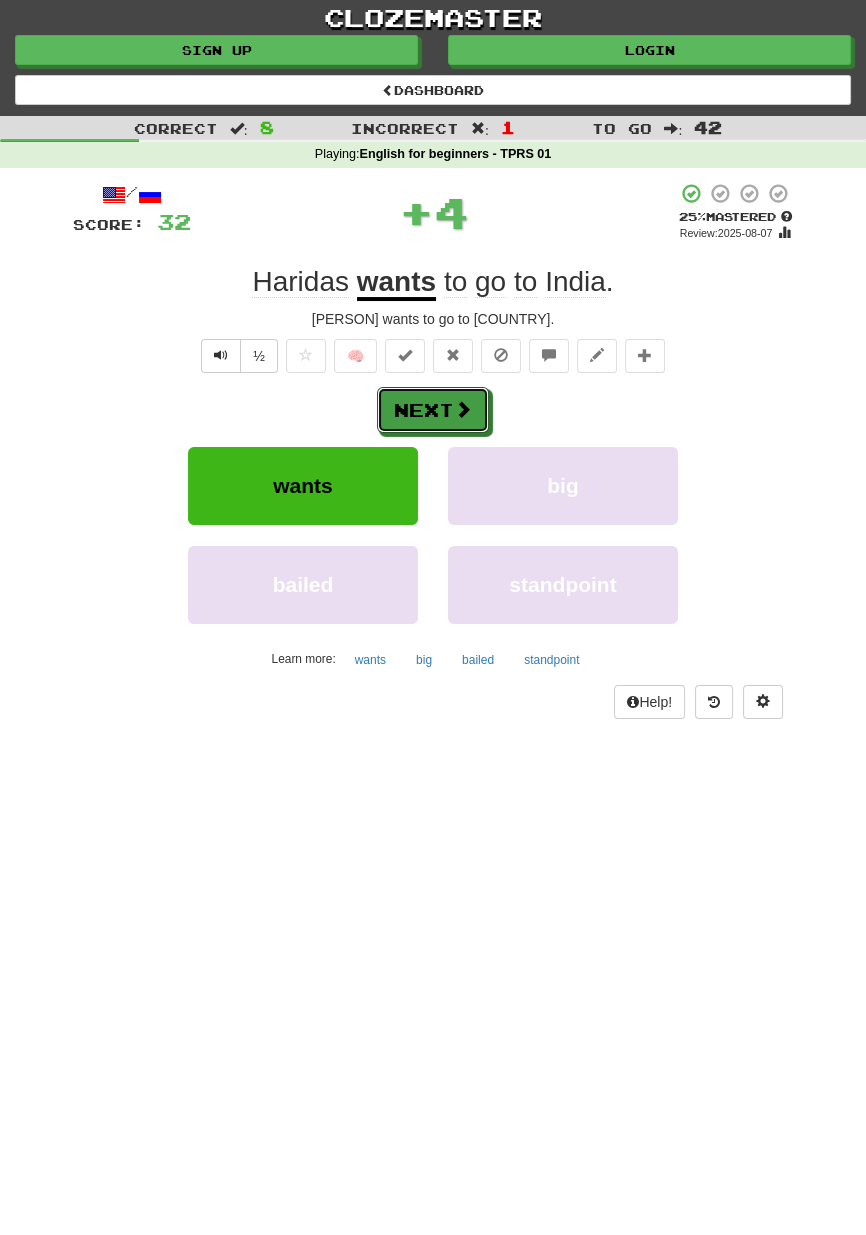 click on "Next" at bounding box center (433, 410) 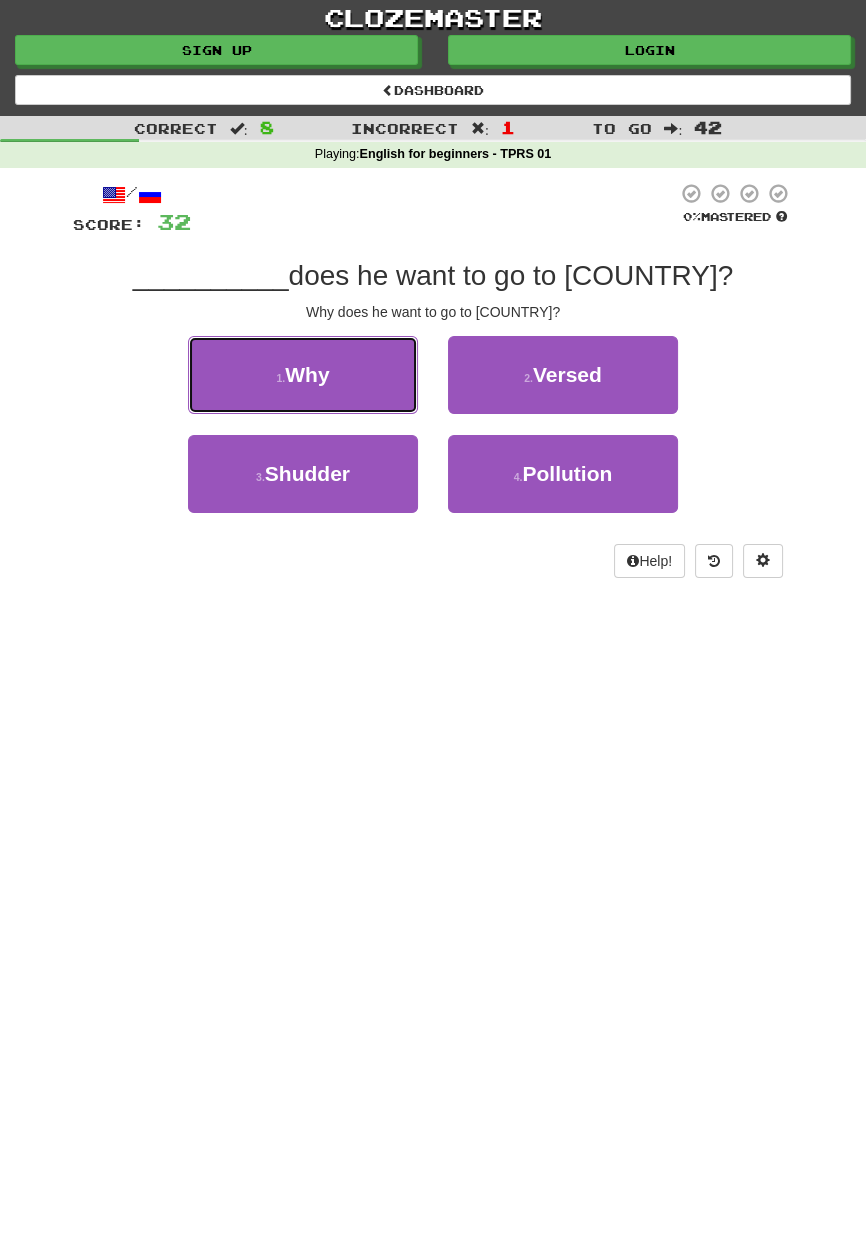 click on "1 .  Why" at bounding box center (303, 375) 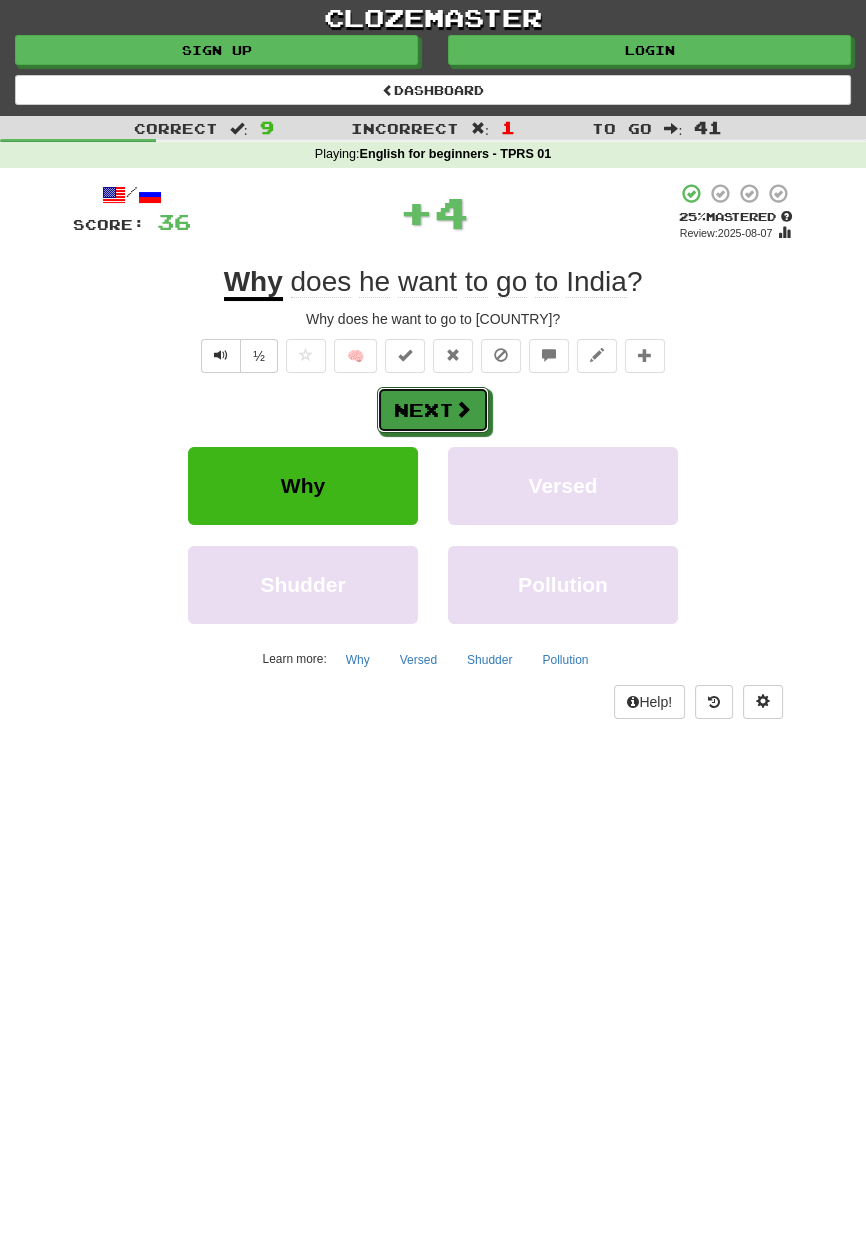 click at bounding box center [463, 409] 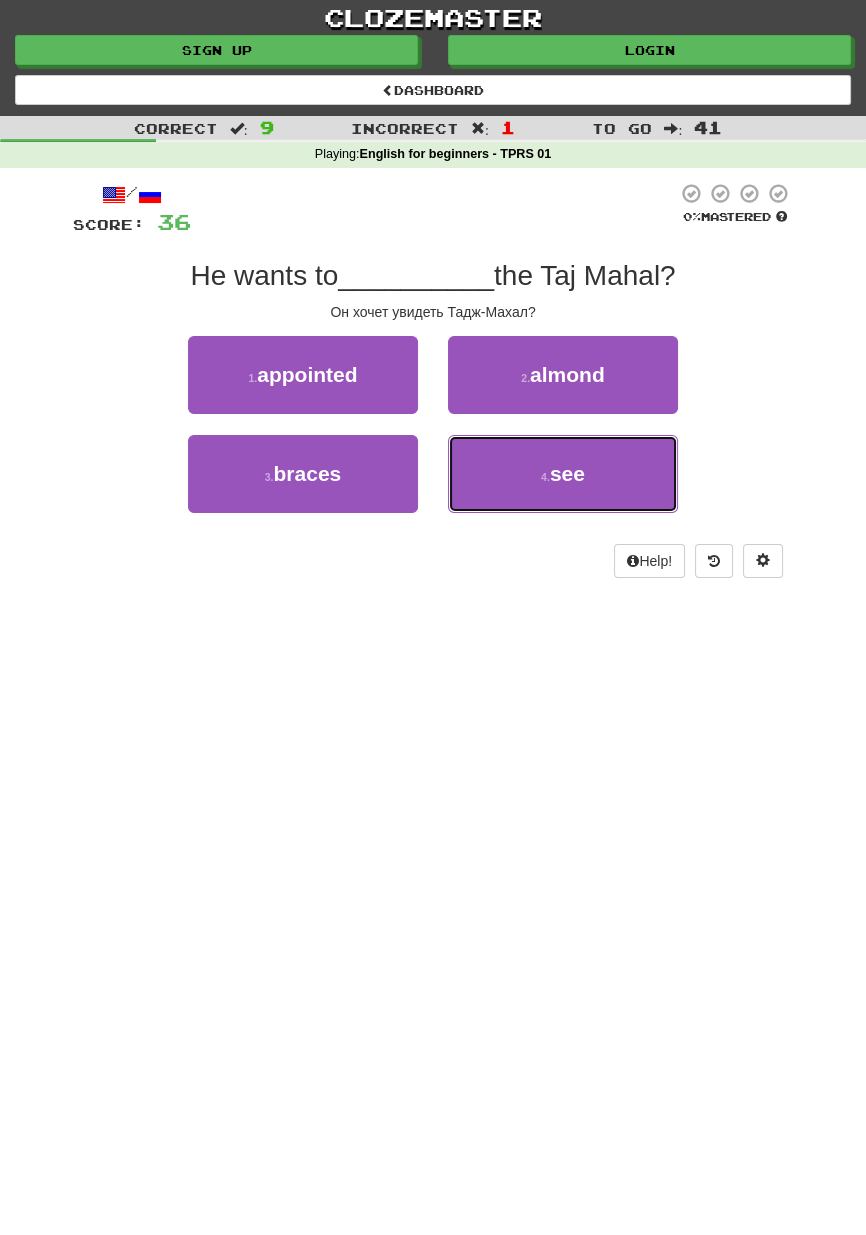 click on "4 .  see" at bounding box center (563, 474) 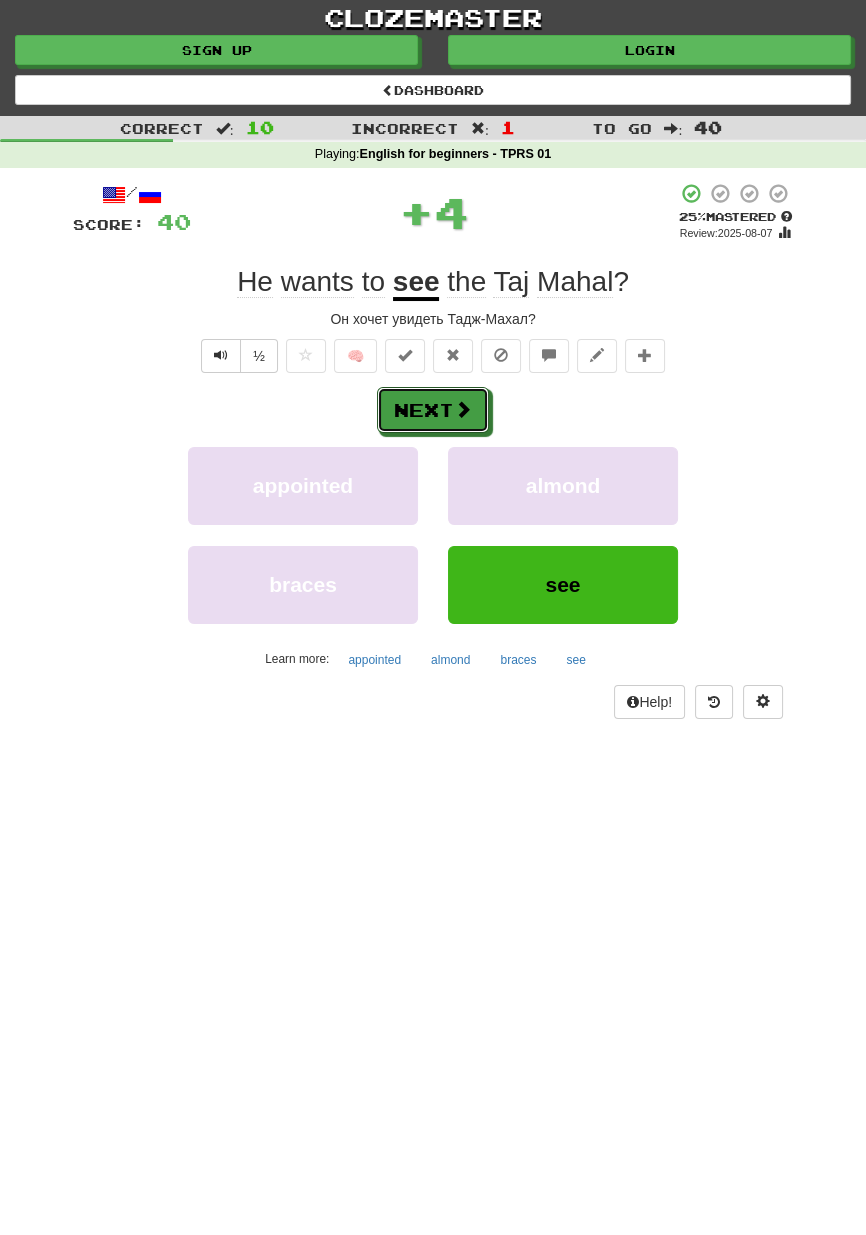 click on "Next" at bounding box center [433, 410] 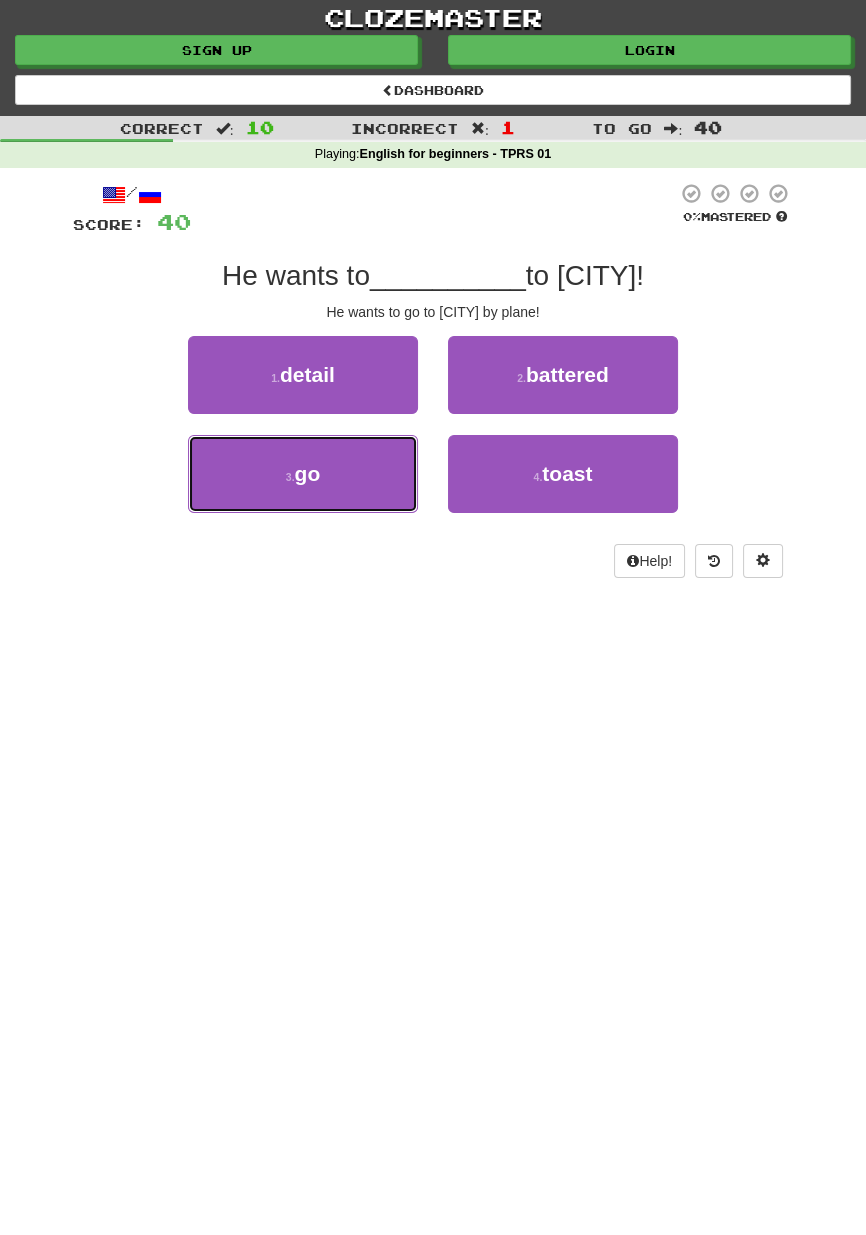 click on "3 .  go" at bounding box center [303, 474] 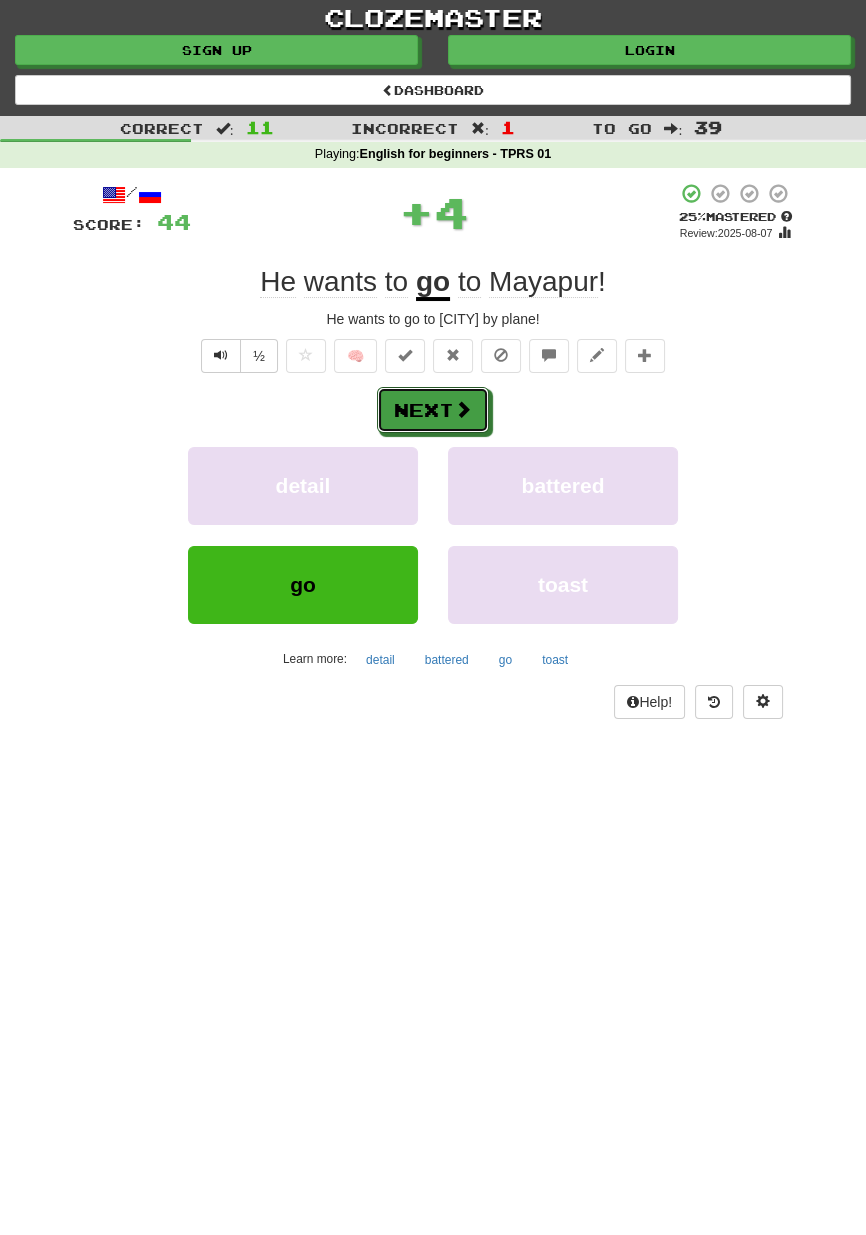 click at bounding box center (463, 409) 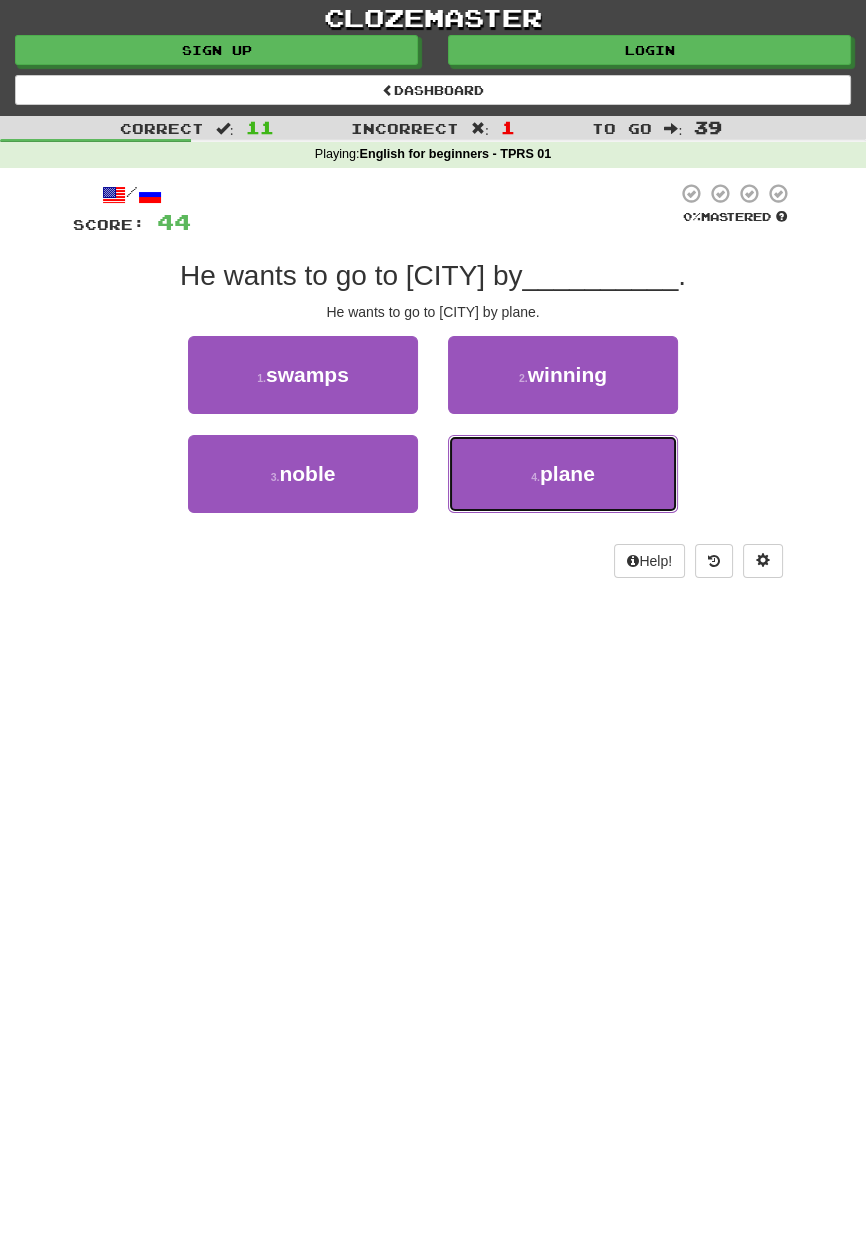 click on "4 .  plane" at bounding box center (563, 474) 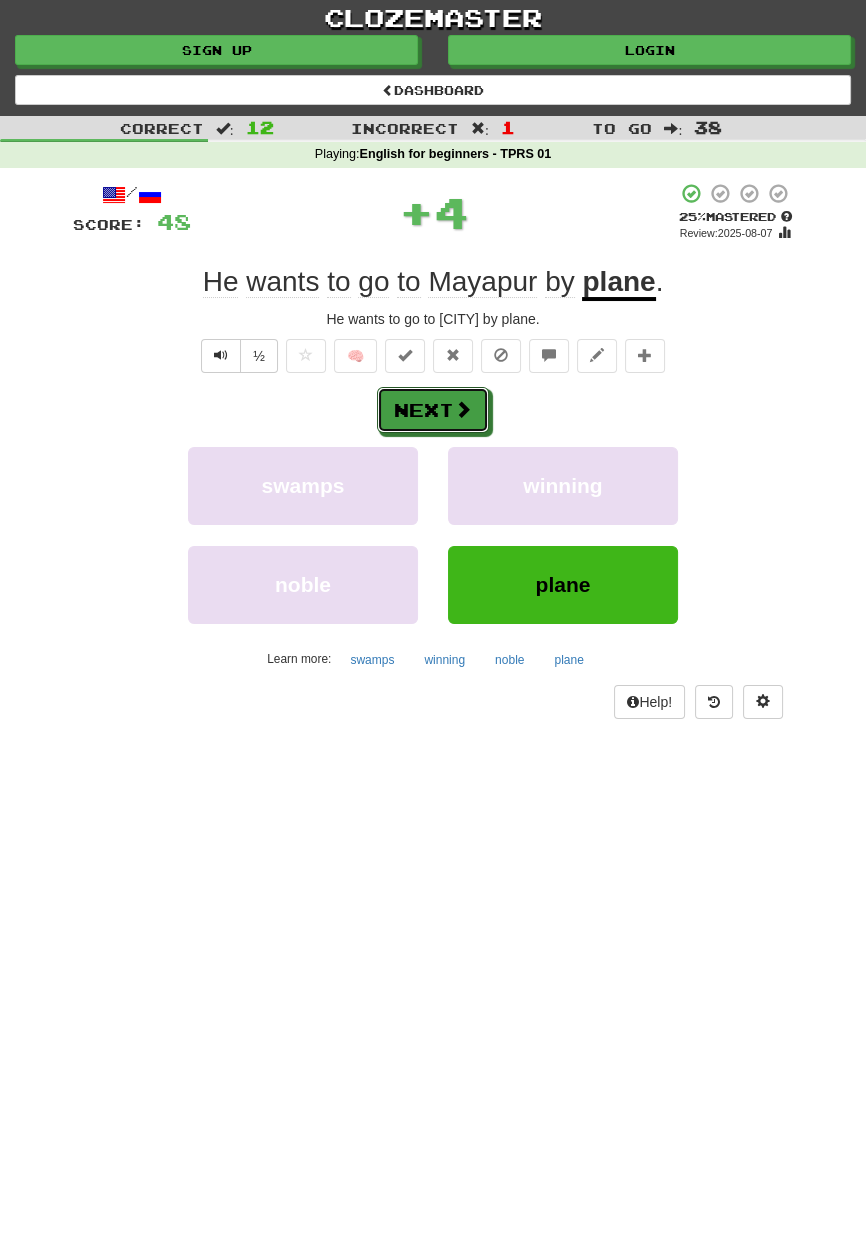 click on "Next" at bounding box center [433, 410] 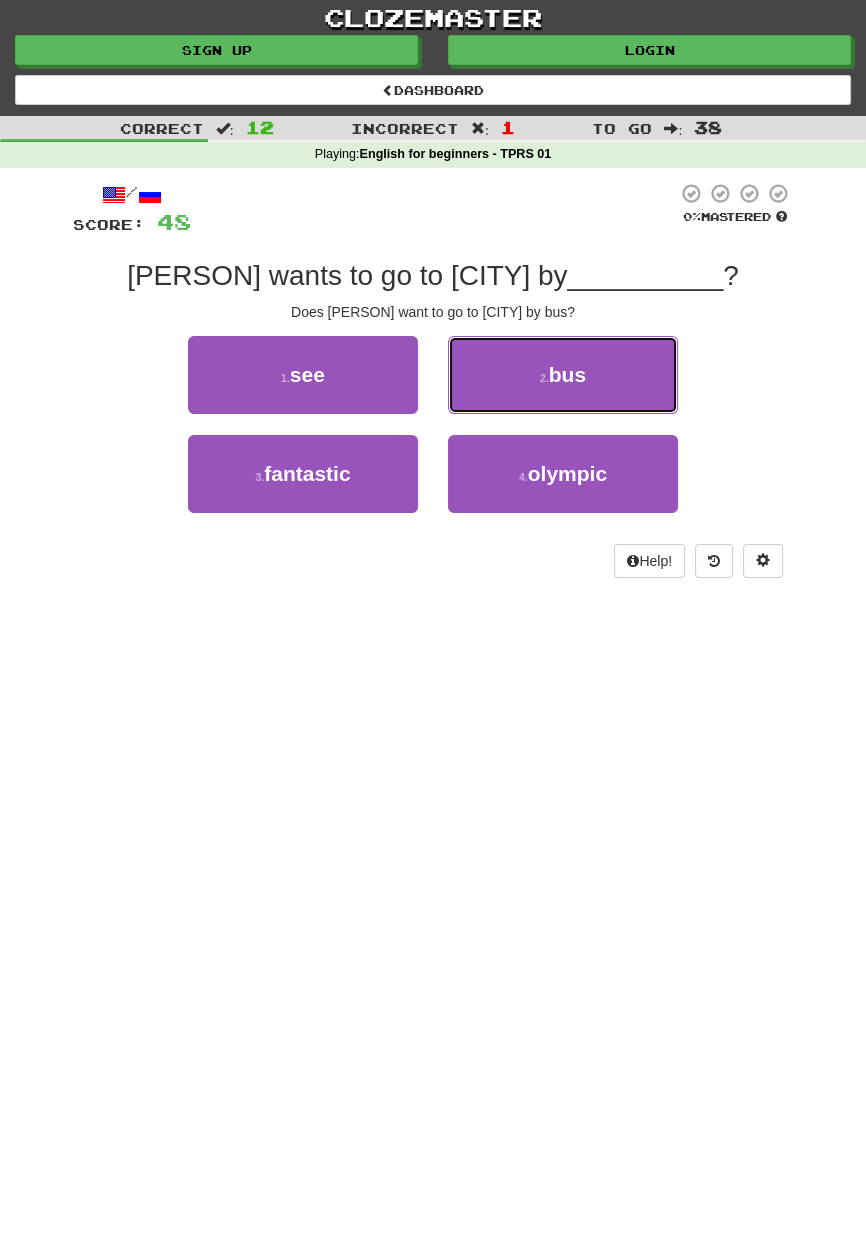 click on "2 .  bus" at bounding box center (563, 375) 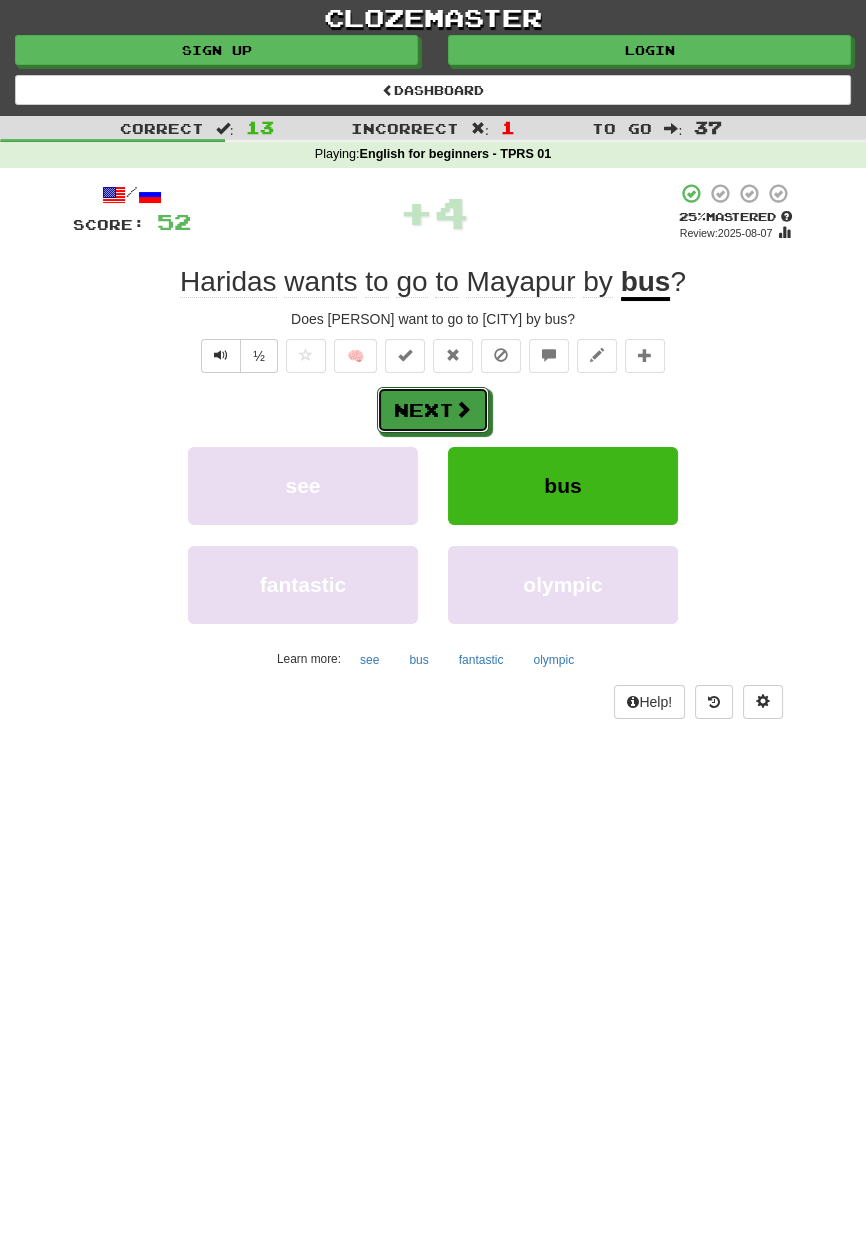 click on "Next" at bounding box center (433, 410) 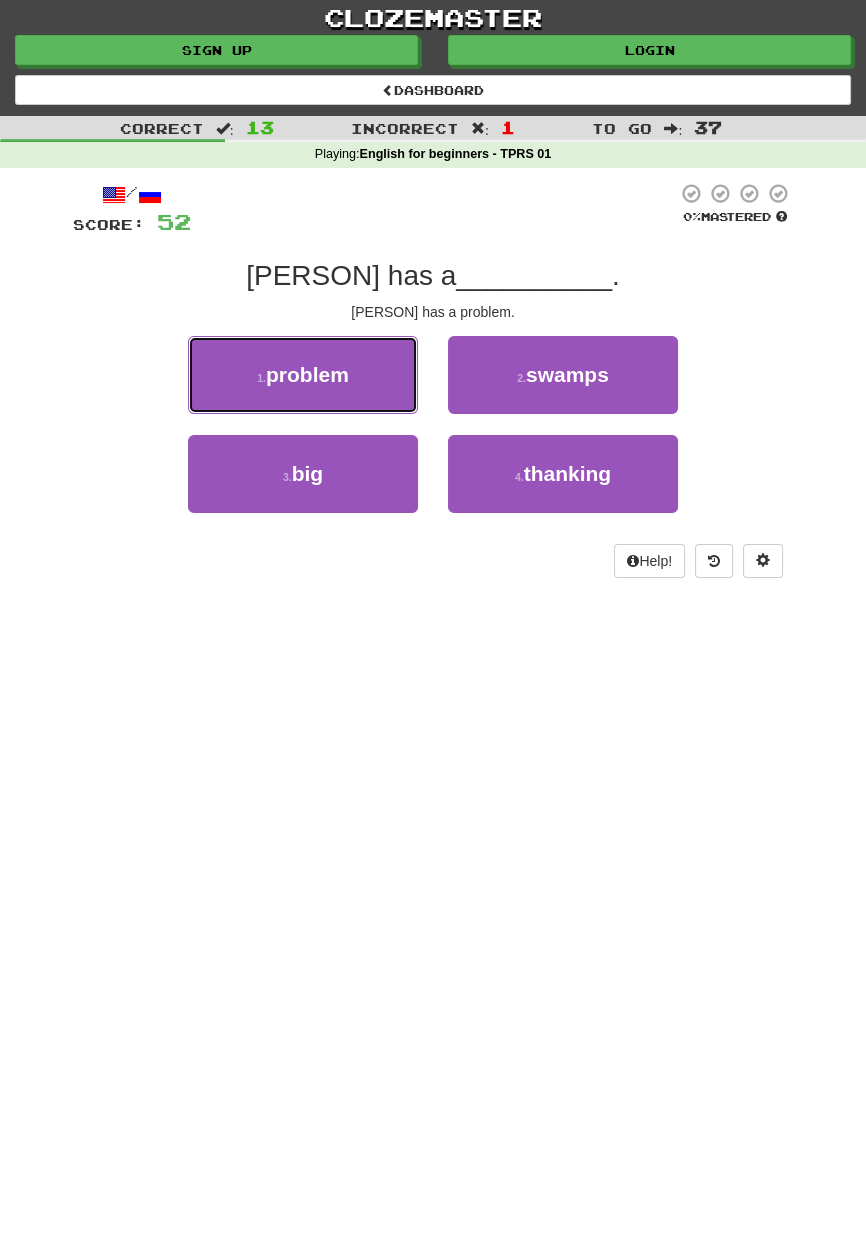 click on "1 .  problem" at bounding box center [303, 375] 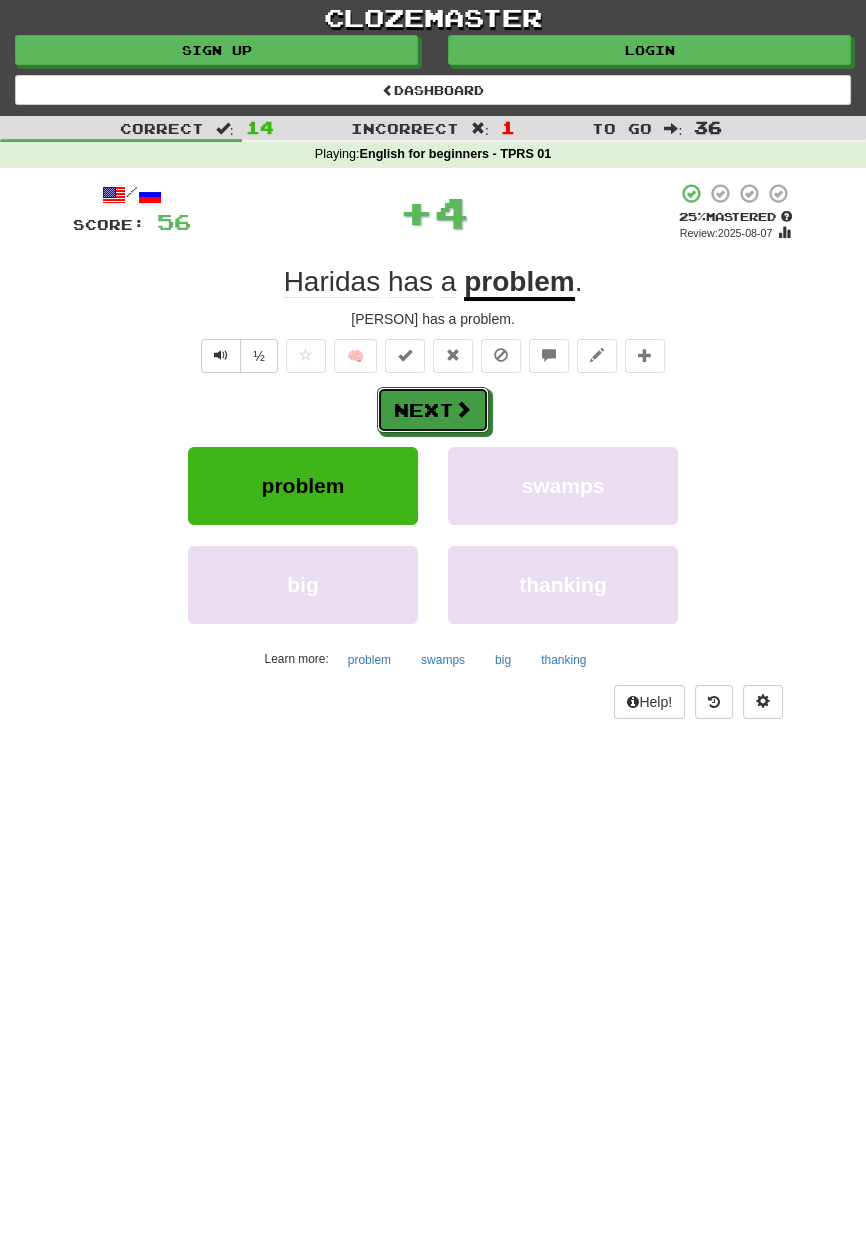 click at bounding box center [463, 409] 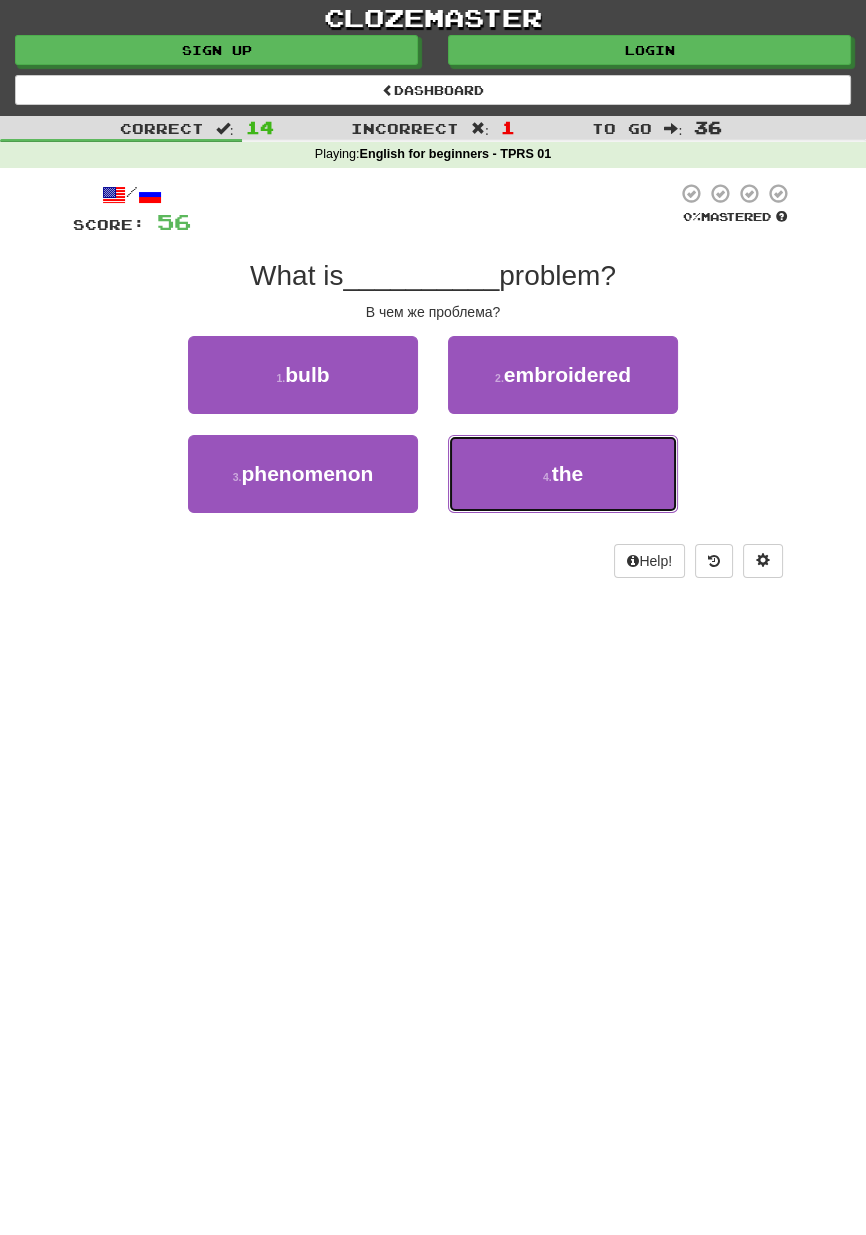 click on "4 .  the" at bounding box center (563, 474) 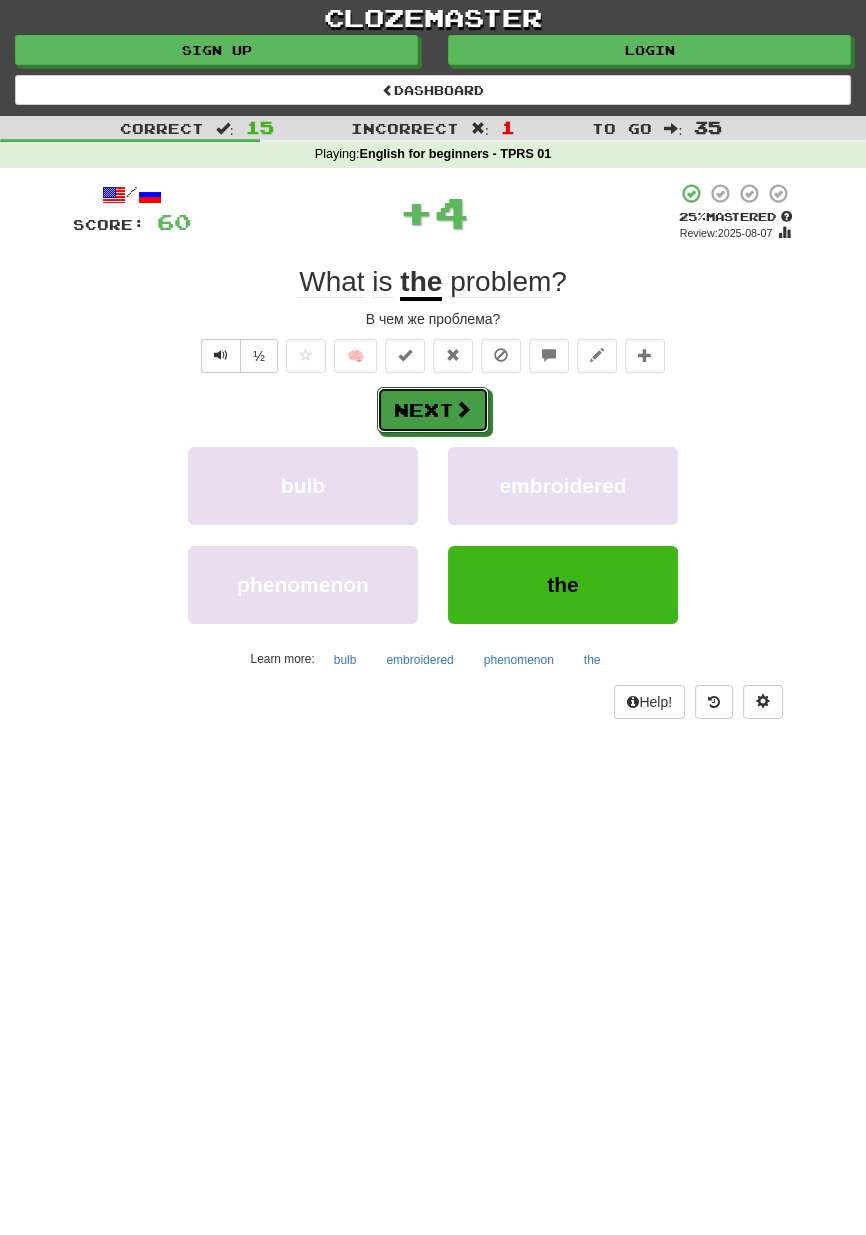 click on "Next" at bounding box center [433, 410] 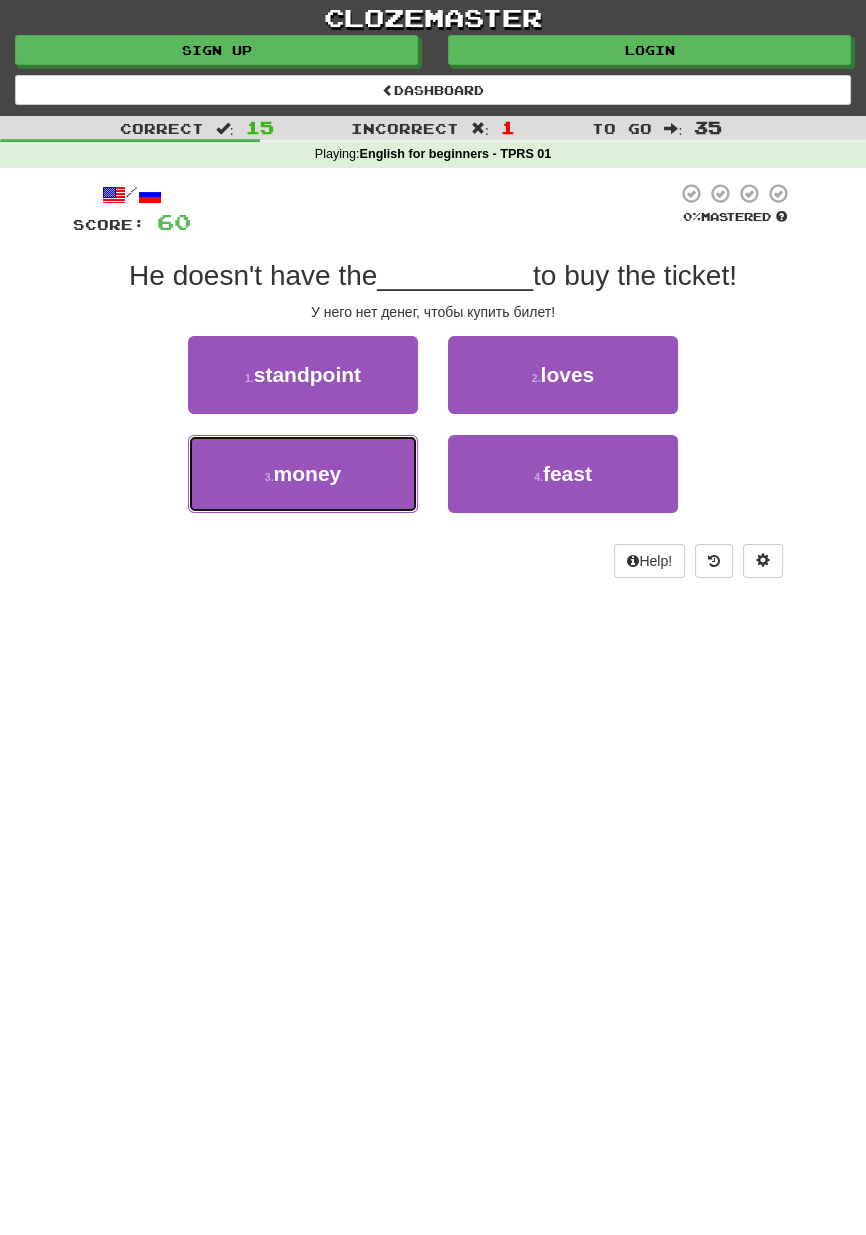click on "3 .  money" at bounding box center (303, 474) 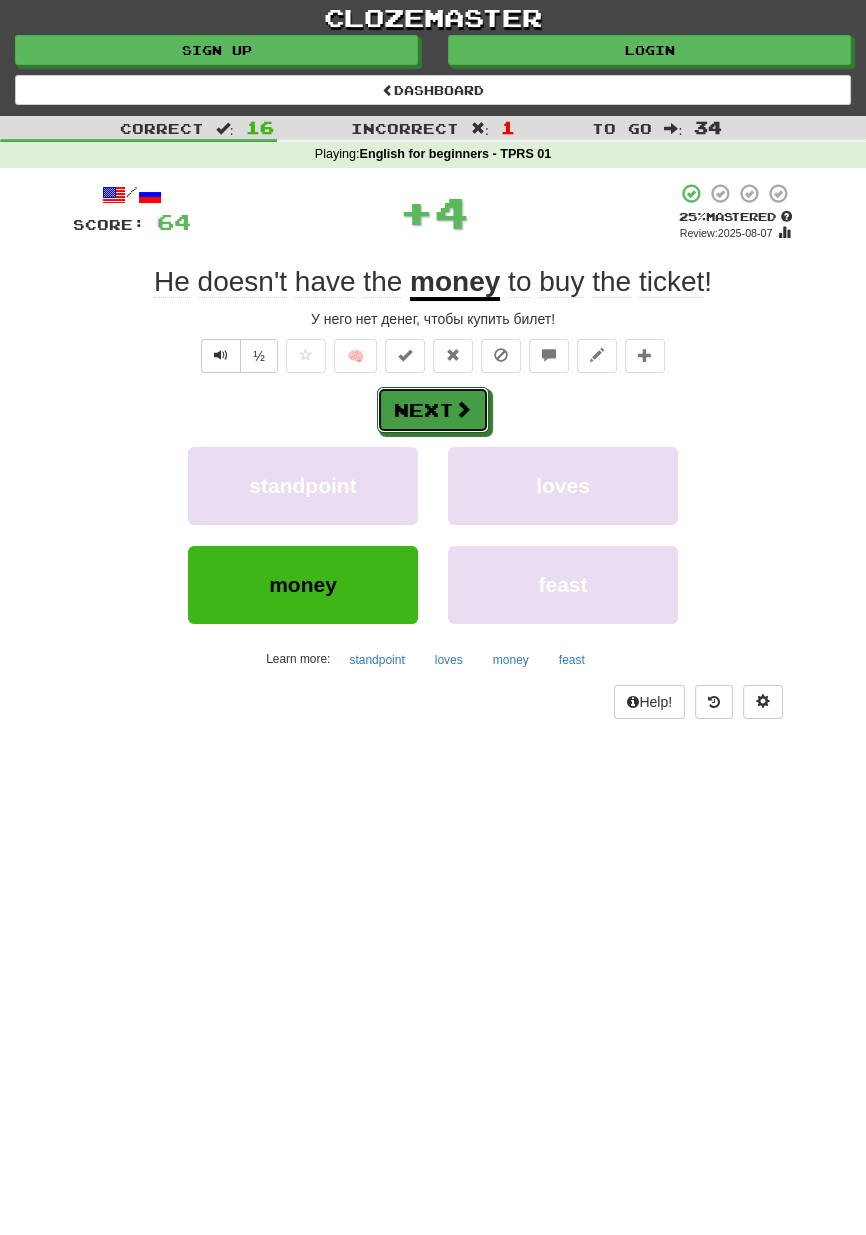 click at bounding box center [463, 409] 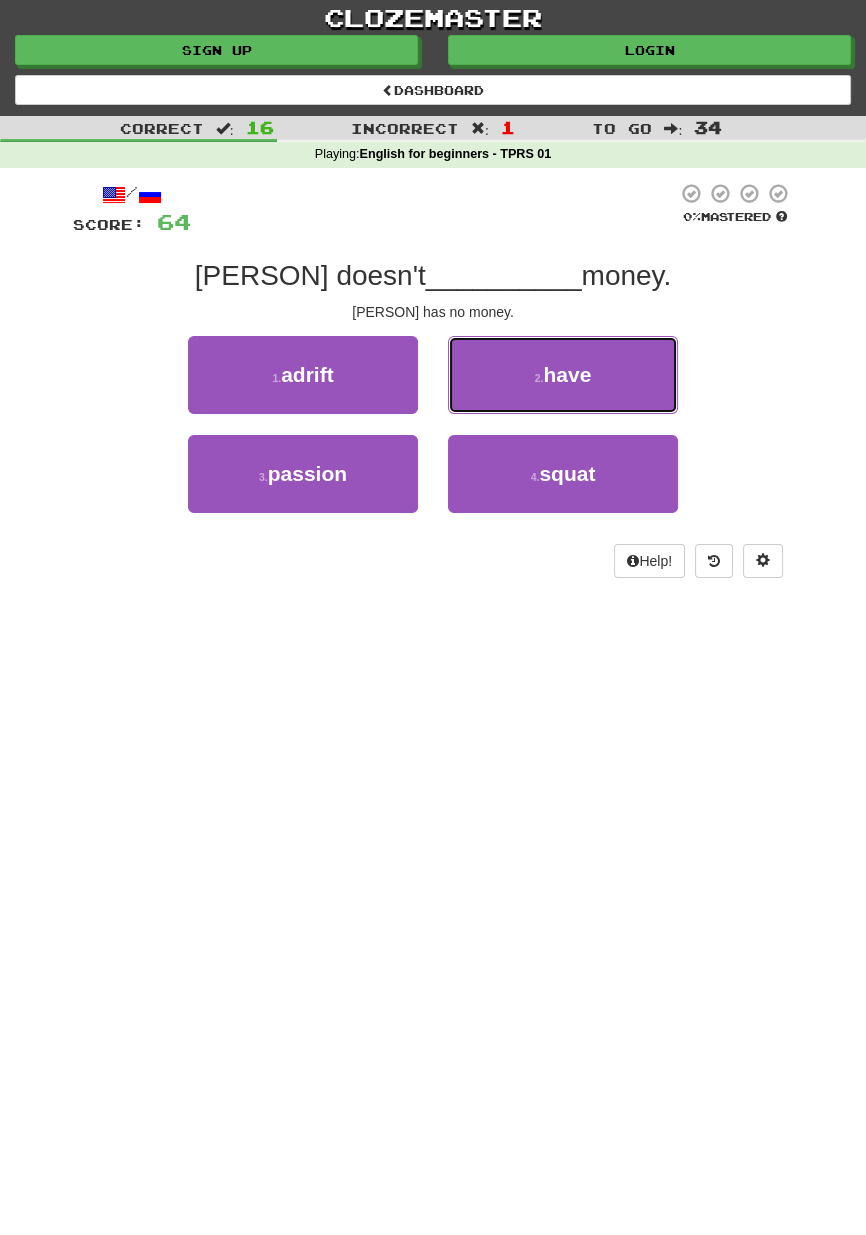 click on "2 .  have" at bounding box center (563, 375) 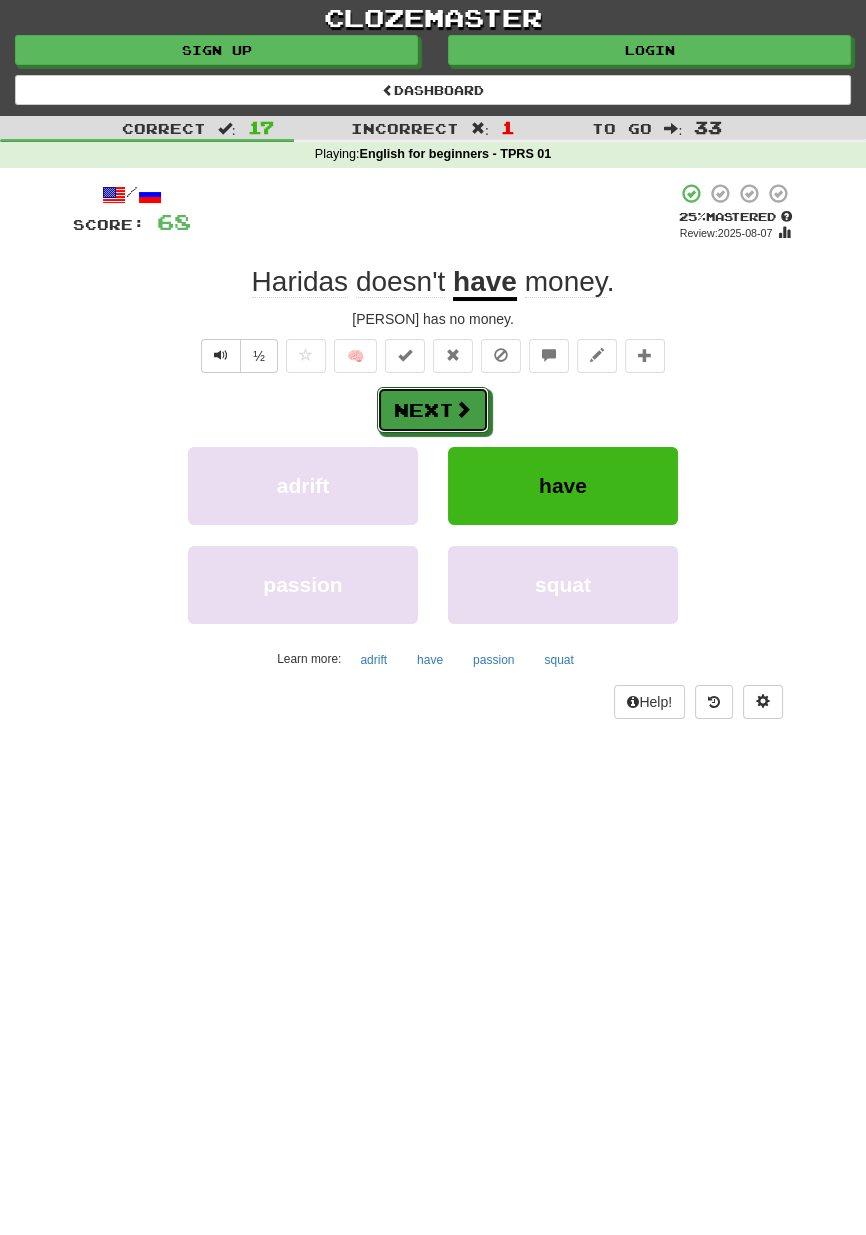 click on "Next" at bounding box center [433, 410] 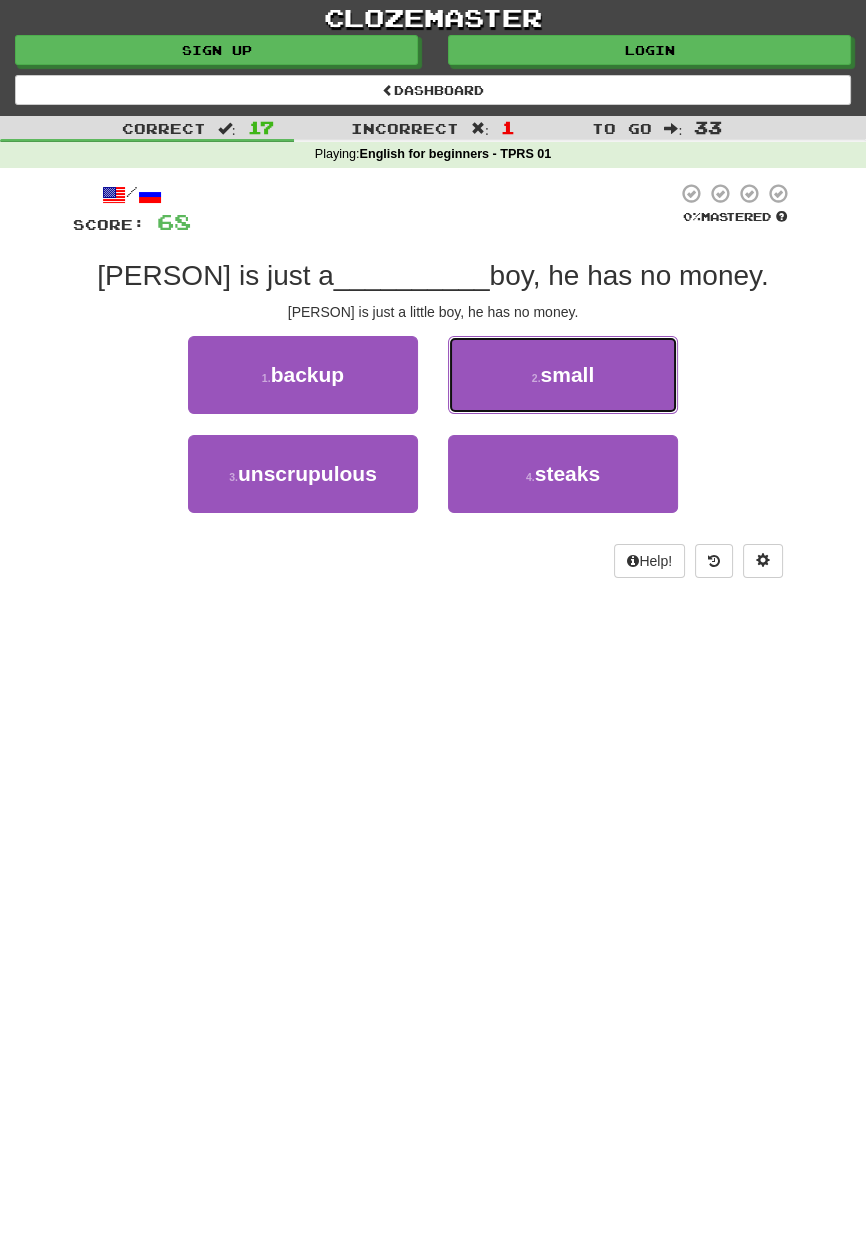 click on "2 .  small" at bounding box center (563, 375) 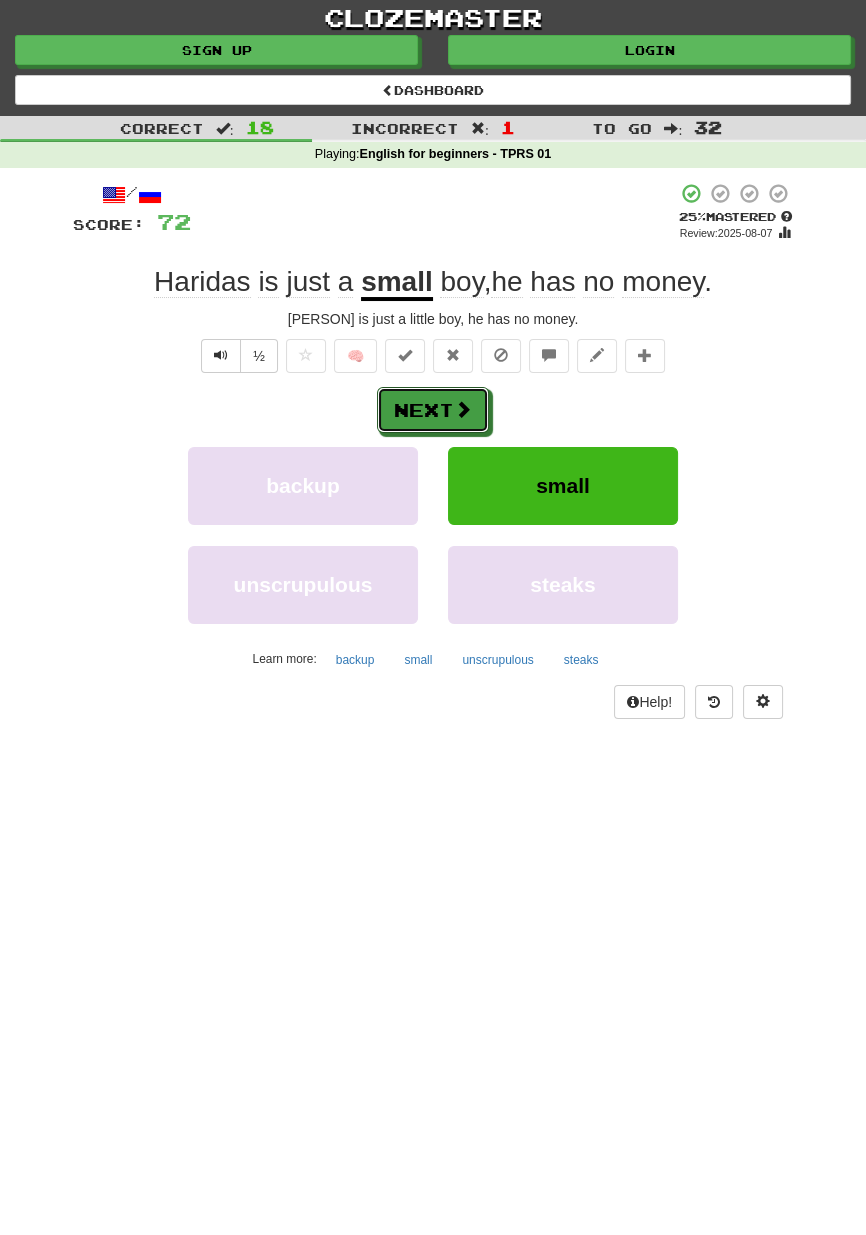 click on "Next" at bounding box center (433, 410) 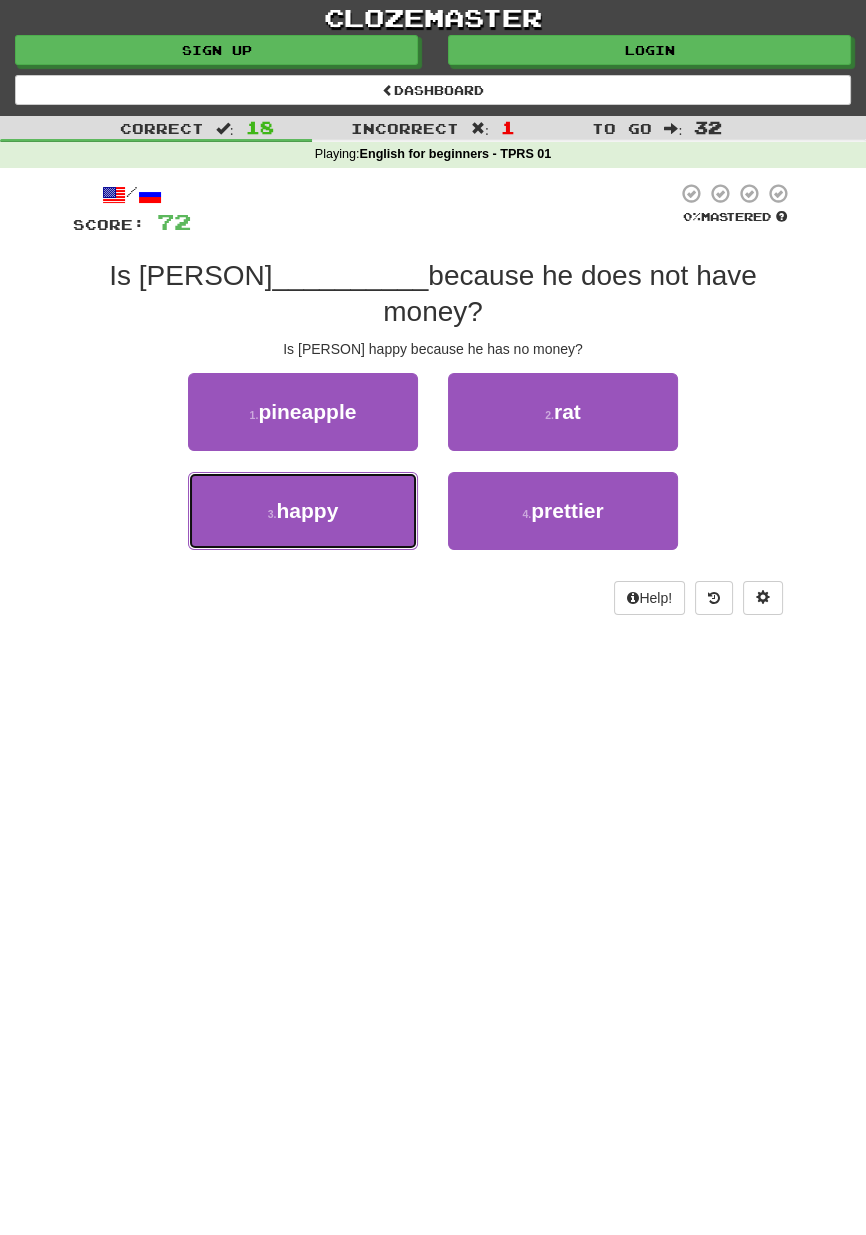 click on "3 .  happy" at bounding box center [303, 511] 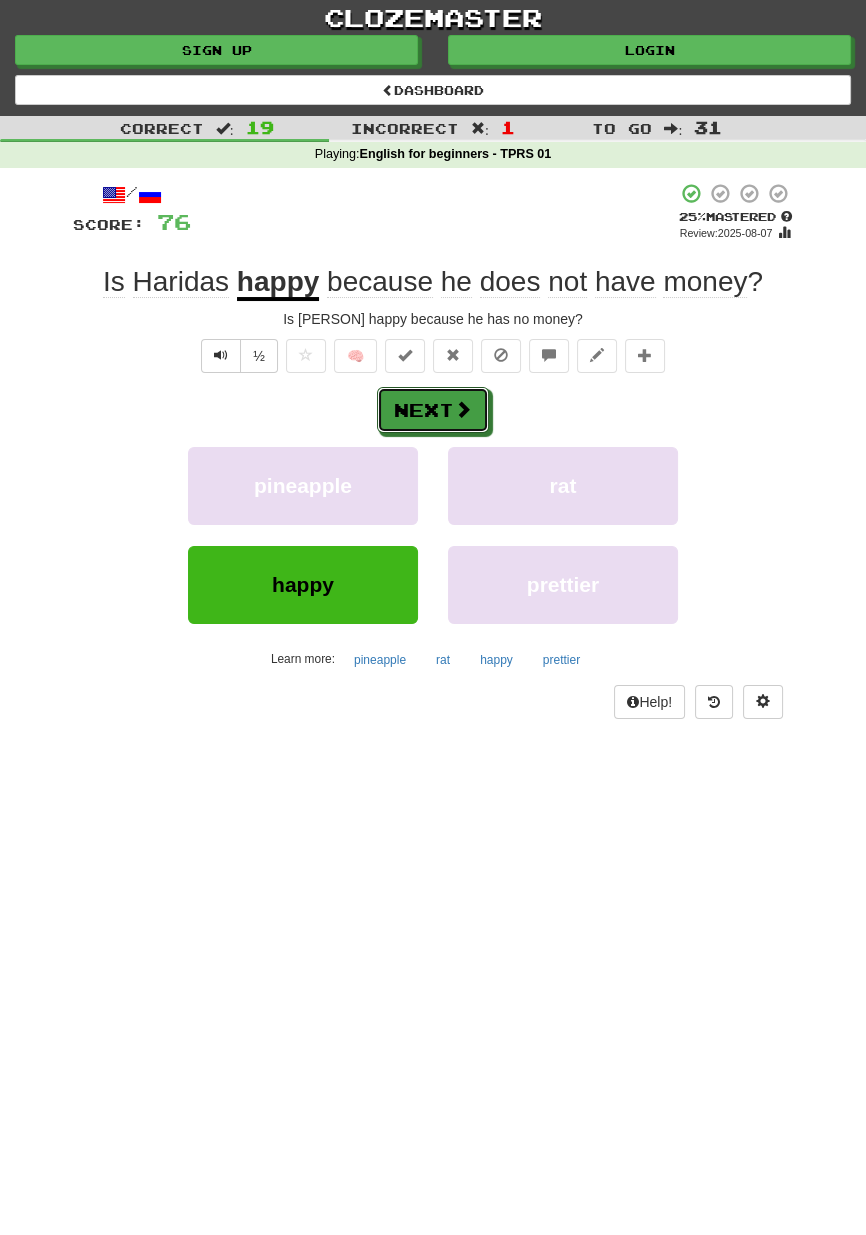click on "Next" at bounding box center (433, 410) 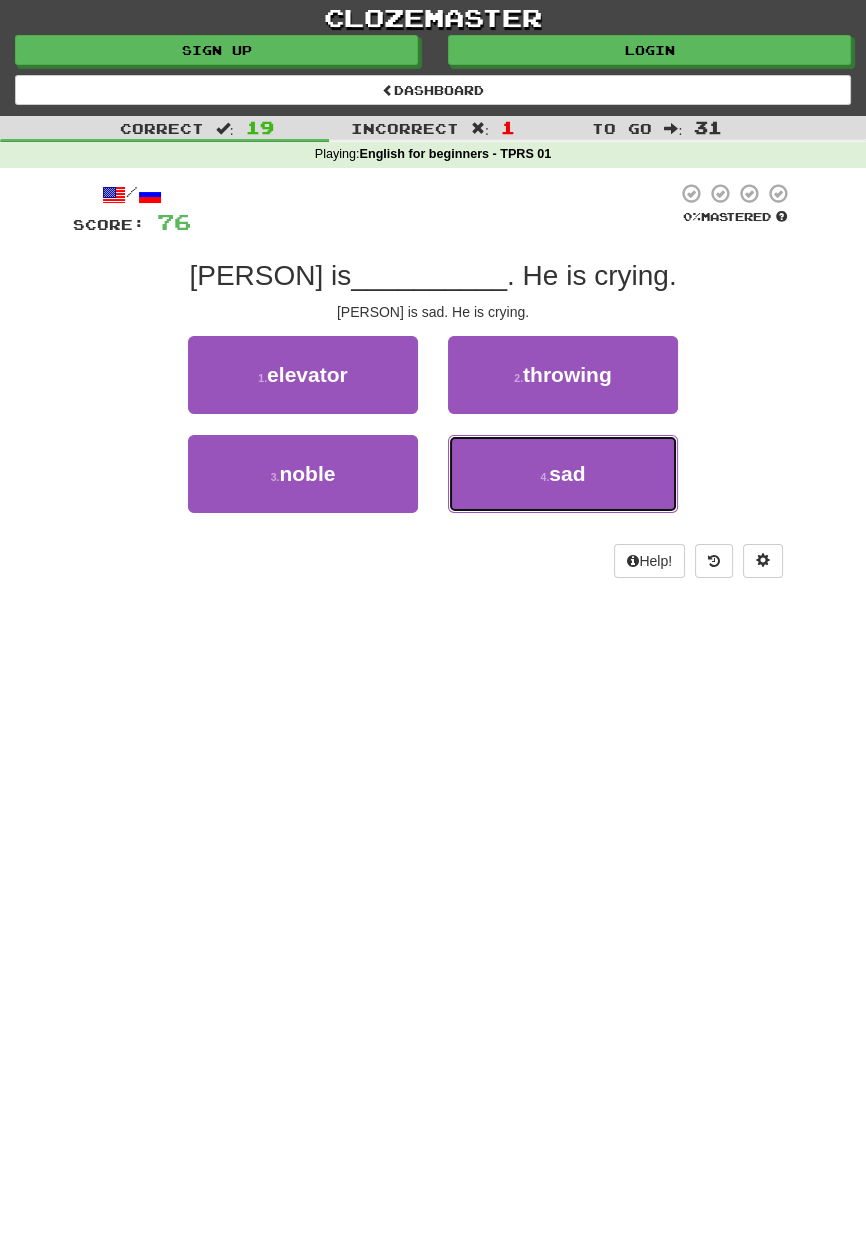 click on "sad" at bounding box center [567, 473] 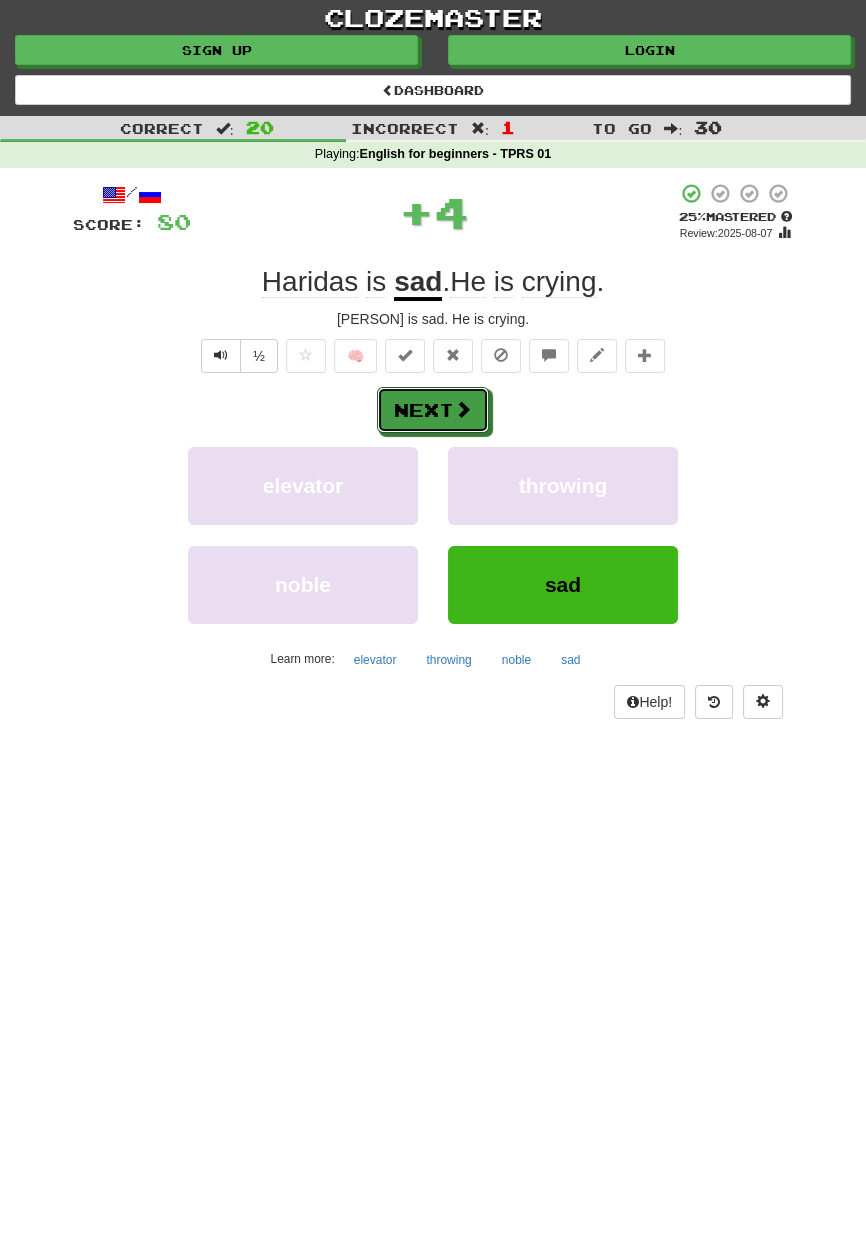 click at bounding box center (463, 409) 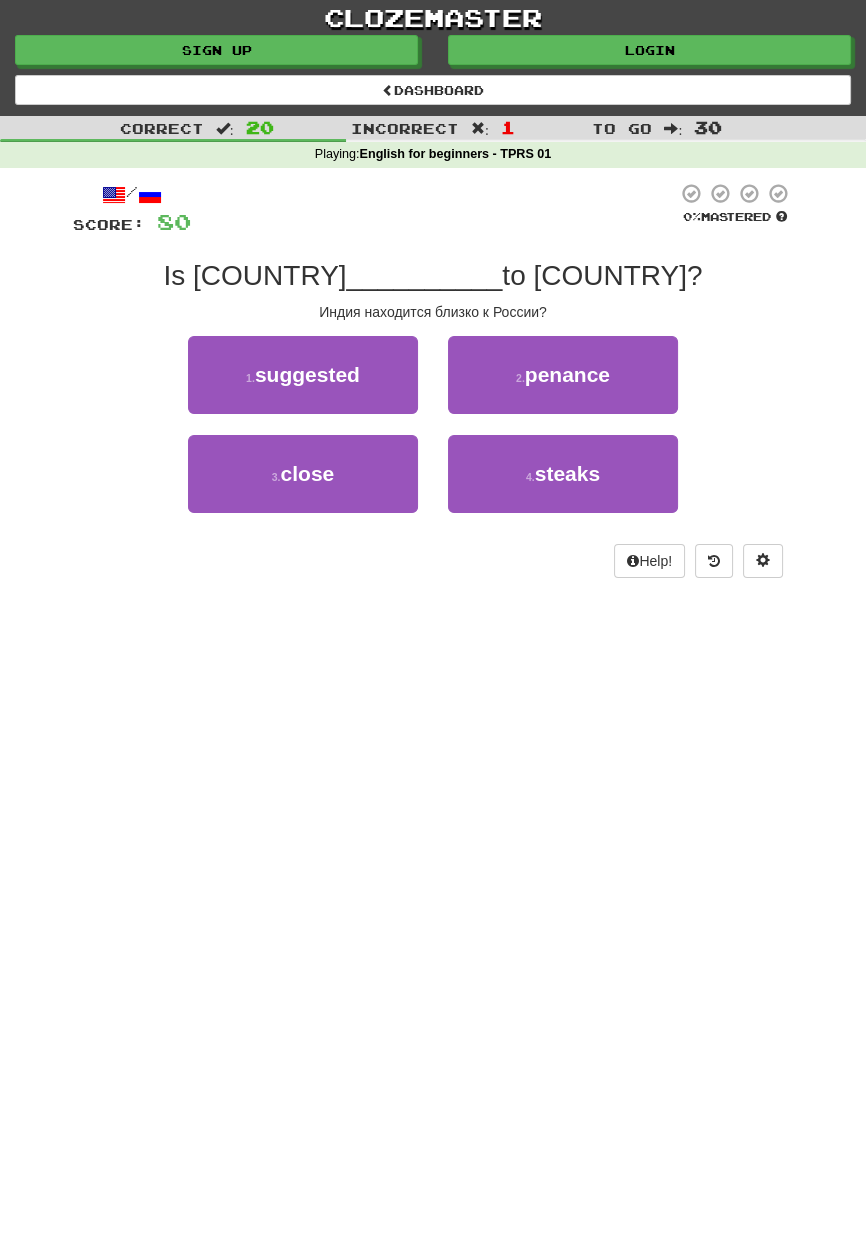 click on "3 .  close" at bounding box center [303, 474] 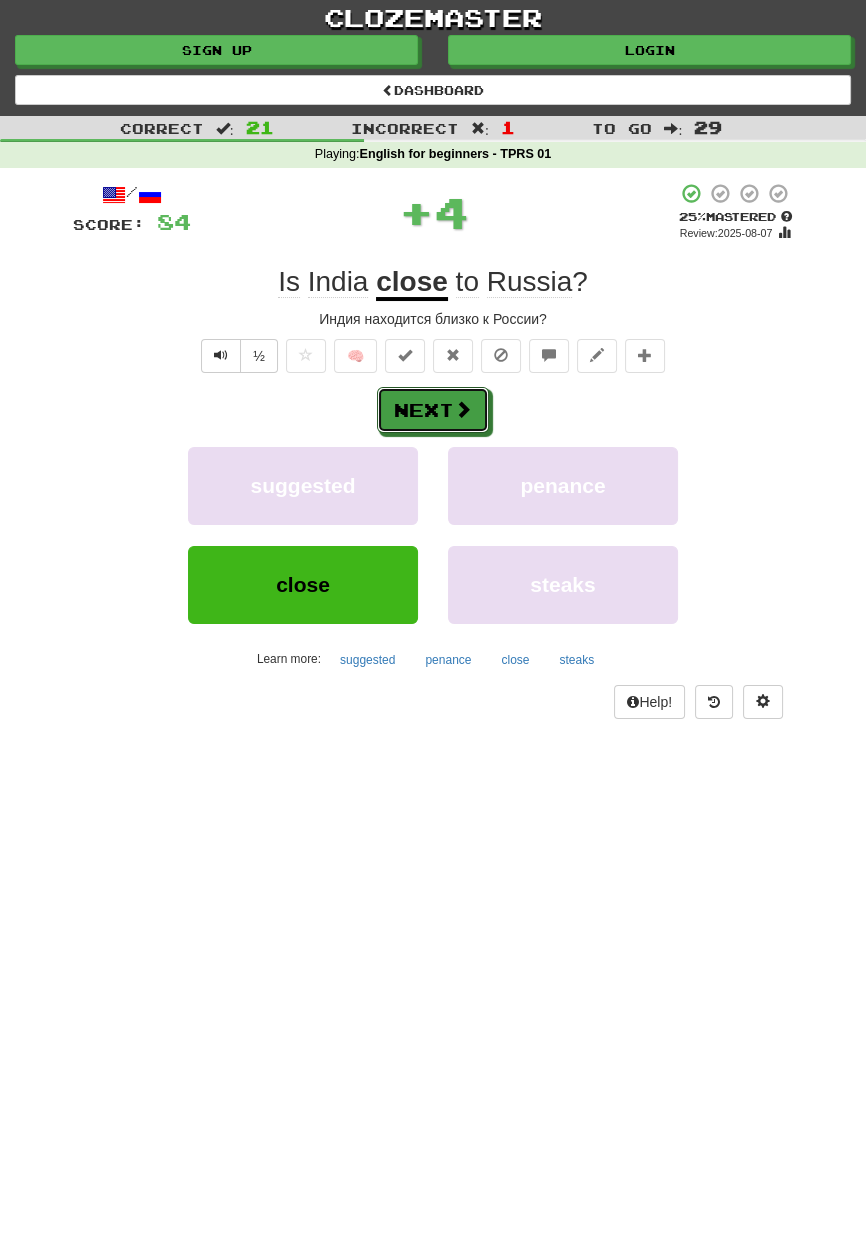 click on "Next" at bounding box center (433, 410) 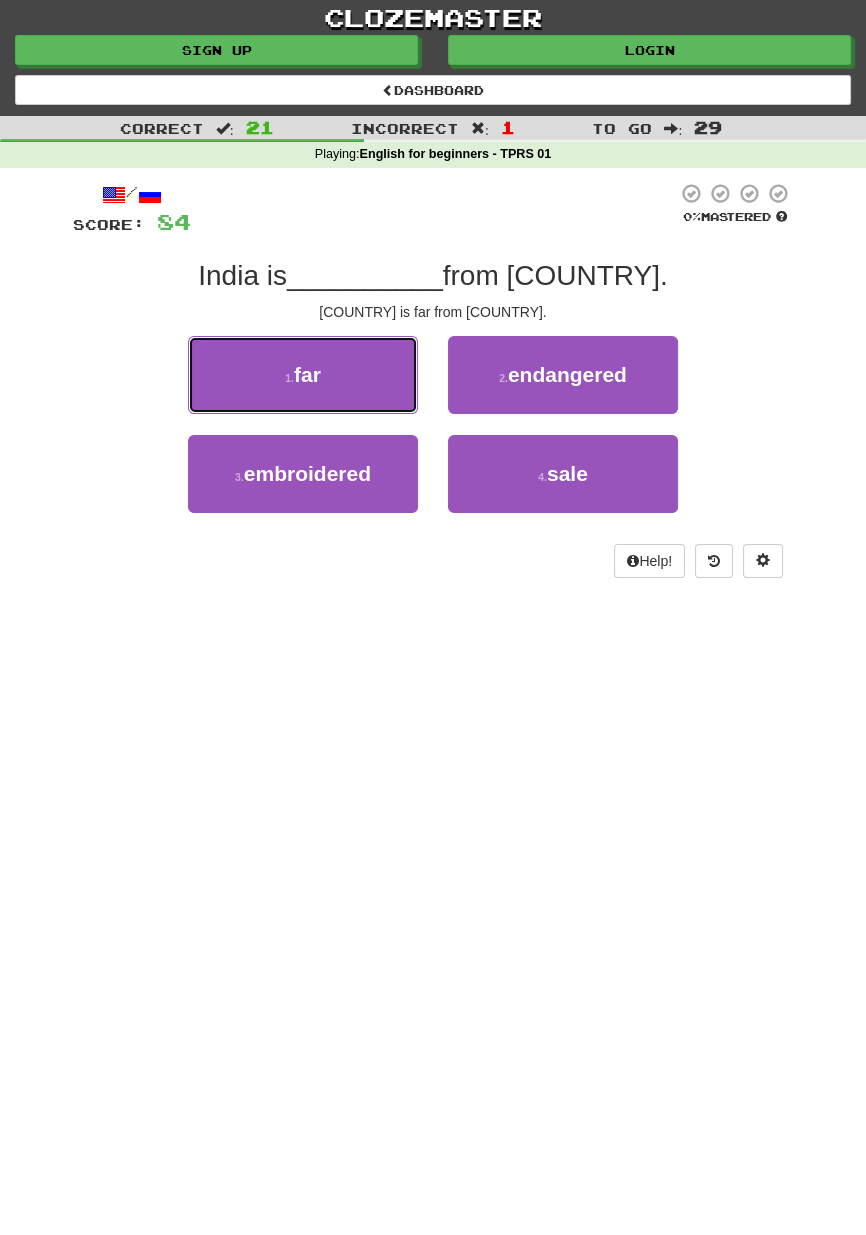 click on "1 .  far" at bounding box center (303, 375) 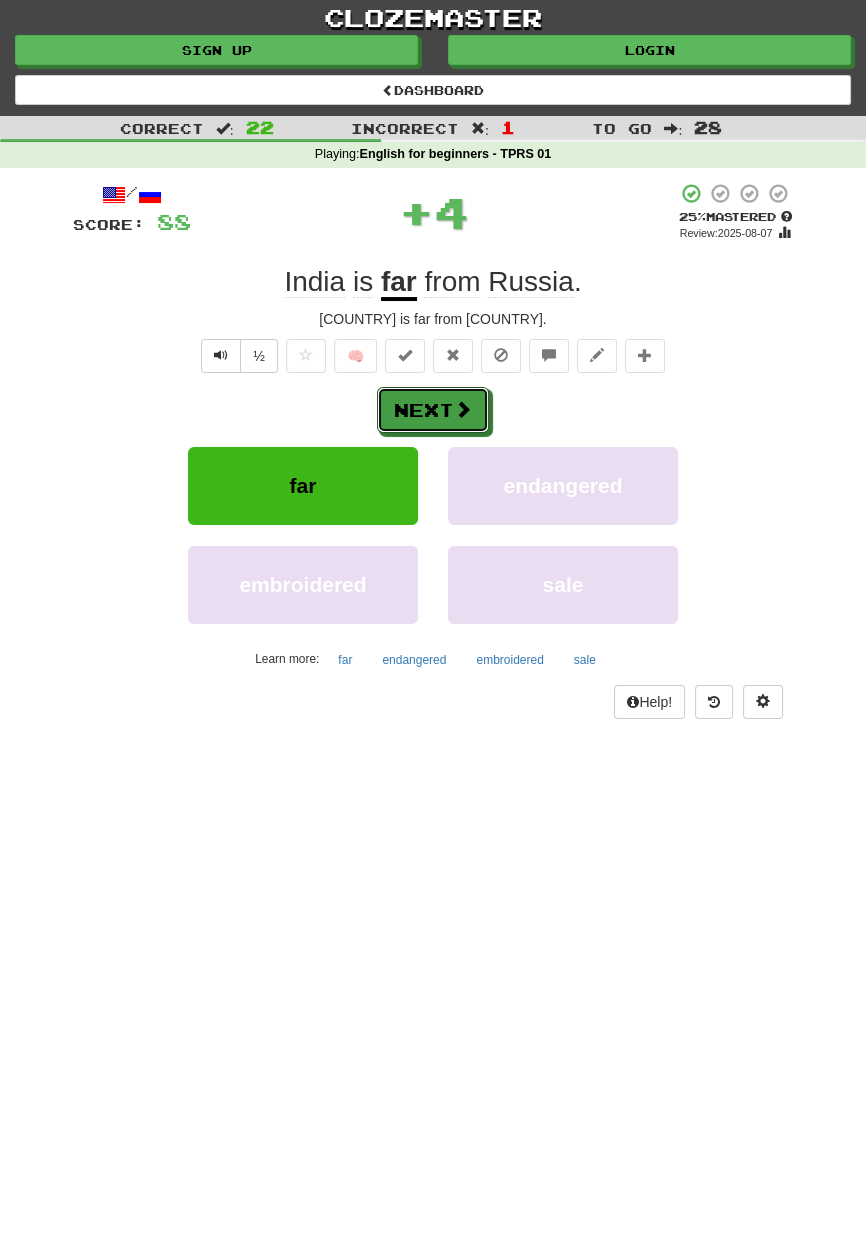click at bounding box center [463, 409] 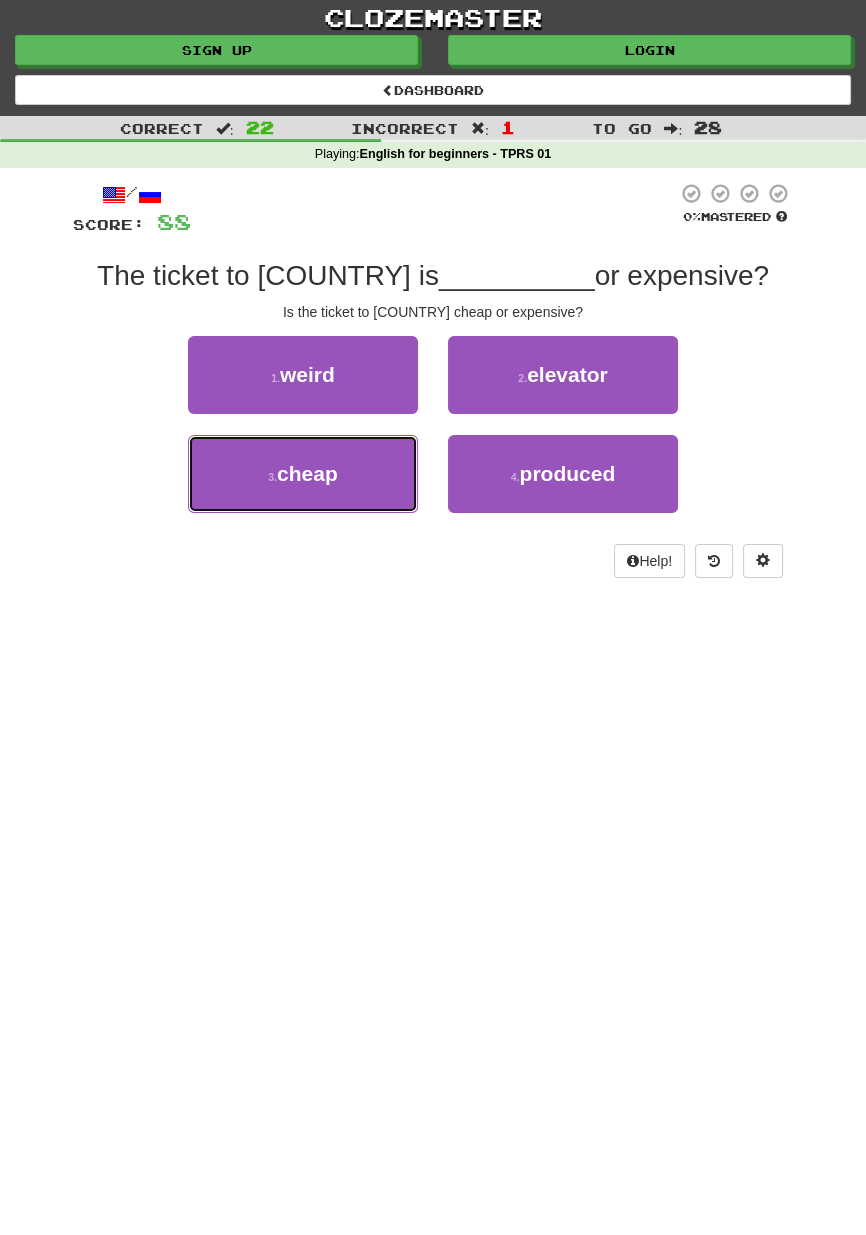 click on "3 .  cheap" at bounding box center (303, 474) 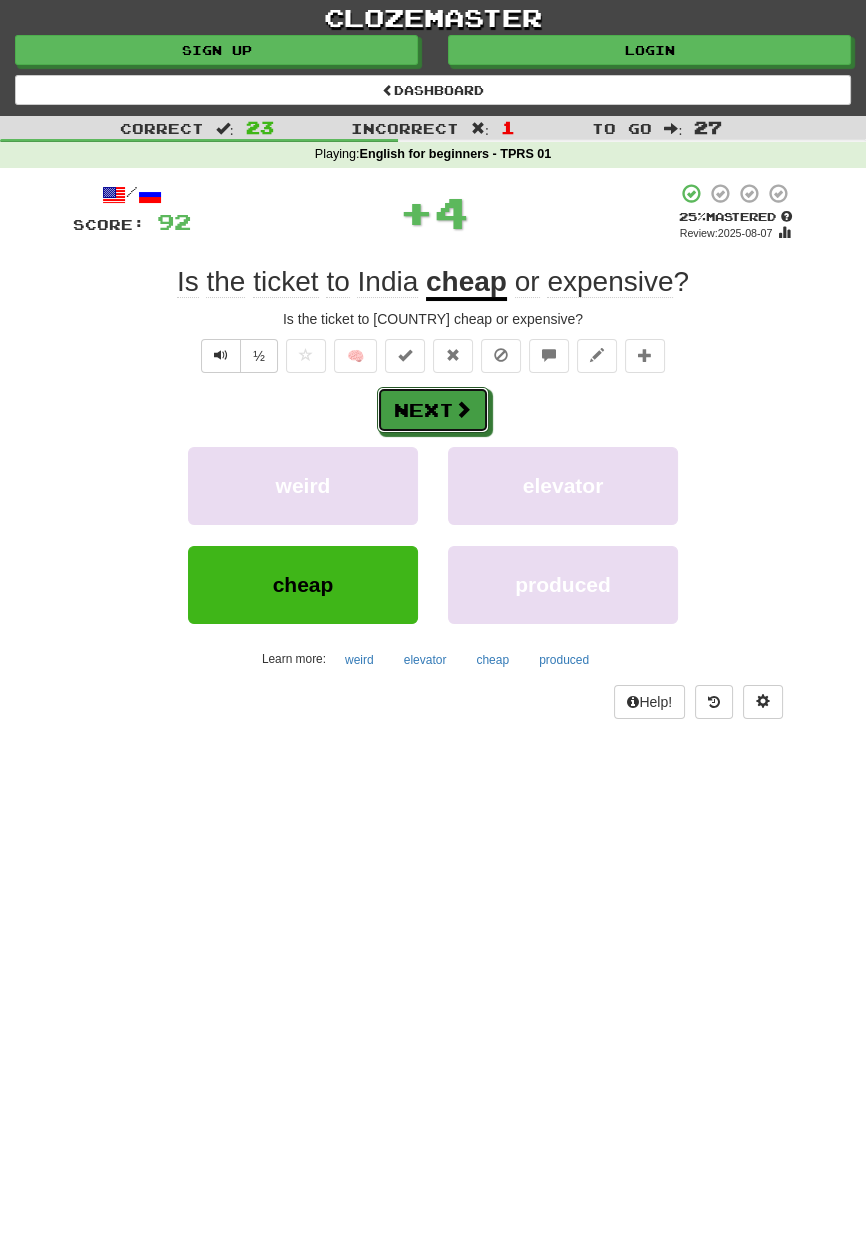 click at bounding box center (463, 409) 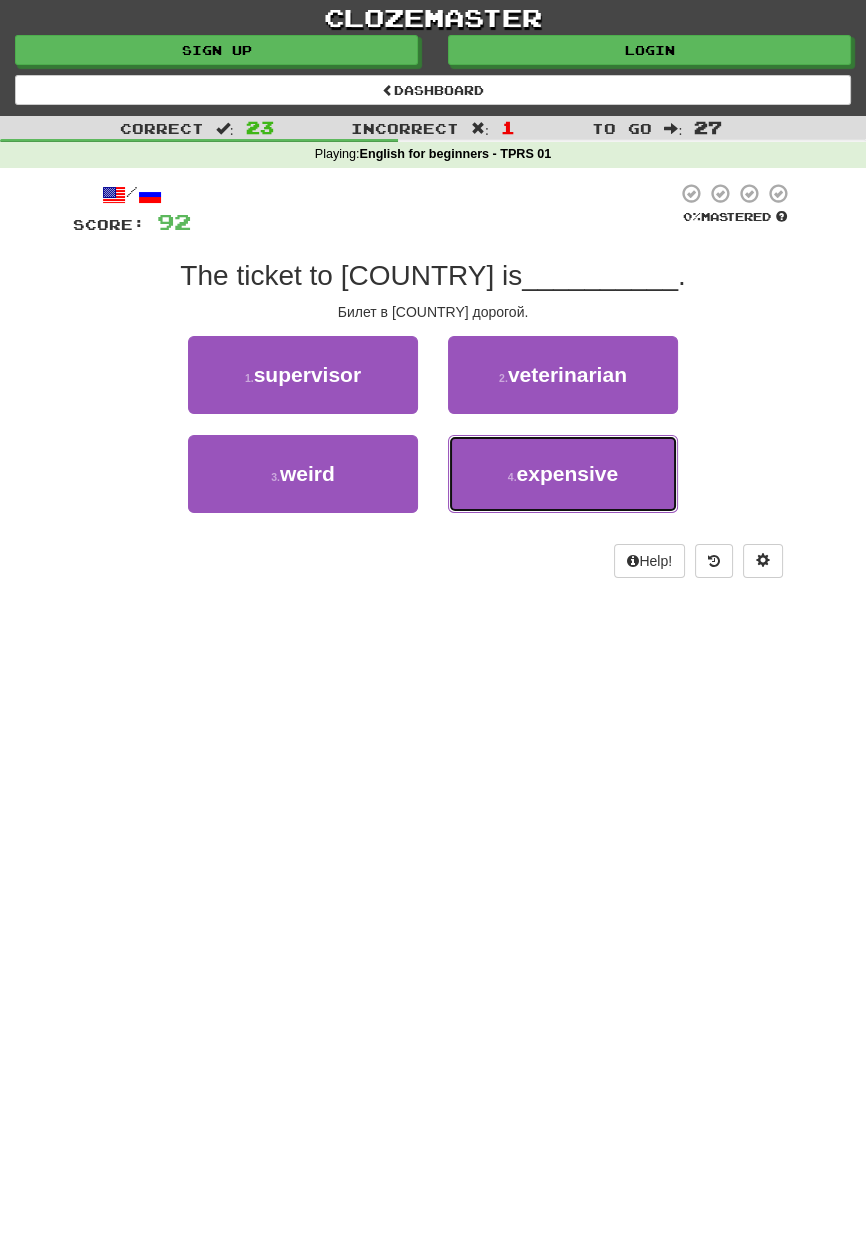 click on "4 .  expensive" at bounding box center [563, 474] 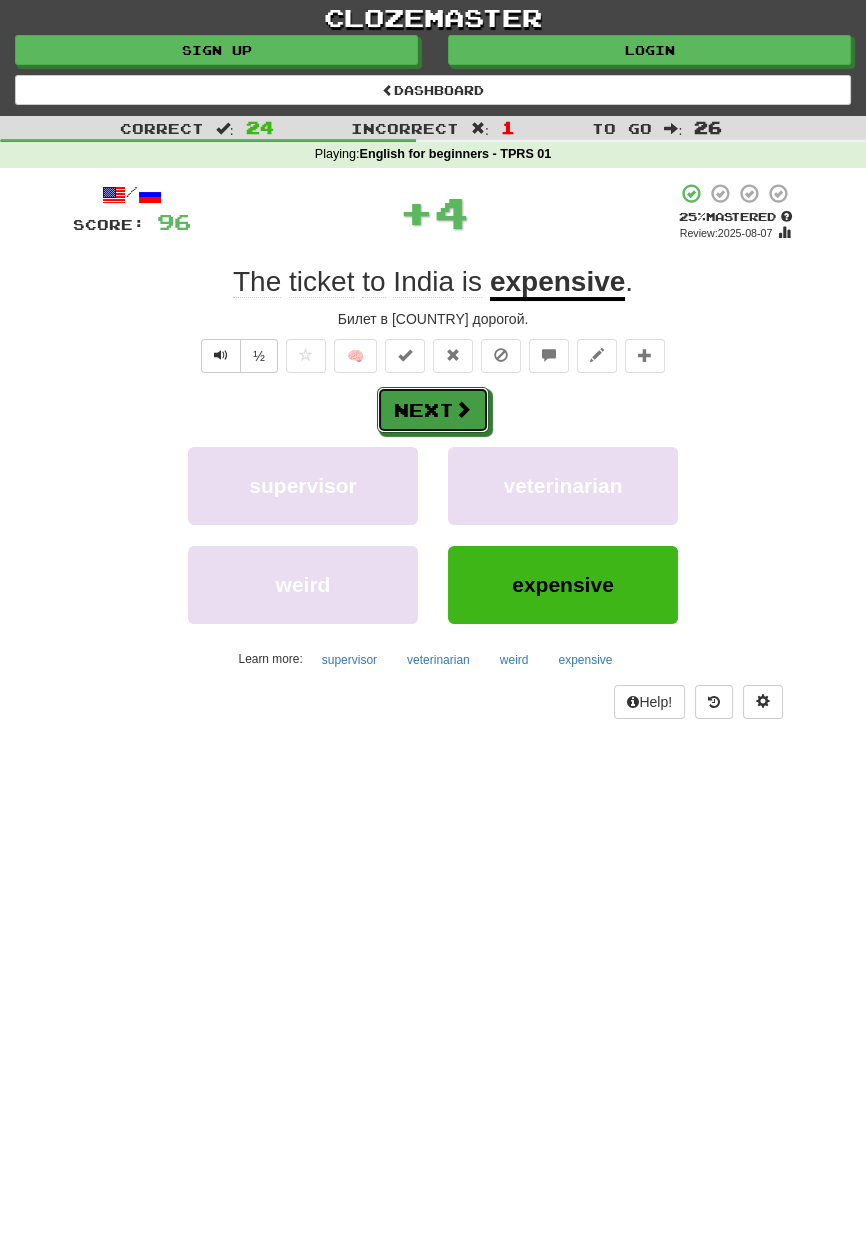 click on "Next" at bounding box center (433, 410) 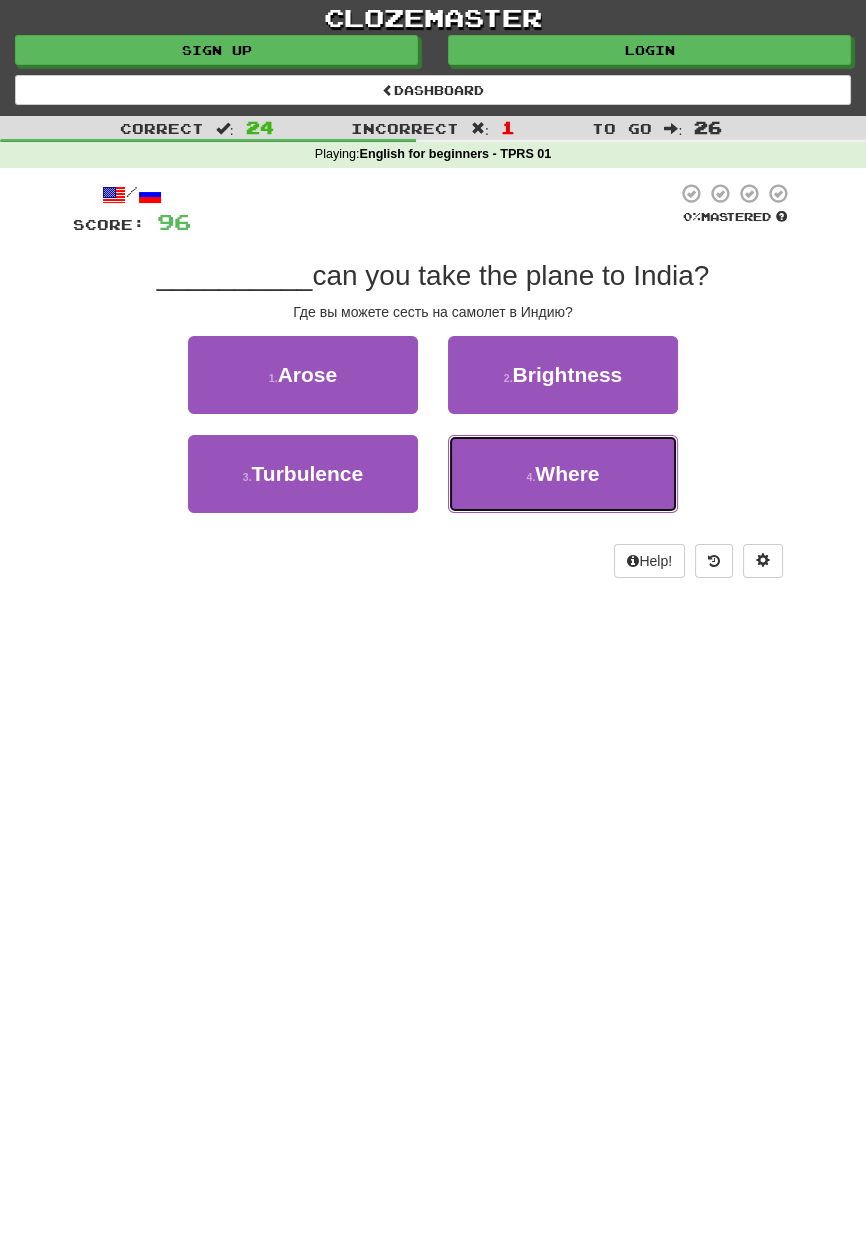 click on "4 .  Where" at bounding box center [563, 474] 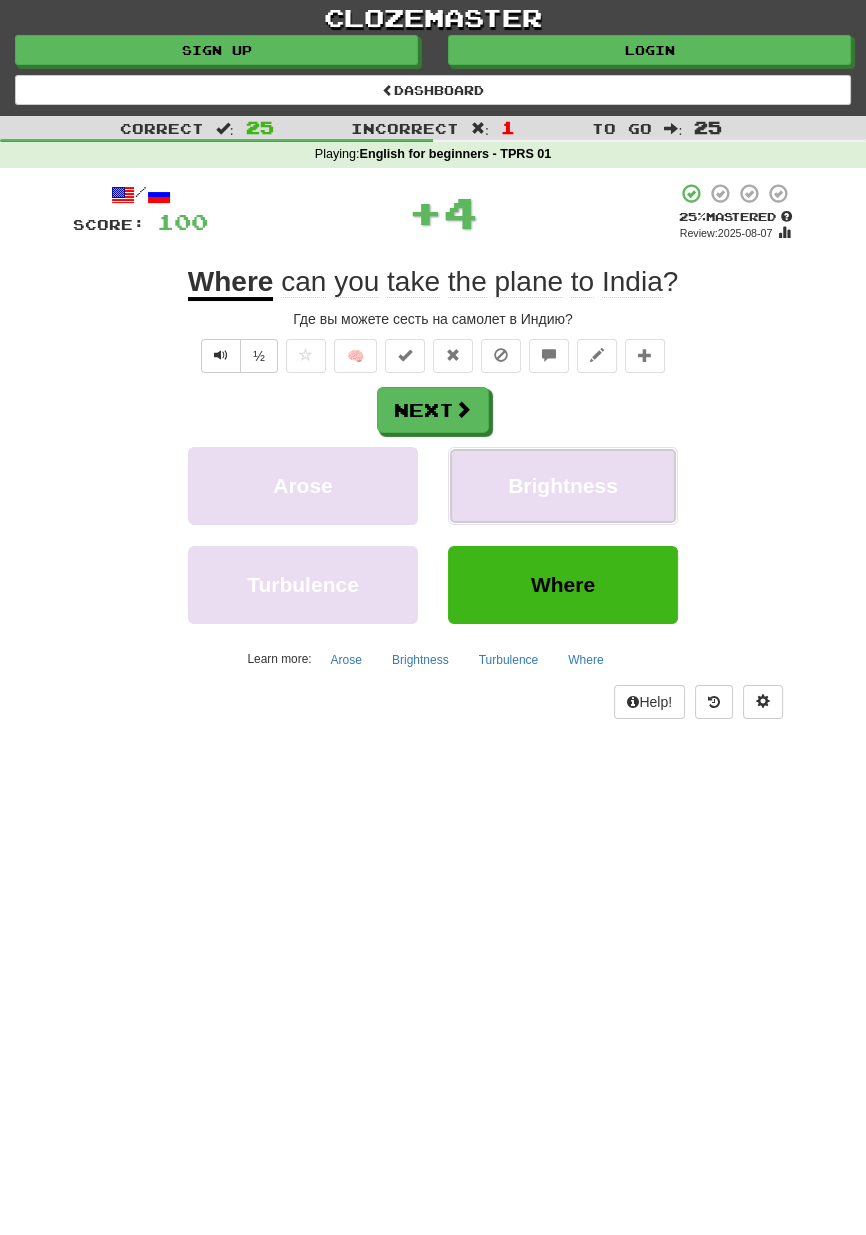 click on "Brightness" at bounding box center (563, 486) 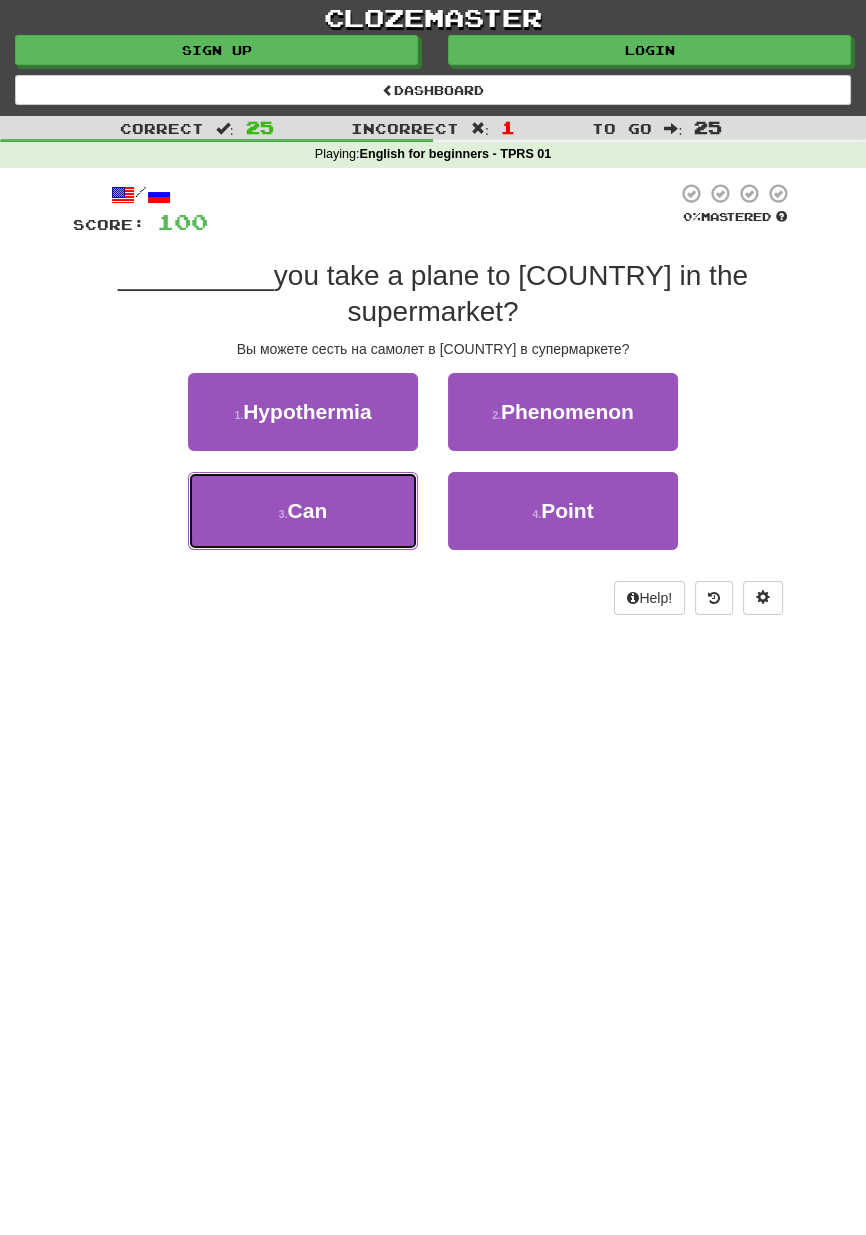 click on "3 .  Can" at bounding box center (303, 511) 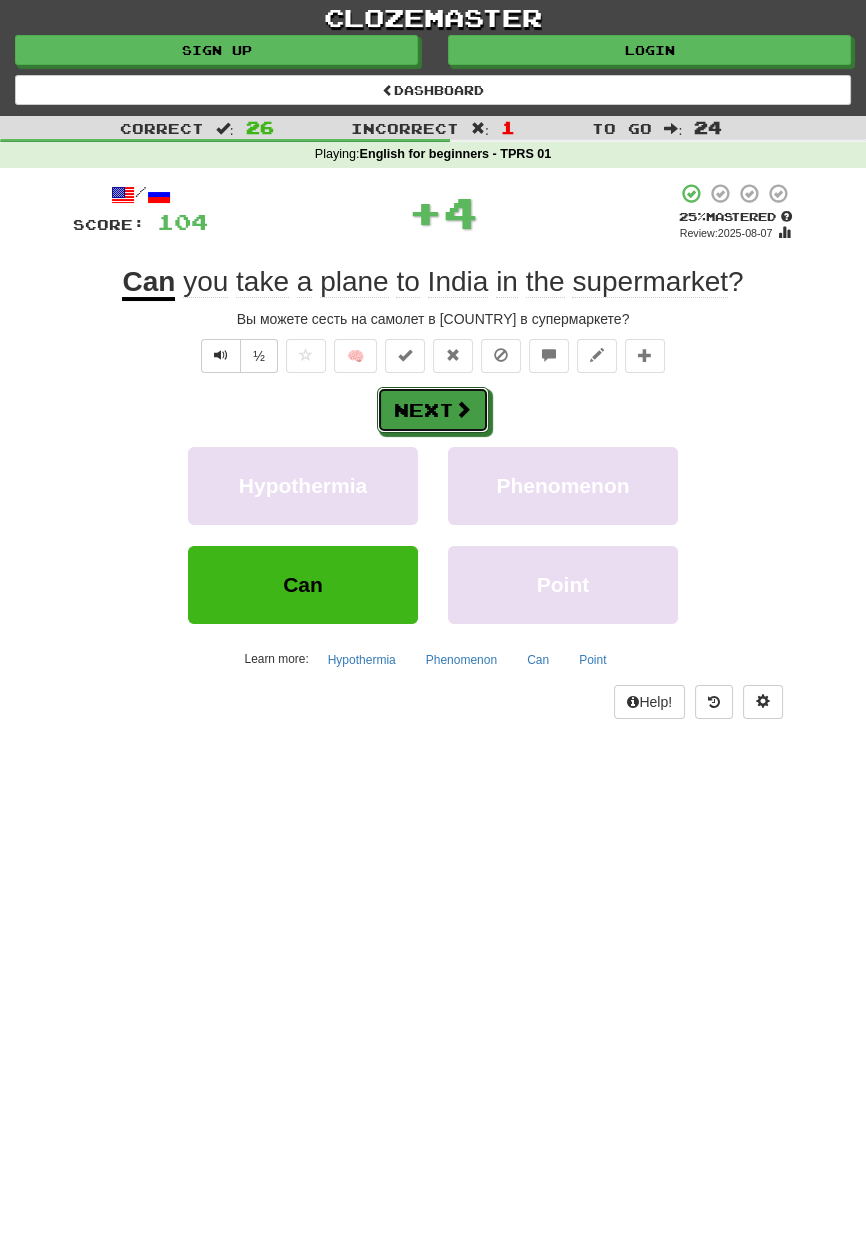 click at bounding box center [463, 409] 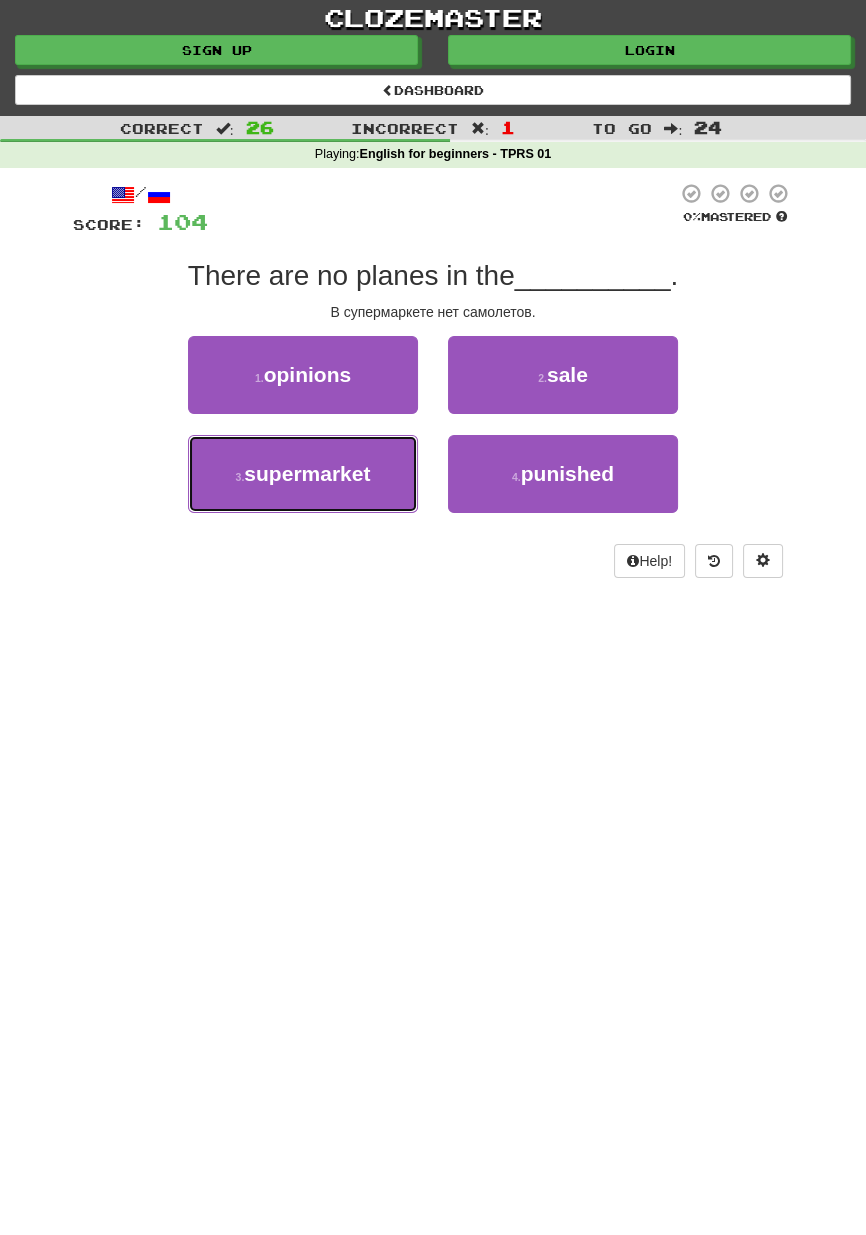 click on "3 .  supermarket" at bounding box center (303, 474) 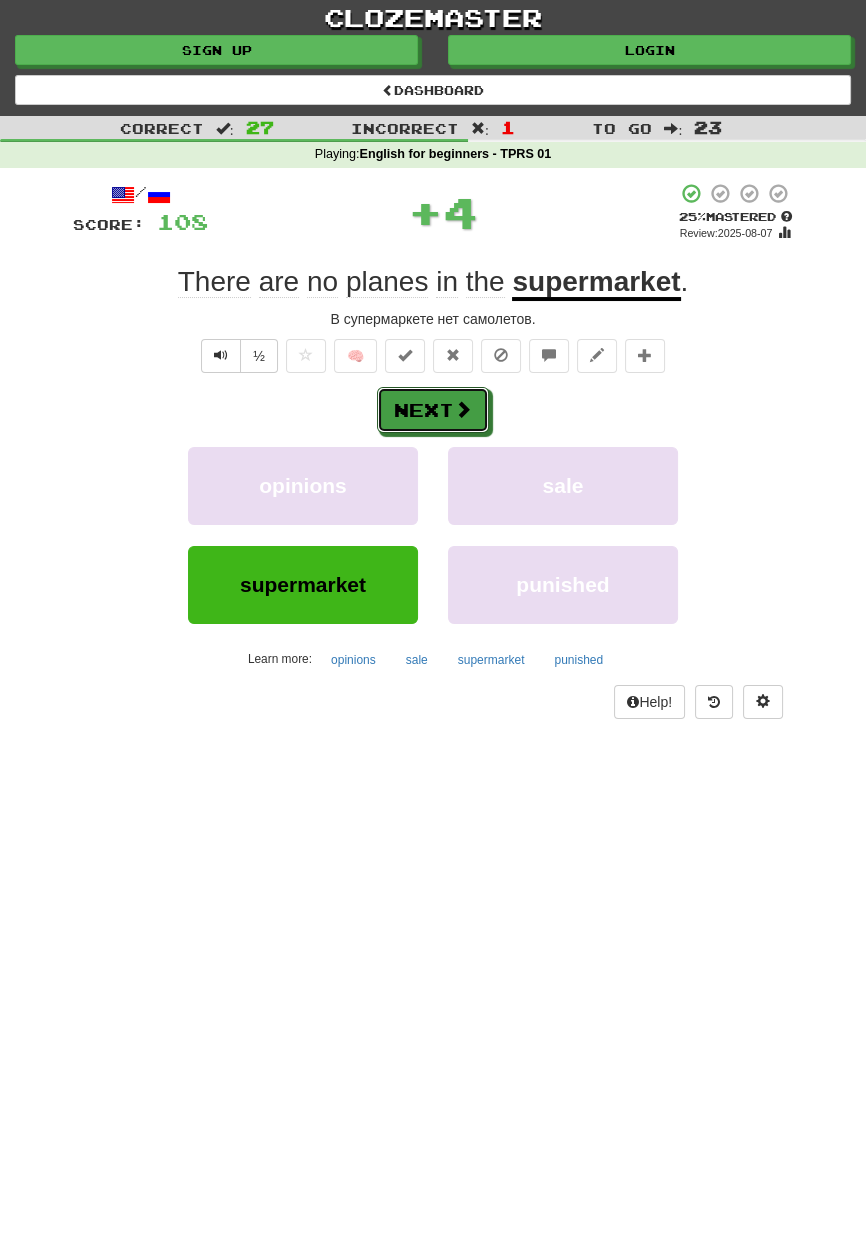 click at bounding box center [463, 409] 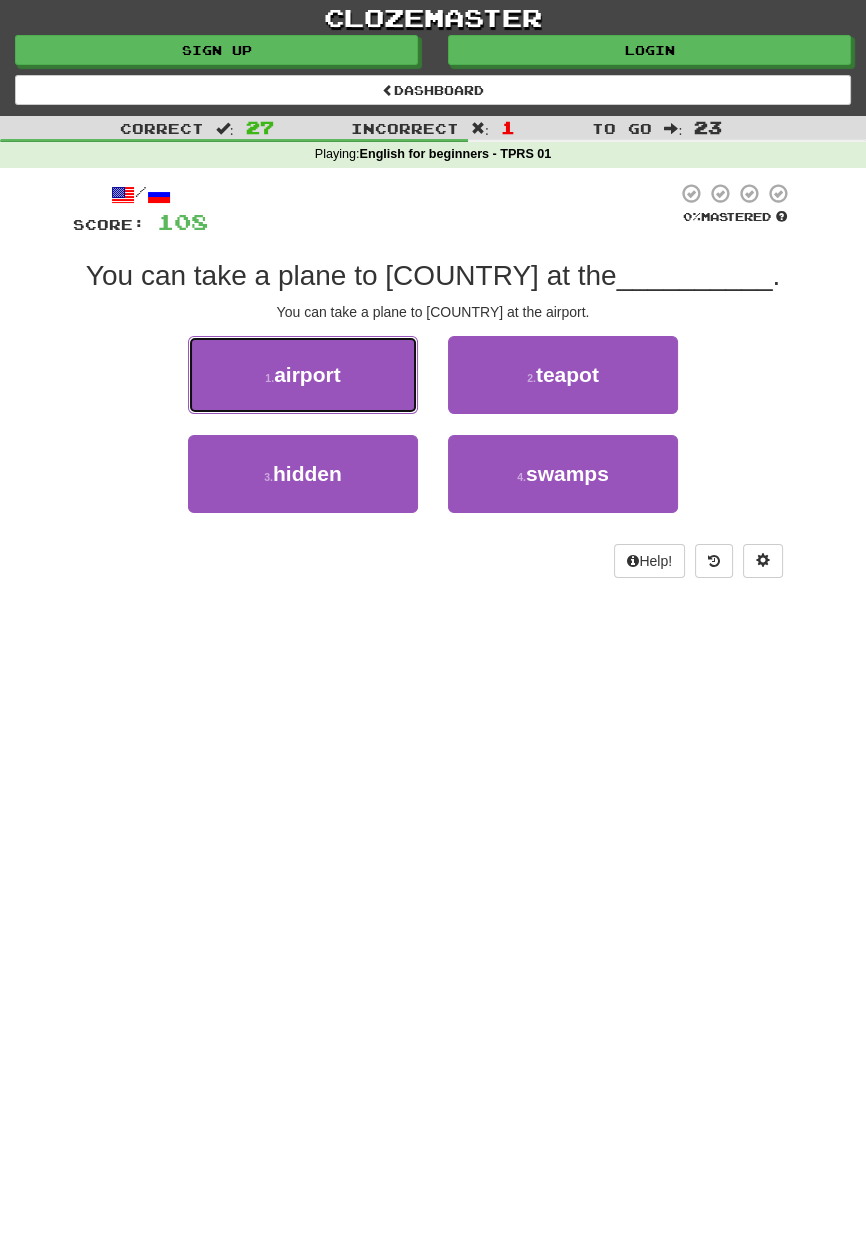 click on "1 .  airport" at bounding box center [303, 375] 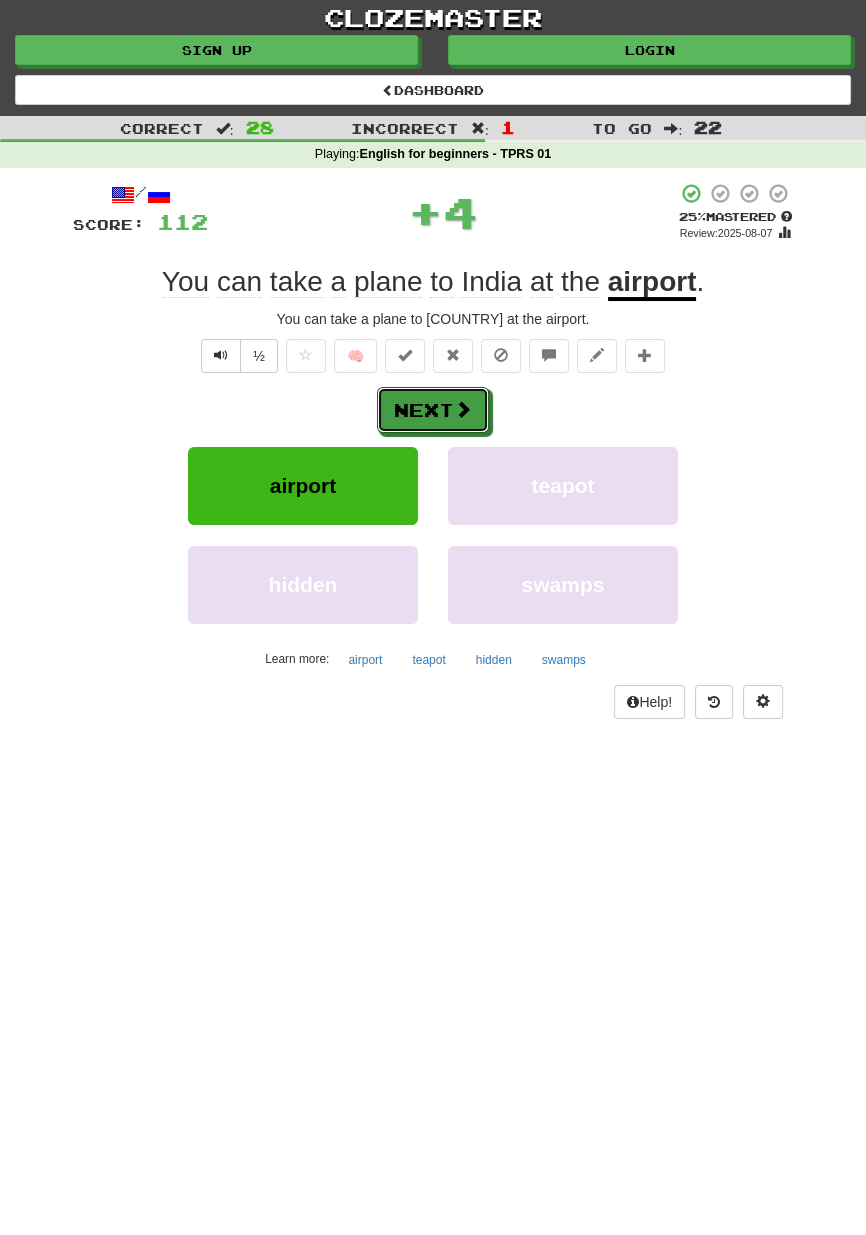 click on "Next" at bounding box center [433, 410] 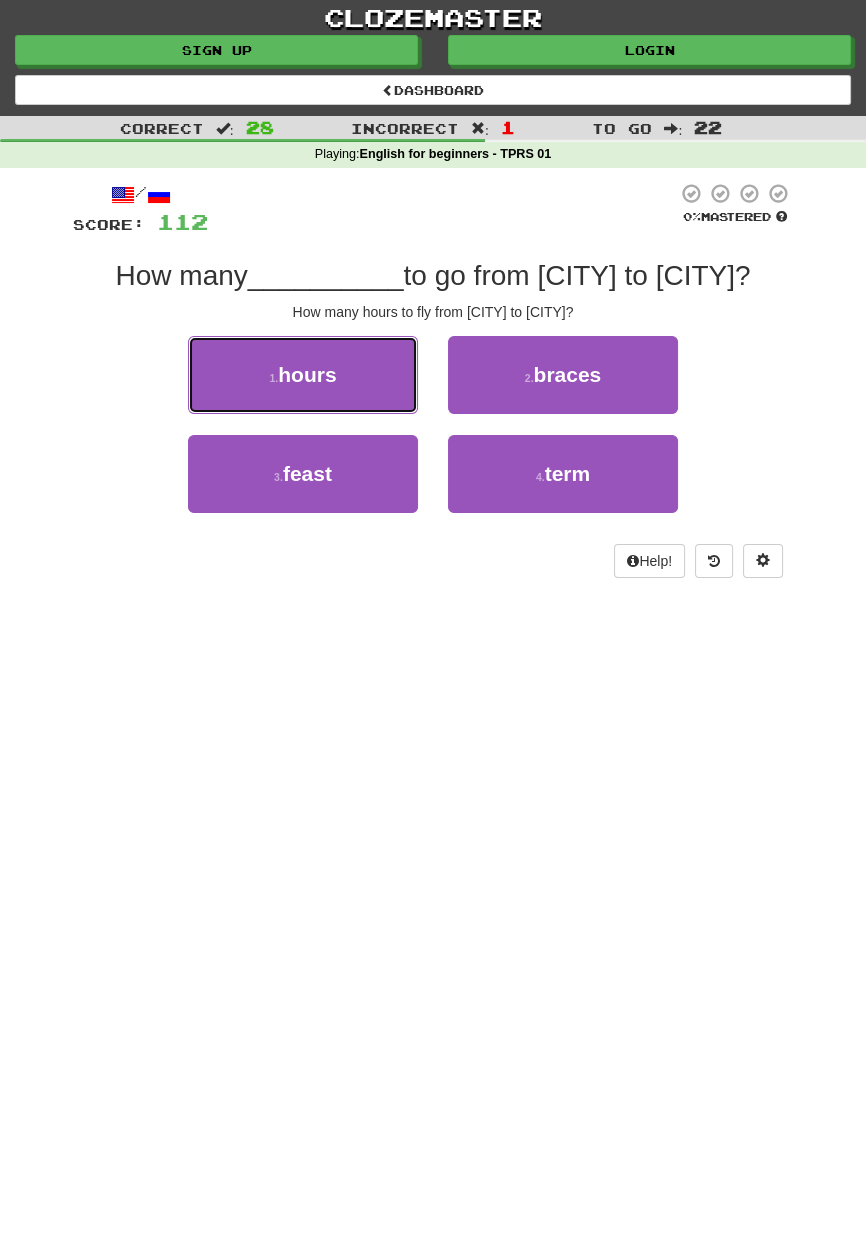 click on "1 .  hours" at bounding box center (303, 375) 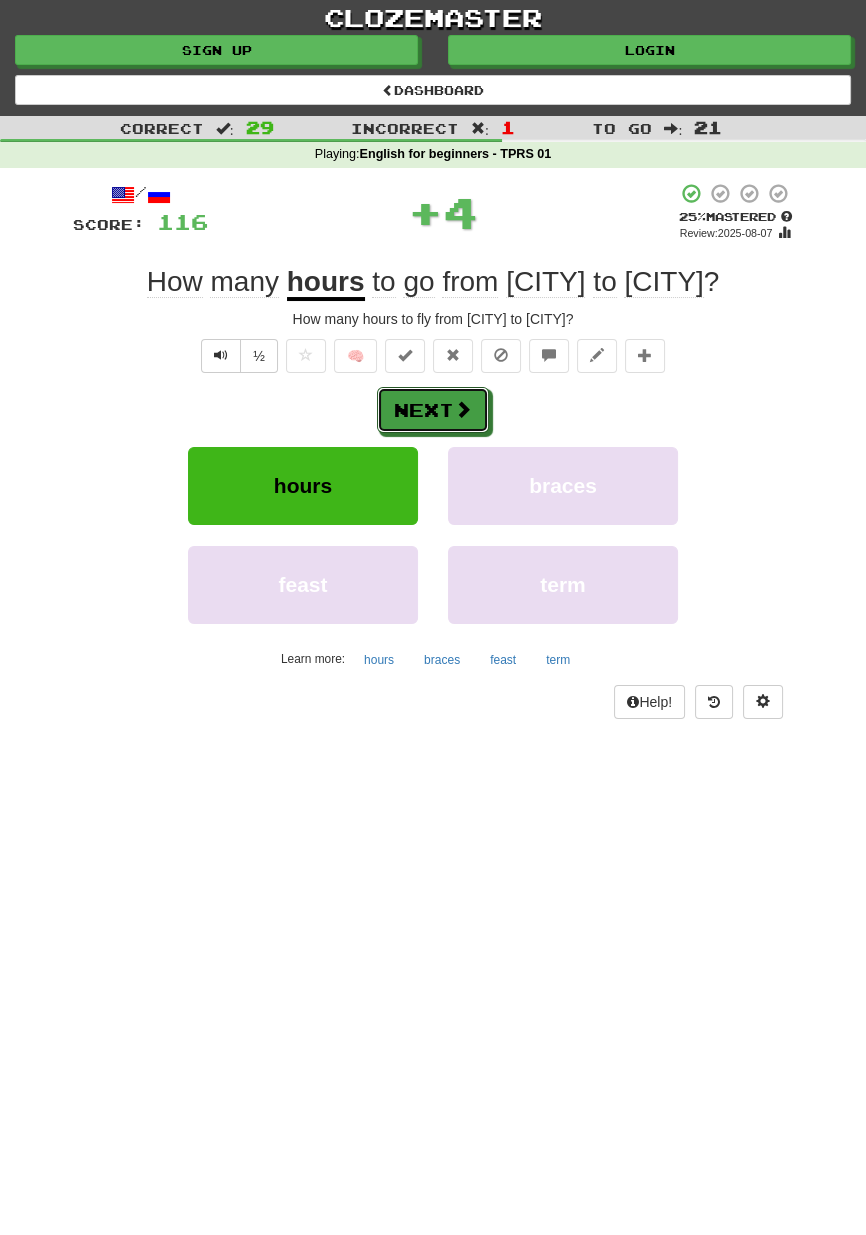 click at bounding box center [463, 409] 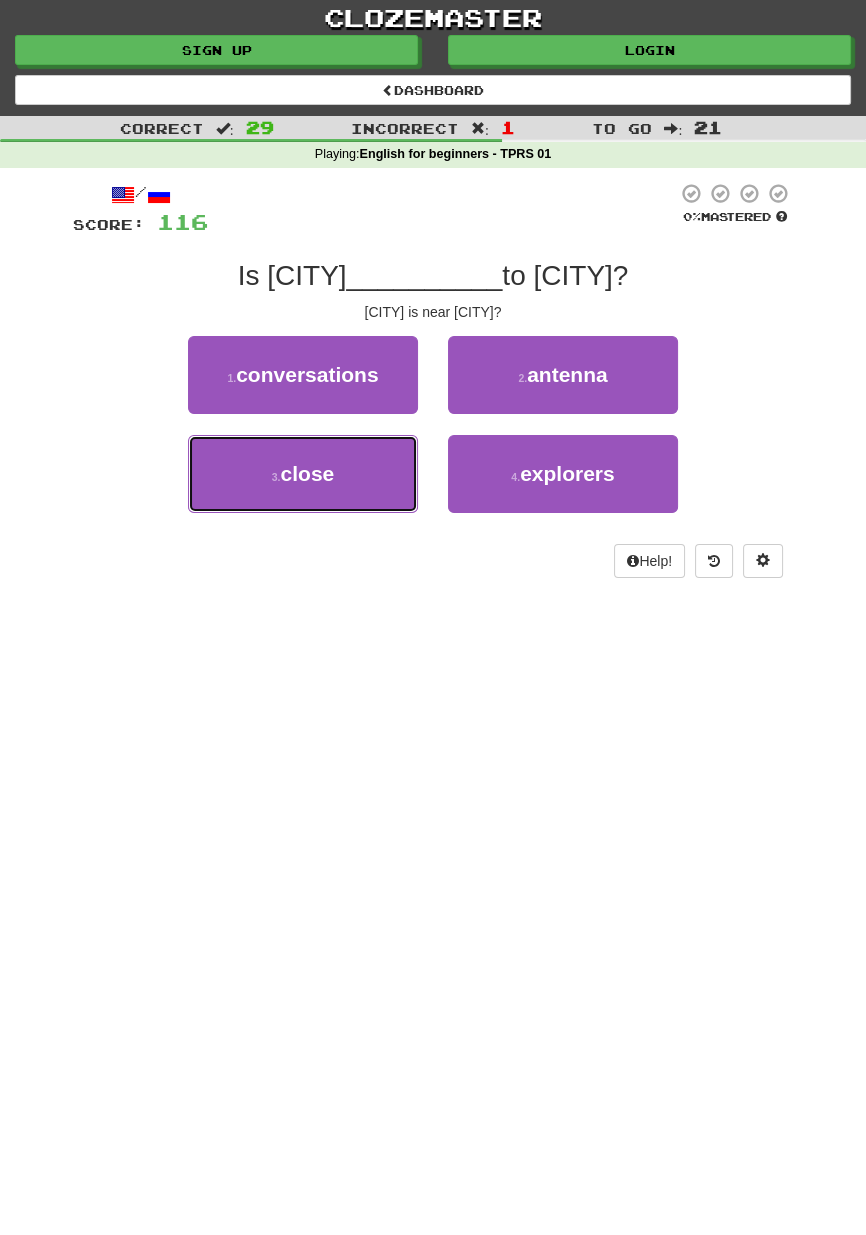 click on "3 .  close" at bounding box center [303, 474] 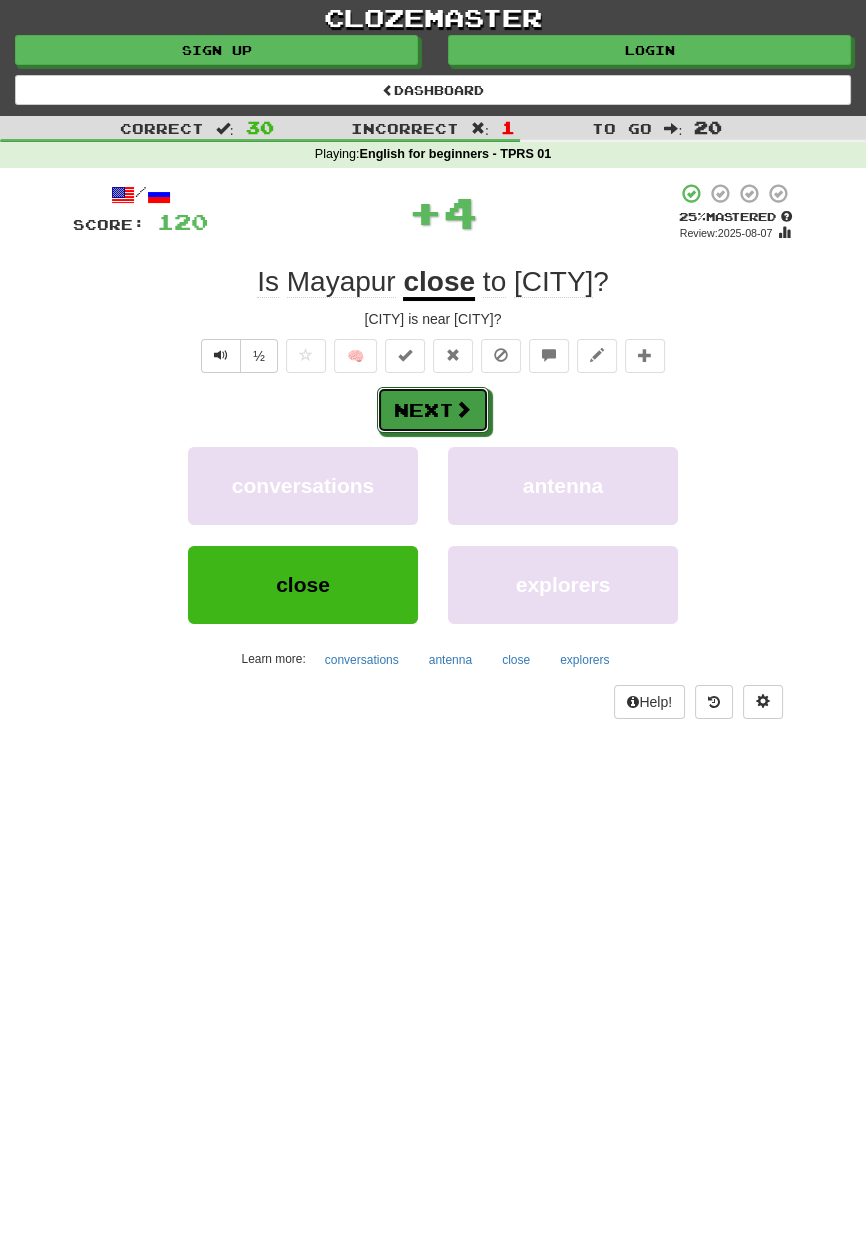 click on "Next" at bounding box center [433, 410] 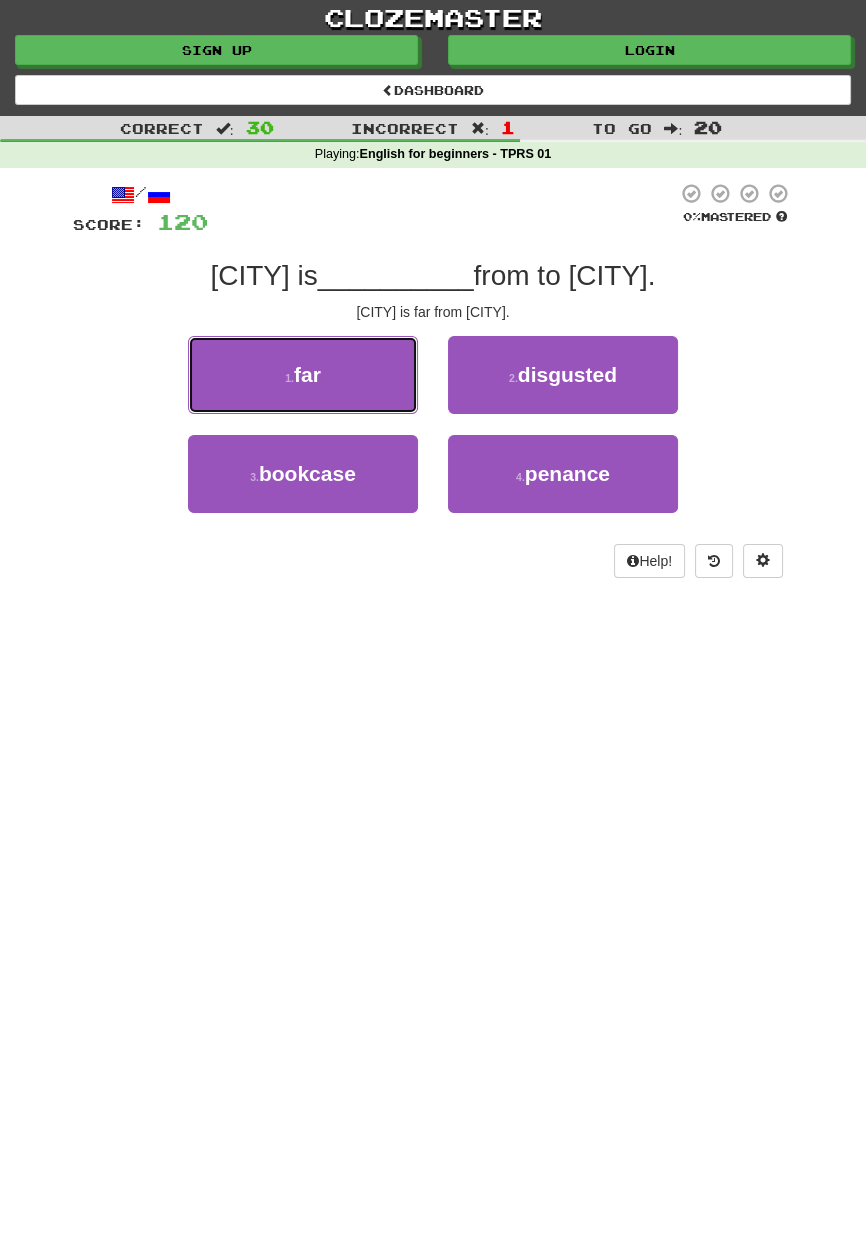 click on "1 .  far" at bounding box center [303, 375] 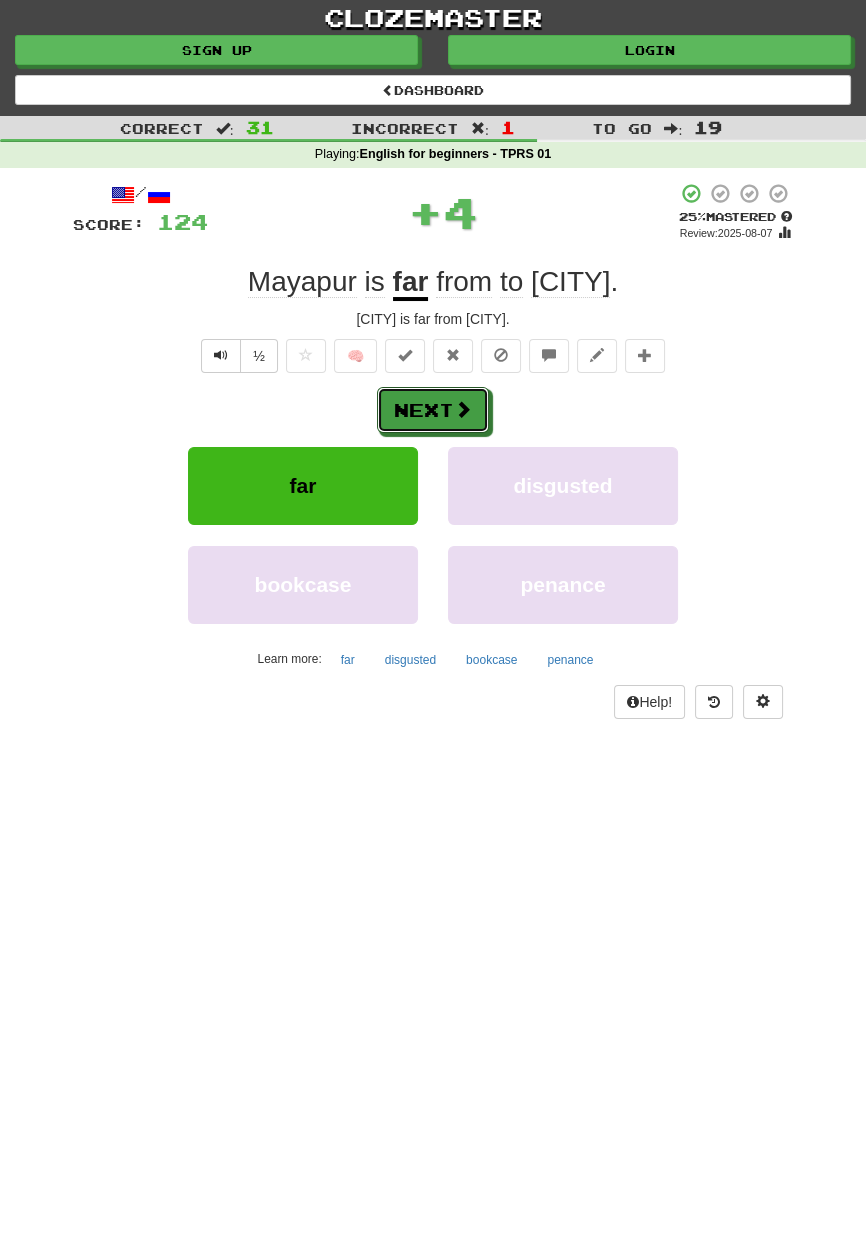 click on "Next" at bounding box center [433, 410] 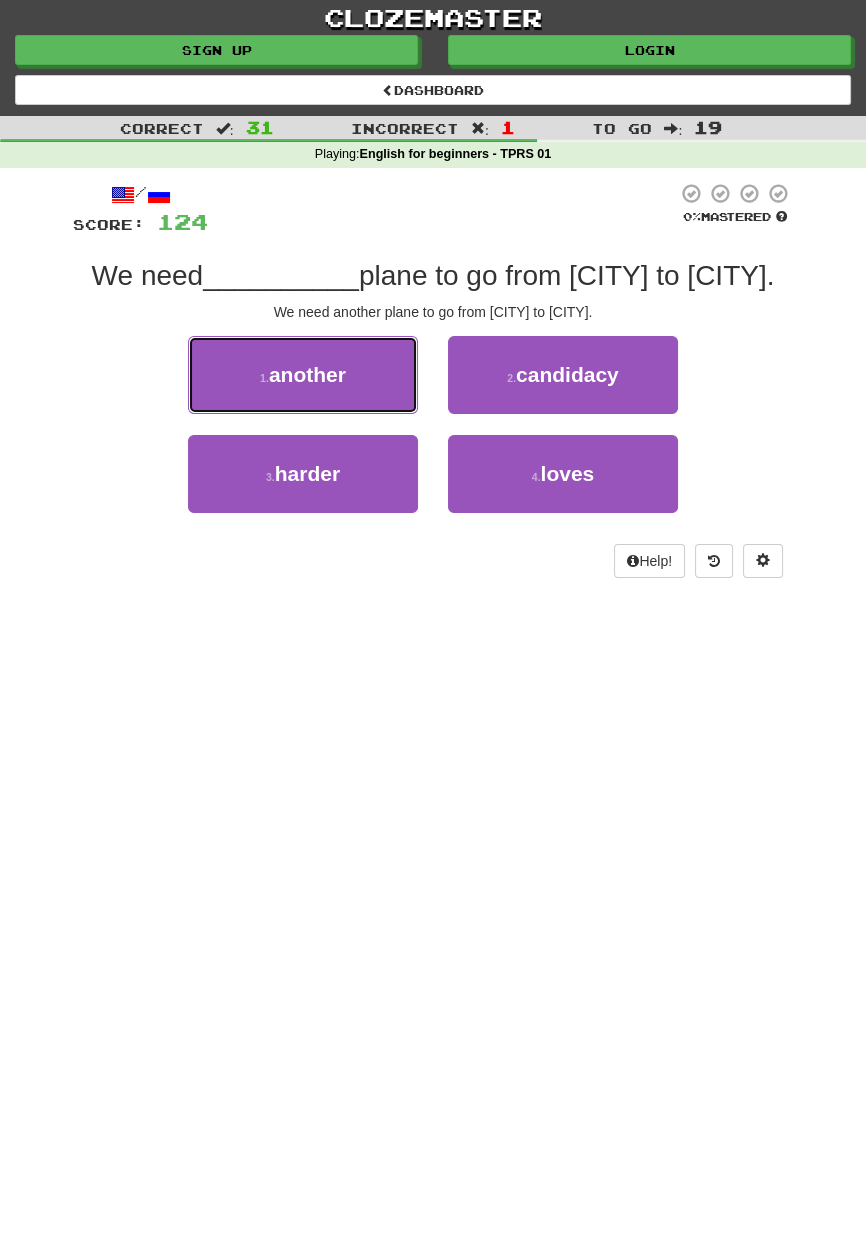 click on "1 .  another" at bounding box center [303, 375] 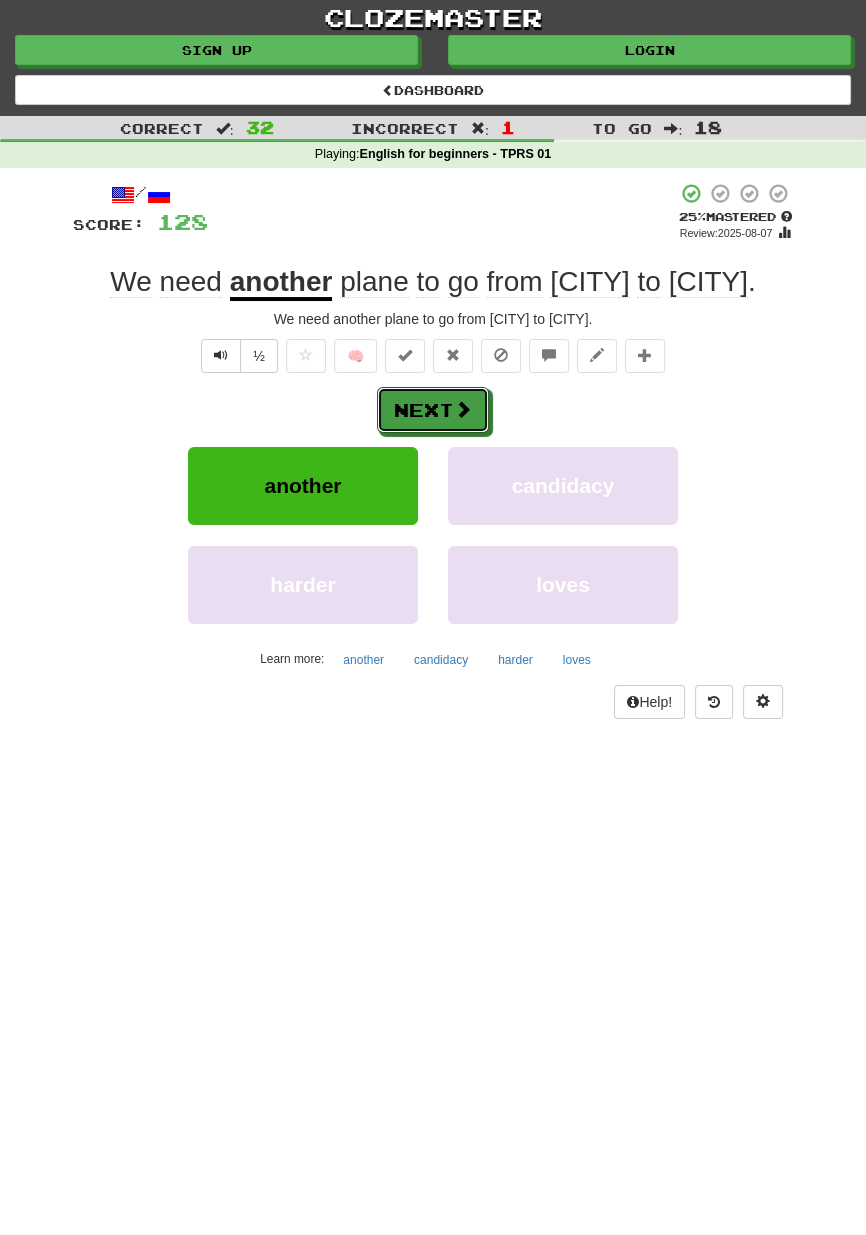 click on "Next" at bounding box center (433, 410) 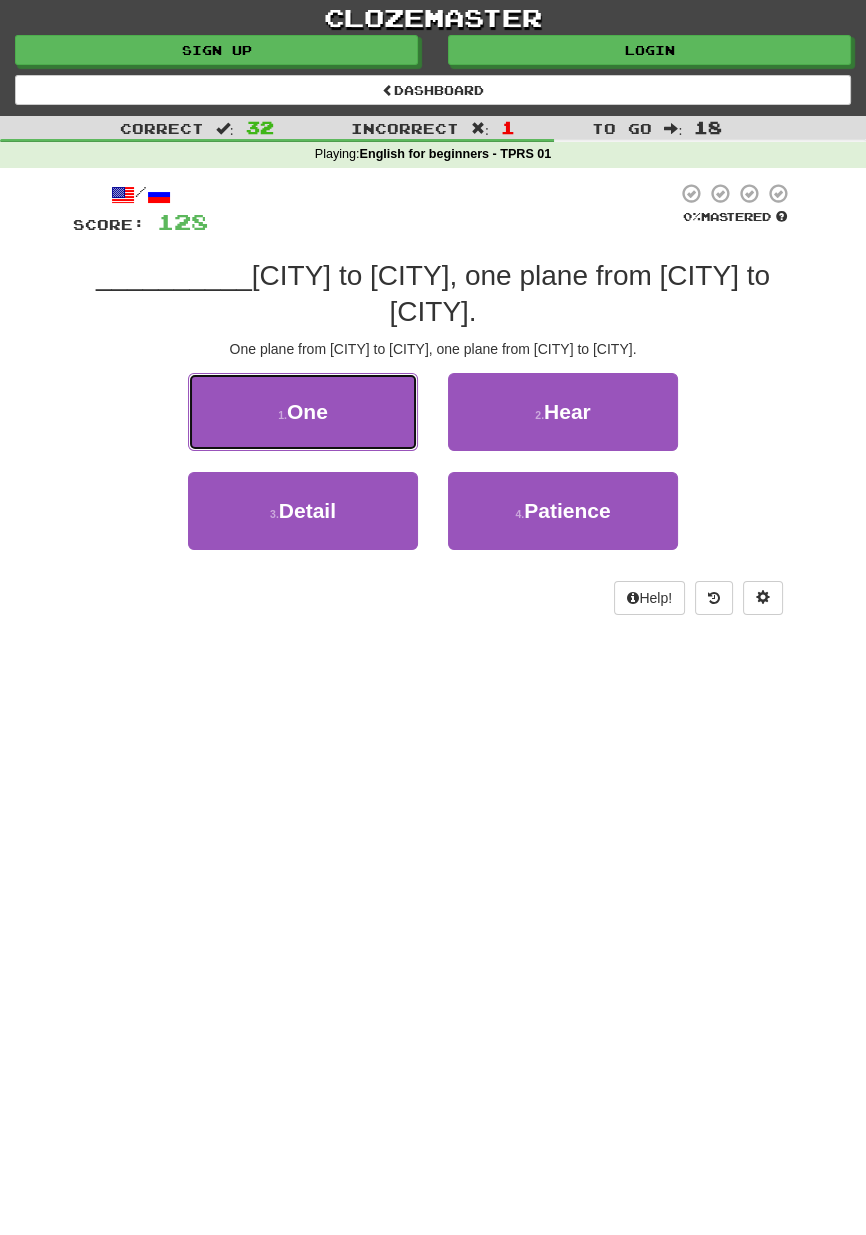 click on "1 .  One" at bounding box center (303, 412) 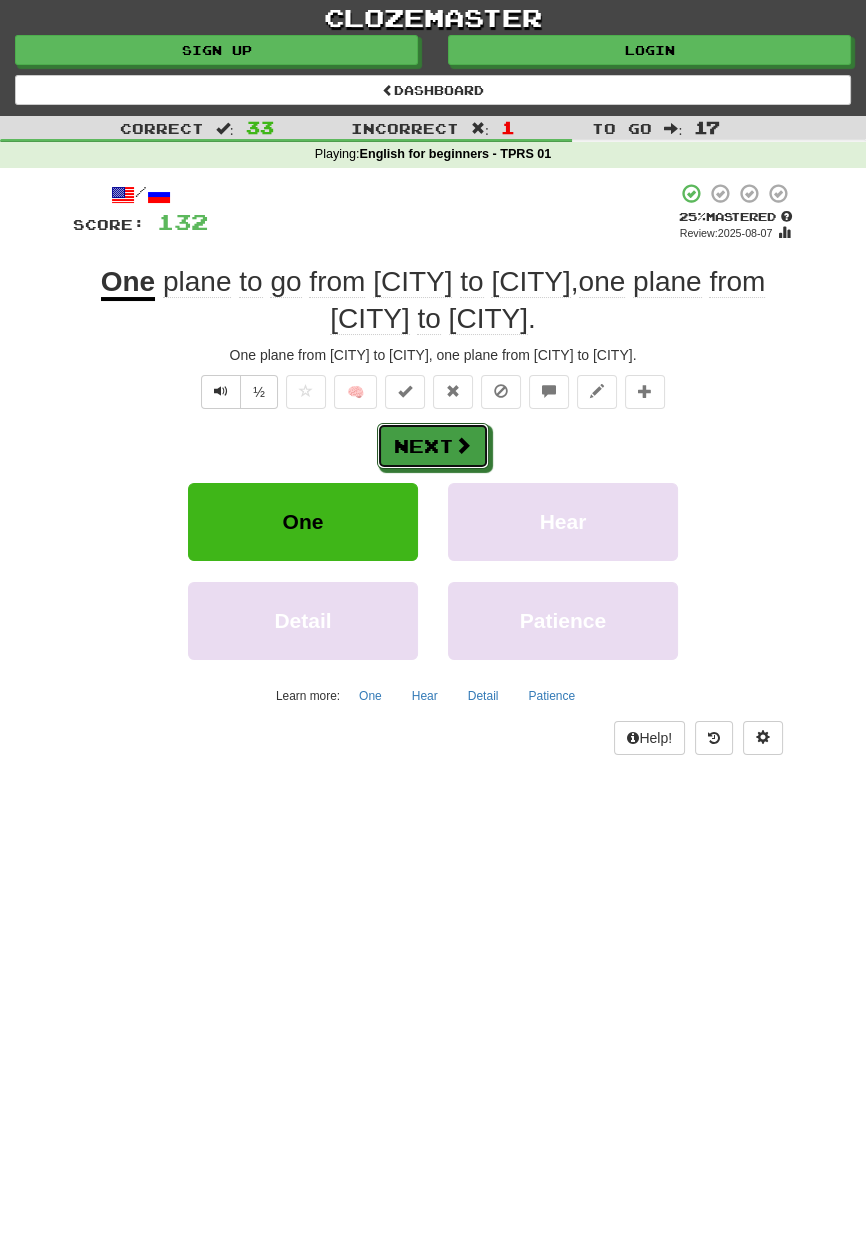 click on "Next" at bounding box center [433, 446] 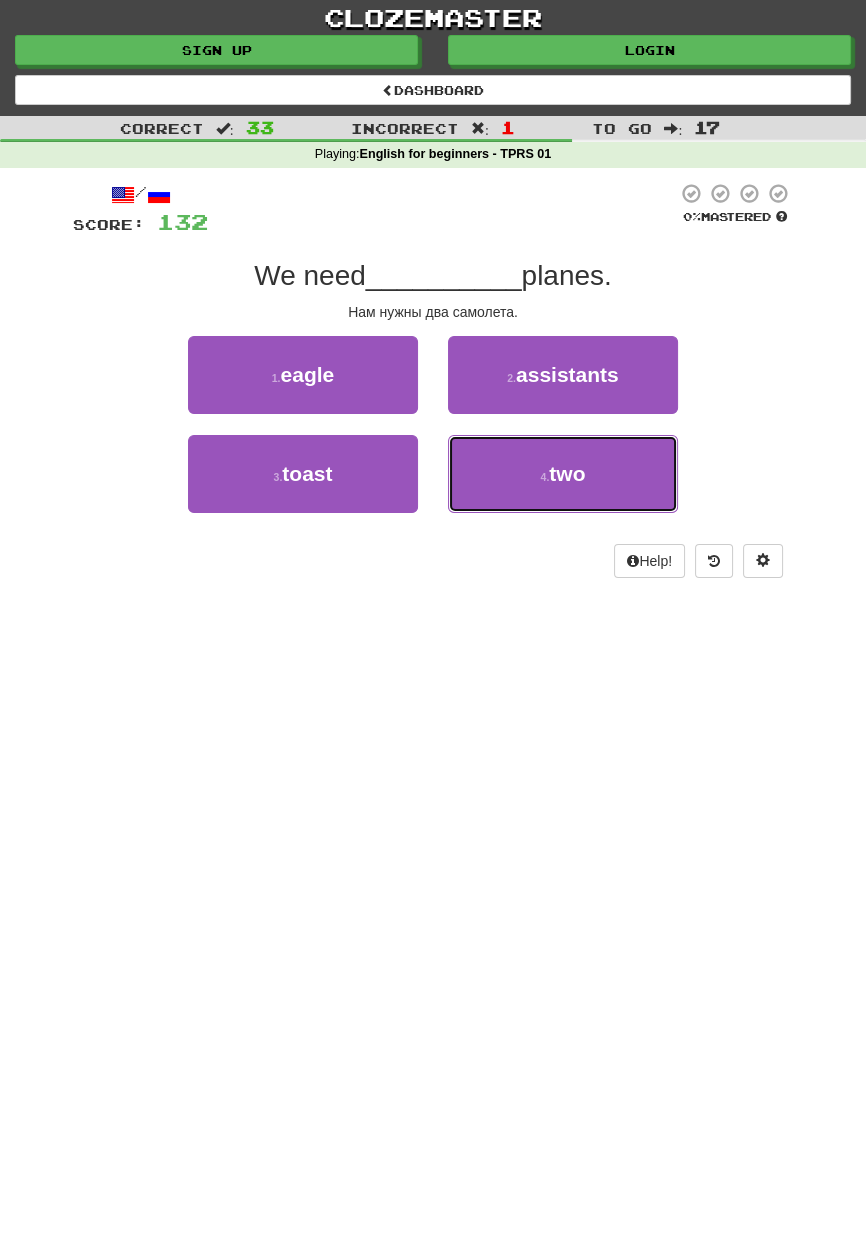 click on "two" at bounding box center (567, 473) 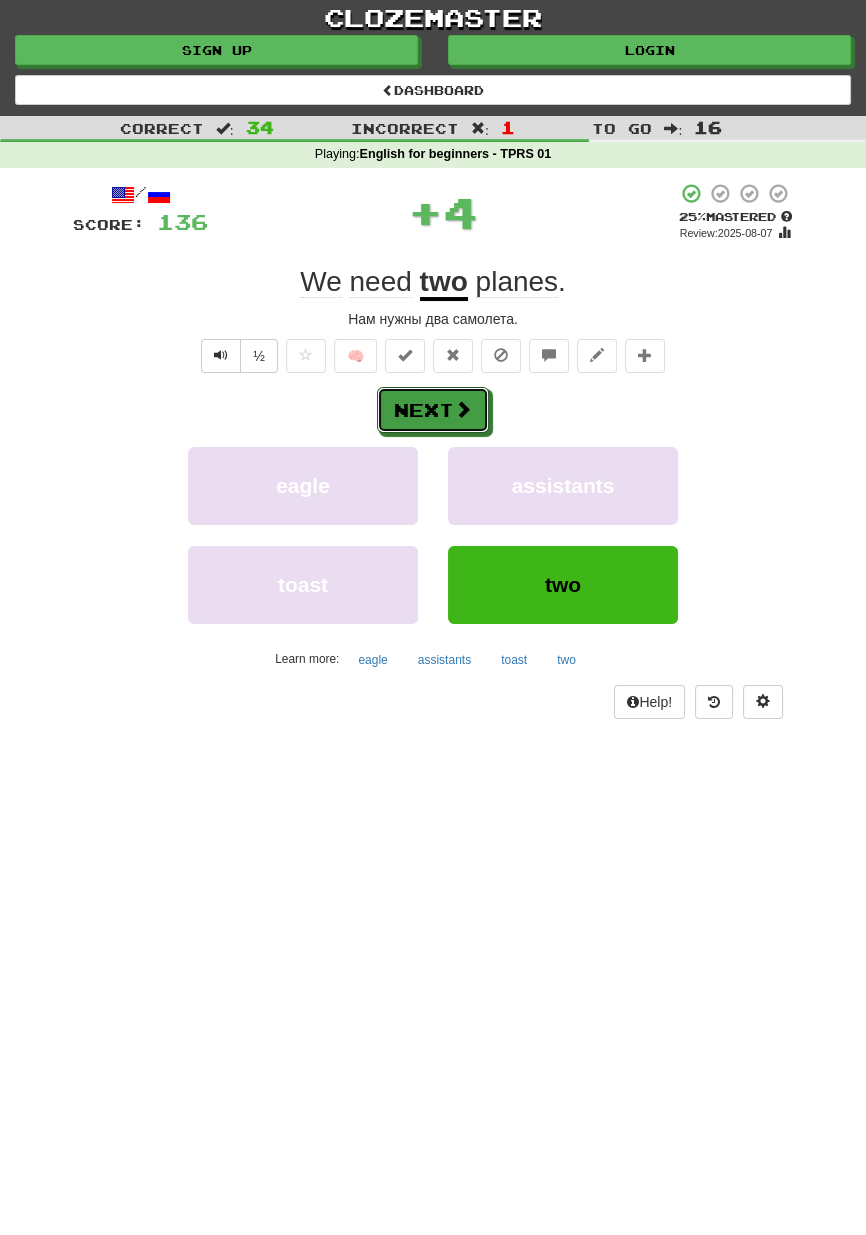 click on "Next" at bounding box center [433, 410] 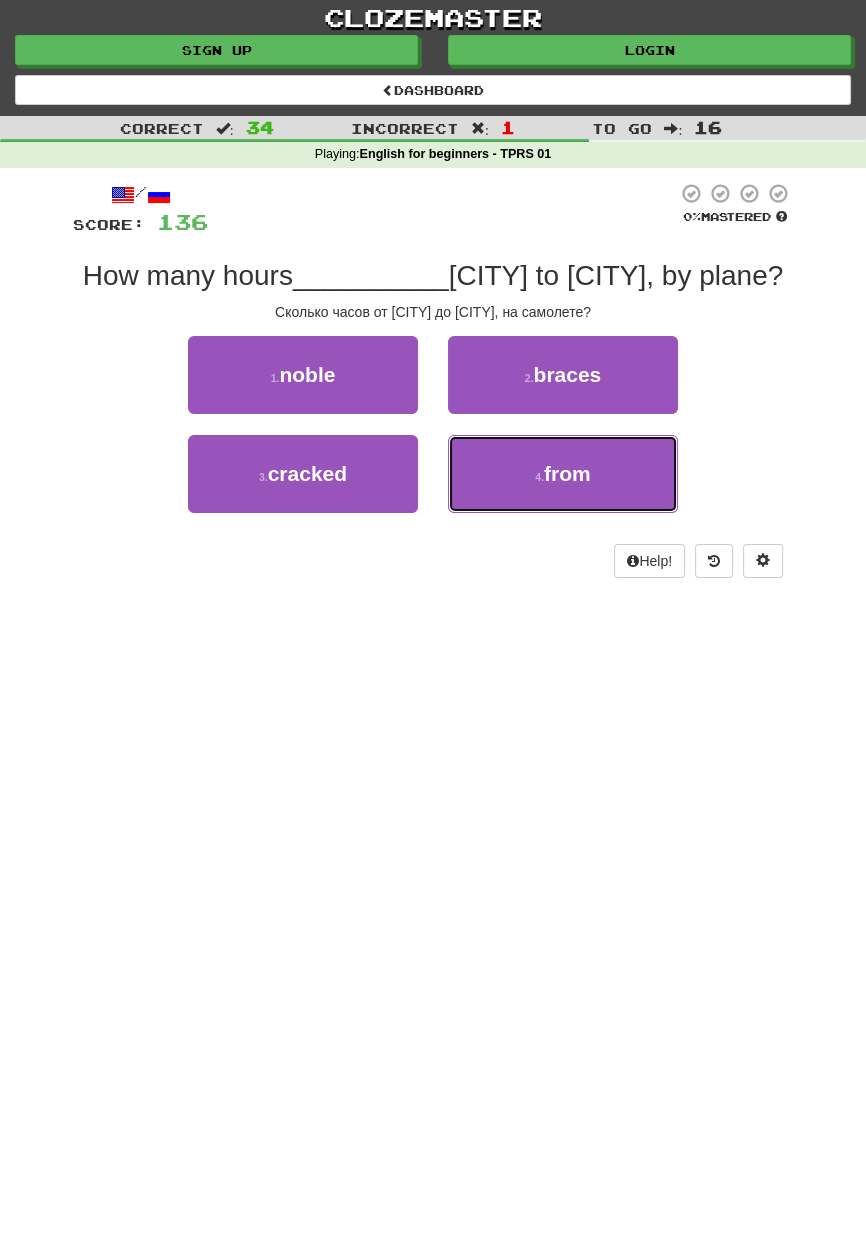 click on "4 .  from" at bounding box center (563, 474) 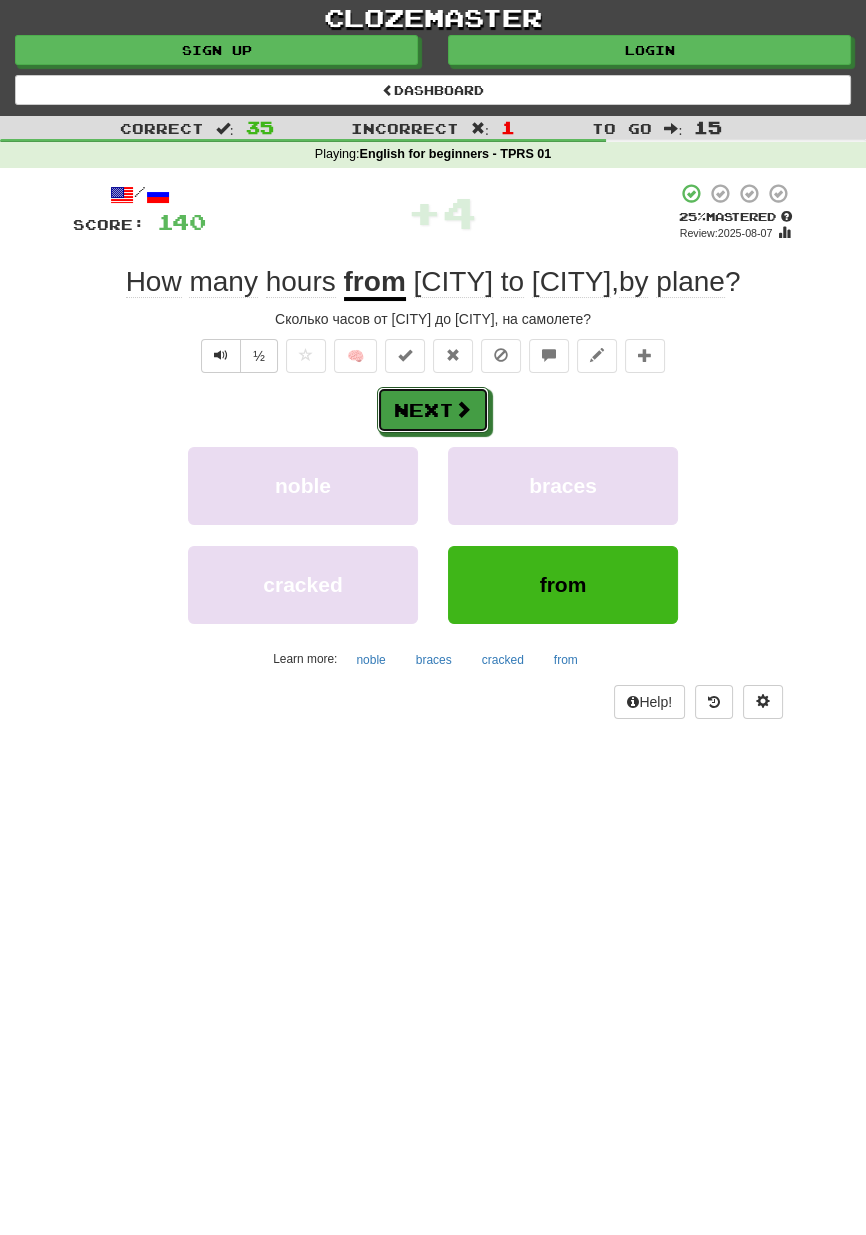 click on "Next" at bounding box center (433, 410) 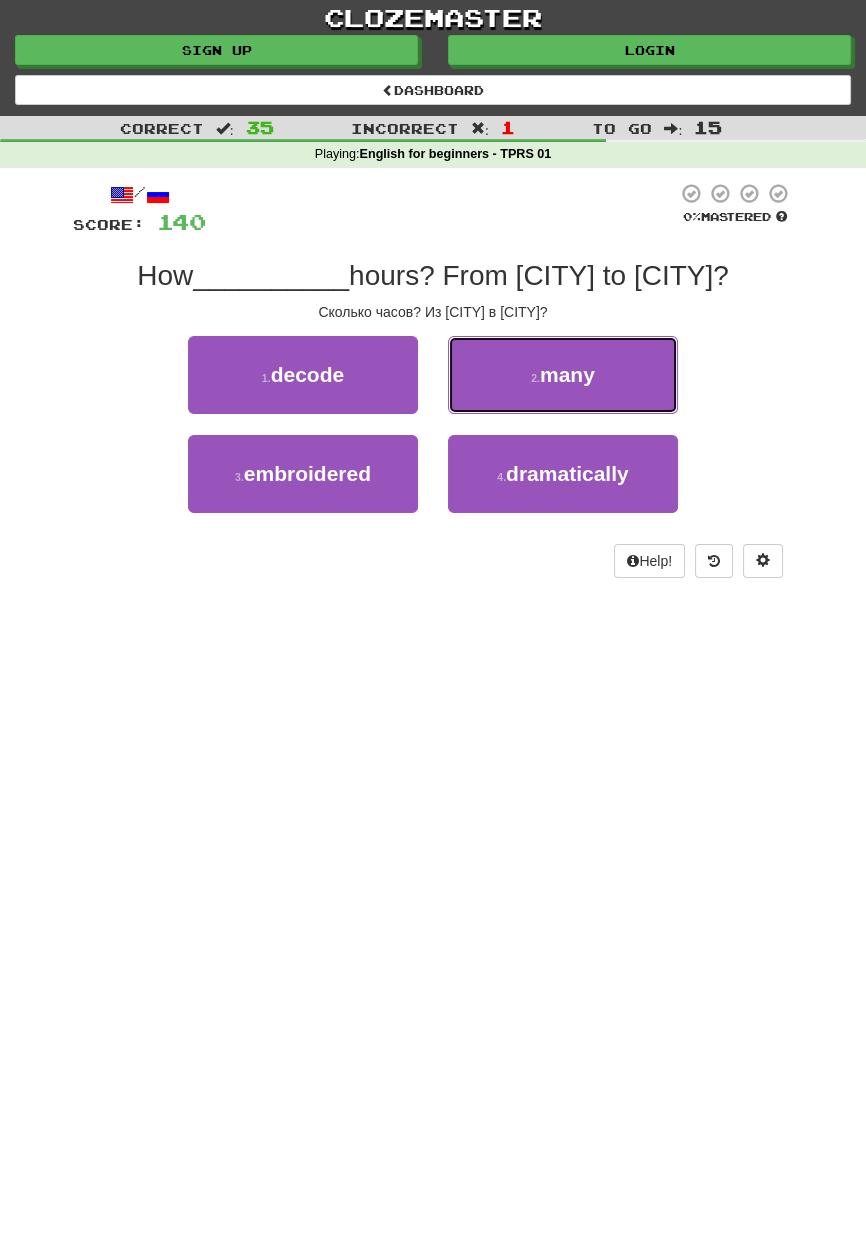 click on "2 .  many" at bounding box center (563, 375) 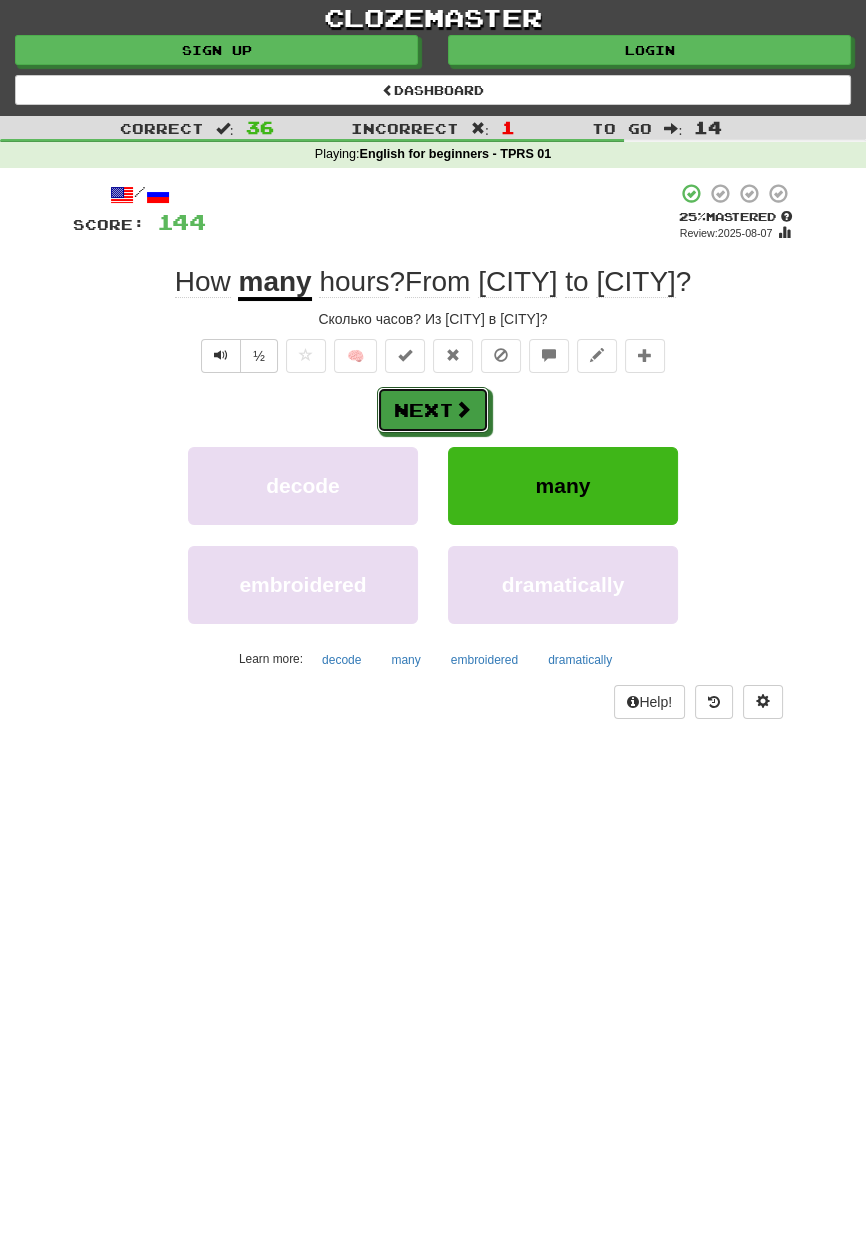 click at bounding box center [463, 409] 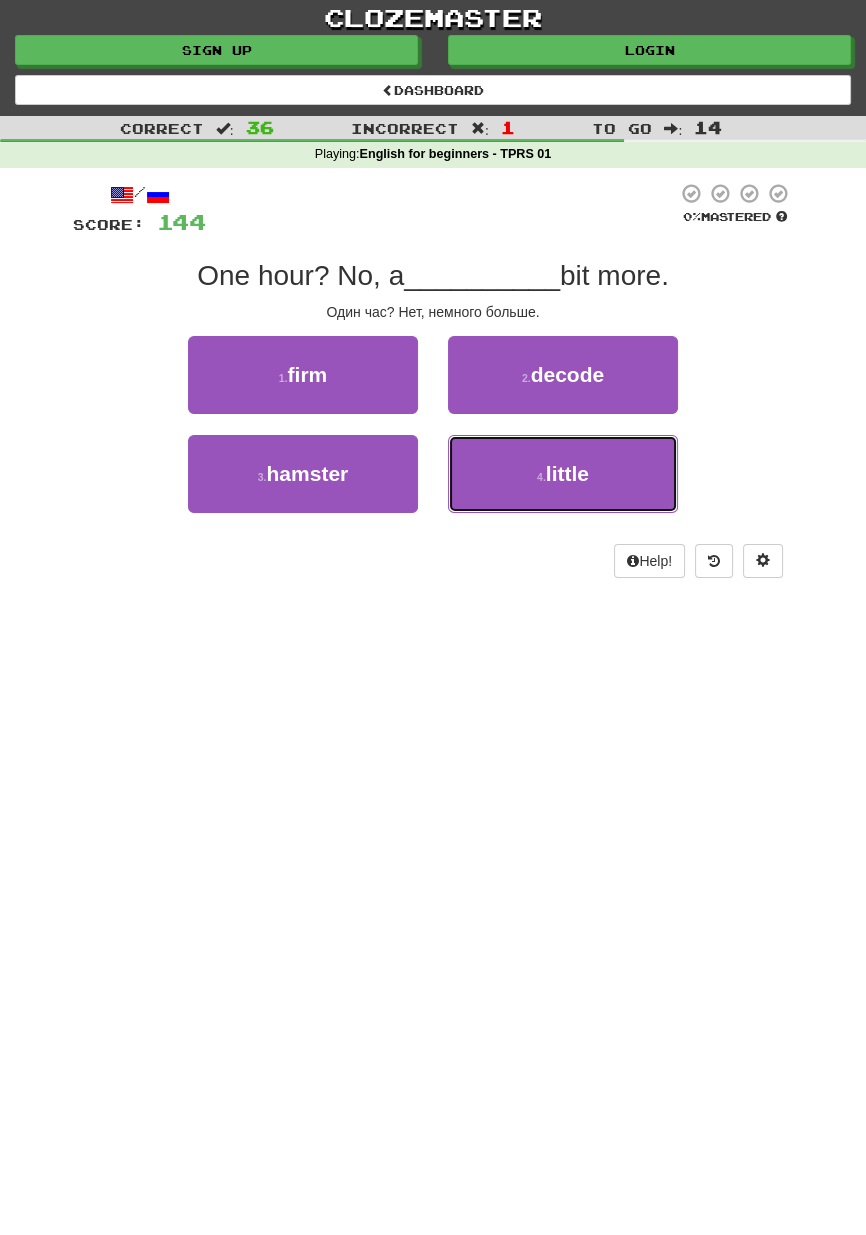 click on "4 .  little" at bounding box center (563, 474) 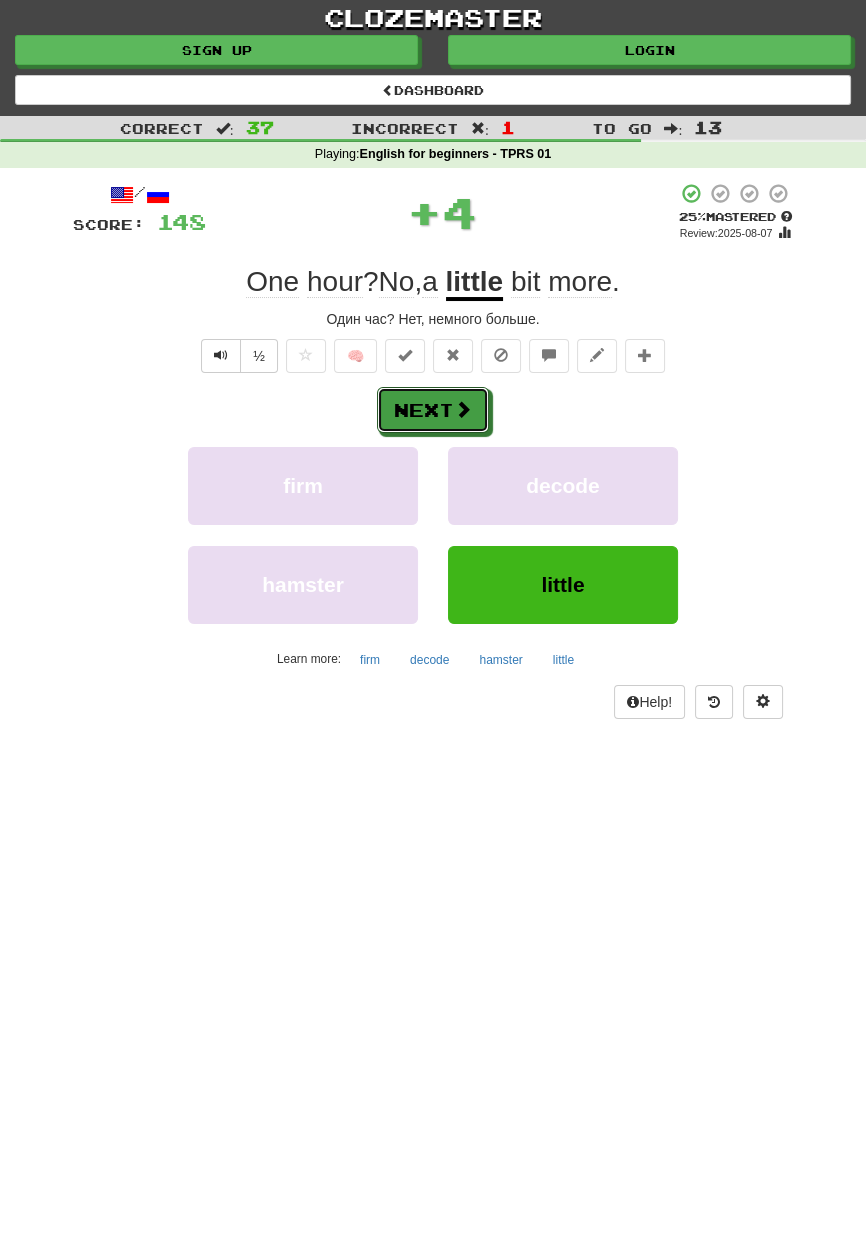 click at bounding box center (463, 409) 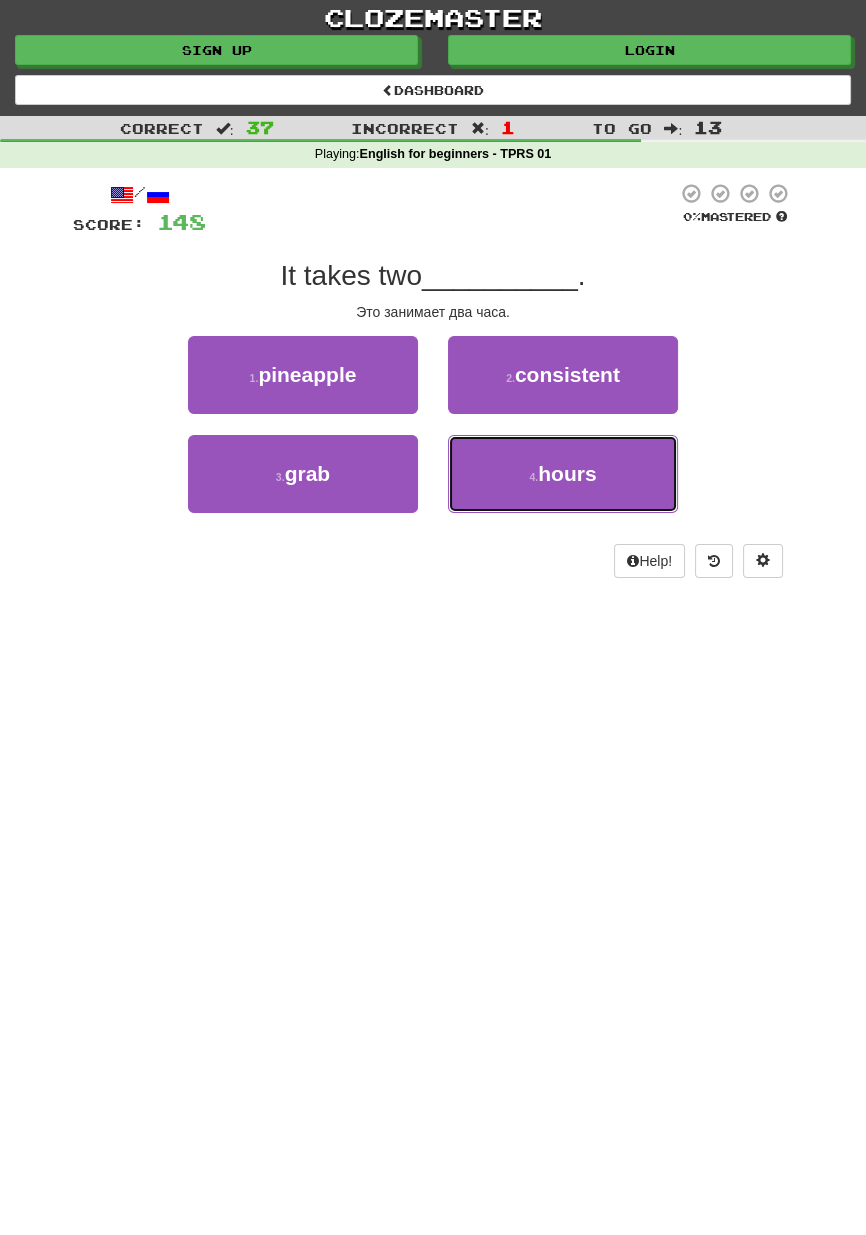 click on "4 .  hours" at bounding box center [563, 474] 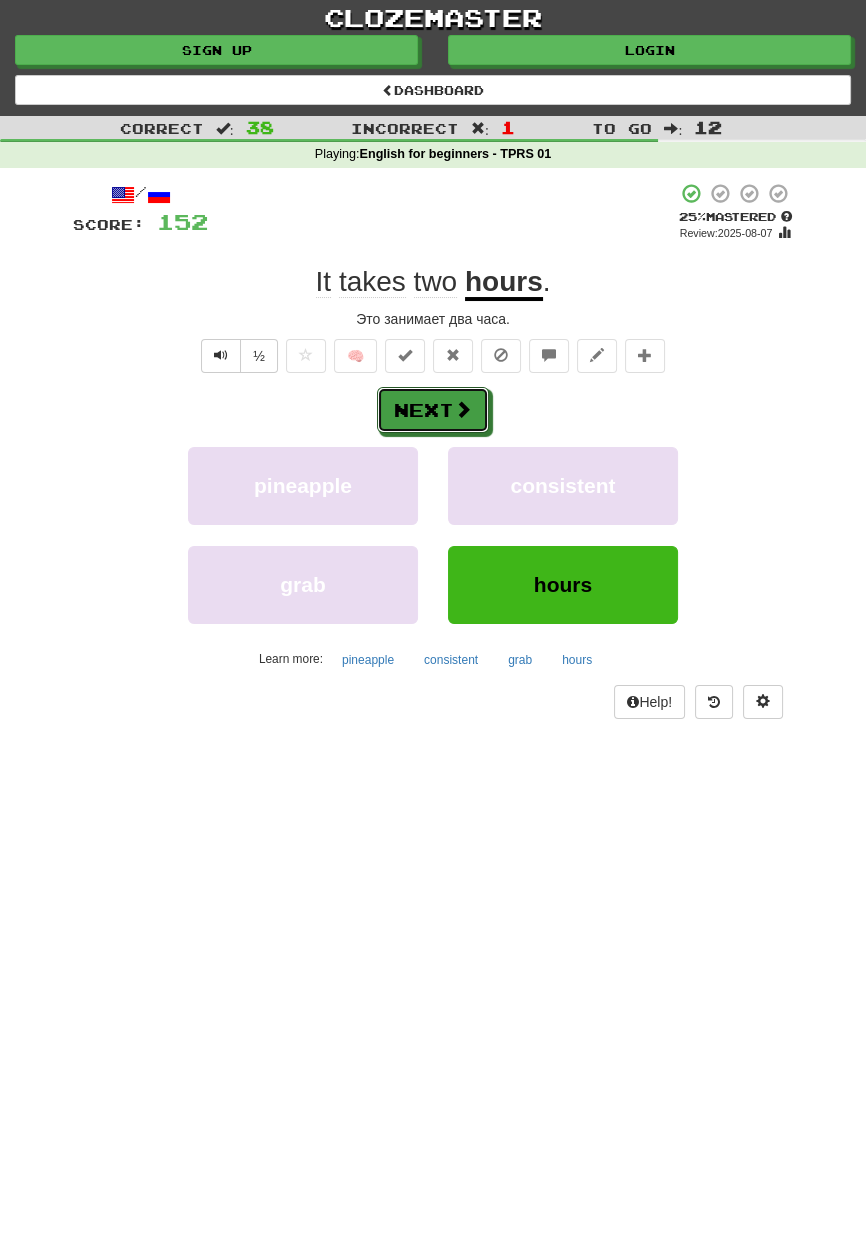 click at bounding box center (463, 409) 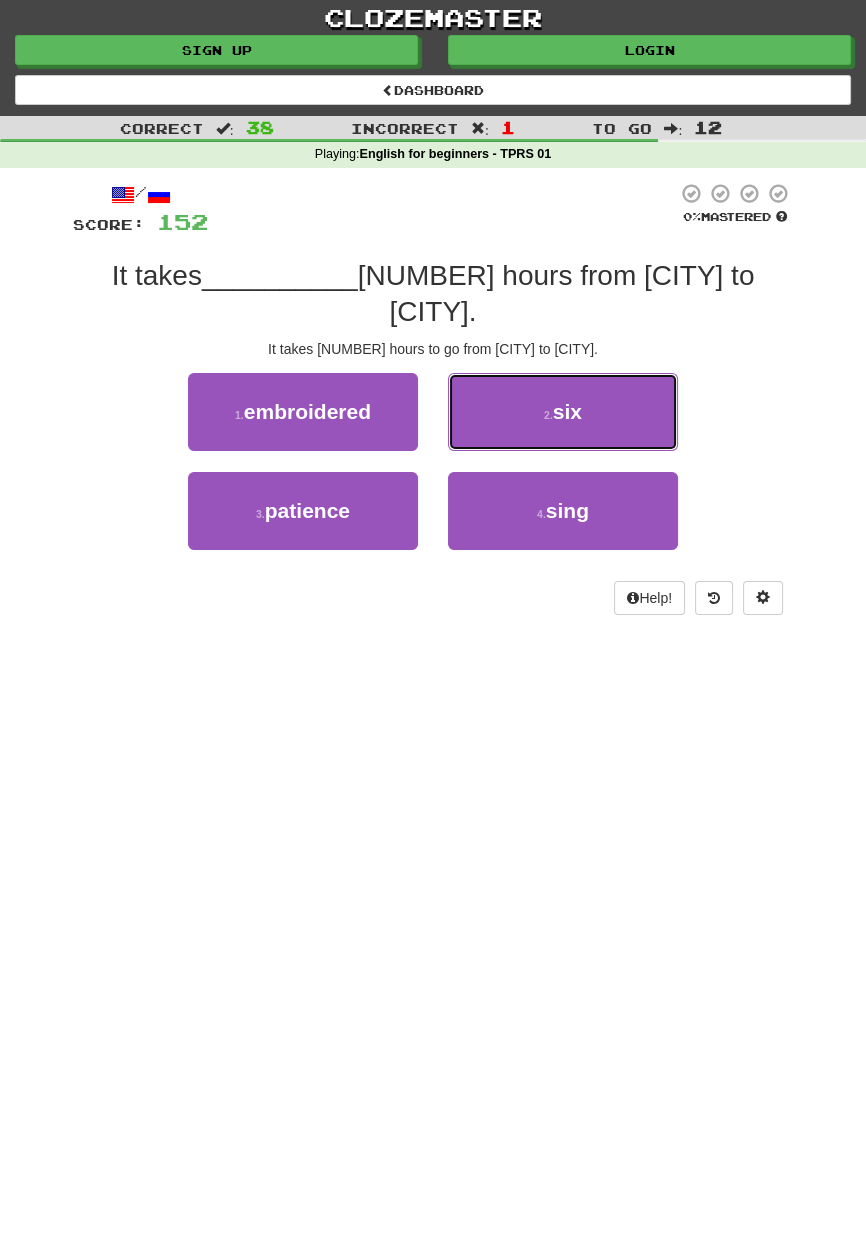 click on "2 .  six" at bounding box center [563, 412] 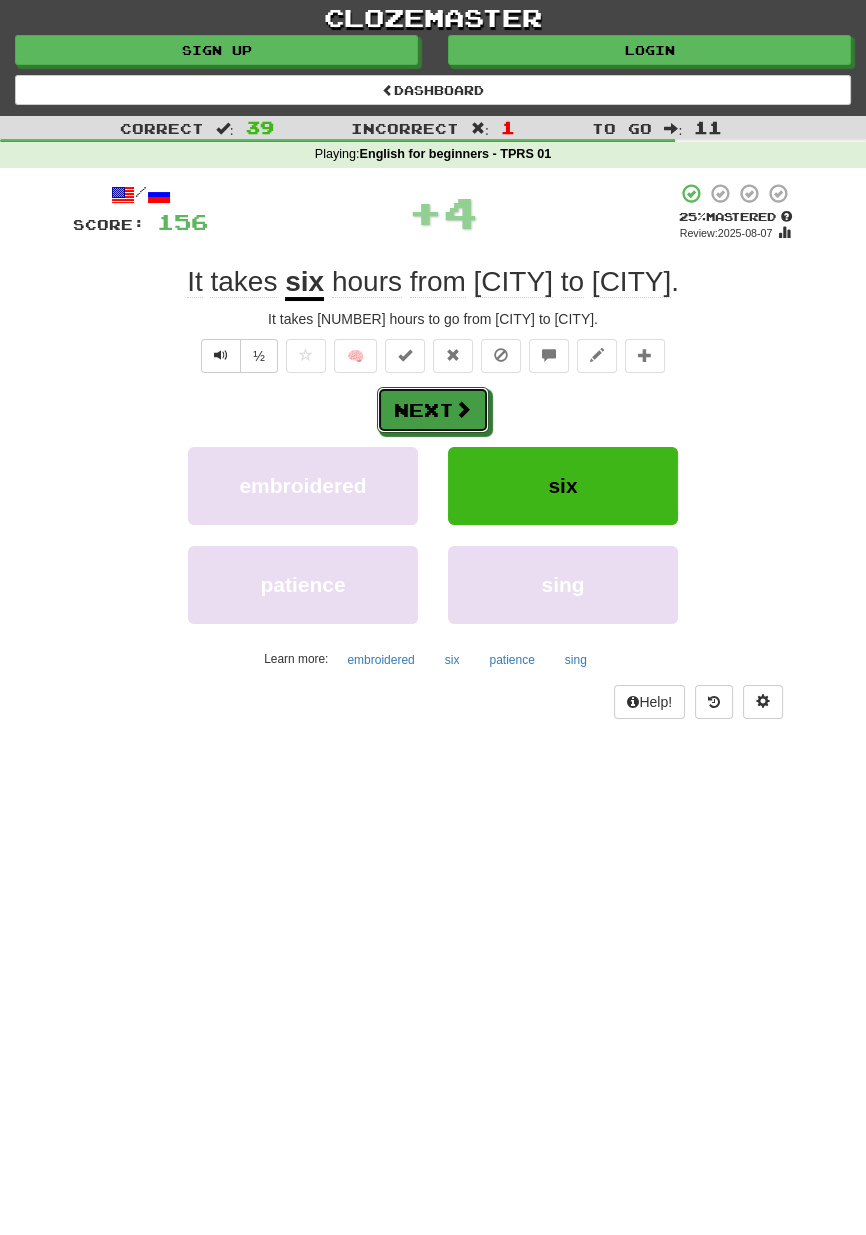 click on "Next" at bounding box center [433, 410] 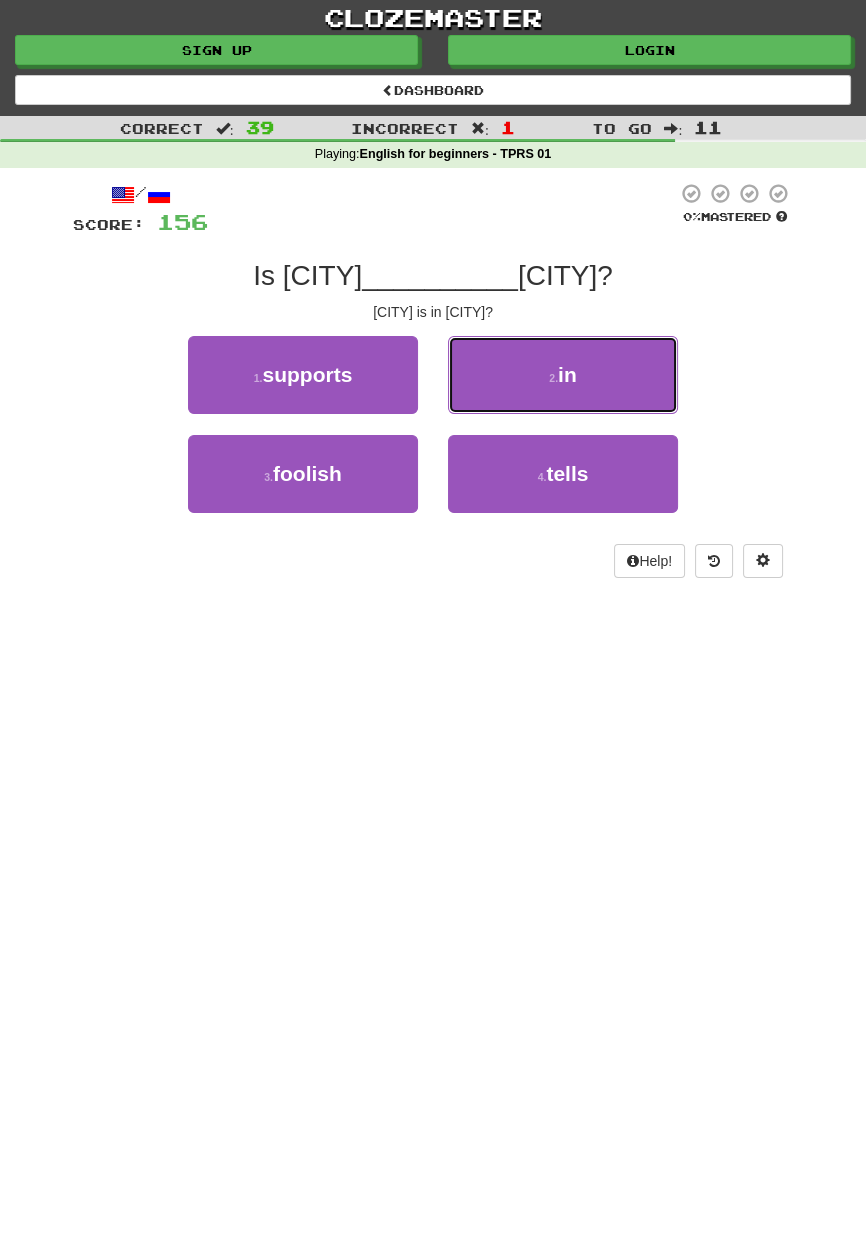 click on "2 .  in" at bounding box center (563, 375) 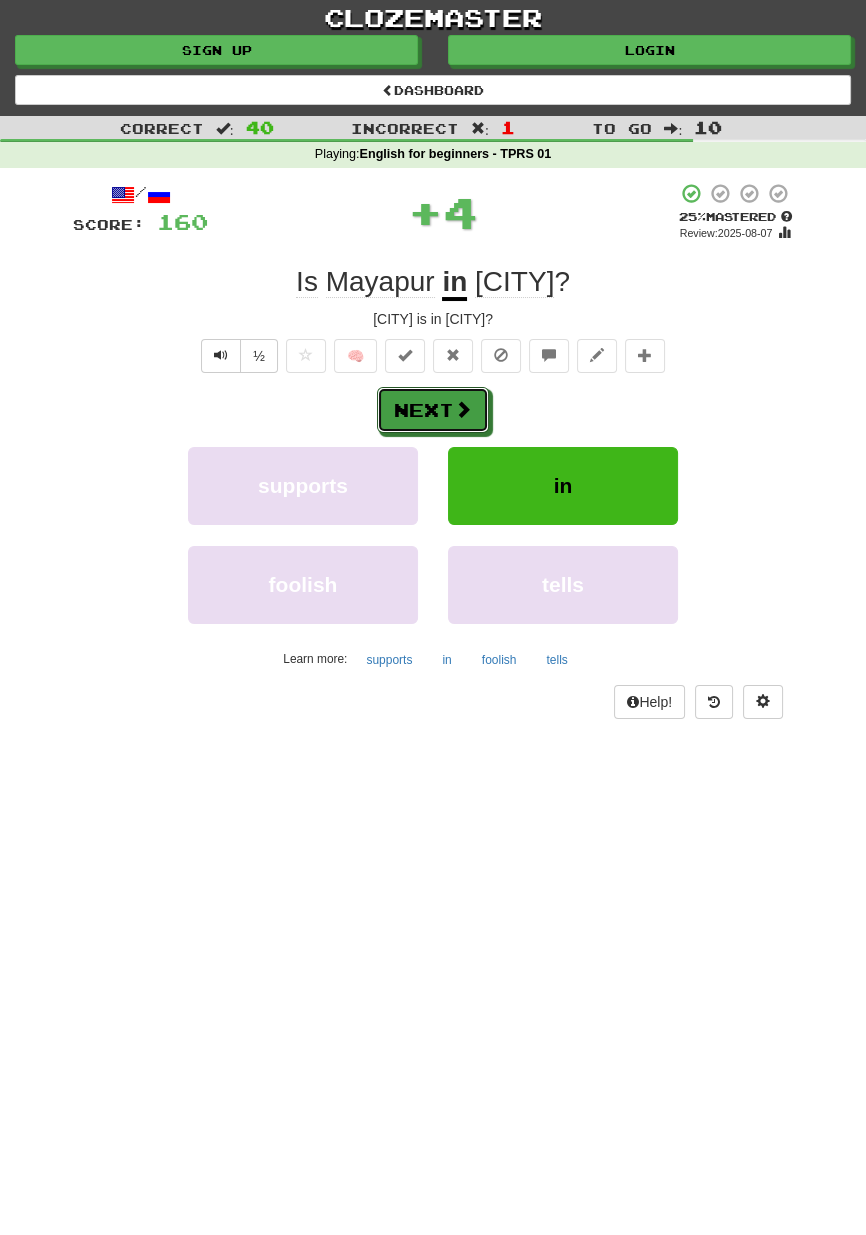 click on "Next" at bounding box center [433, 410] 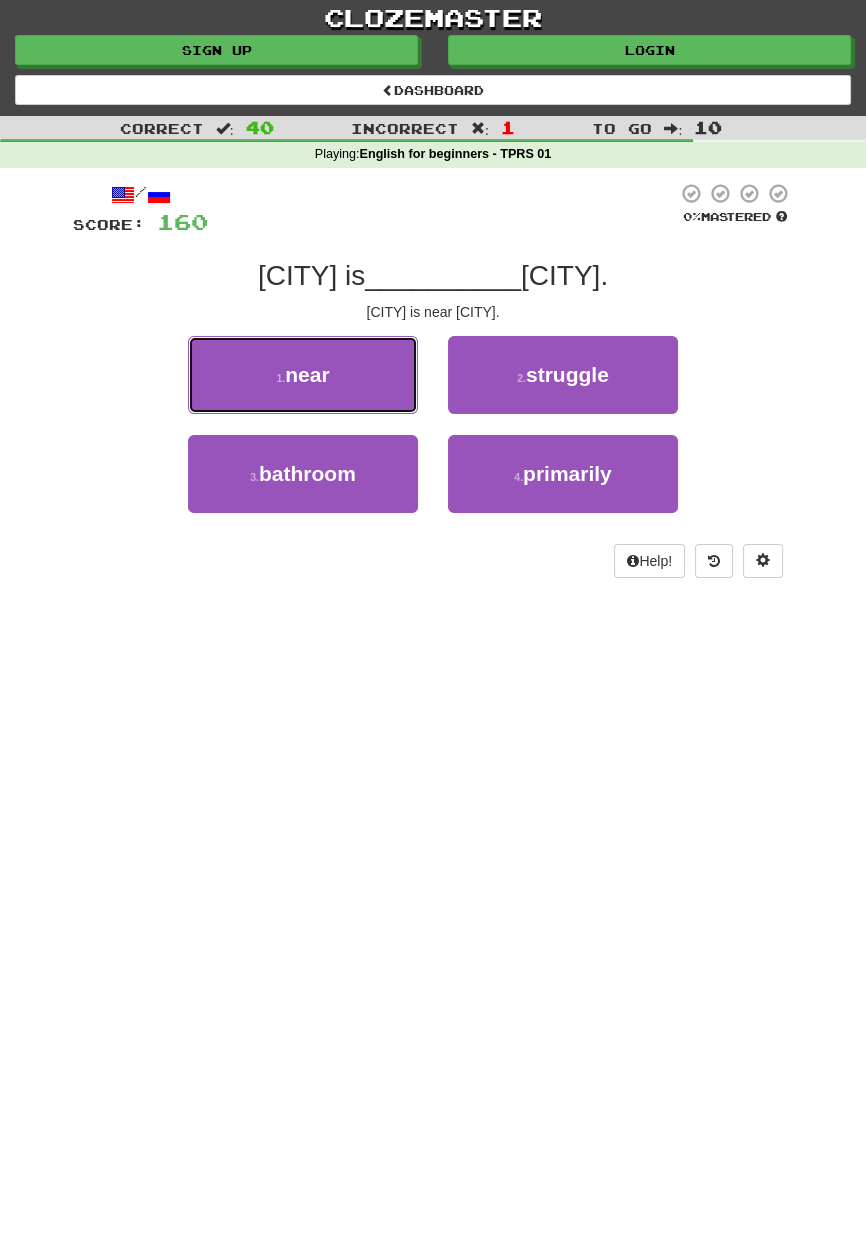 click on "1 .  near" at bounding box center (303, 375) 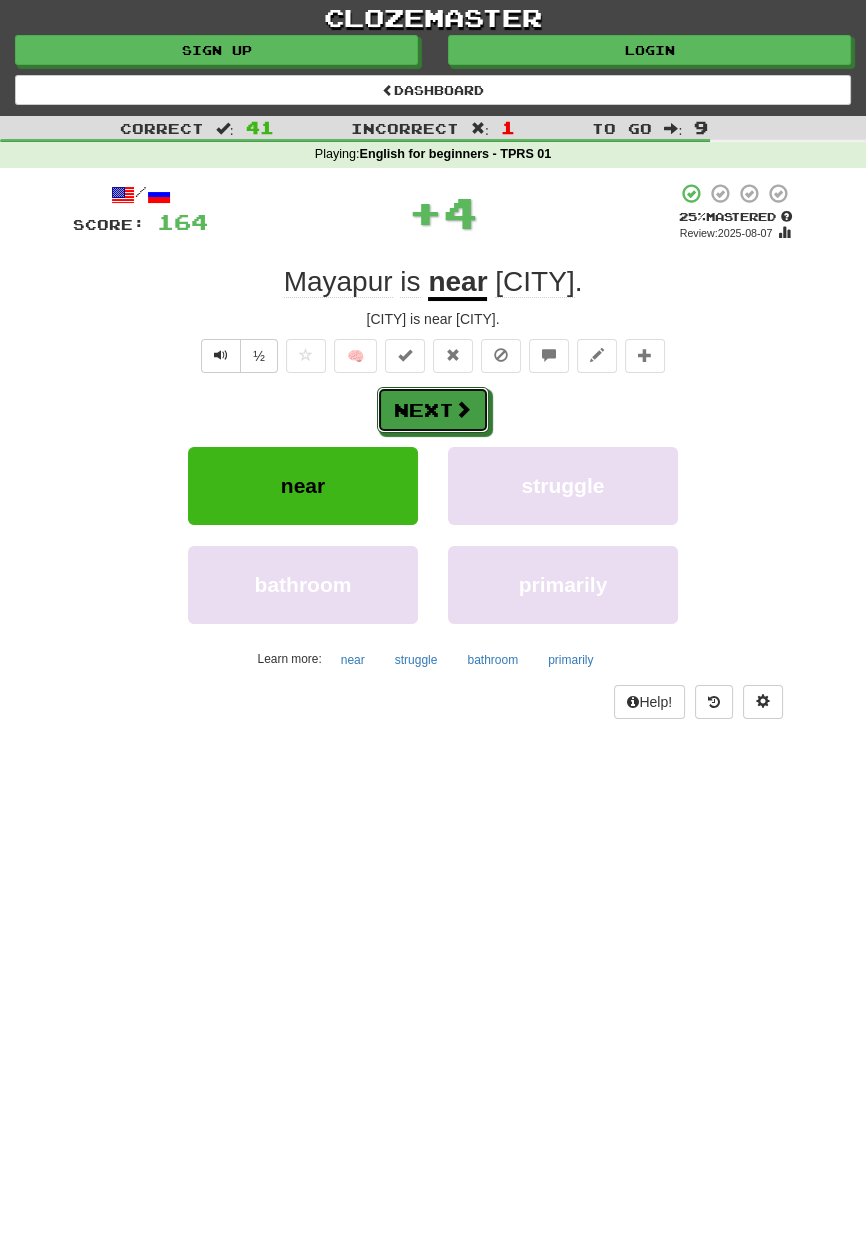 click at bounding box center (463, 409) 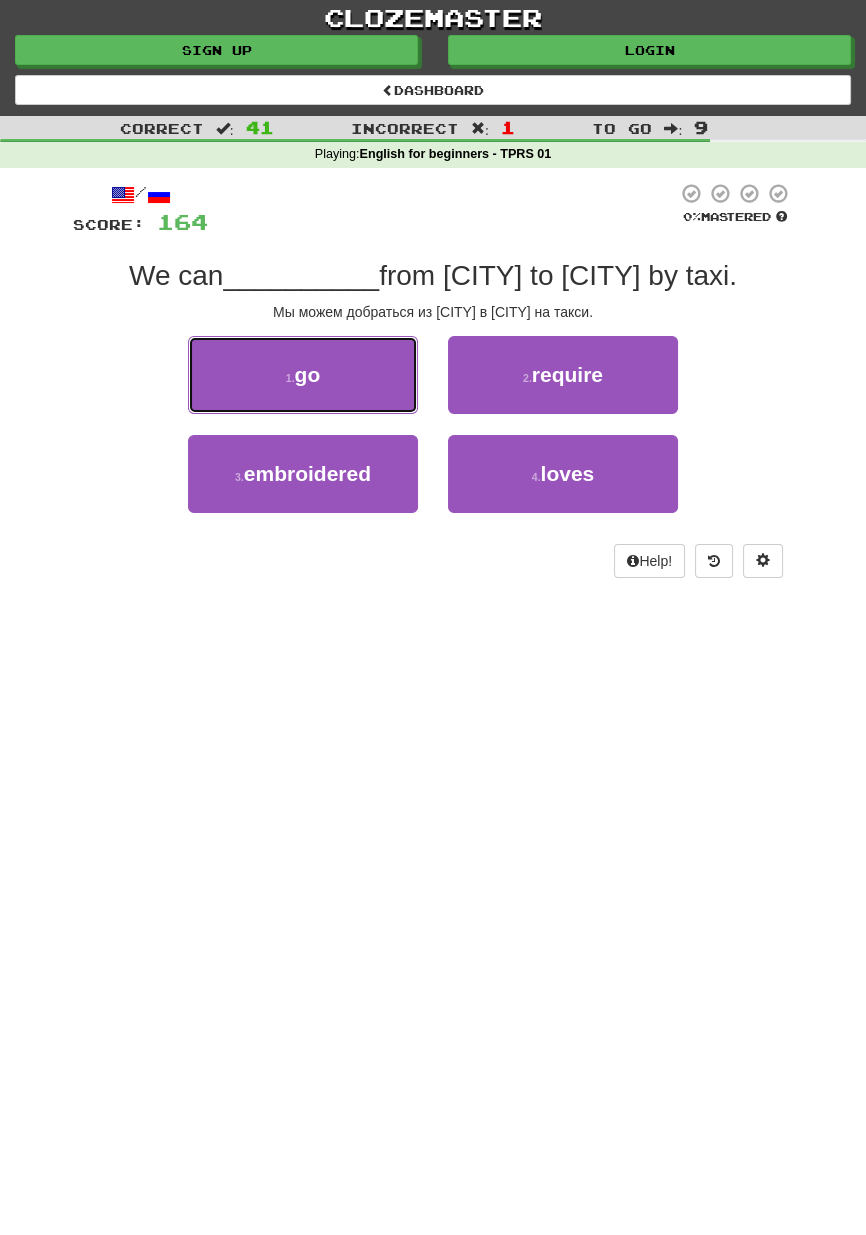 click on "go" at bounding box center (308, 374) 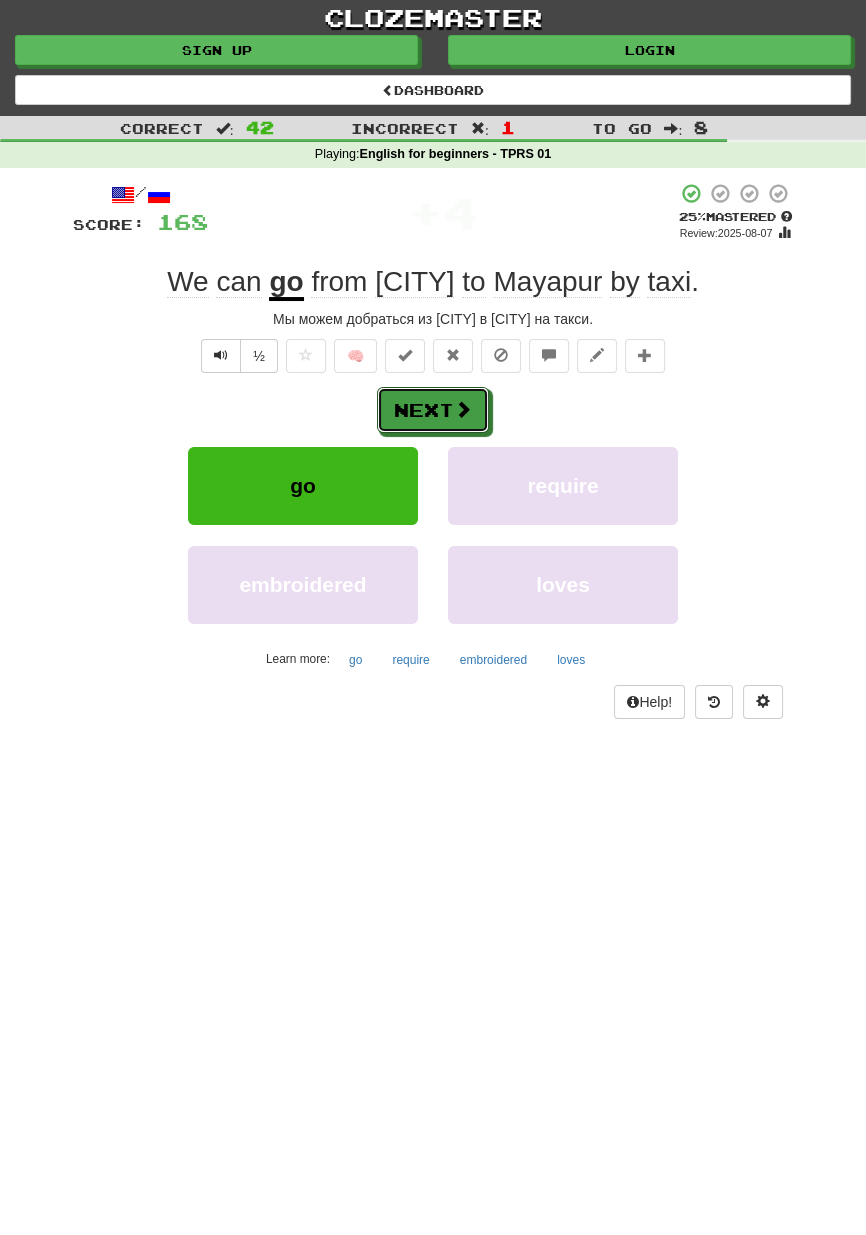 click at bounding box center [463, 409] 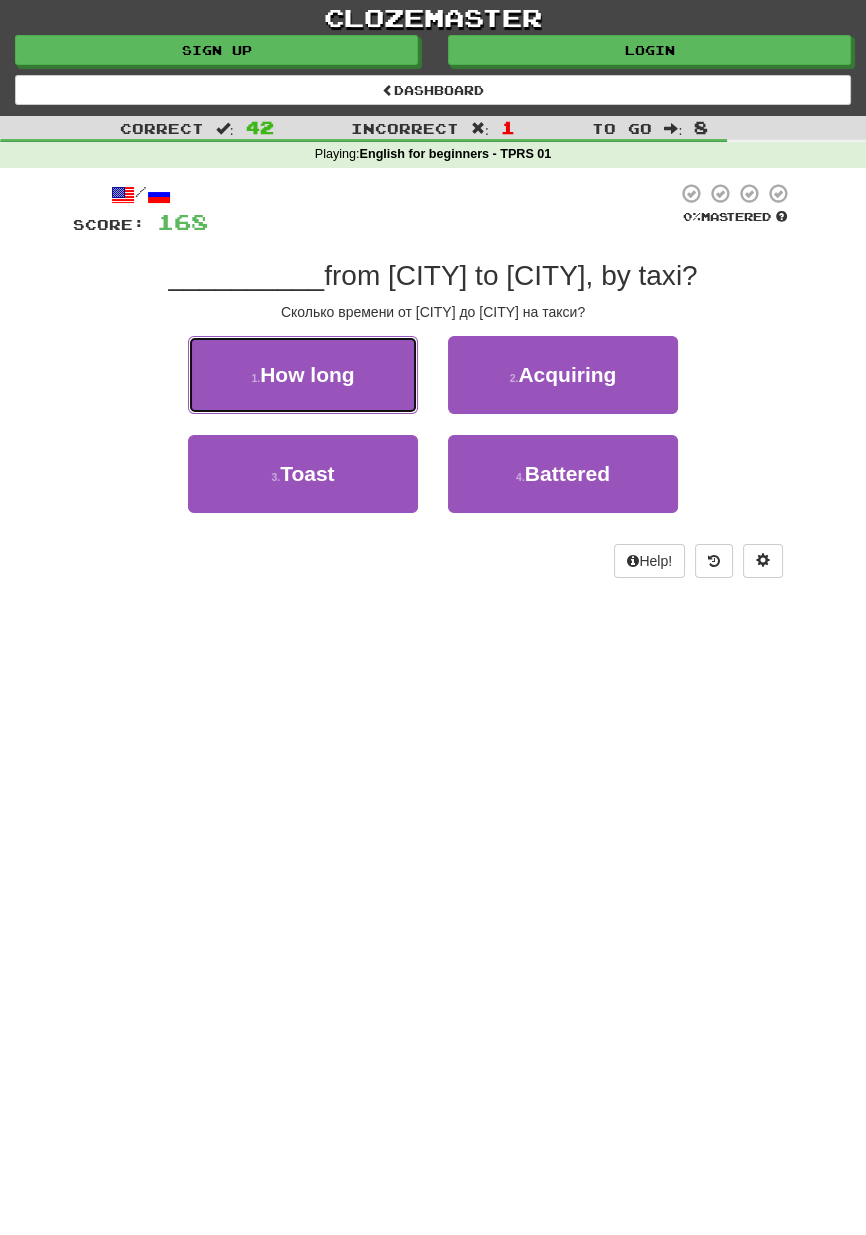 click on "1 .  How long" at bounding box center [303, 375] 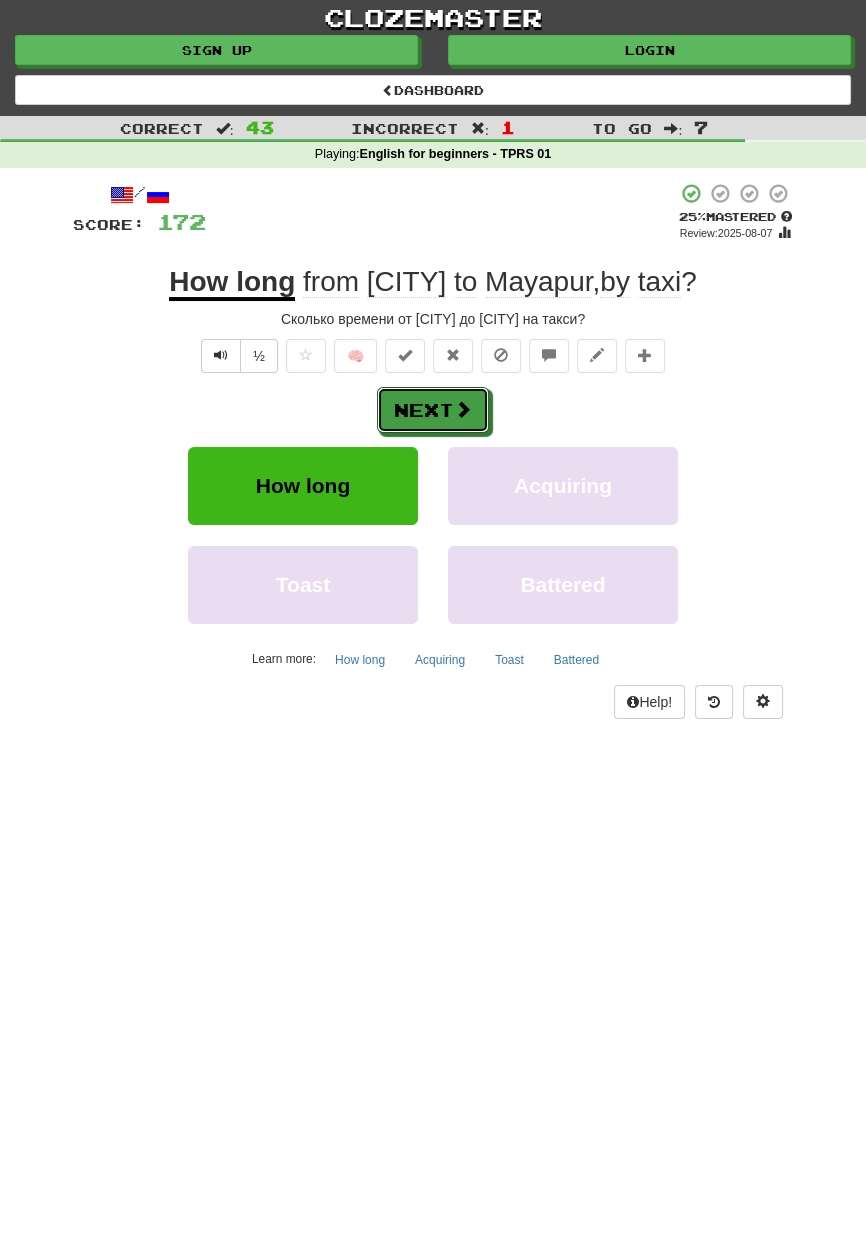 click at bounding box center (463, 409) 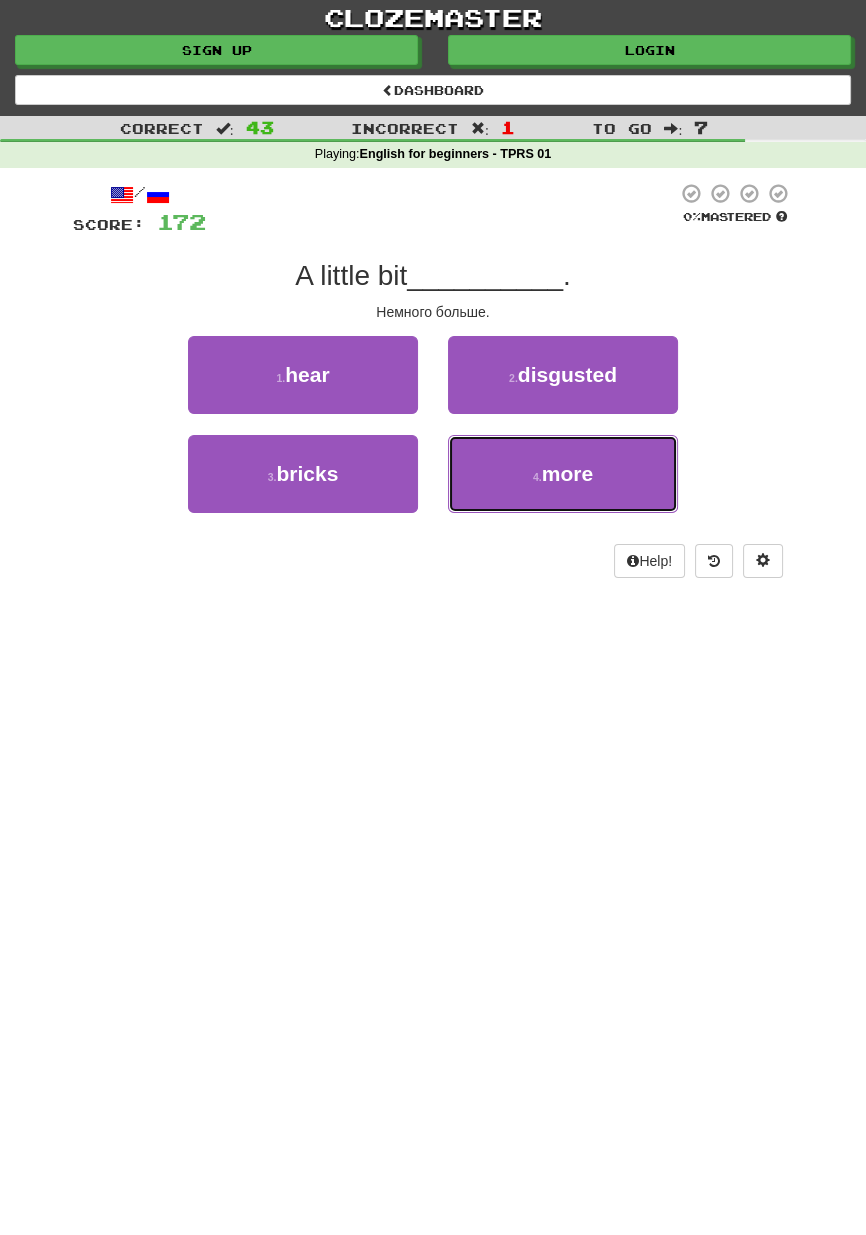click on "more" at bounding box center [567, 473] 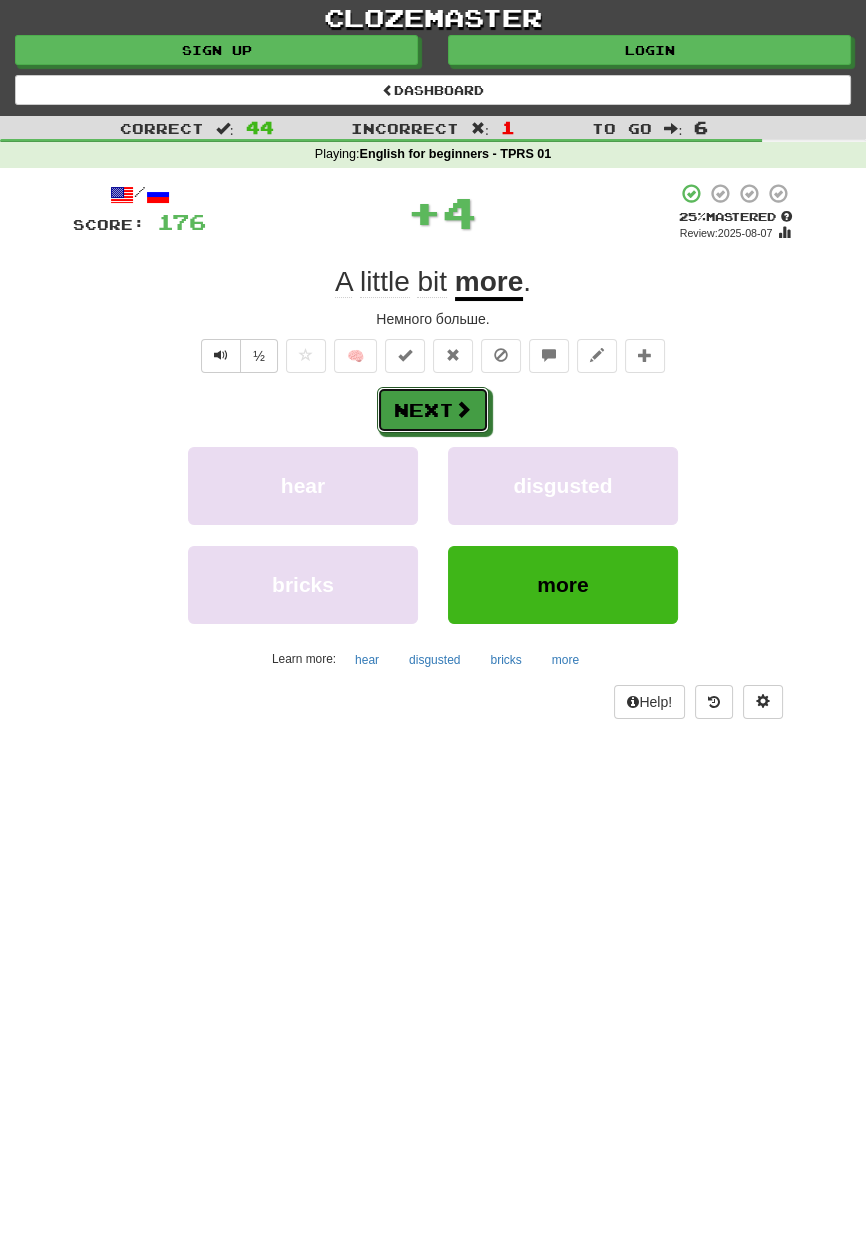 click at bounding box center [463, 409] 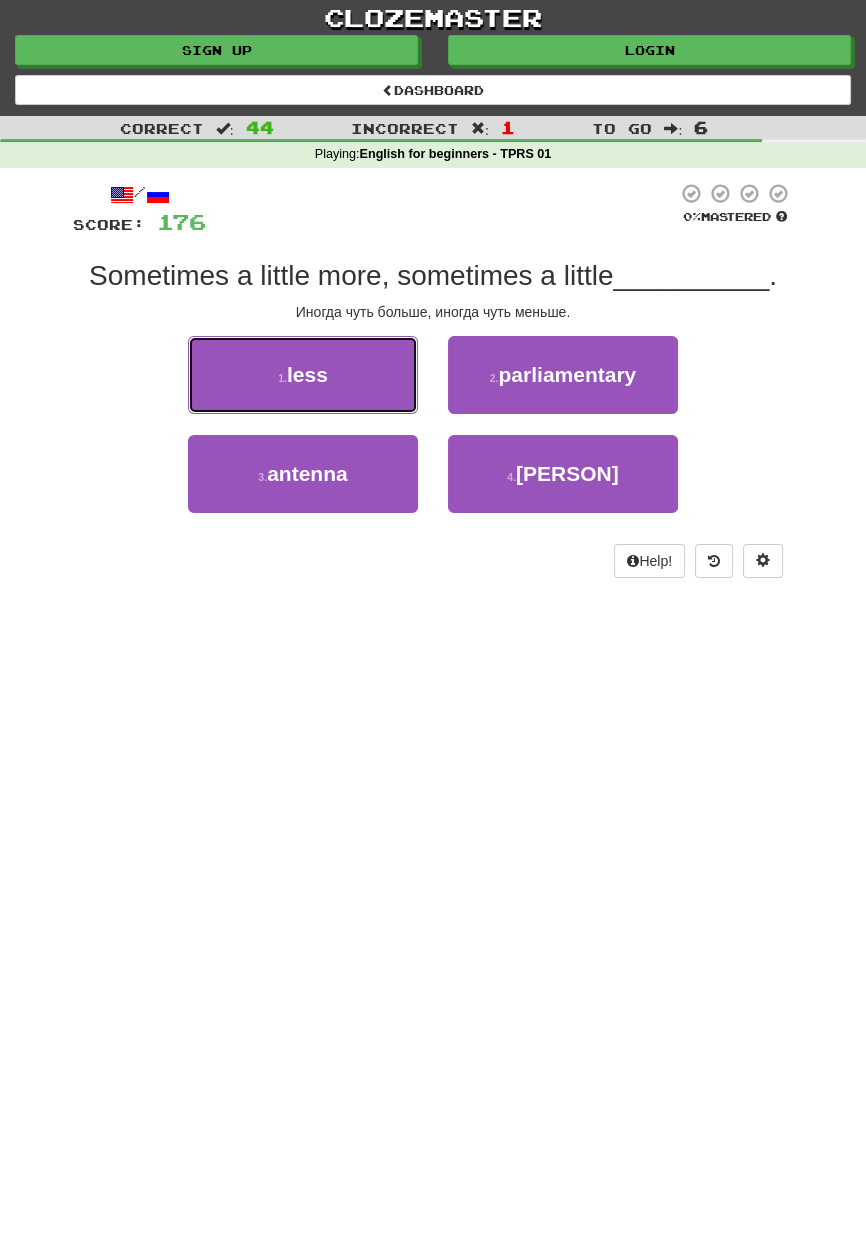click on "1 .  less" at bounding box center [303, 375] 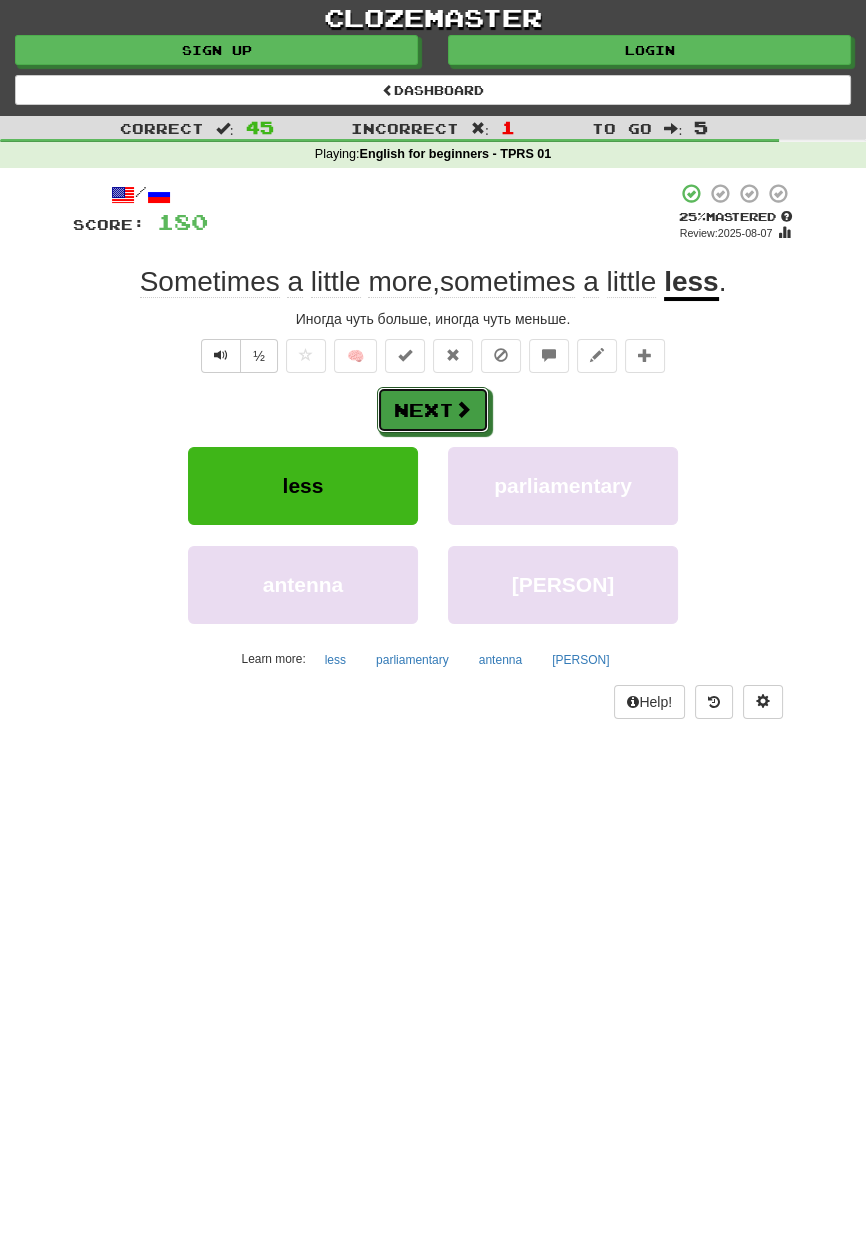 click at bounding box center [463, 409] 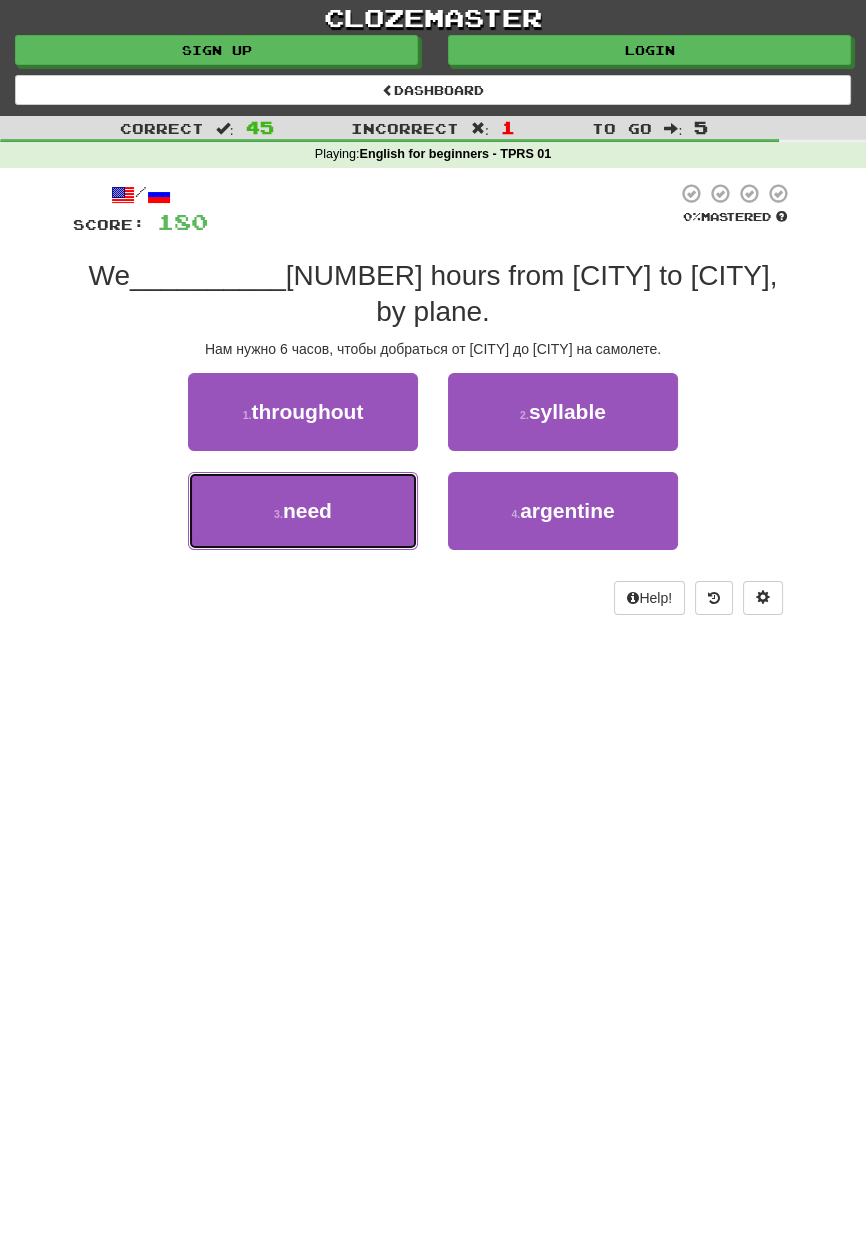click on "3 .  need" at bounding box center (303, 511) 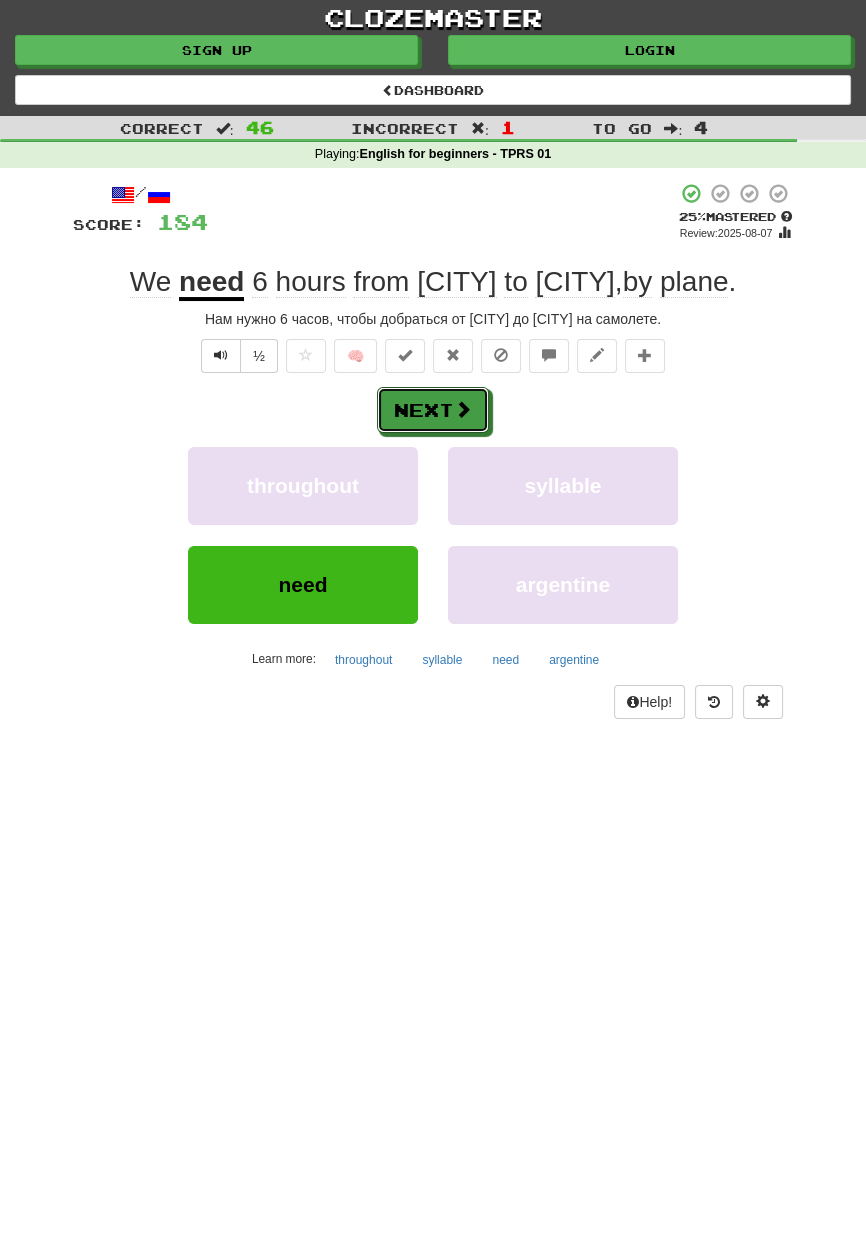 click at bounding box center [463, 409] 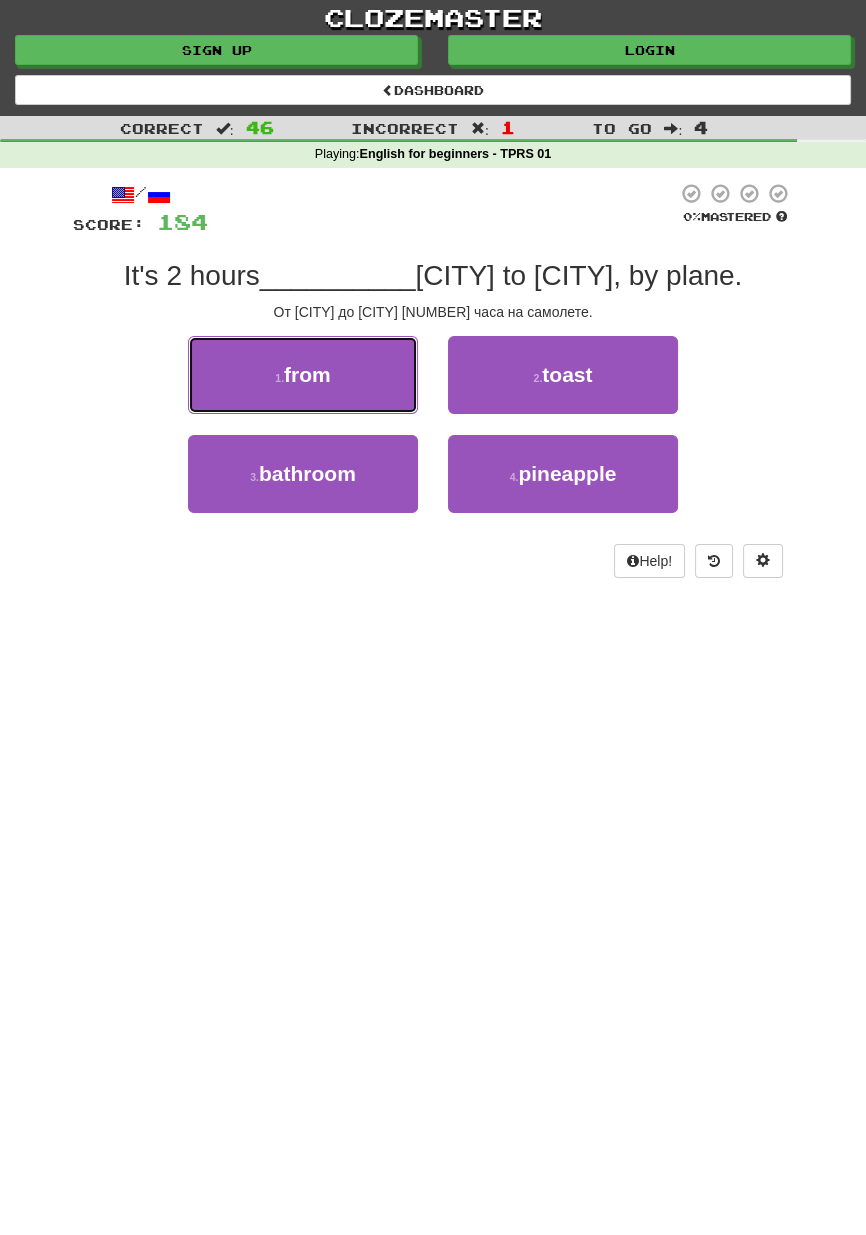 click on "1 .  from" at bounding box center [303, 375] 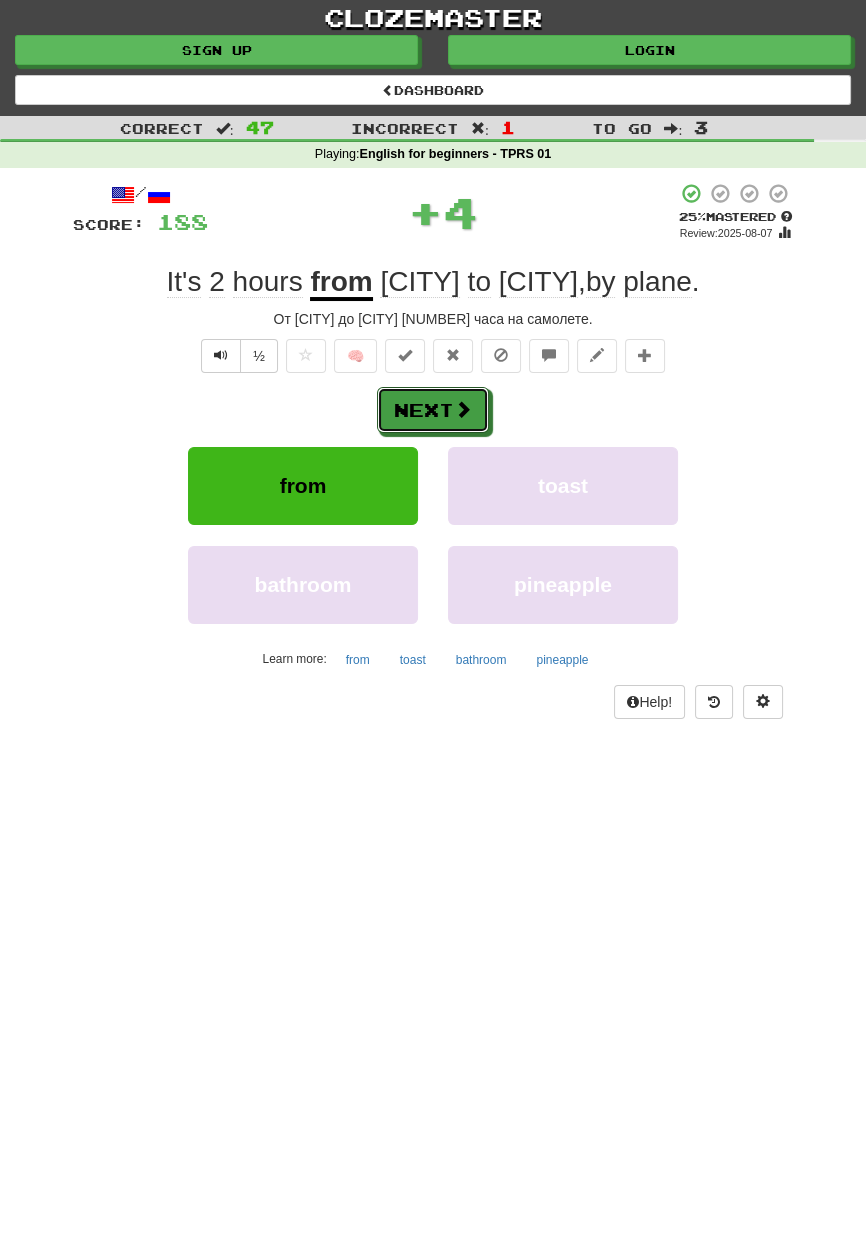 click at bounding box center [463, 409] 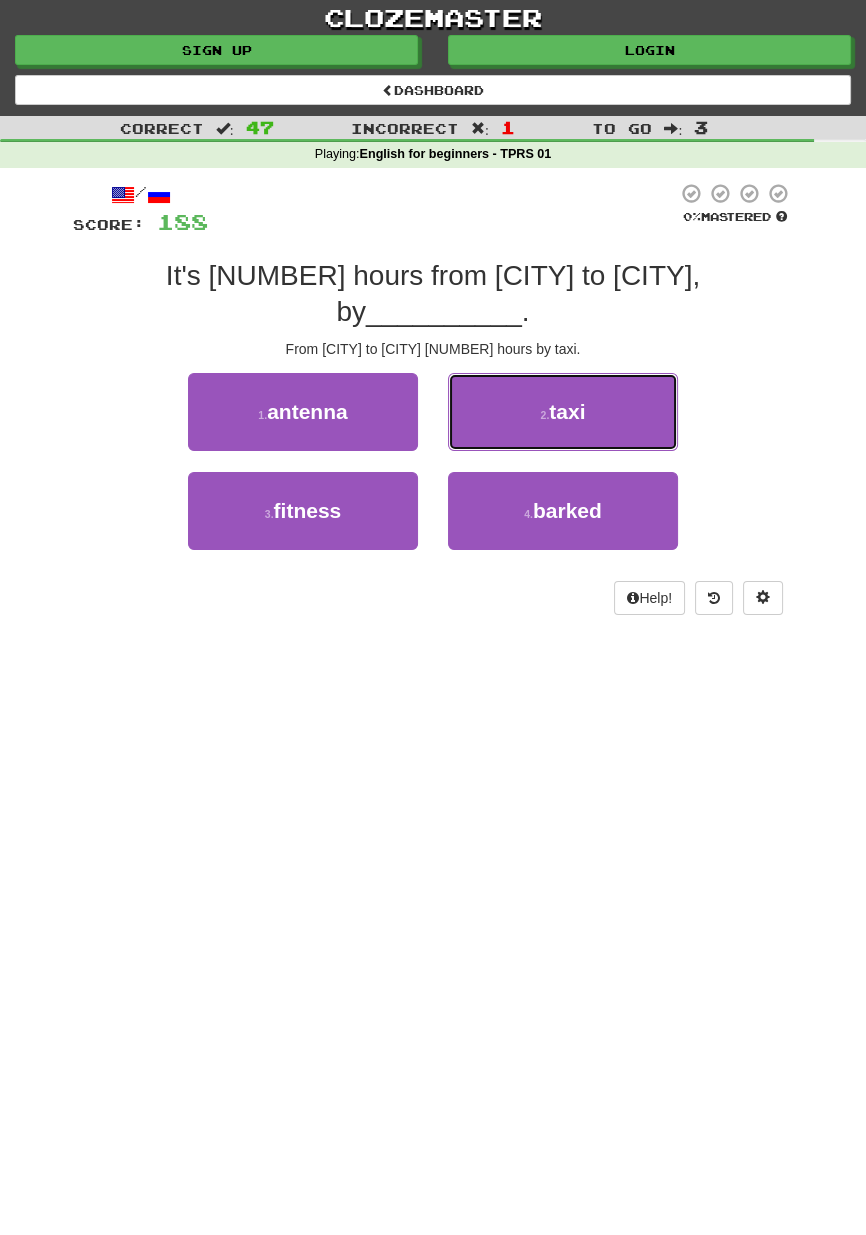 click on "taxi" at bounding box center [567, 411] 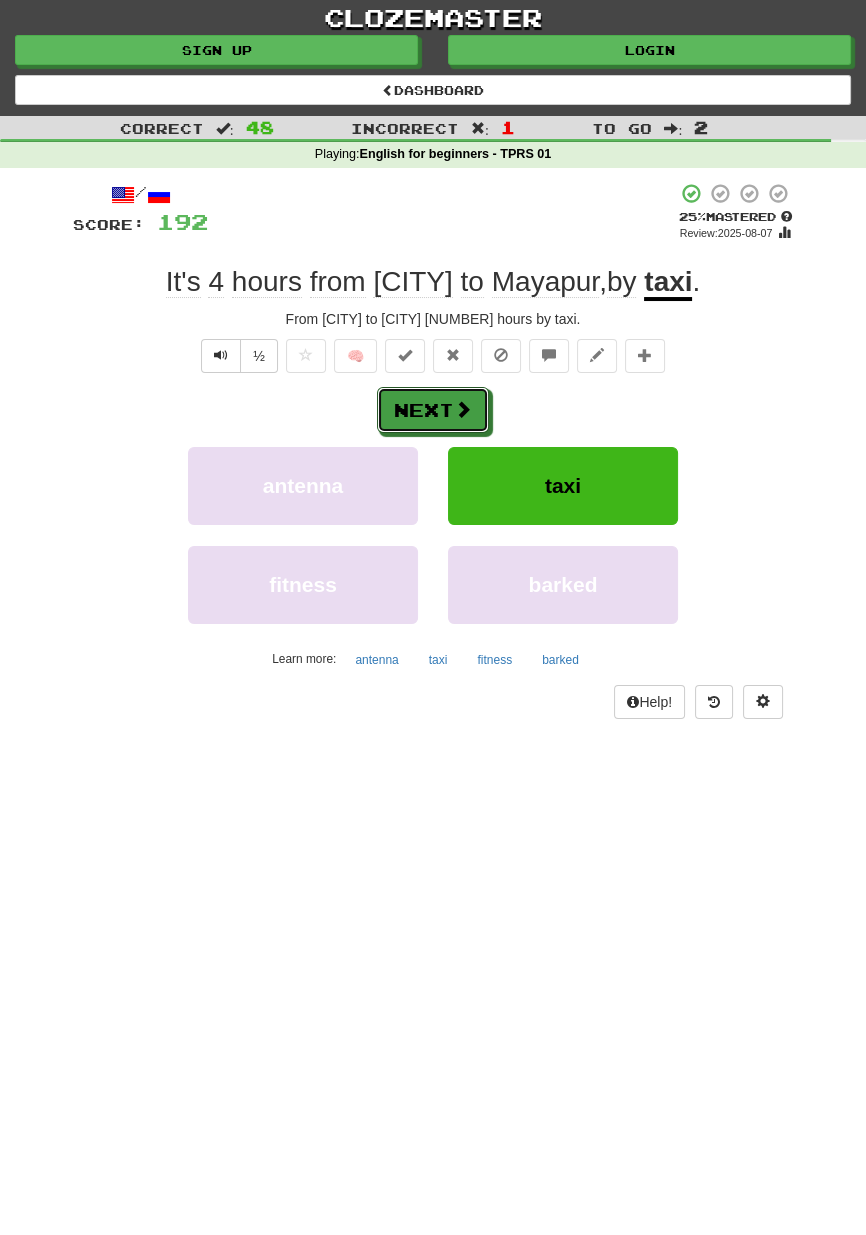 click on "Next" at bounding box center [433, 410] 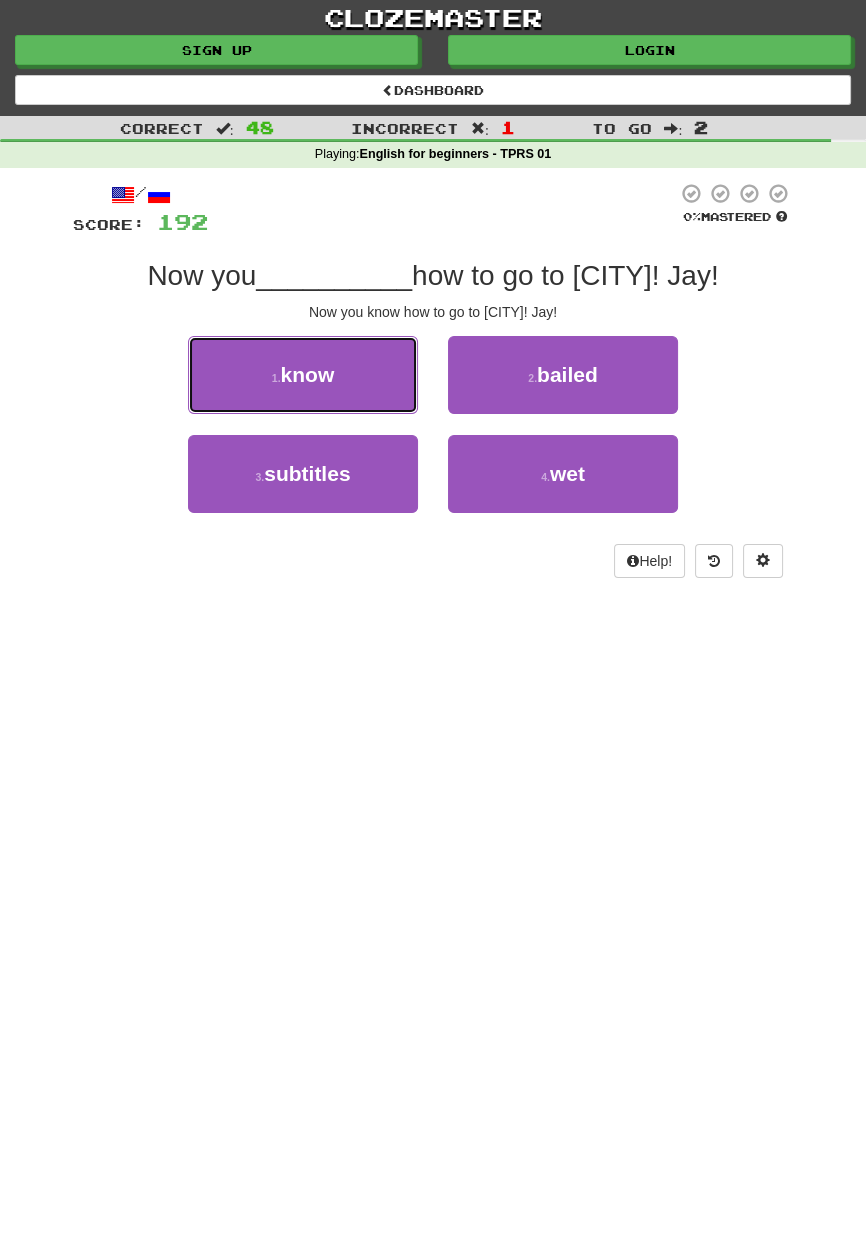 click on "1 .  know" at bounding box center (303, 375) 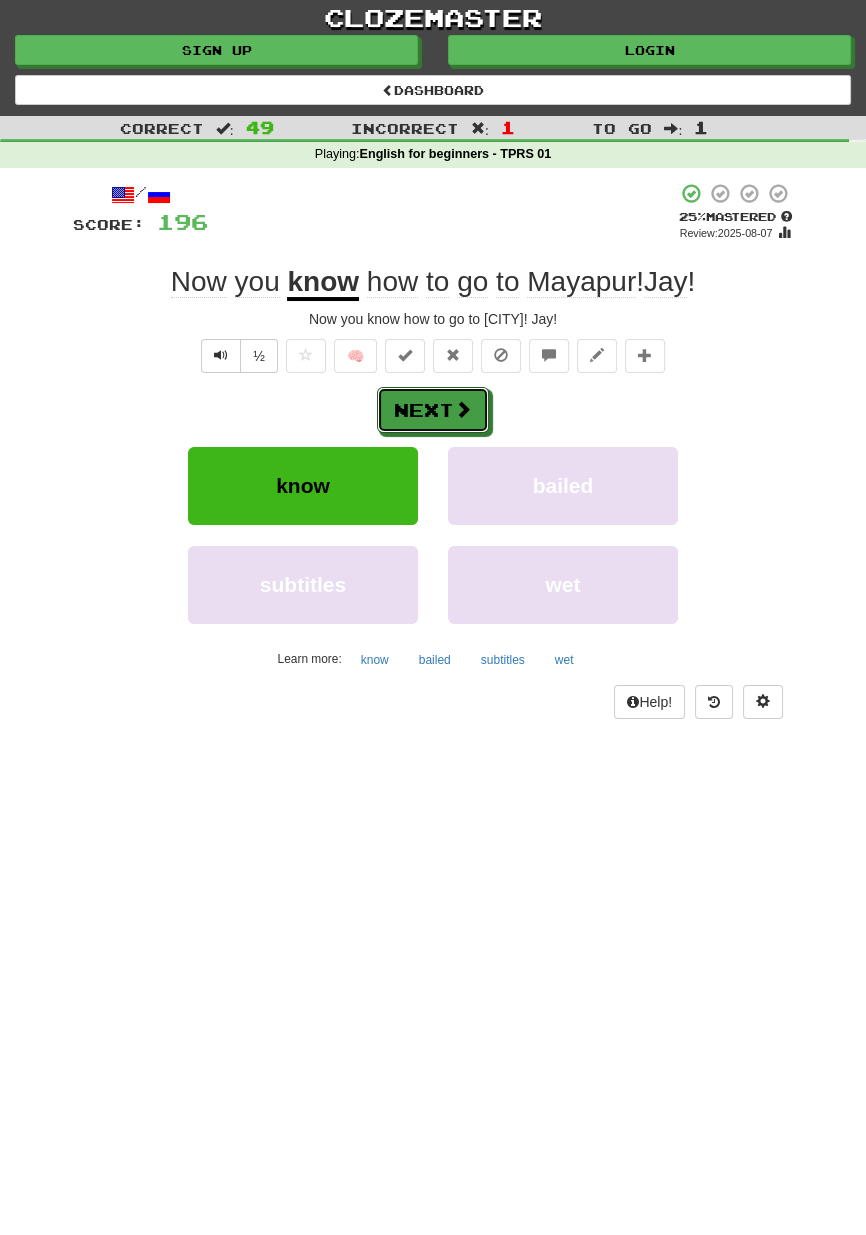 click on "Next" at bounding box center [433, 410] 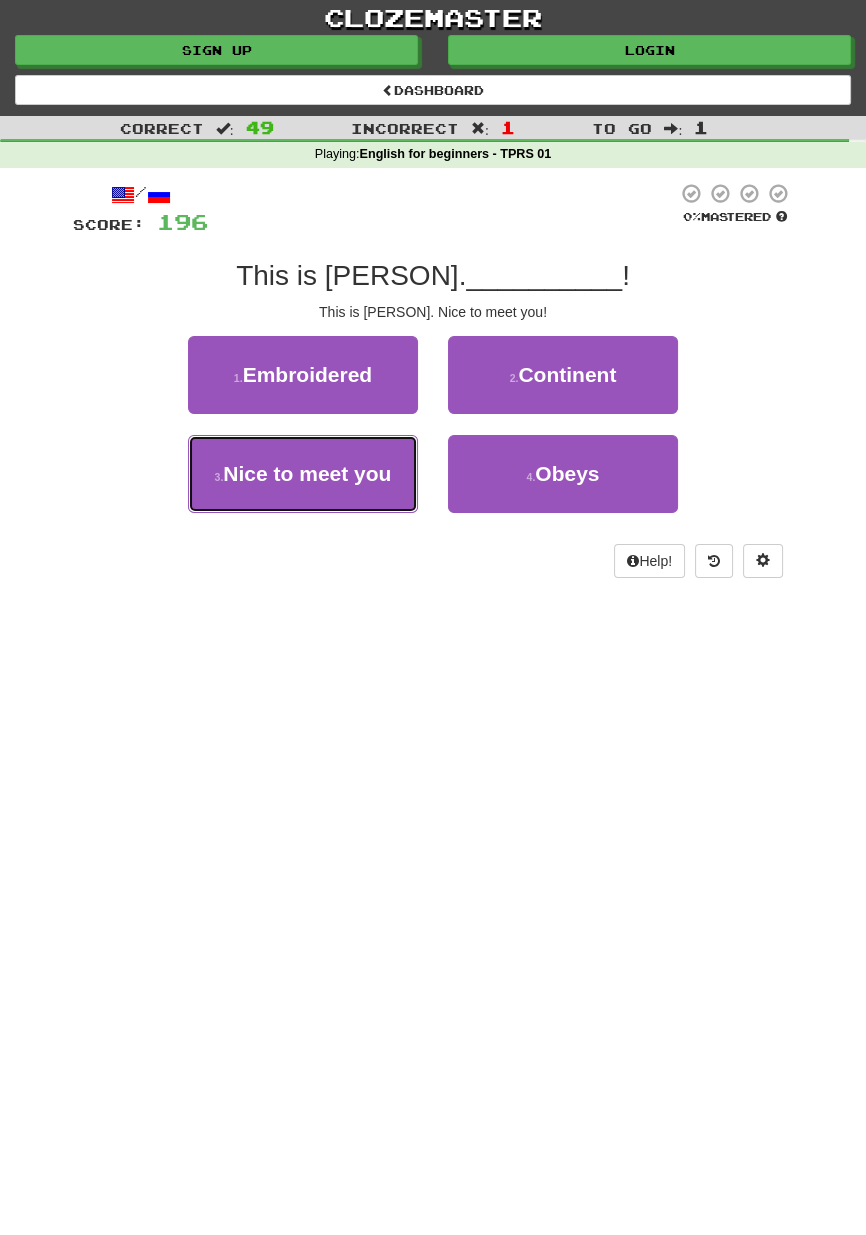 click on "3 .  Nice to meet you" at bounding box center (303, 474) 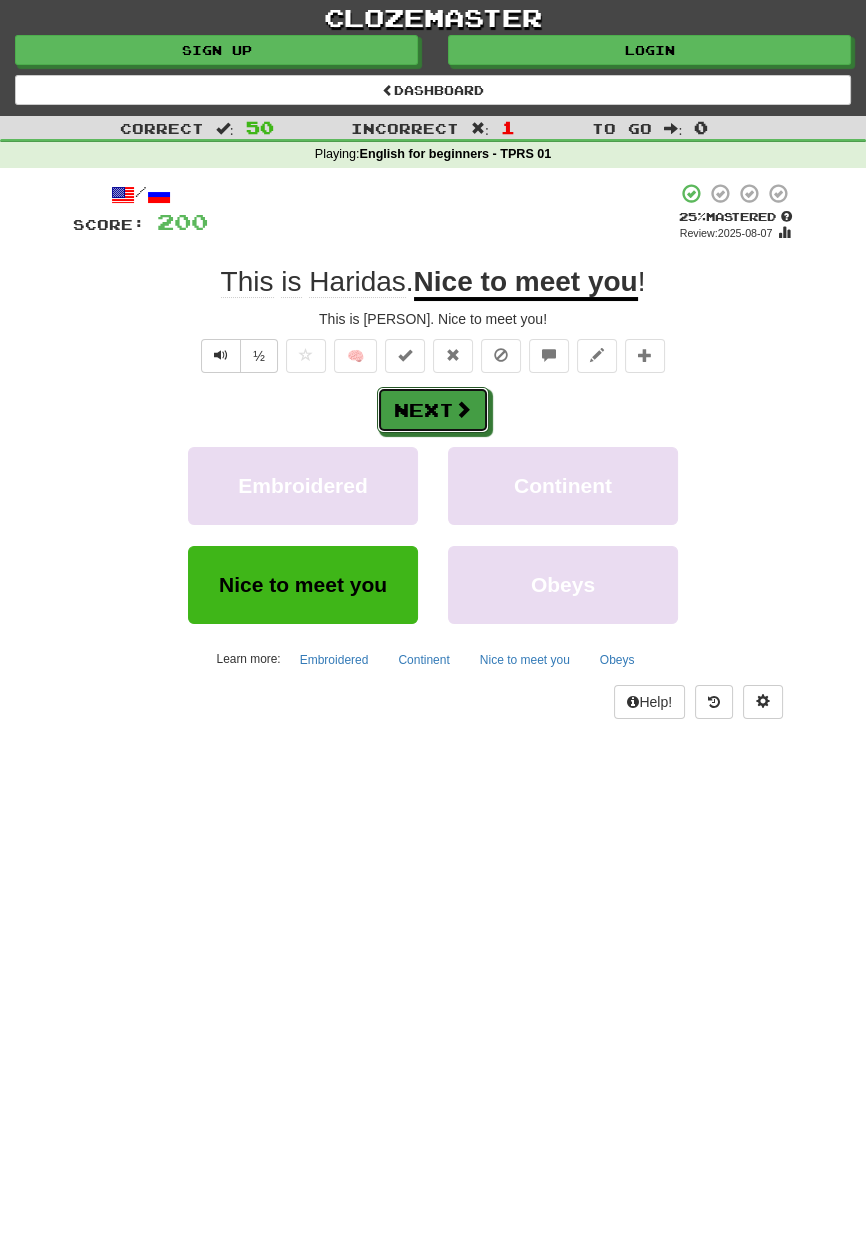 click at bounding box center [463, 409] 